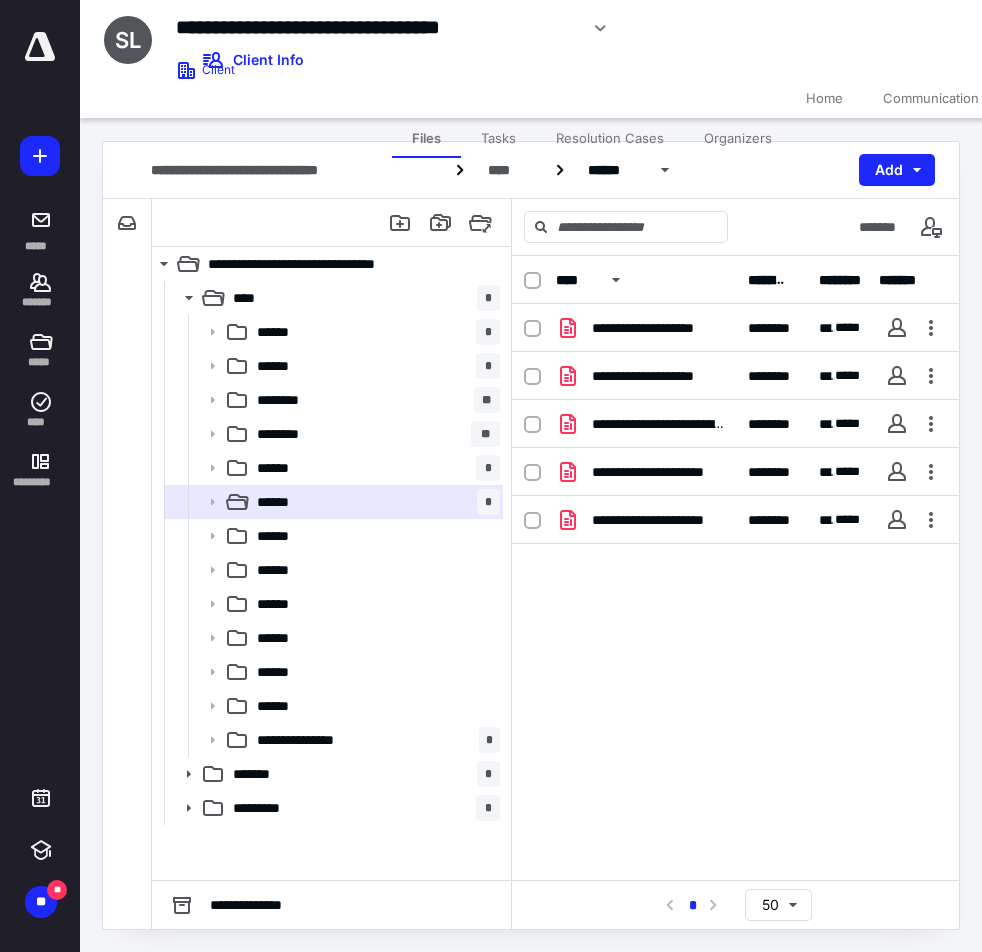scroll, scrollTop: 0, scrollLeft: 0, axis: both 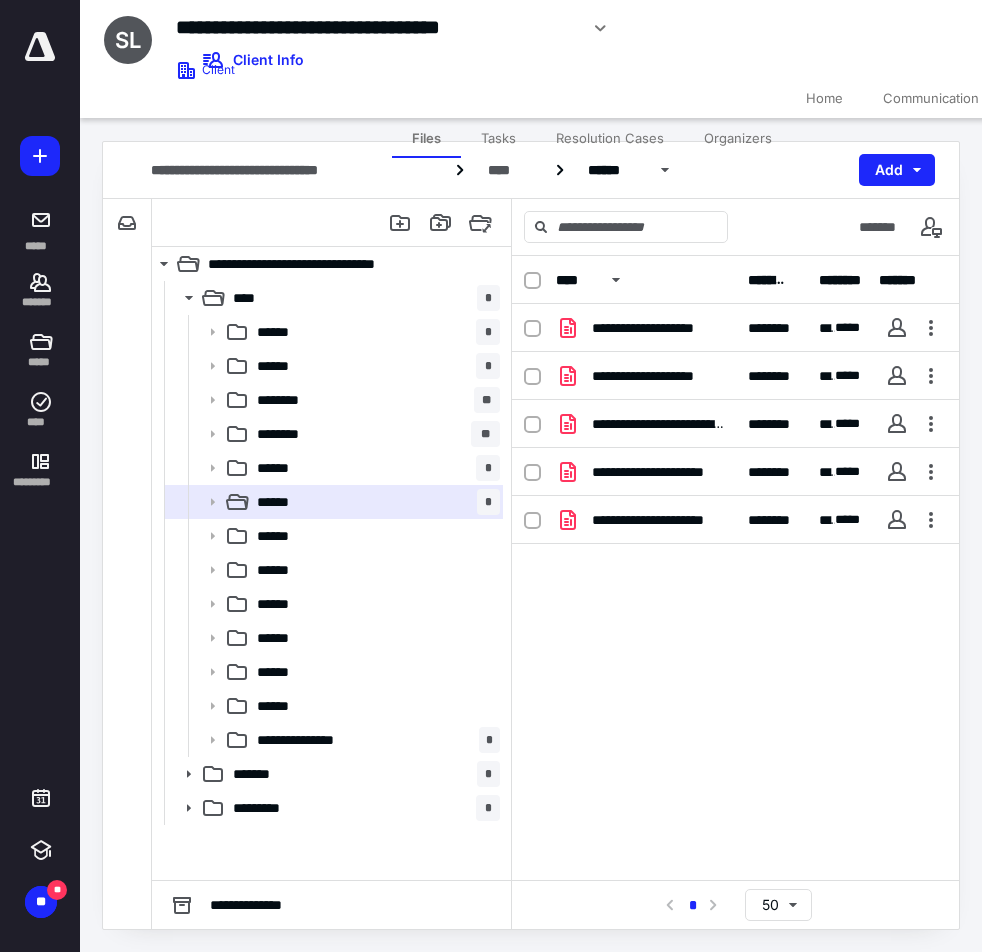 click on "**********" at bounding box center (462, 44) 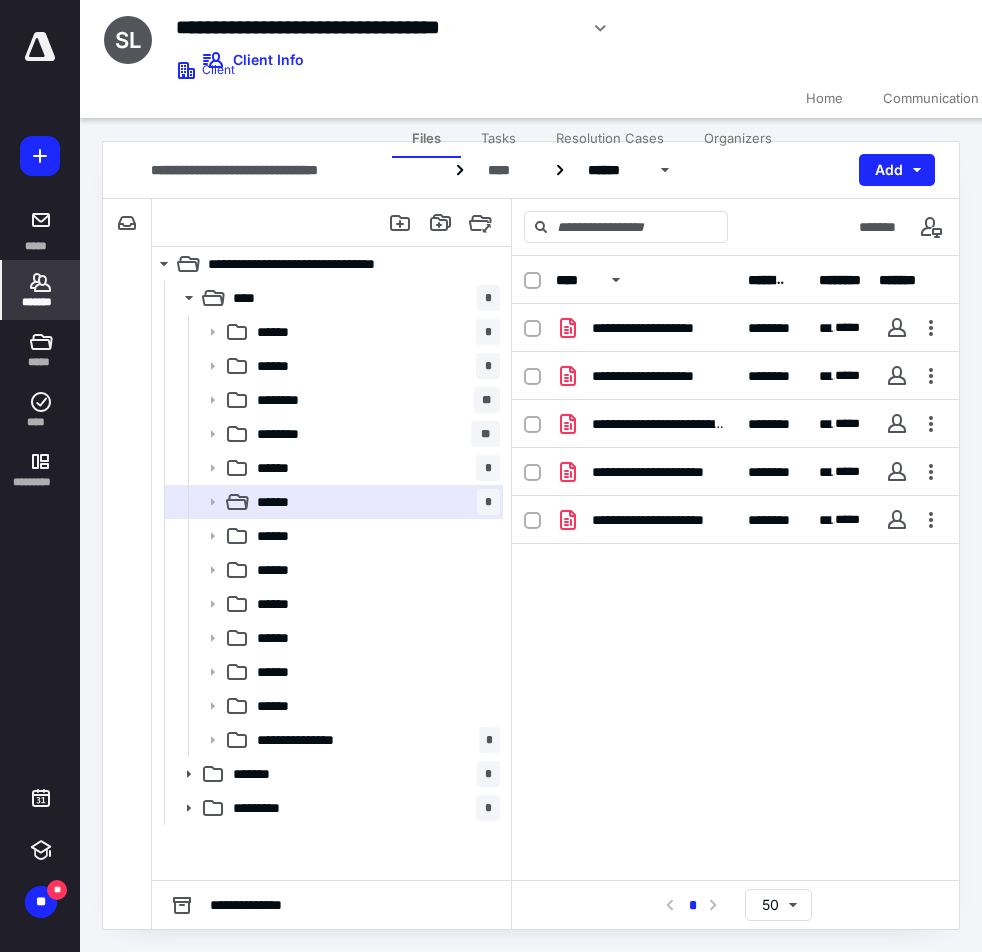 click 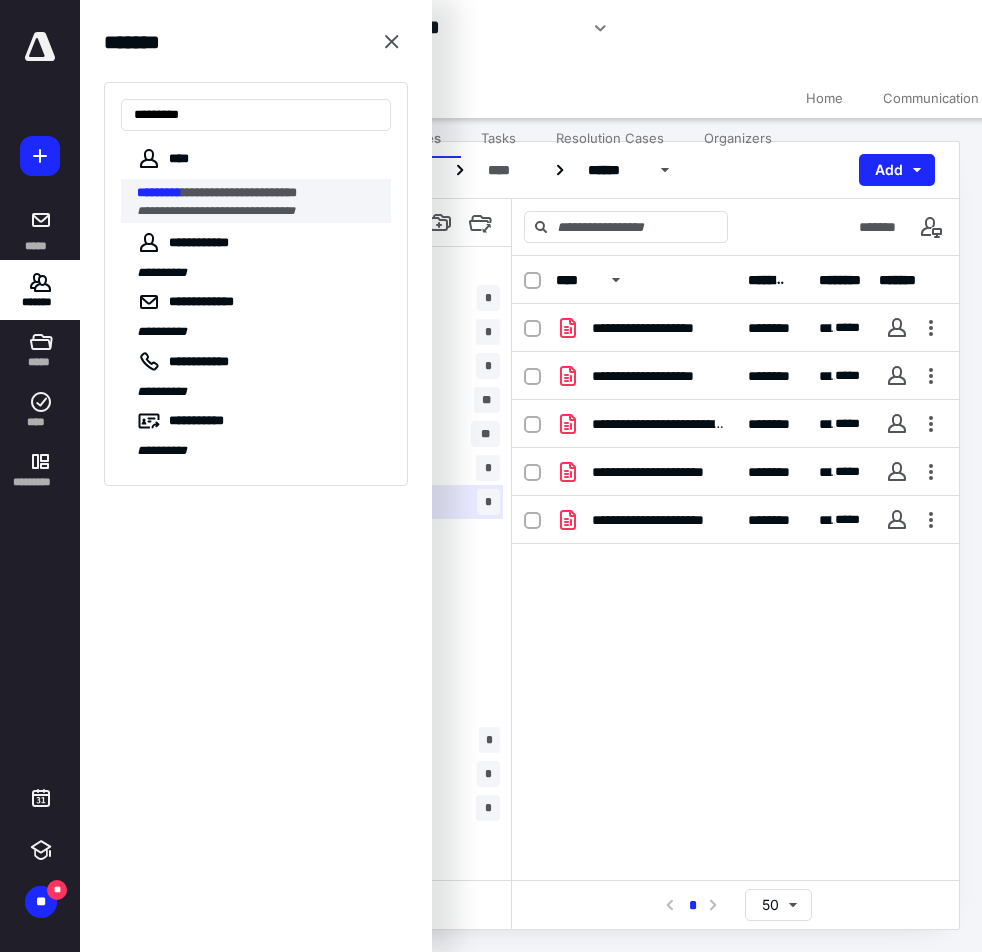 type on "*********" 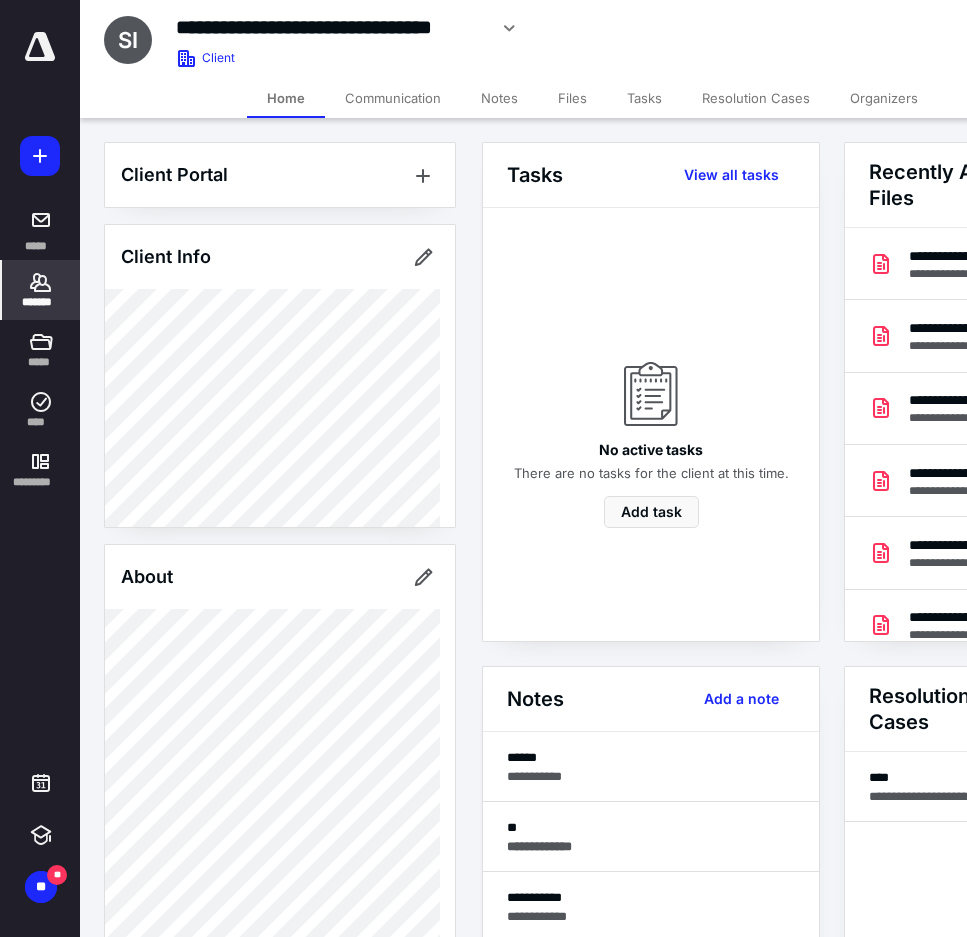 click on "Notes" at bounding box center [499, 98] 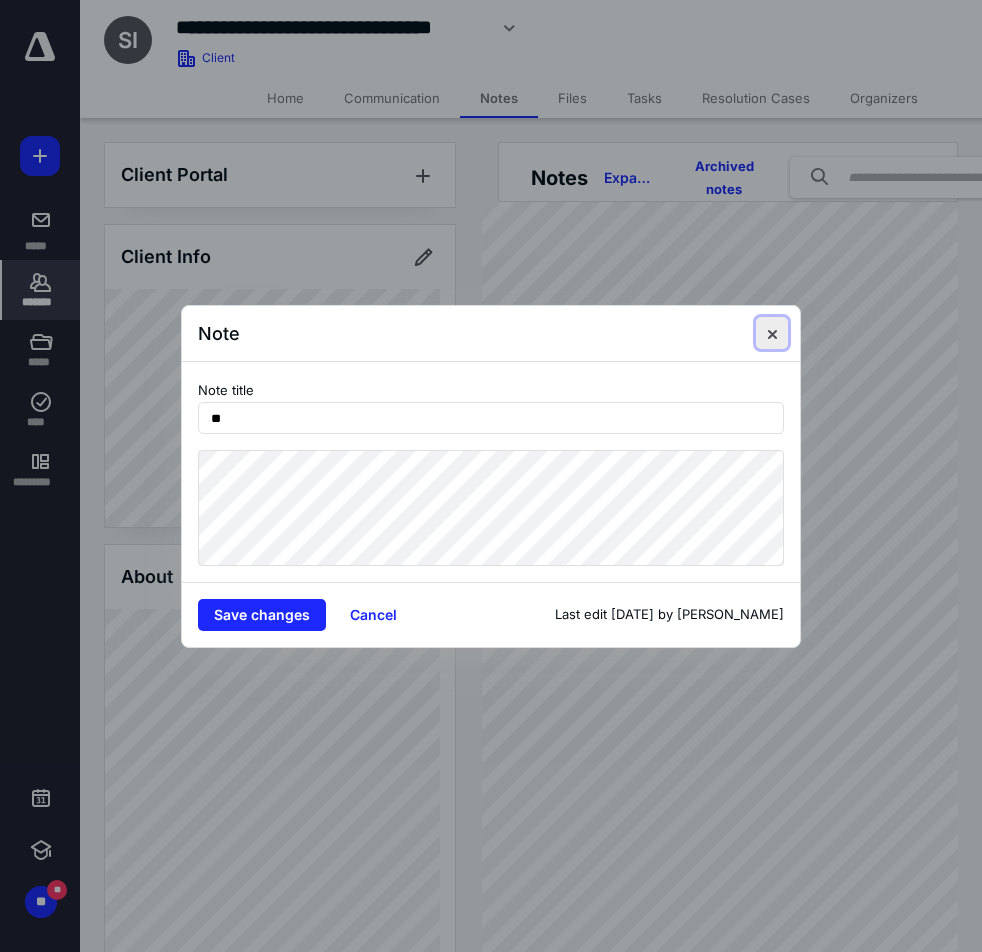 click at bounding box center (772, 333) 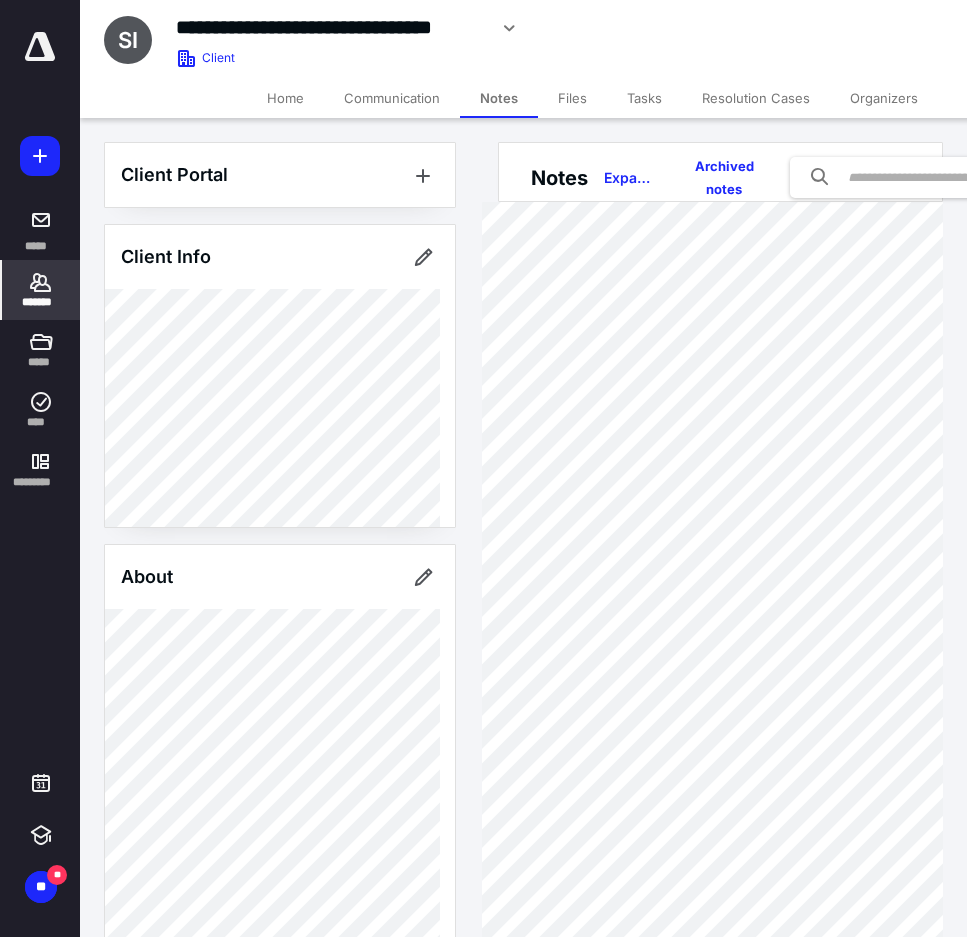 click on "Files" at bounding box center [572, 98] 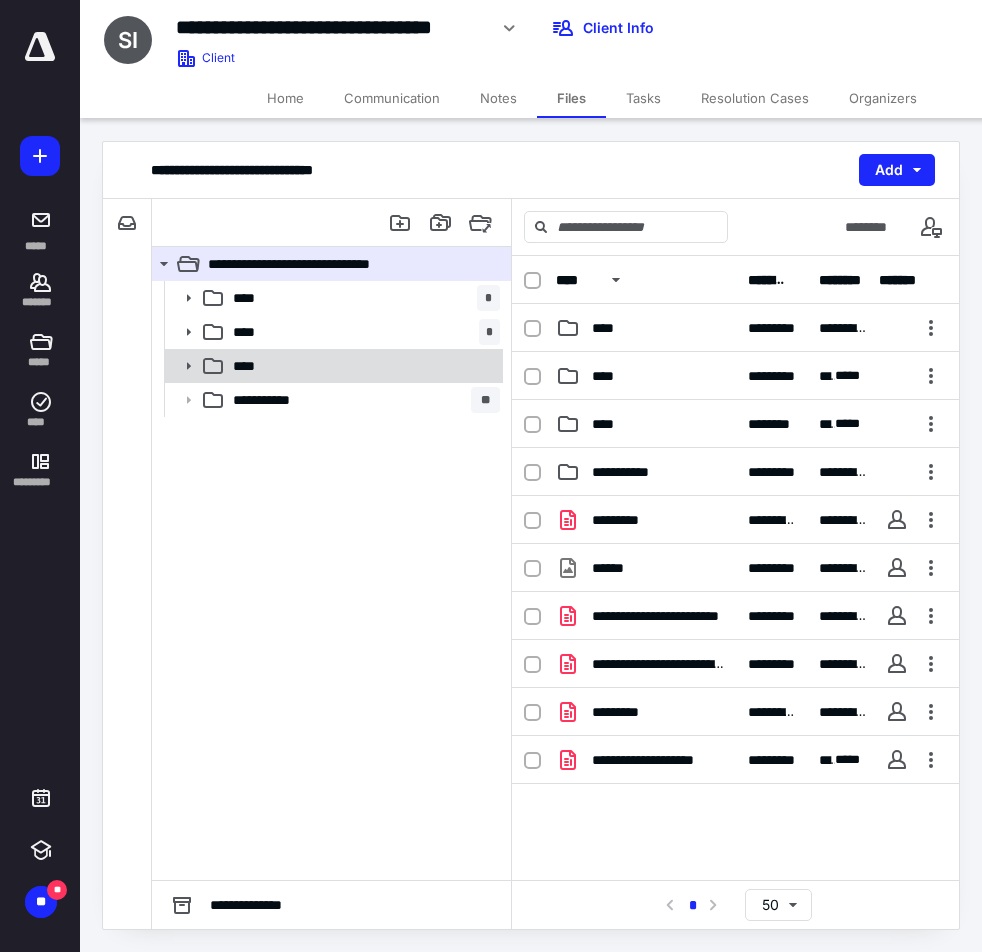 click on "****" at bounding box center [362, 366] 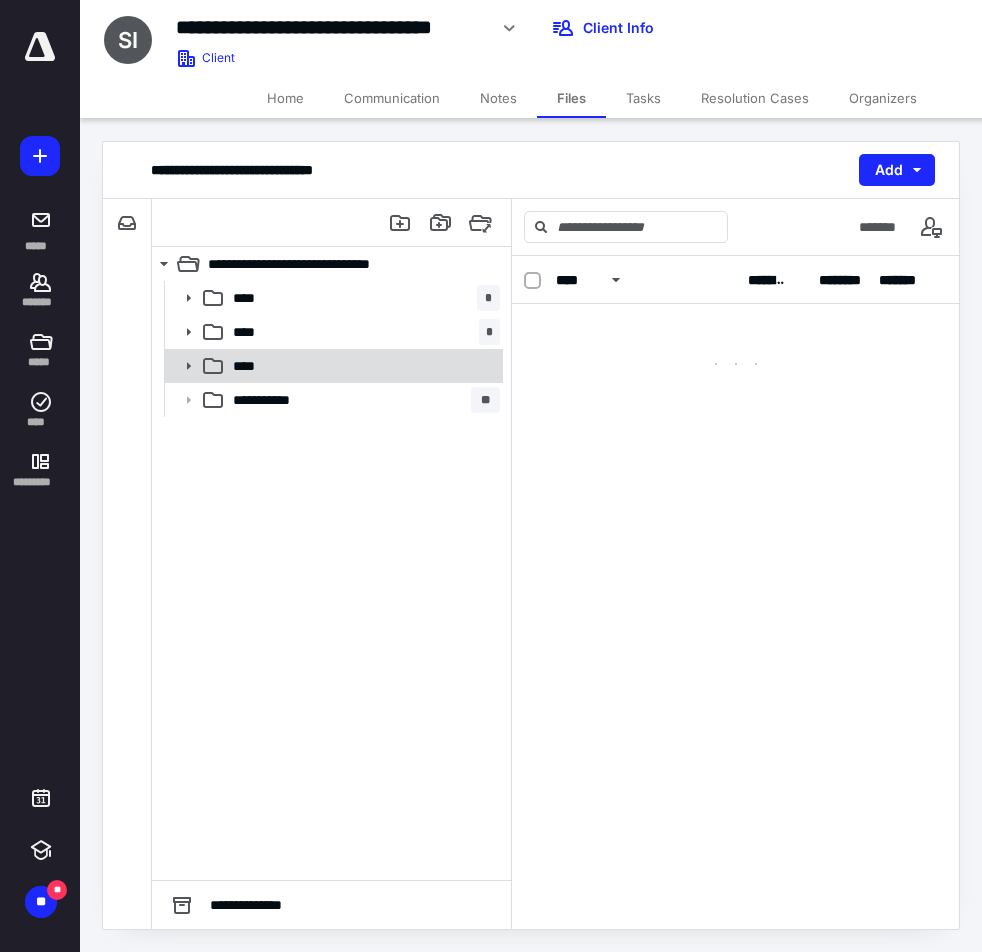 click on "****" at bounding box center (362, 366) 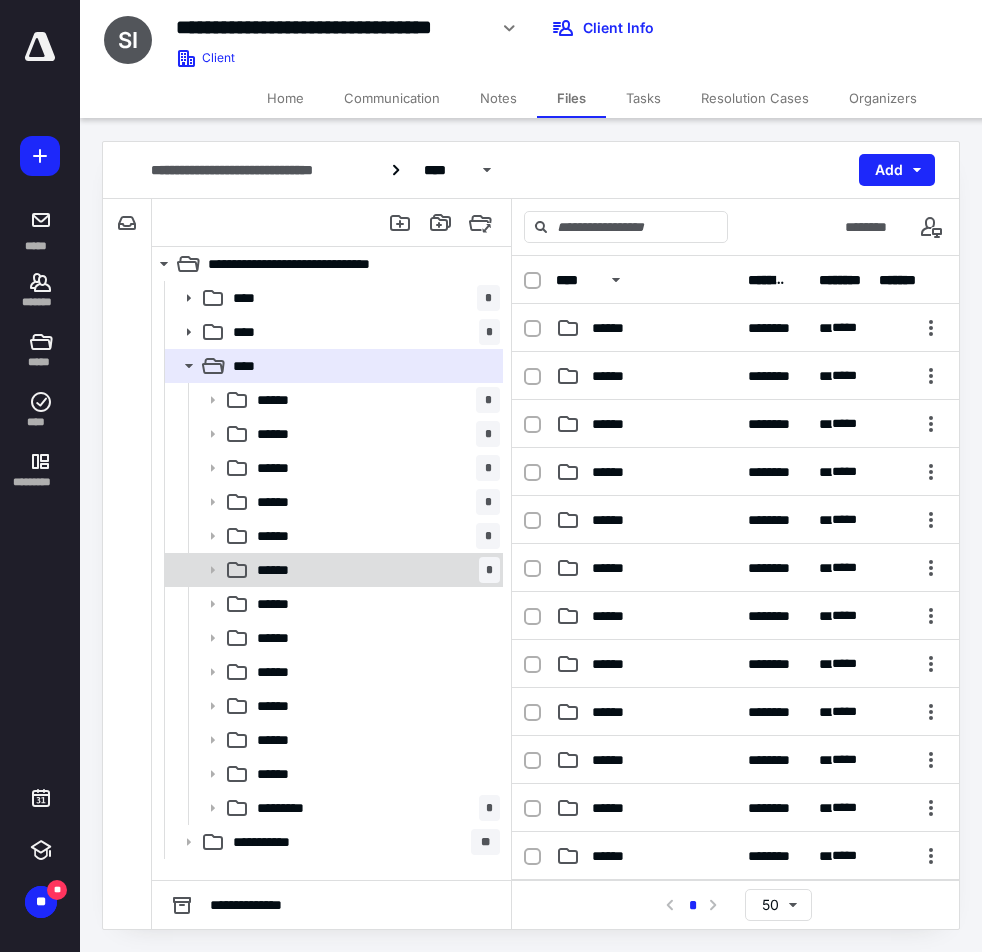 click on "****** *" at bounding box center [374, 570] 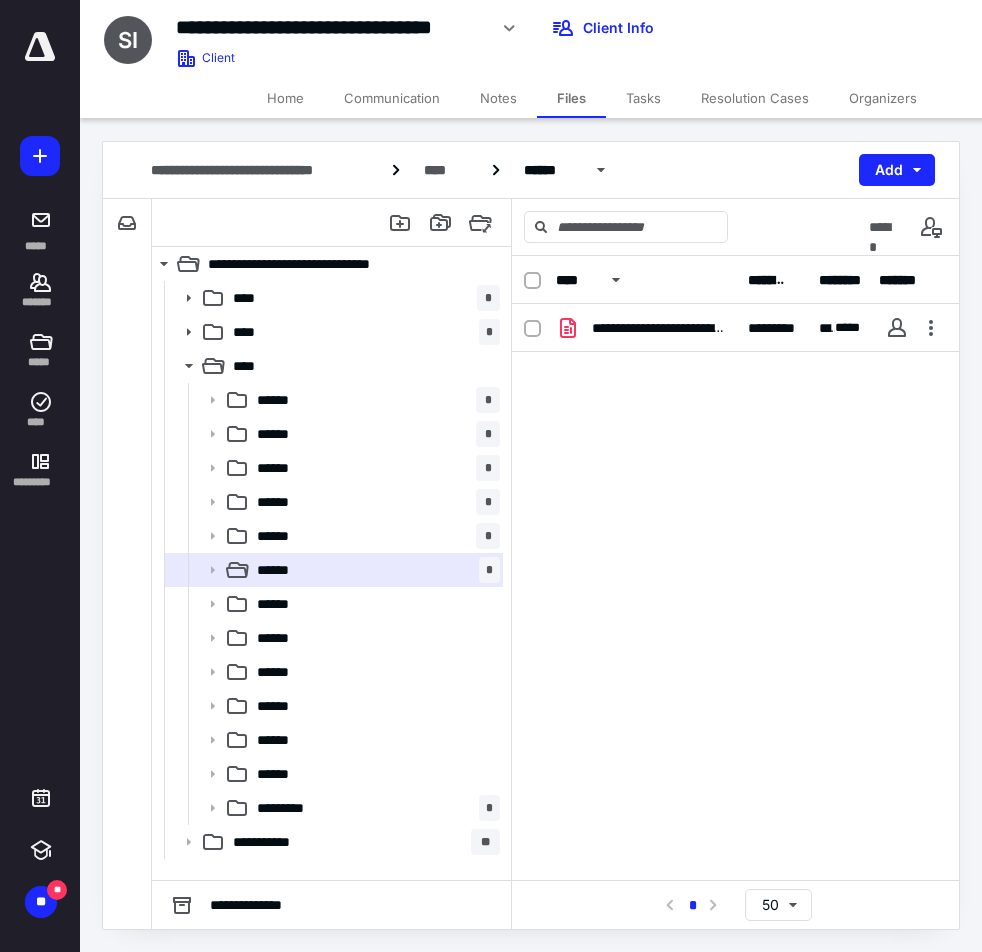 click on "**********" at bounding box center [735, 568] 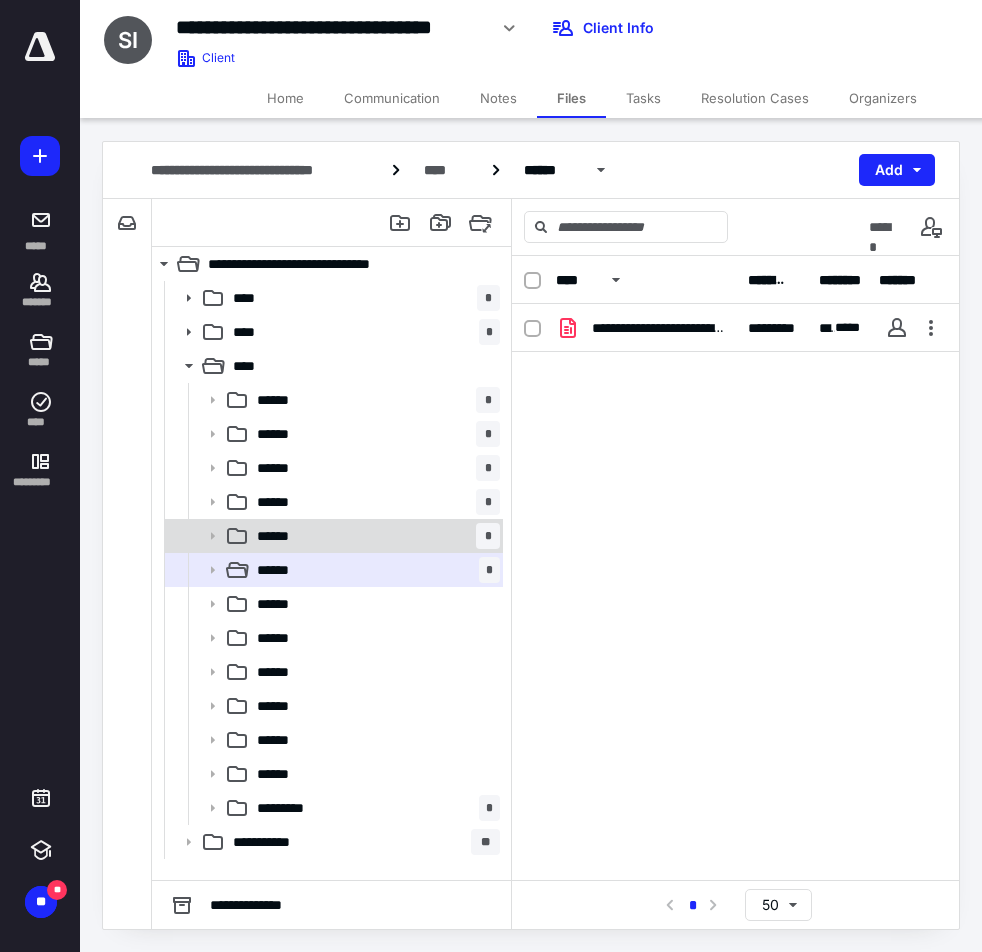 click on "****** *" at bounding box center (374, 536) 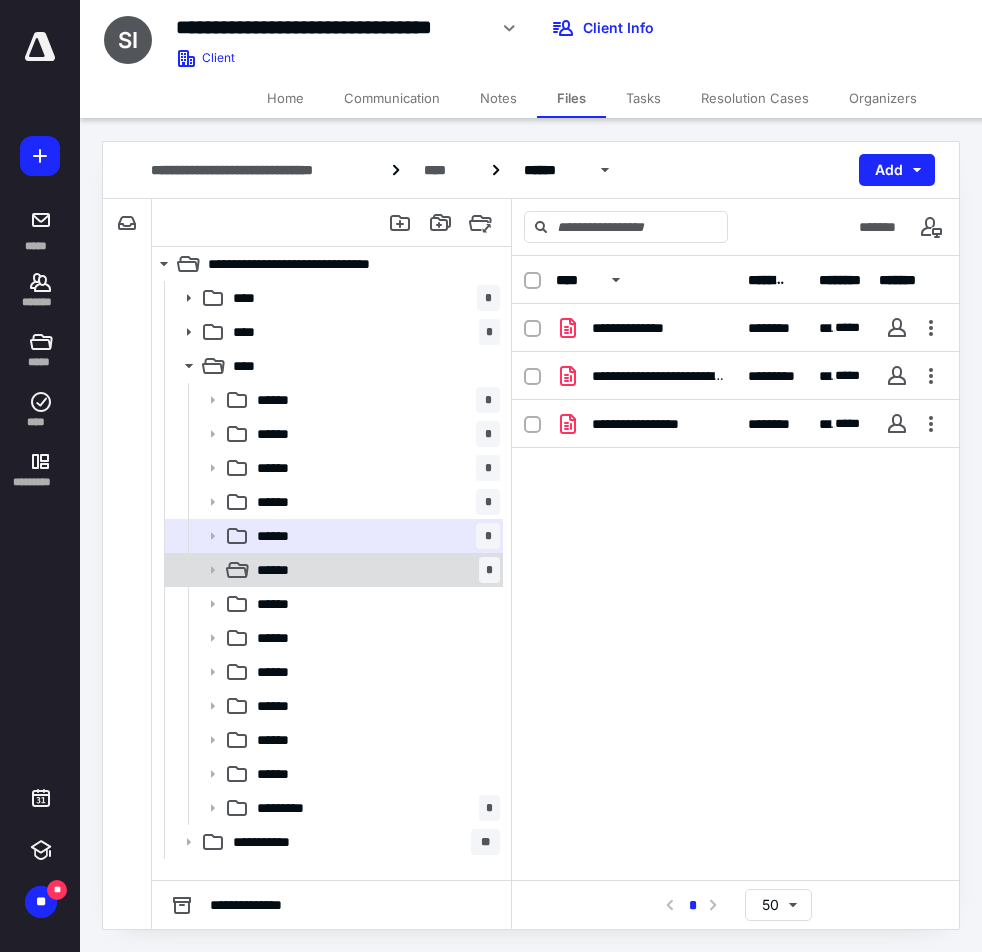 click on "****** *" at bounding box center (374, 570) 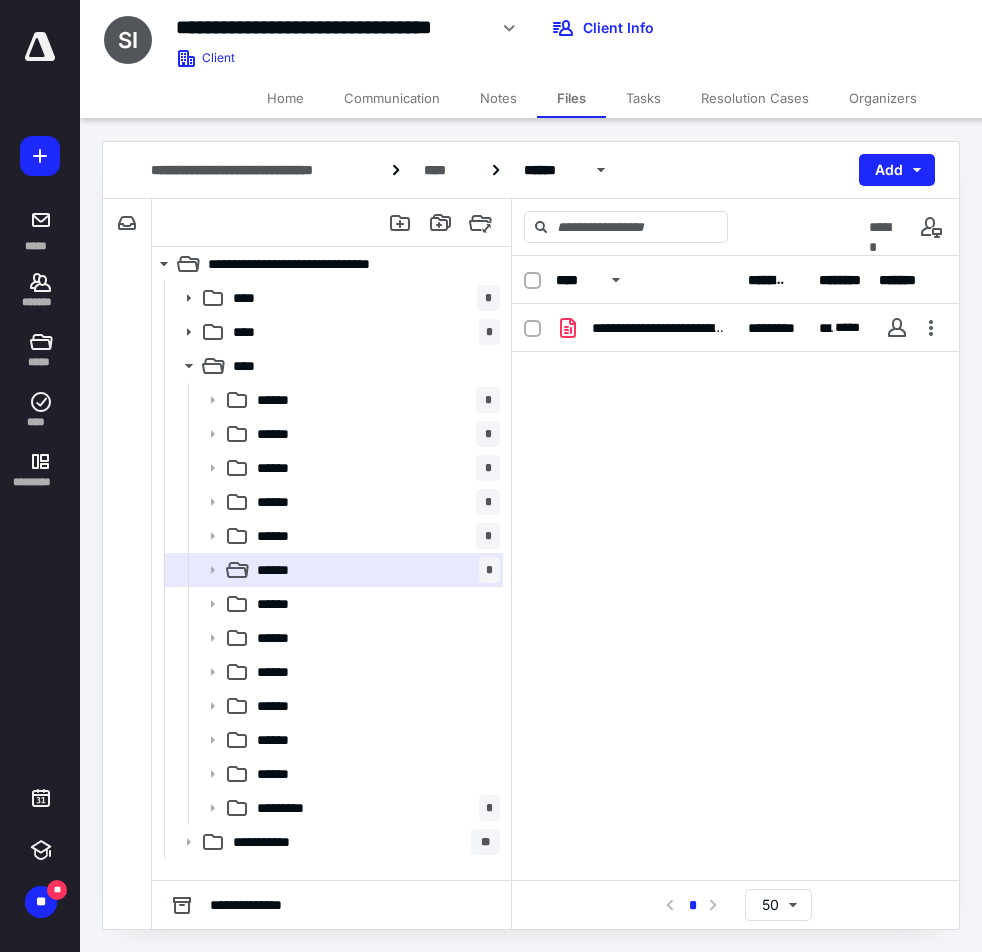 click on "**********" at bounding box center (735, 568) 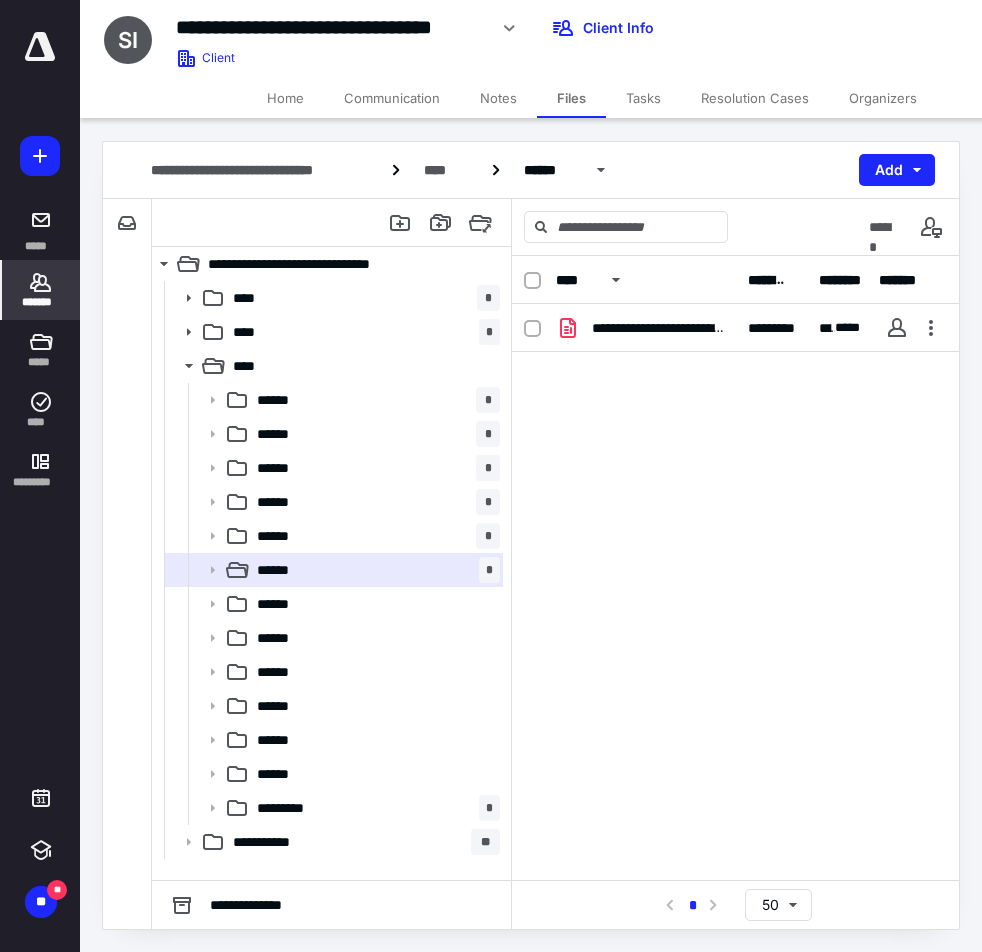 click 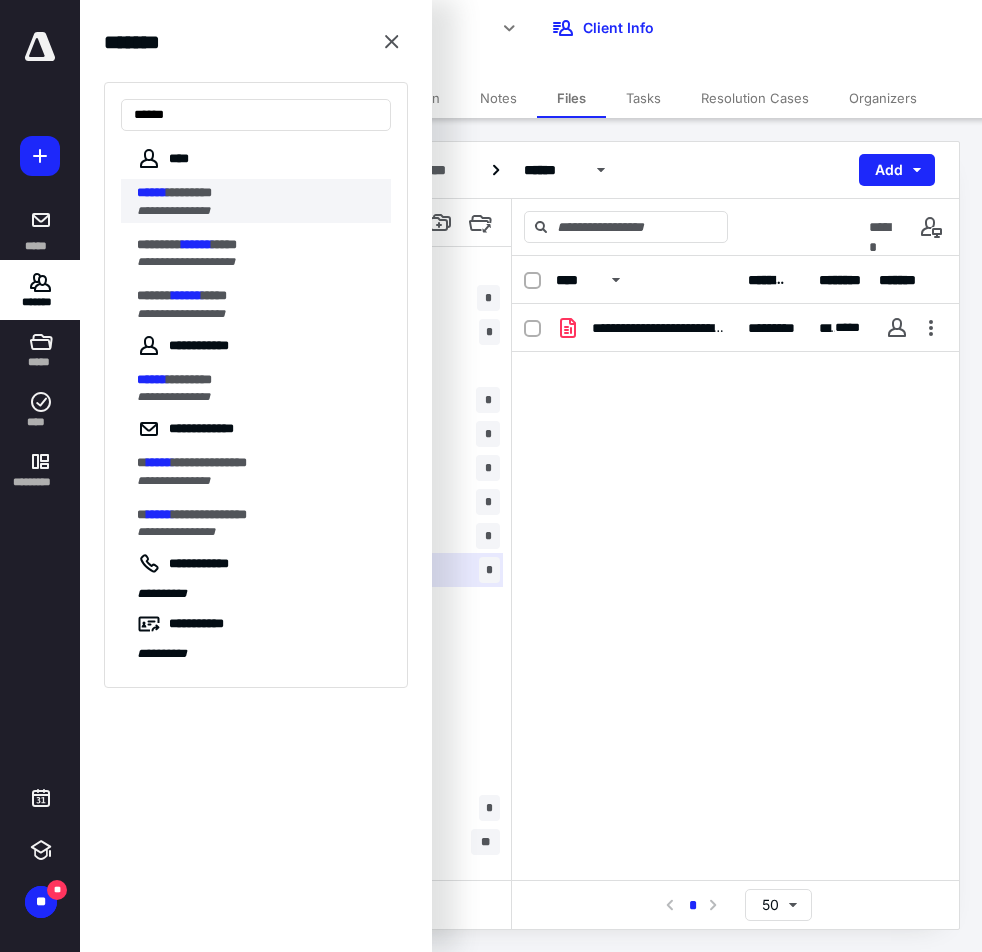 type on "******" 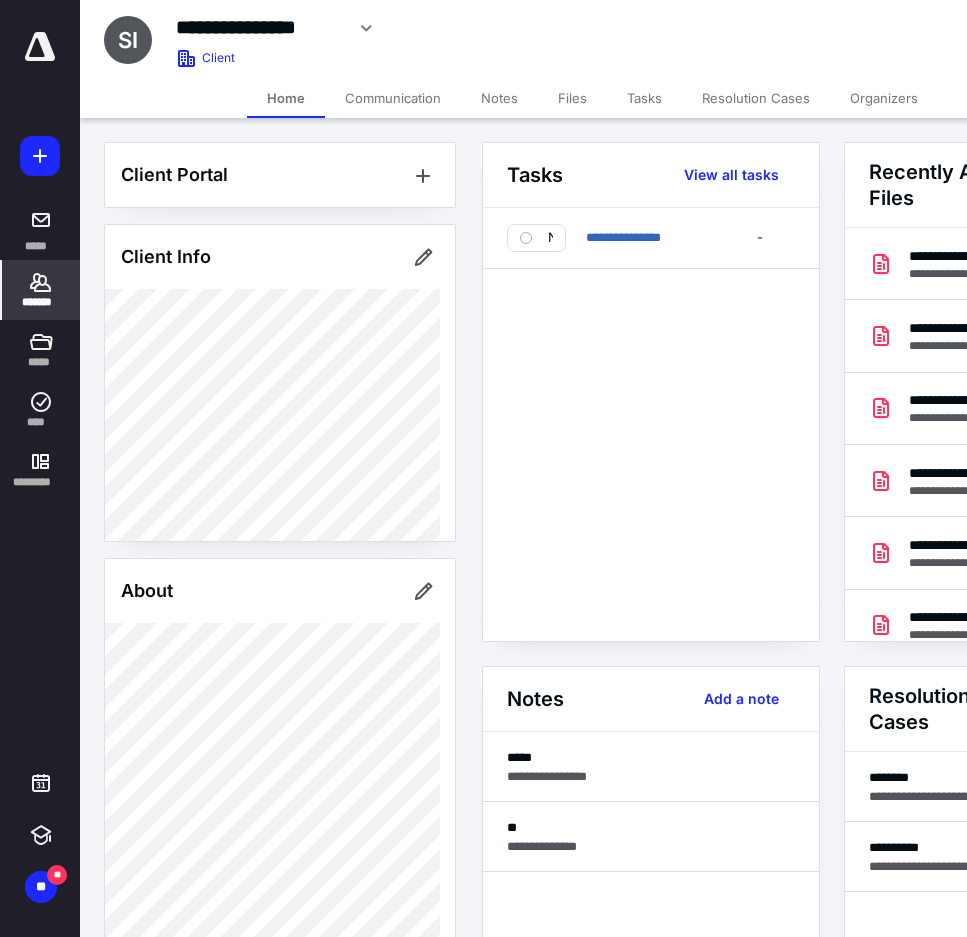 click on "Files" at bounding box center (572, 98) 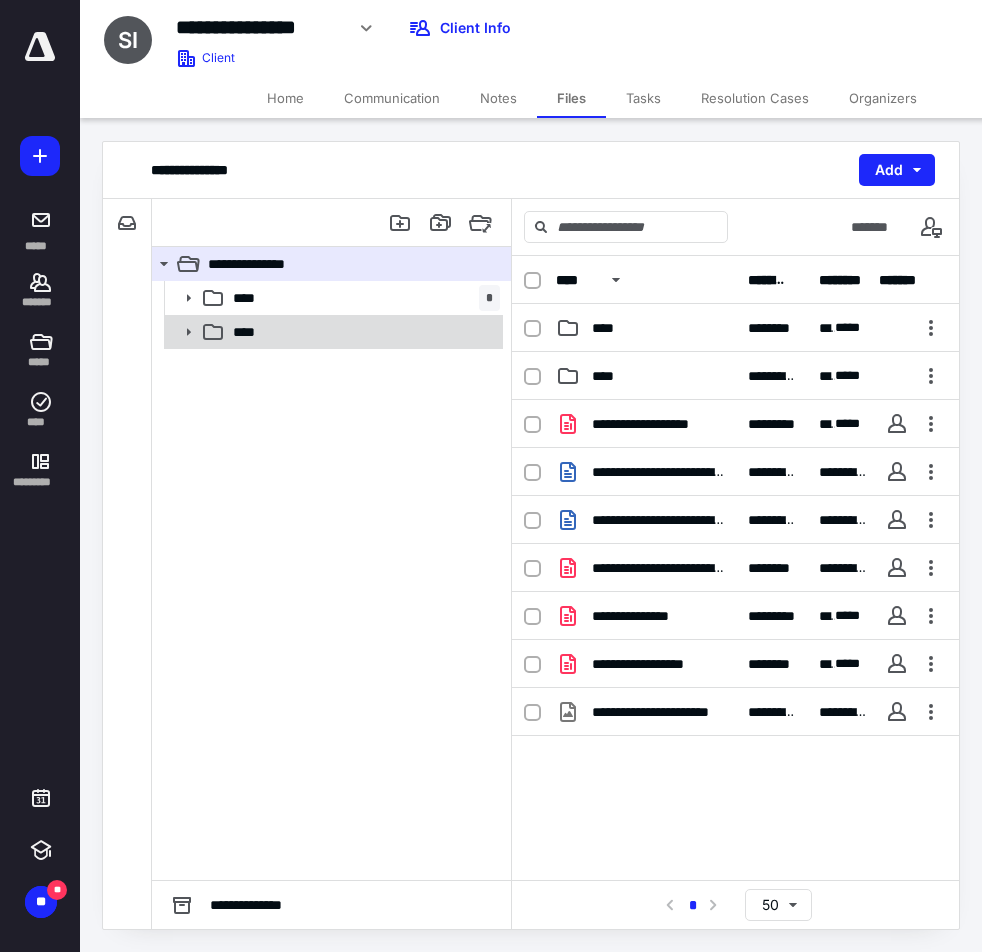 click on "****" at bounding box center [362, 332] 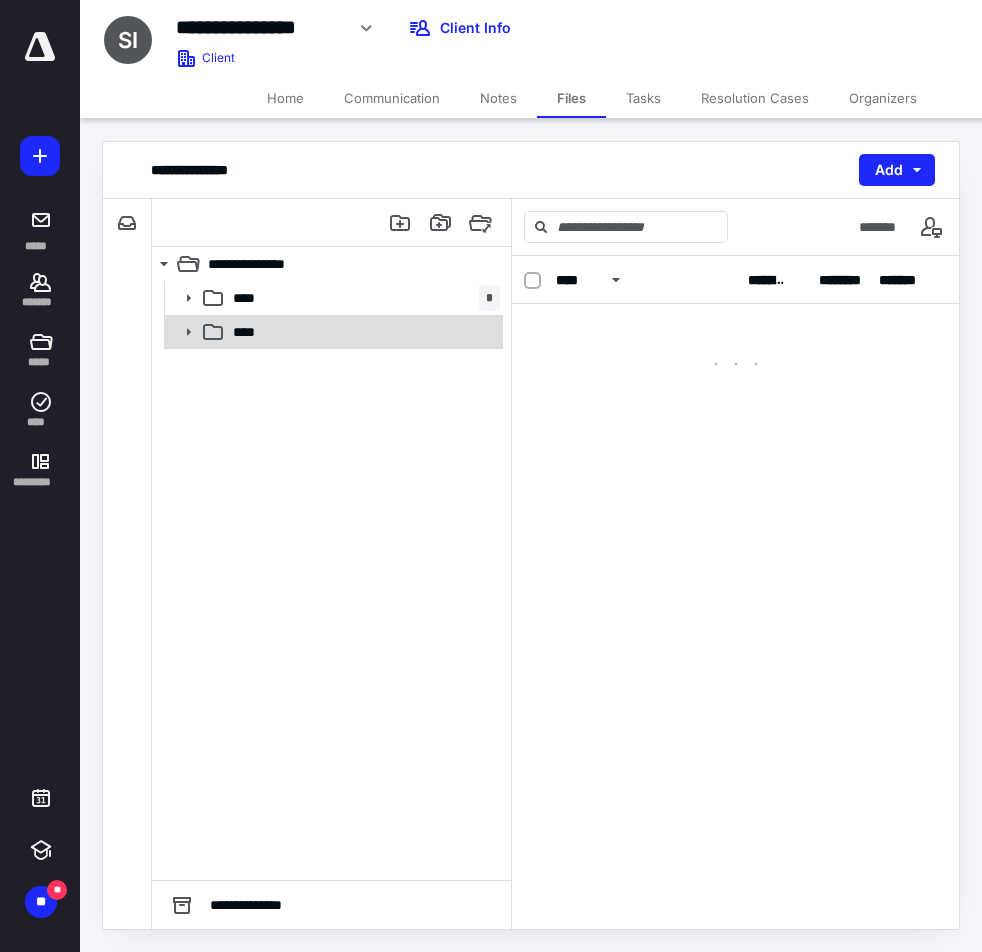 click on "****" at bounding box center (362, 332) 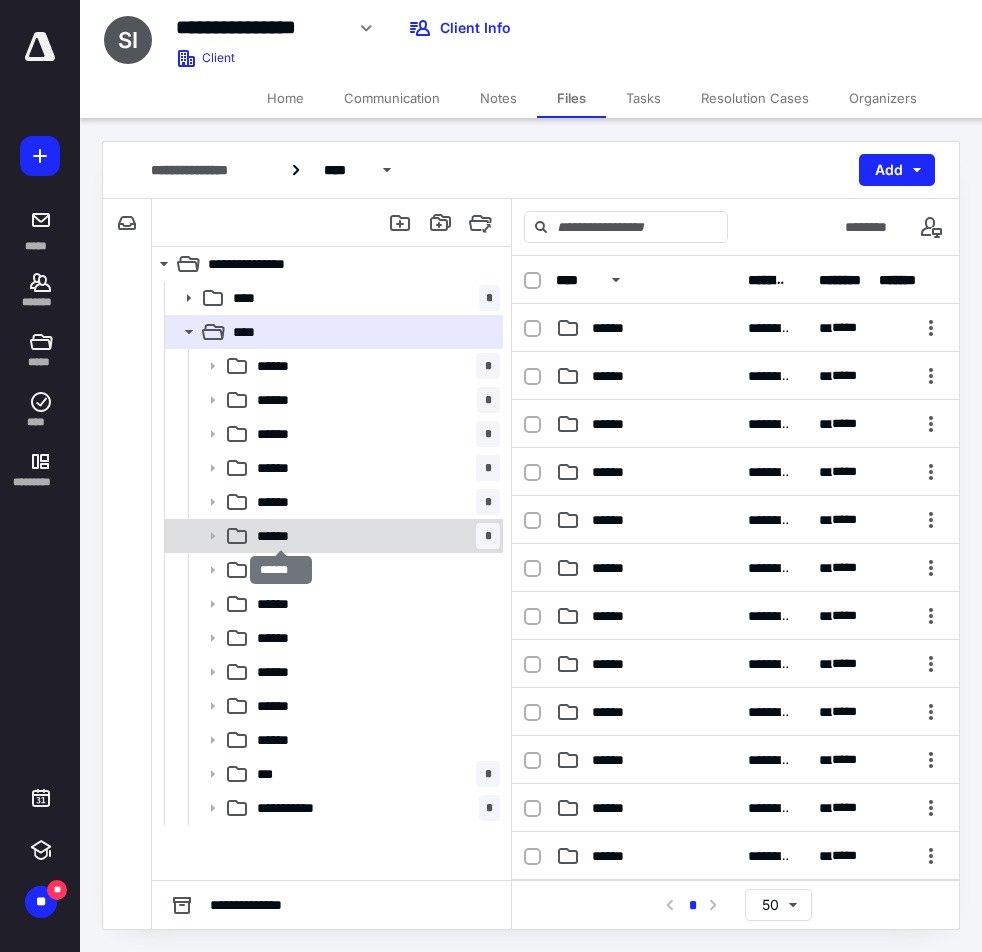 click on "******" at bounding box center (281, 536) 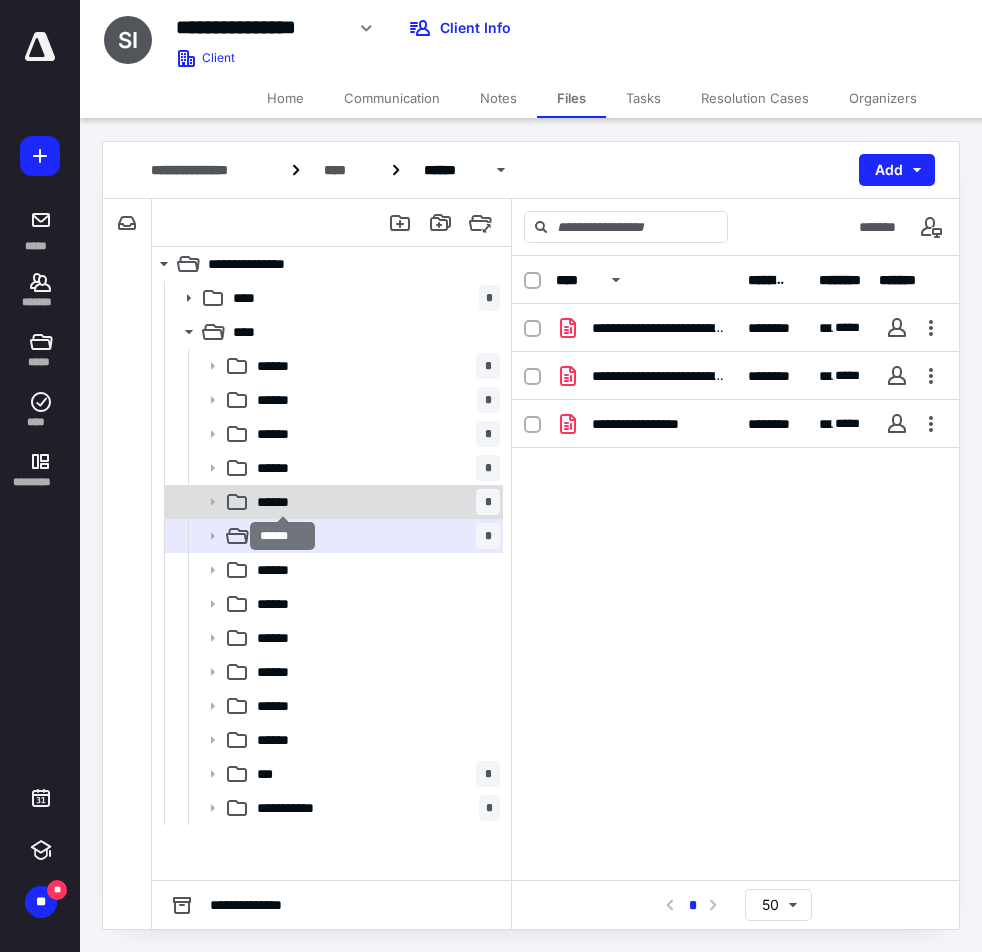 click on "******" at bounding box center [283, 502] 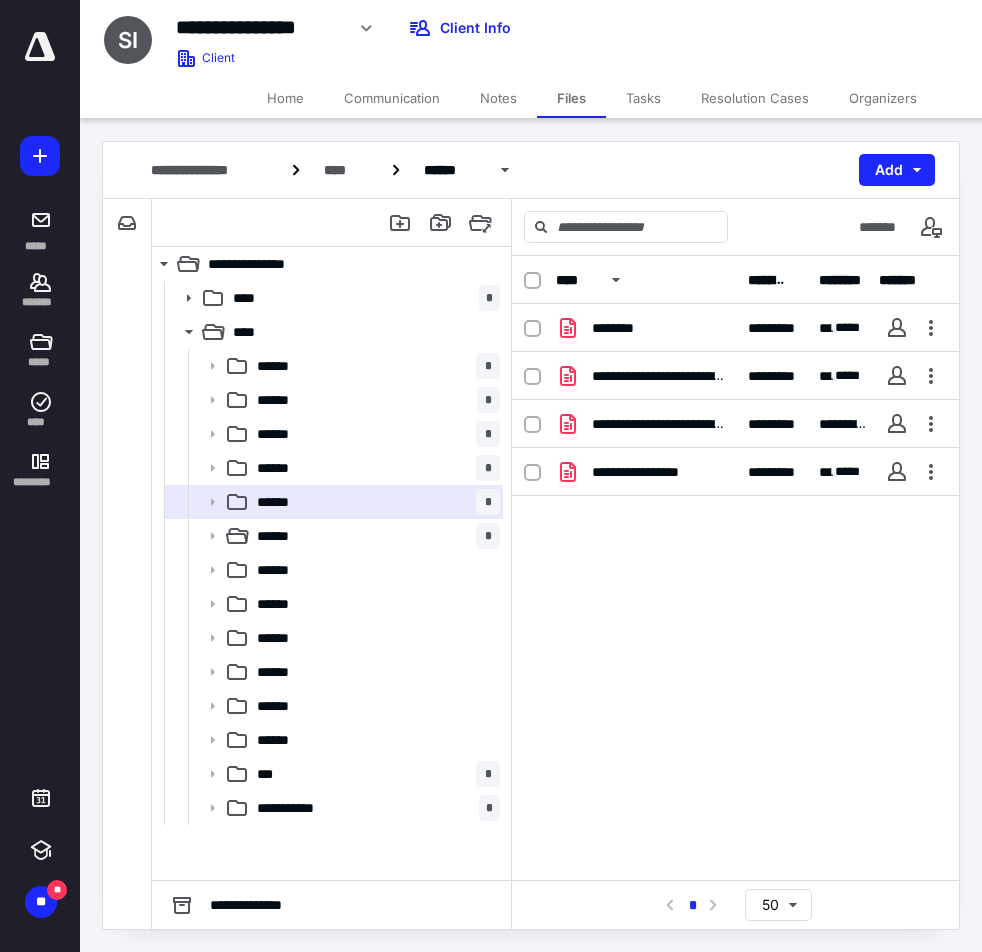 click on "**********" at bounding box center (426, 35) 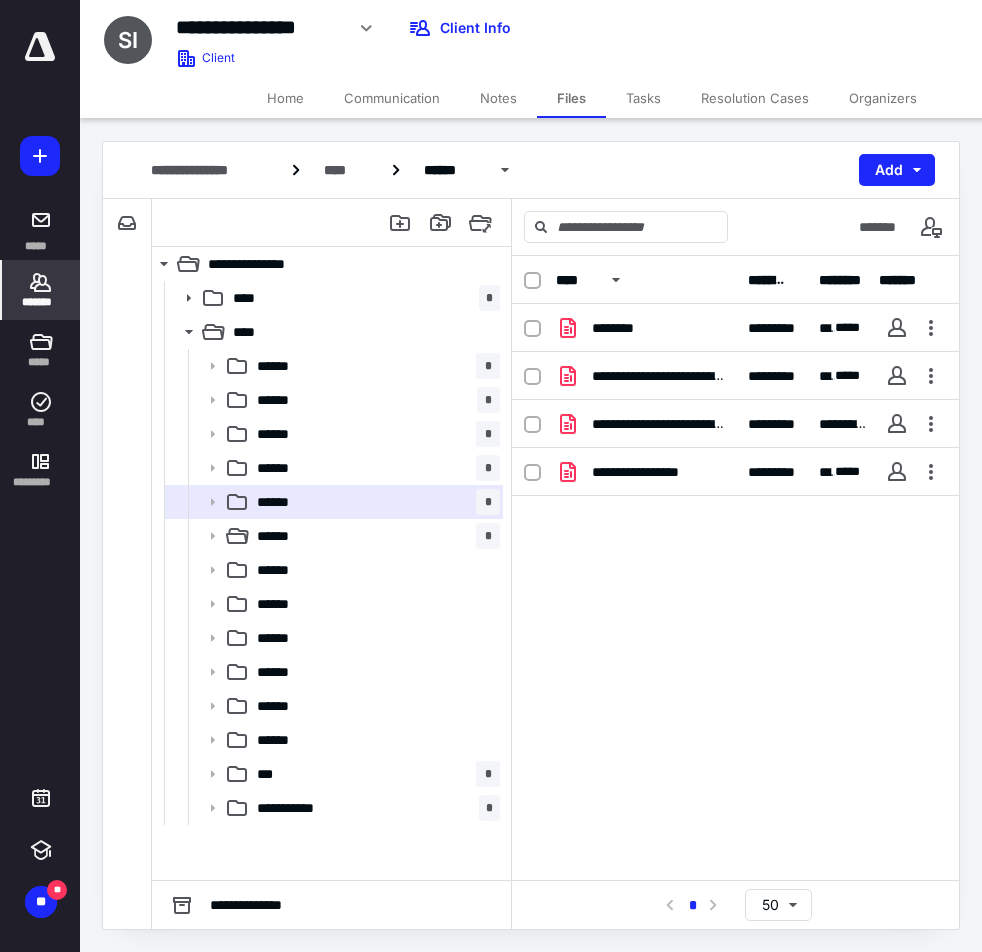 click on "*******" at bounding box center (41, 302) 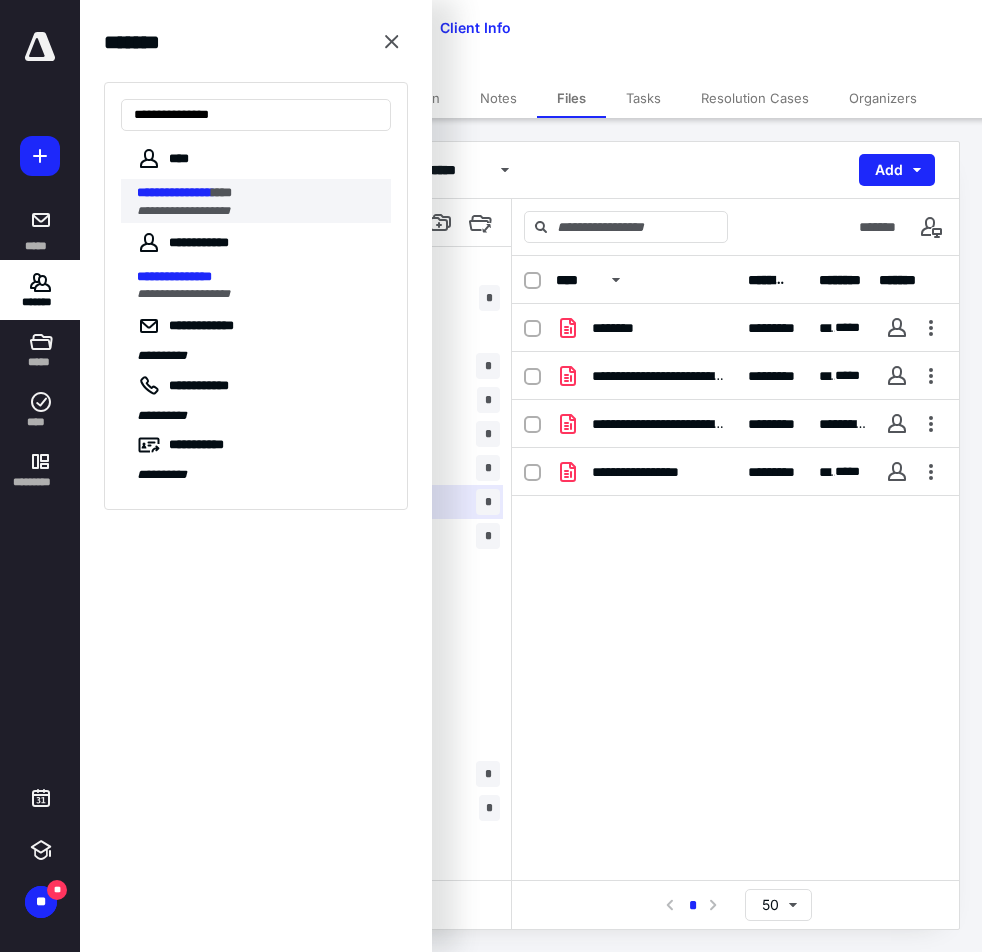 type on "**********" 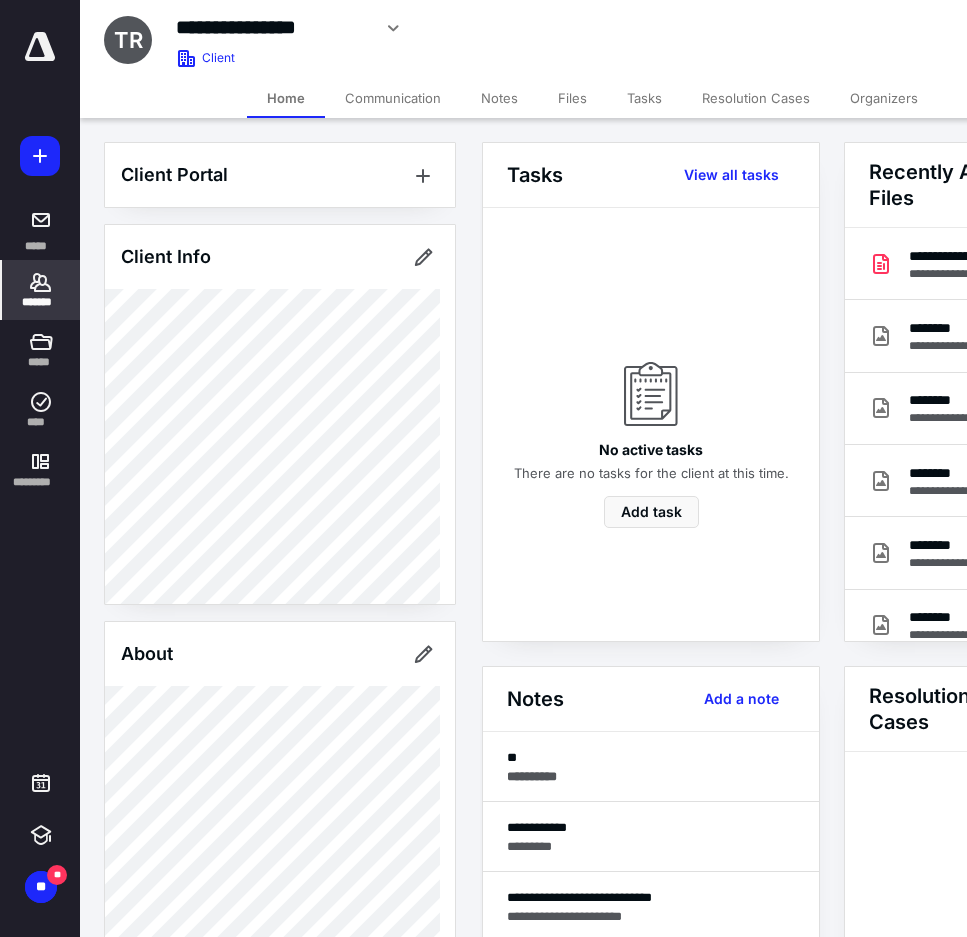 click on "Notes" at bounding box center [499, 98] 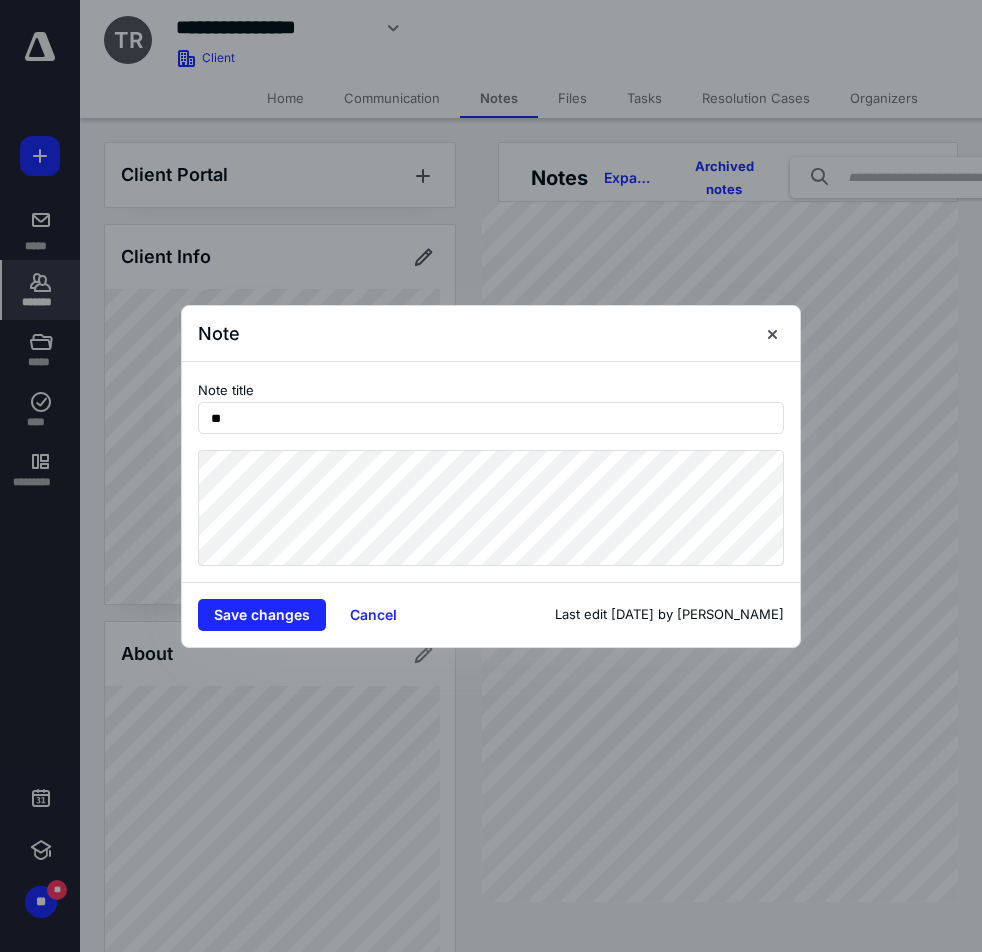 click on "Note title **" at bounding box center (491, 472) 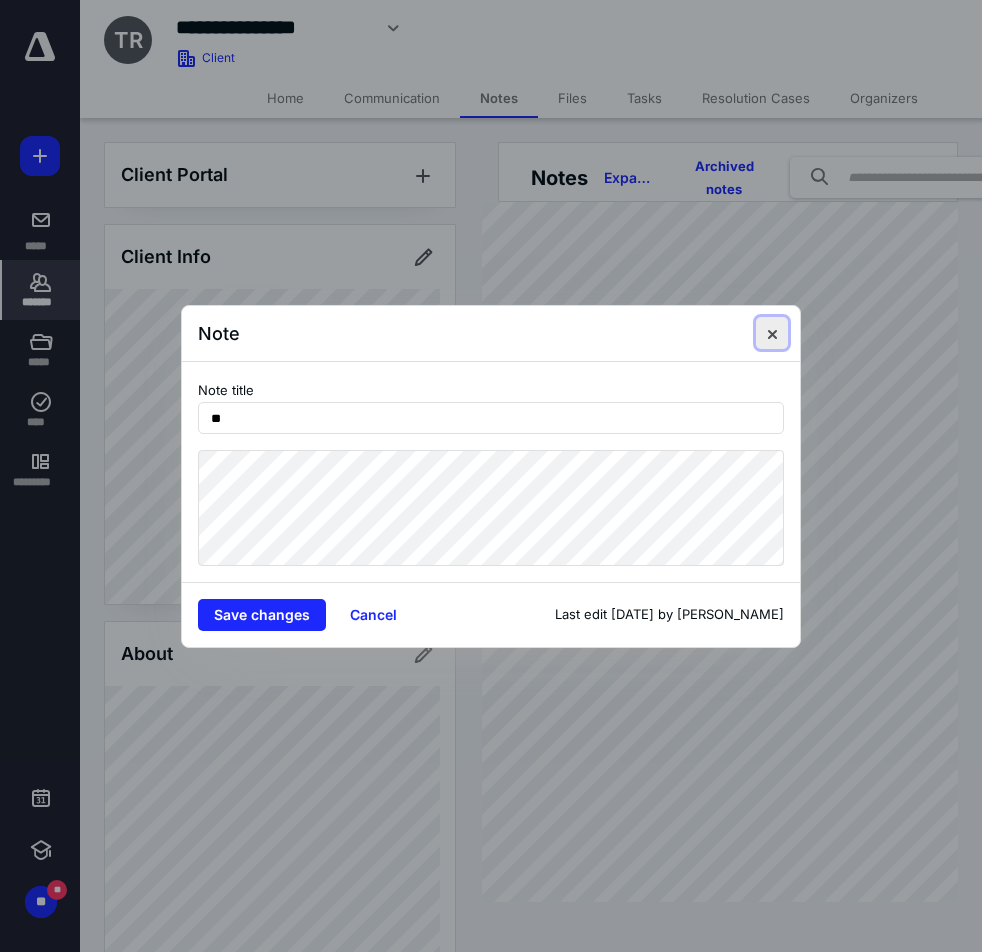 click at bounding box center (772, 333) 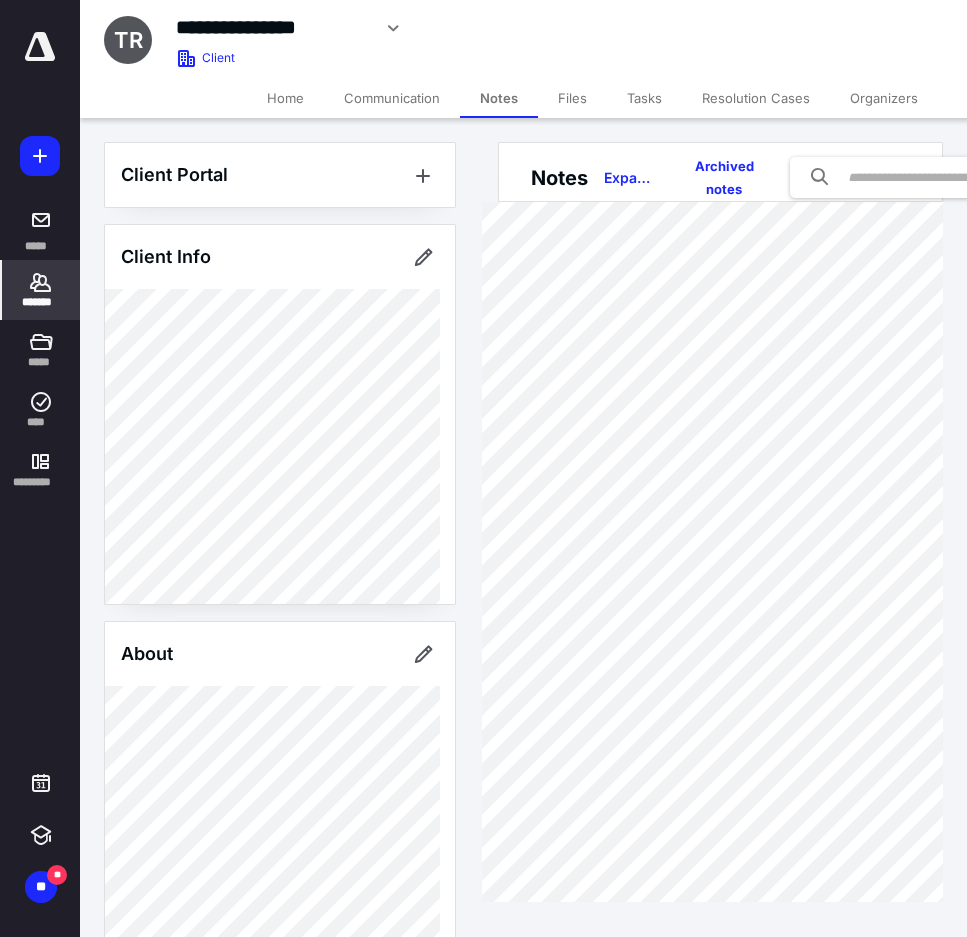 click on "Files" at bounding box center (572, 98) 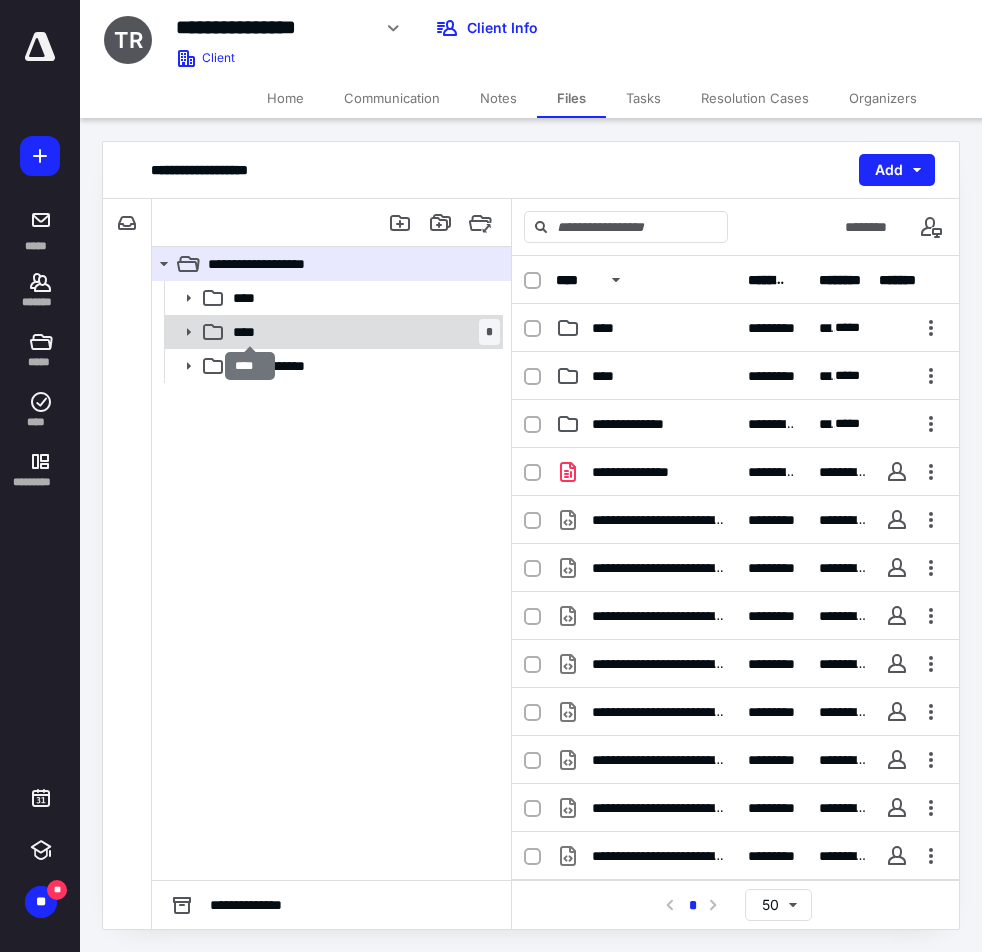 click on "****" at bounding box center [250, 332] 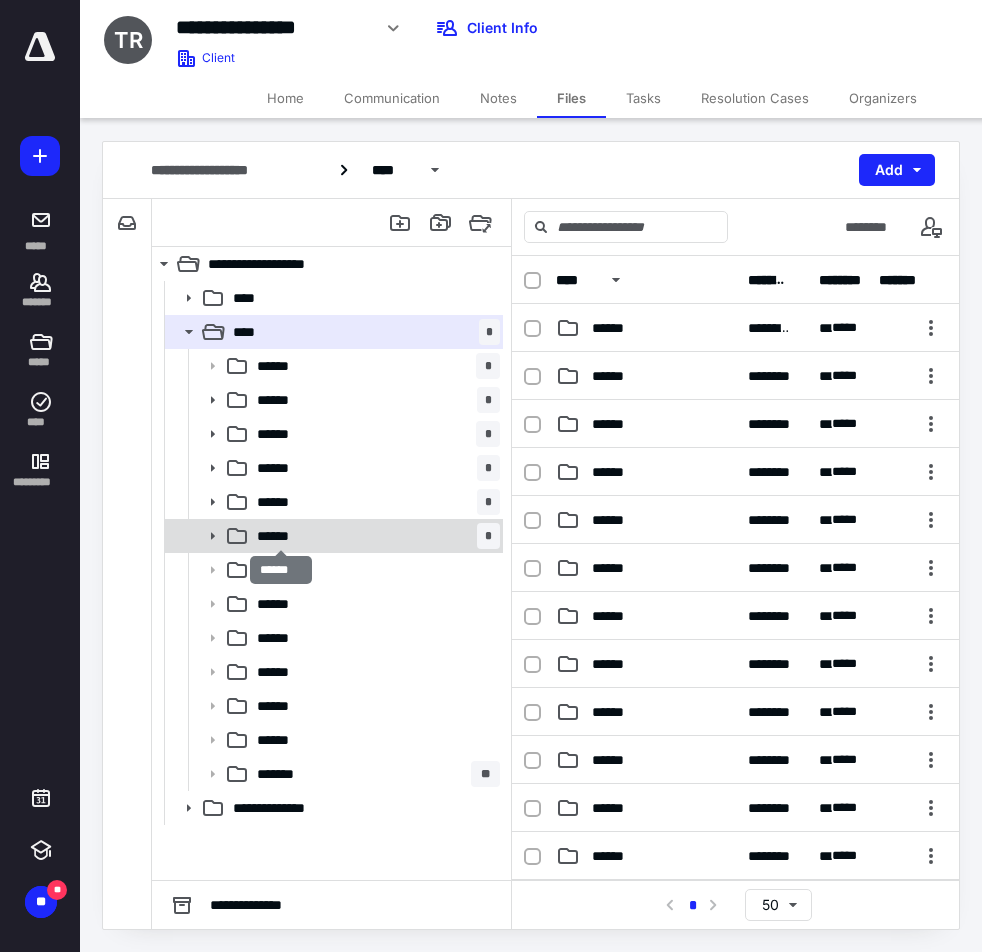 click on "******" at bounding box center [281, 536] 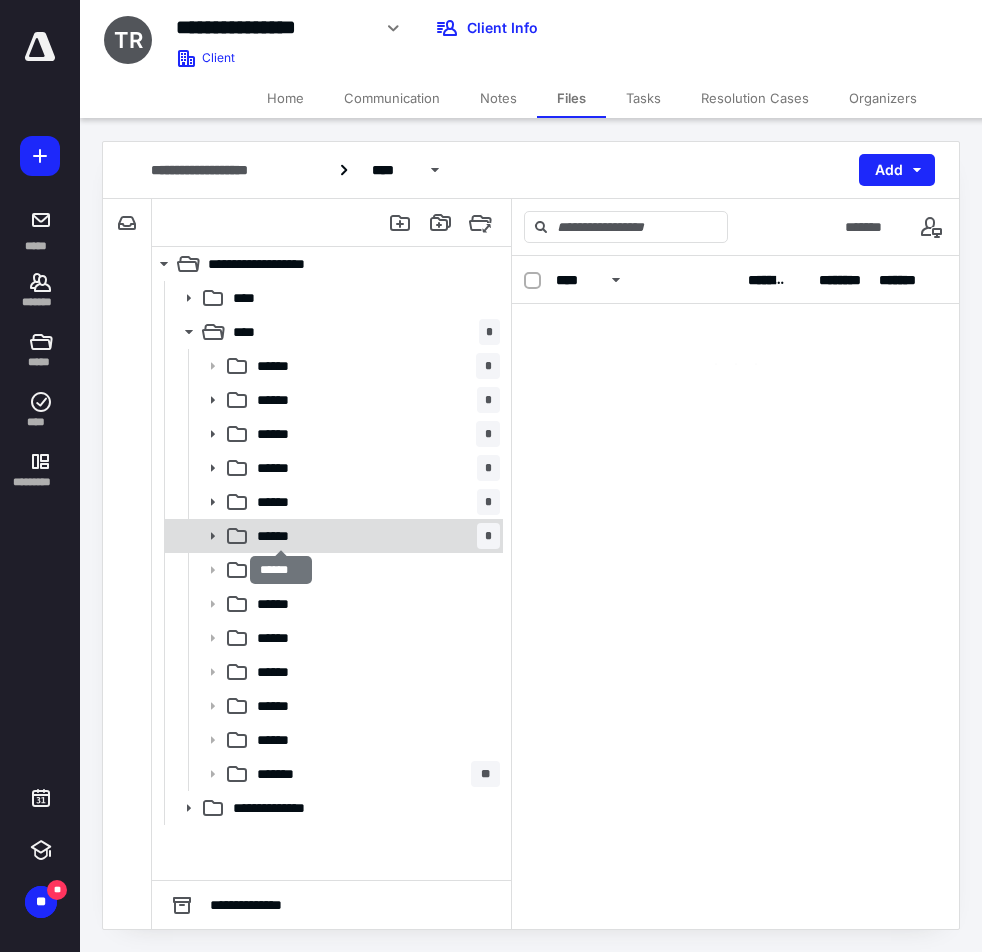 click on "******" at bounding box center [281, 536] 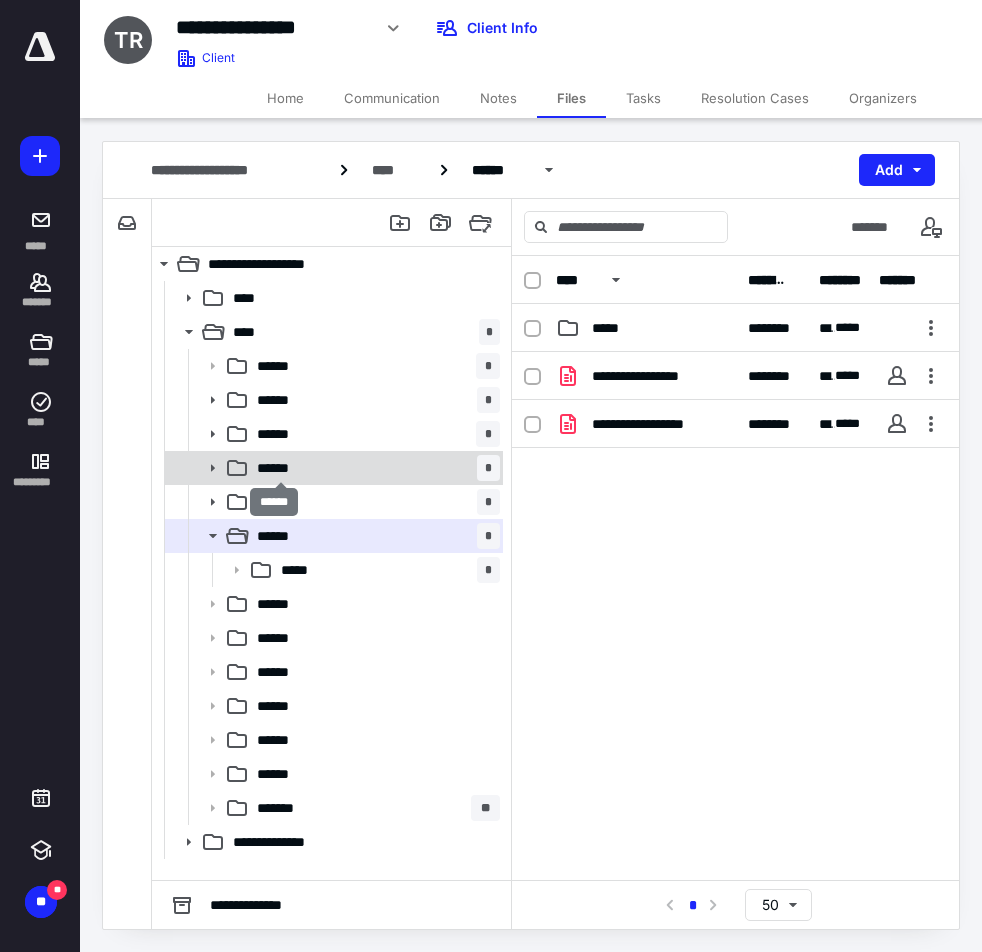 click on "******" at bounding box center [280, 468] 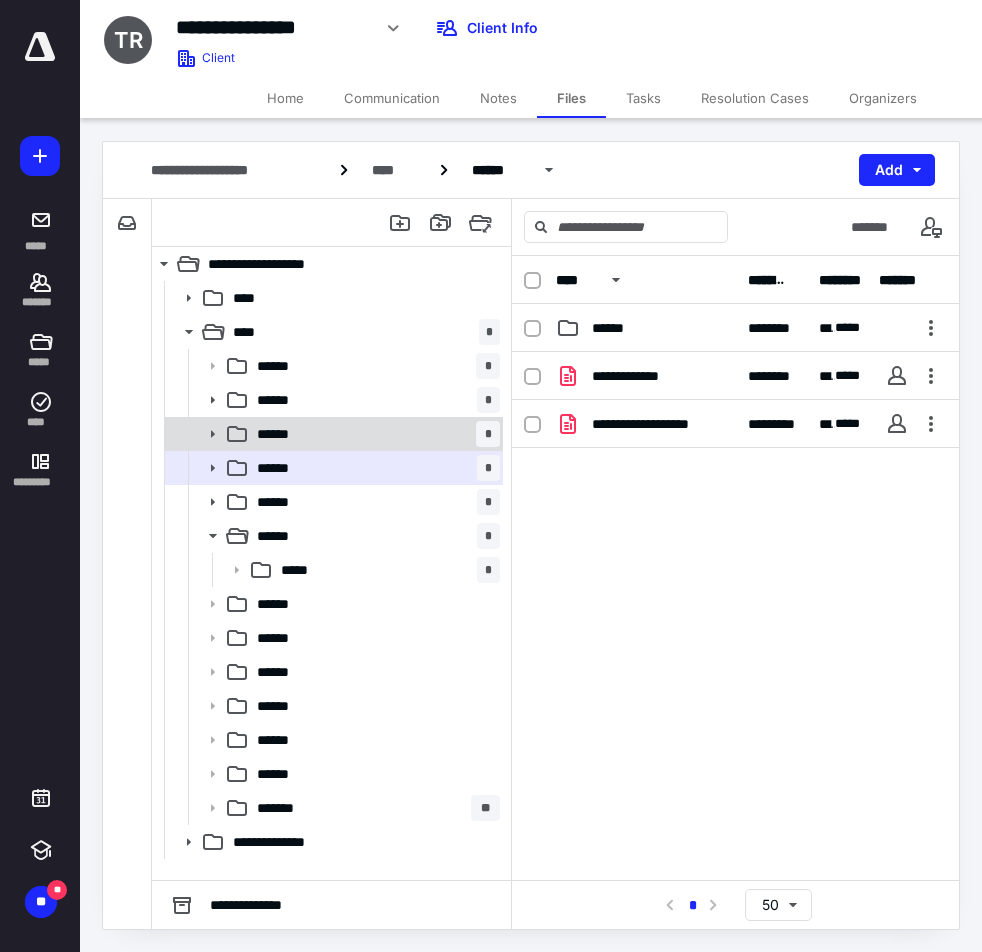 click on "****** *" at bounding box center (374, 434) 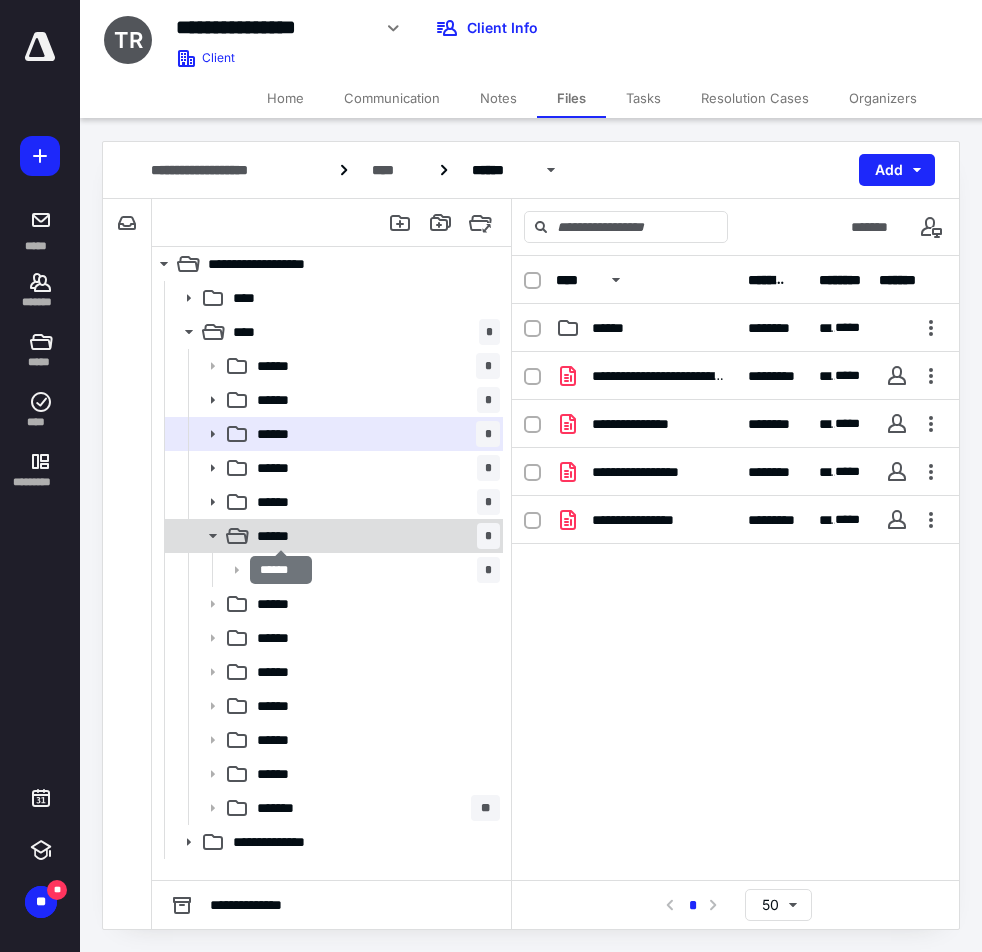 click on "******" at bounding box center [281, 536] 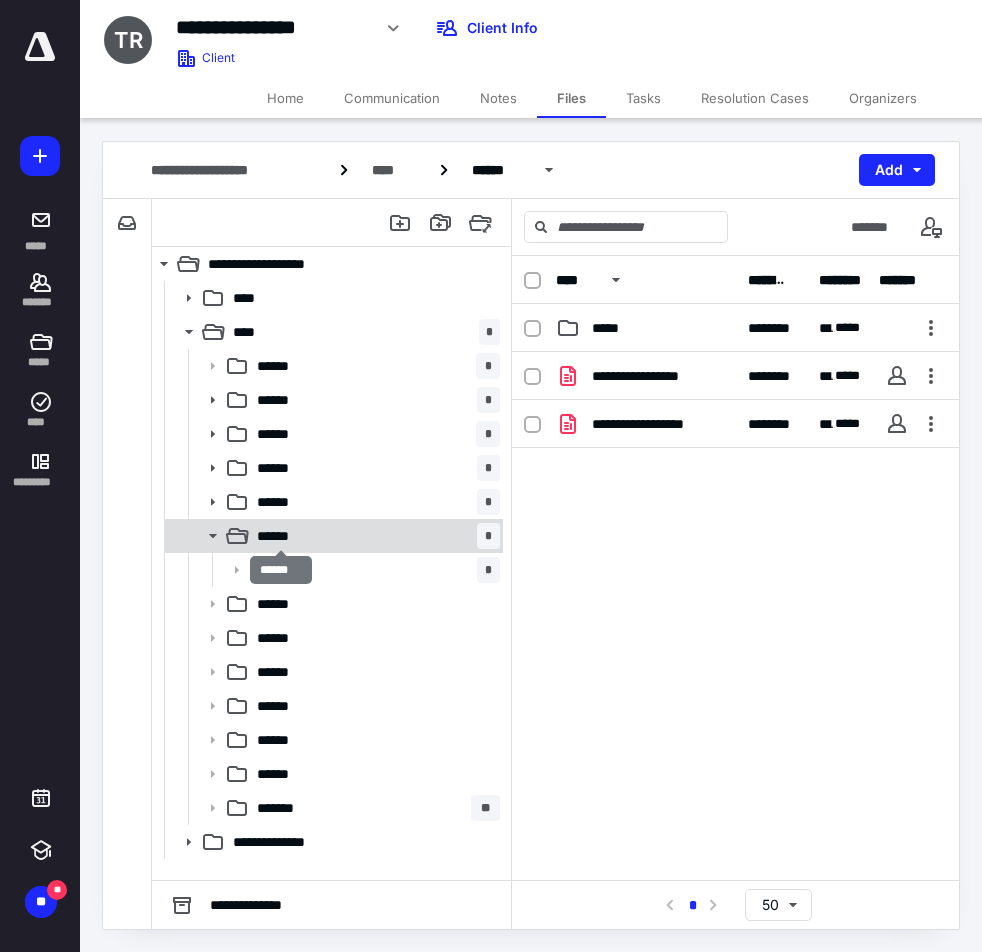 click on "******" at bounding box center (281, 536) 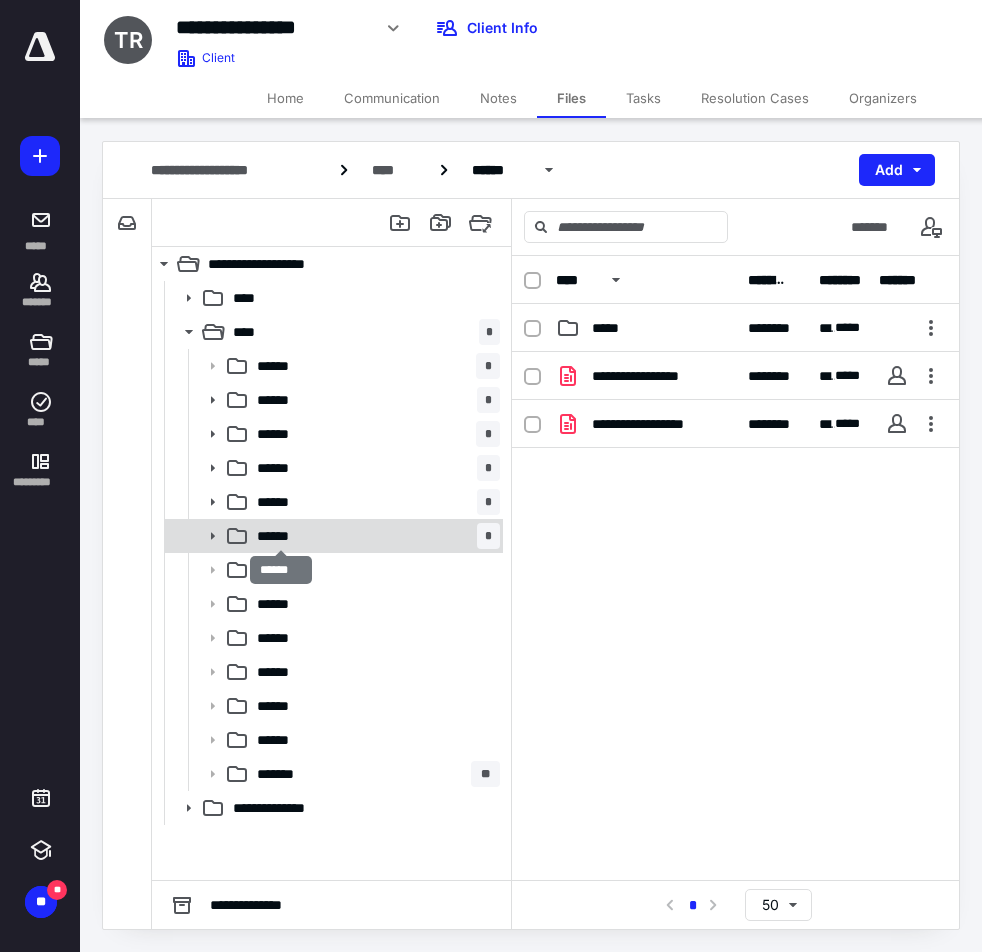 click on "******" at bounding box center [281, 536] 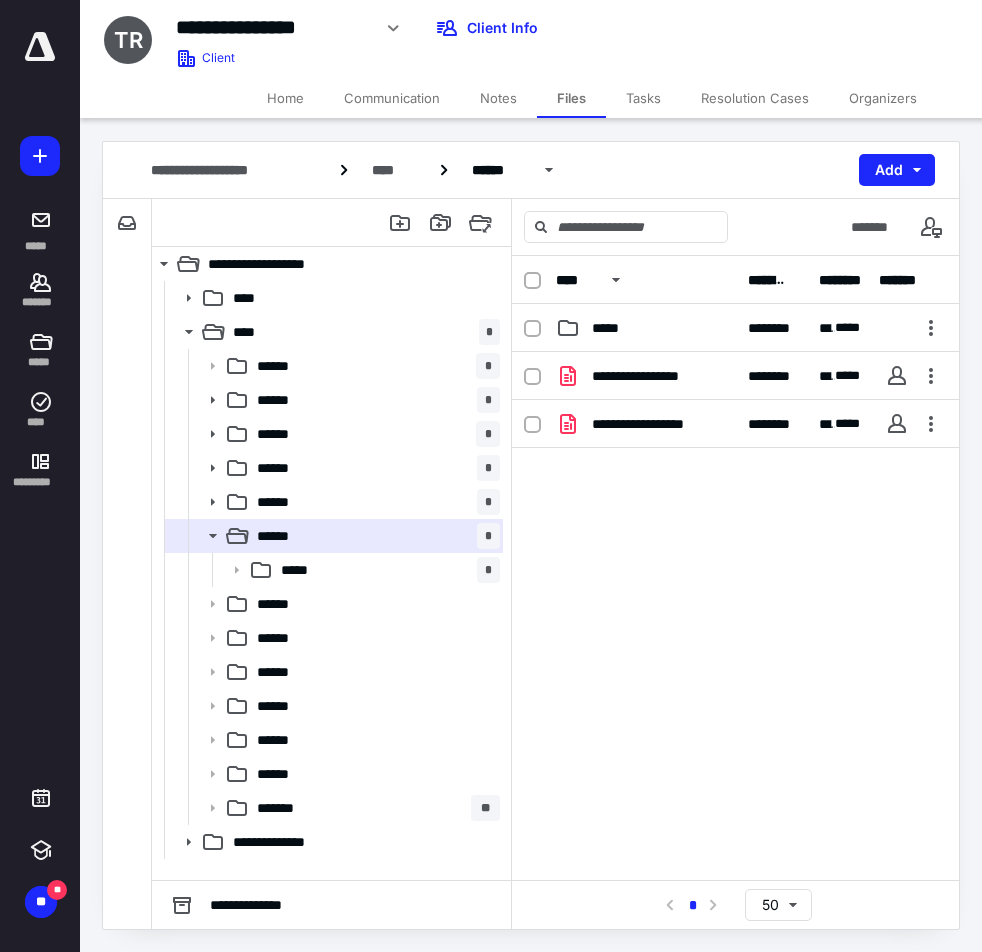 click on "**********" at bounding box center (462, 28) 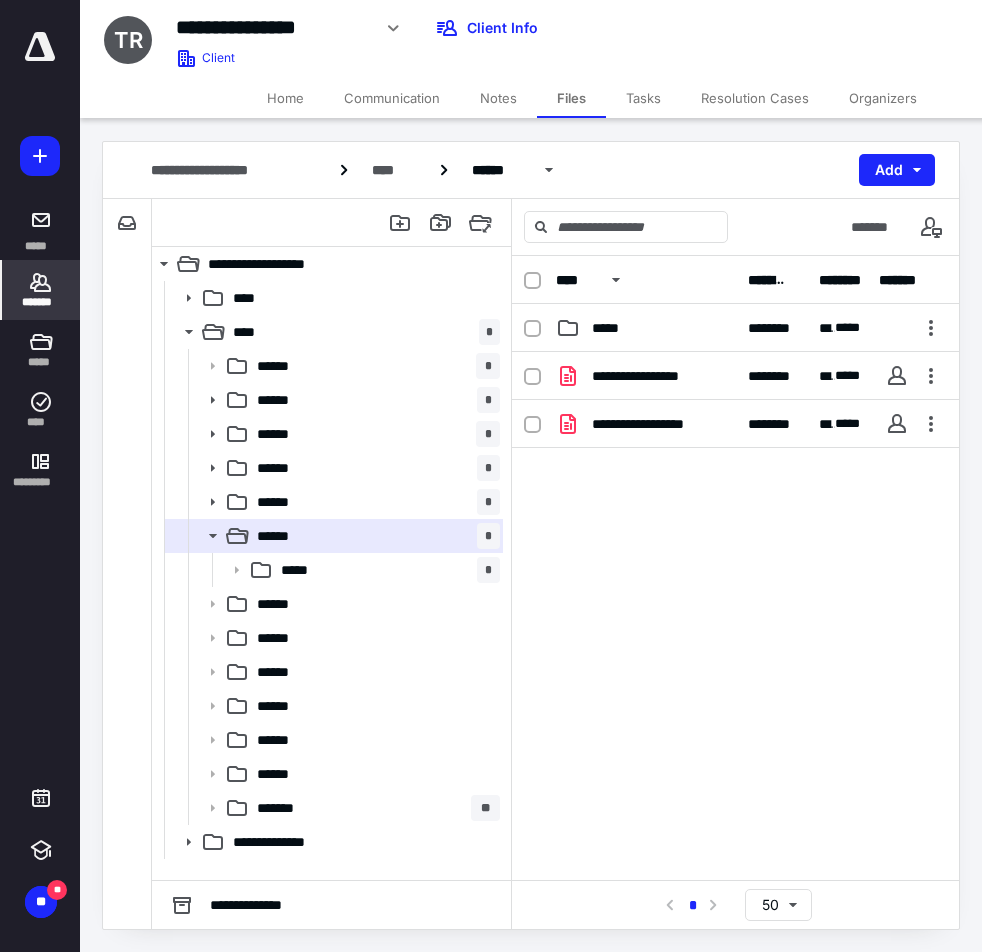 click on "*******" at bounding box center (41, 302) 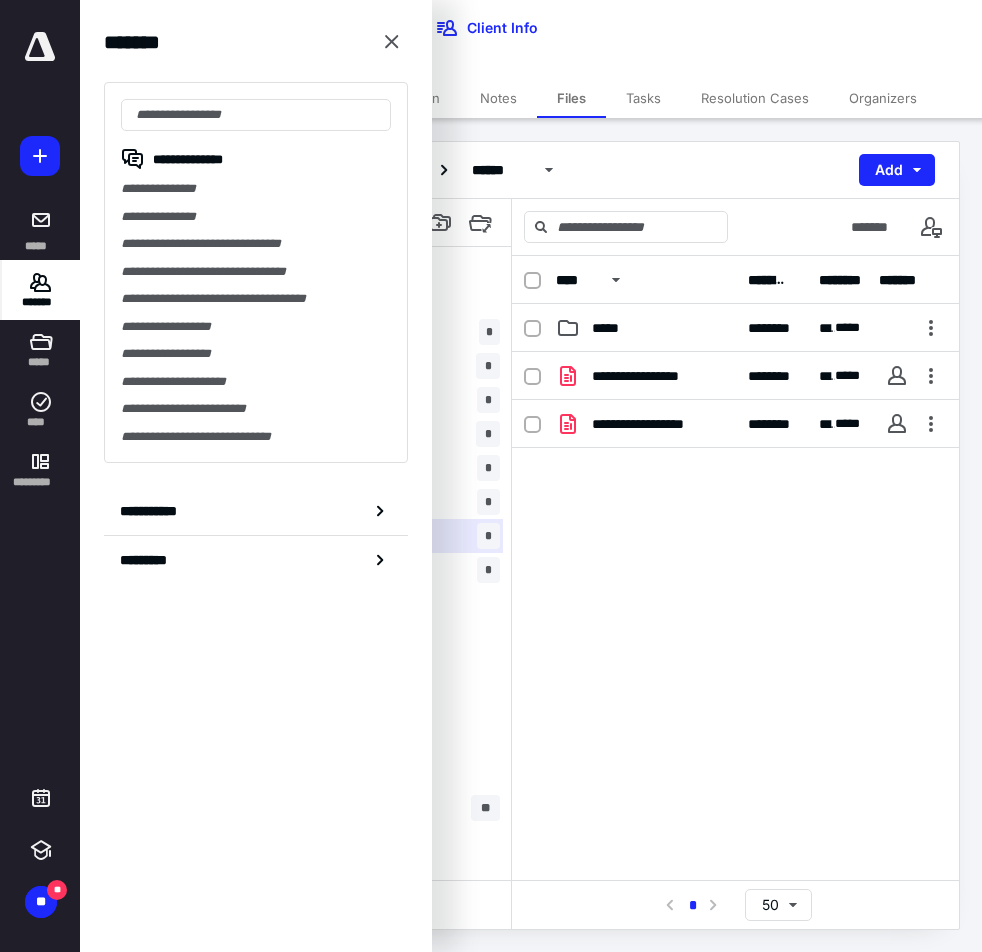 type on "*" 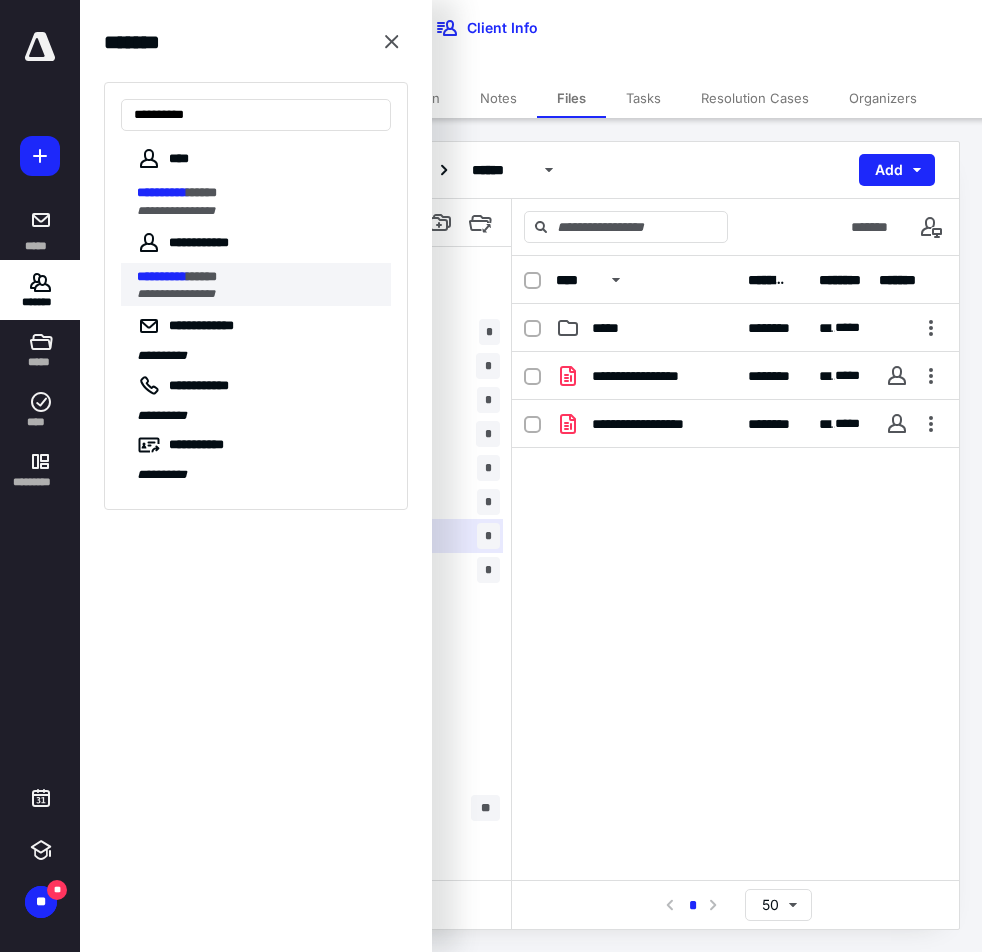 type on "**********" 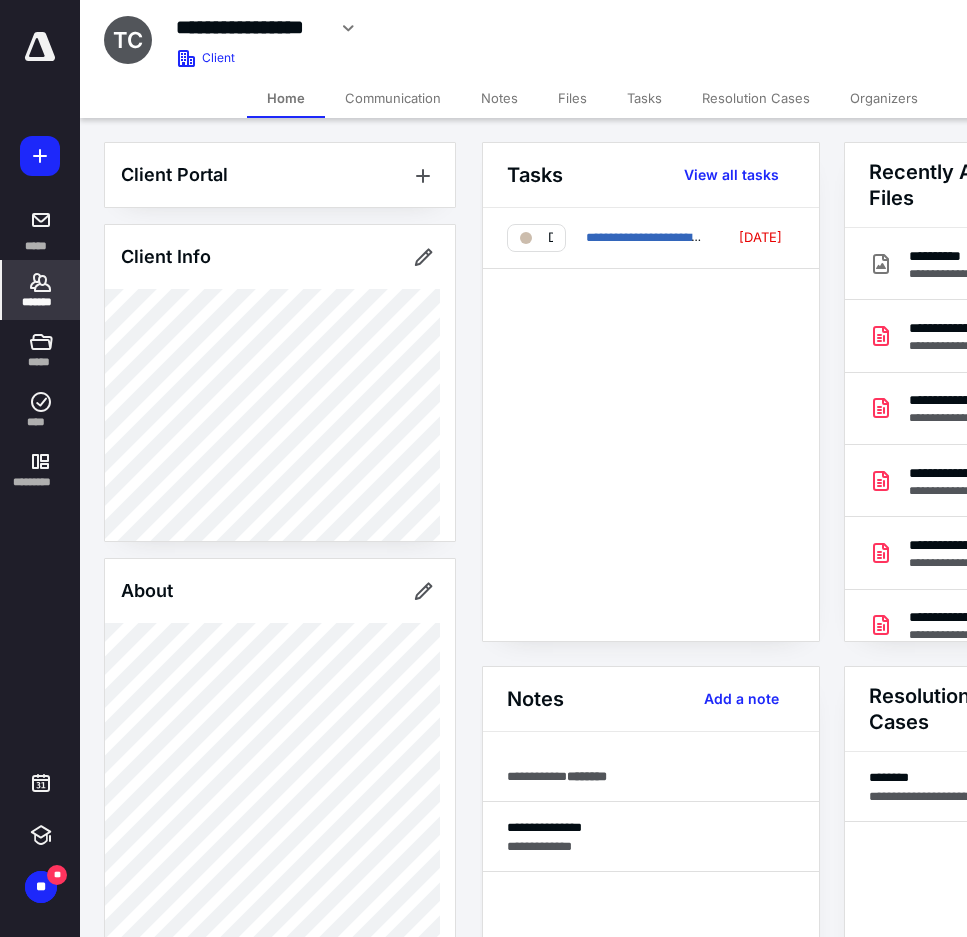 click on "Notes" at bounding box center [499, 98] 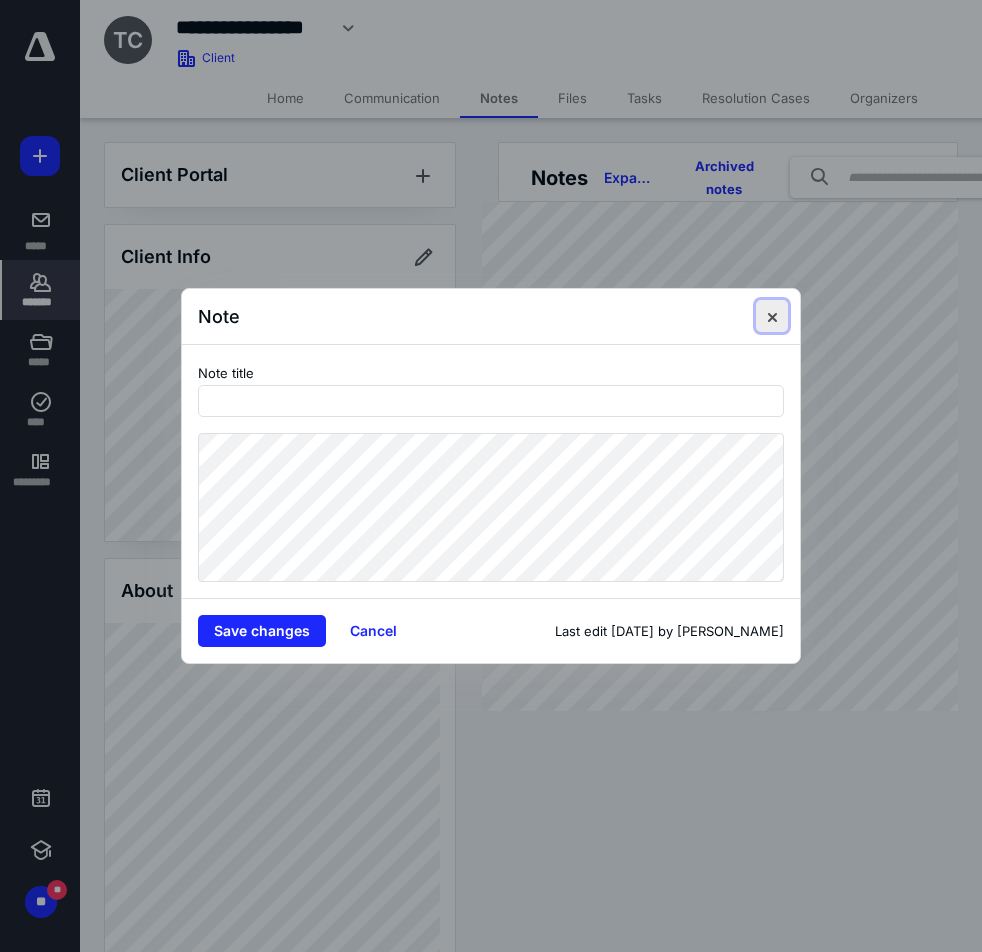 click at bounding box center [772, 316] 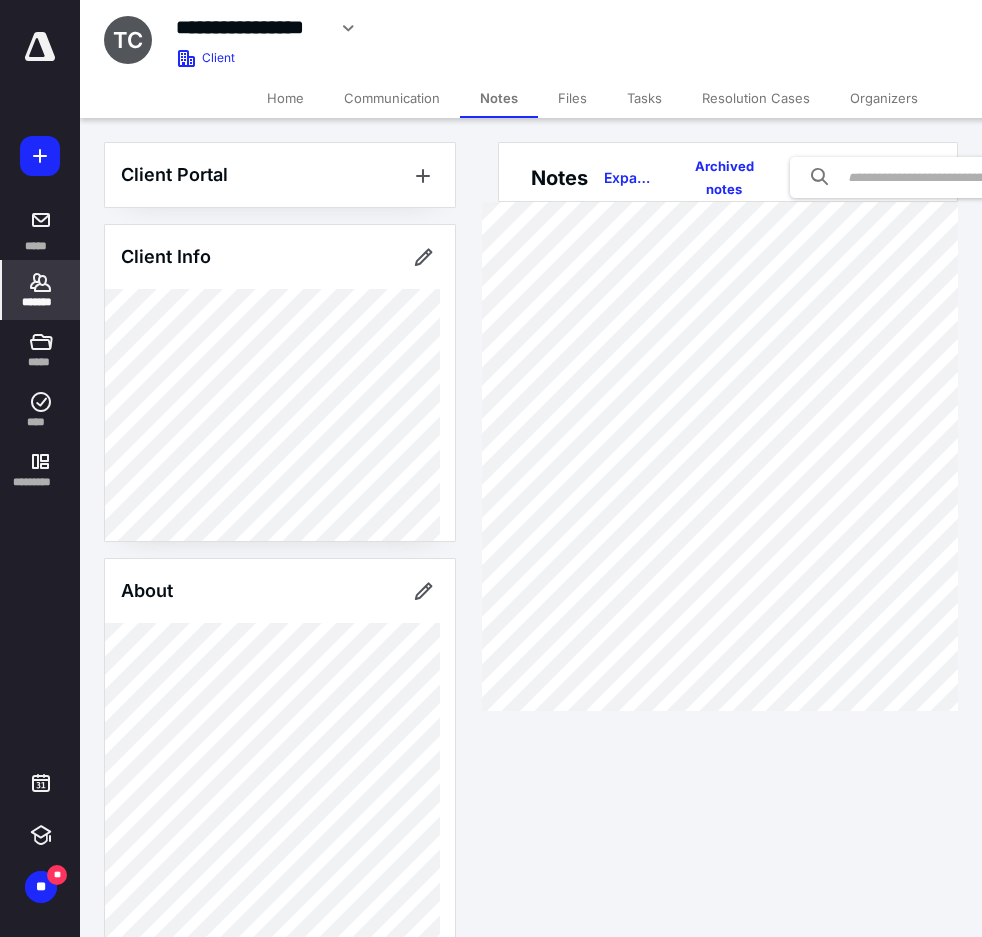 click on "Files" at bounding box center [572, 98] 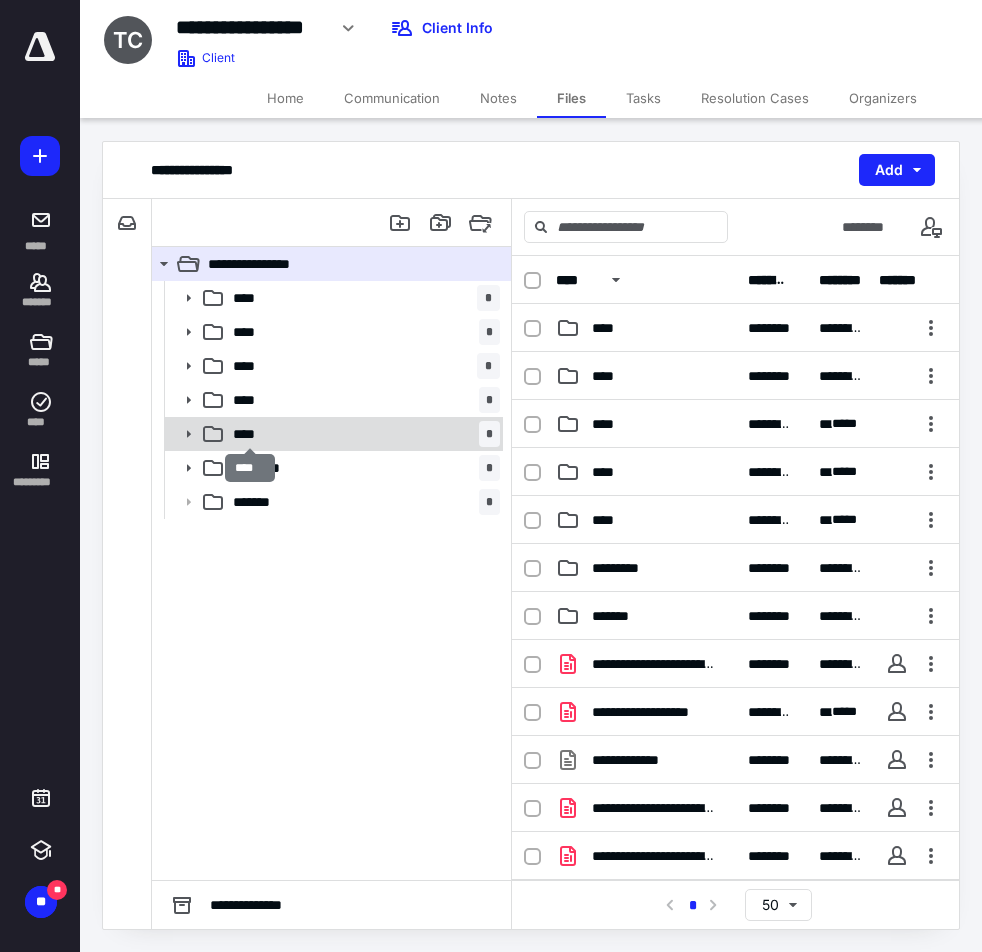 click on "****" at bounding box center [250, 434] 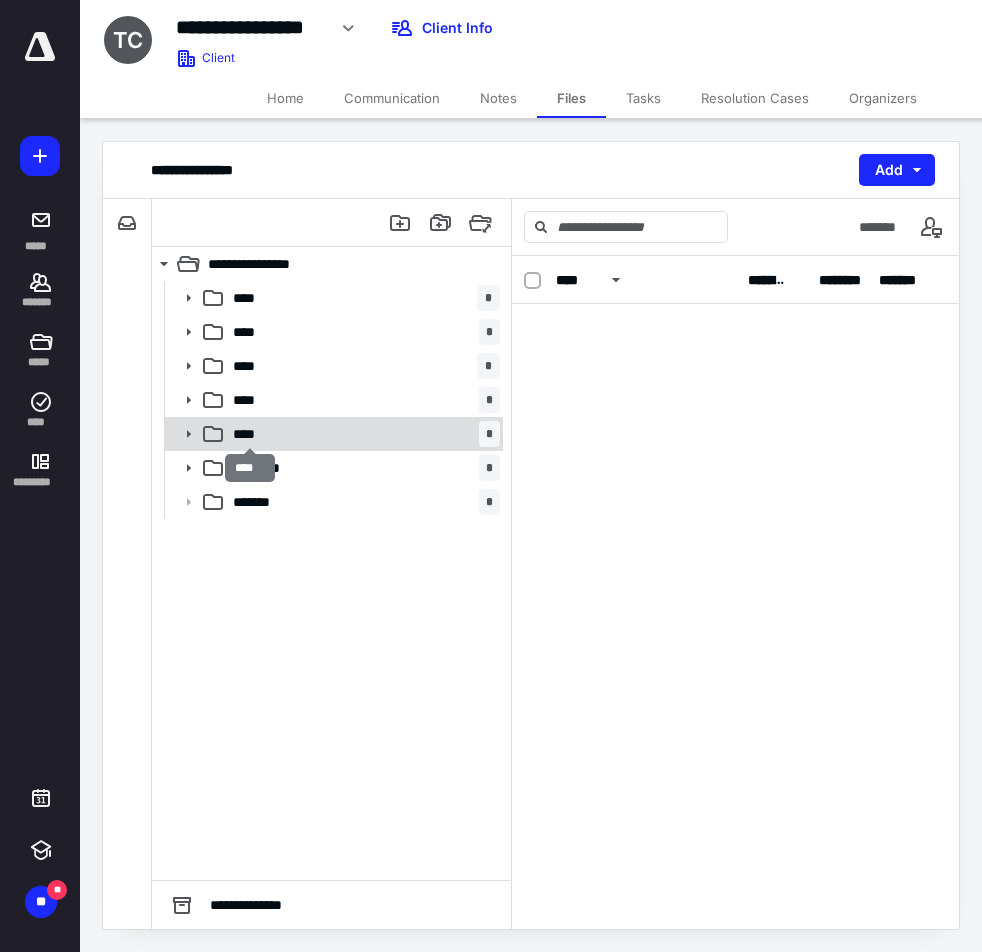 click on "****" at bounding box center (250, 434) 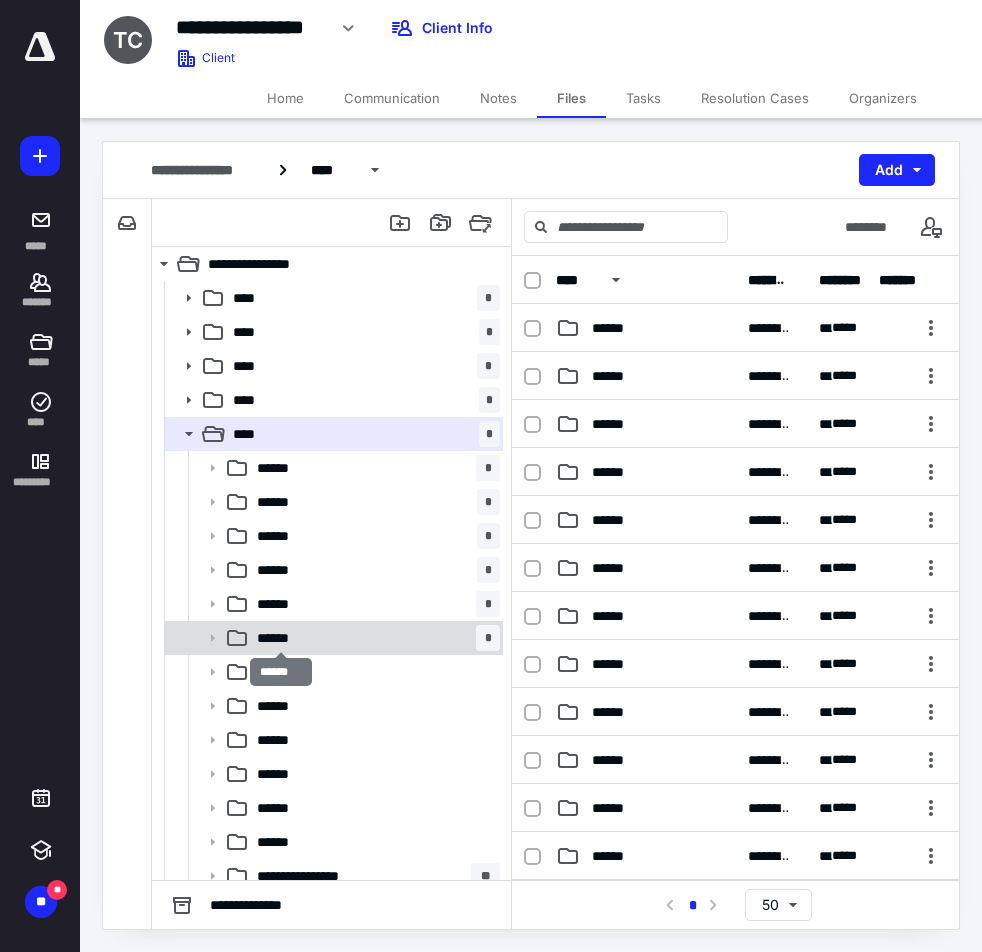 click on "******" at bounding box center (281, 638) 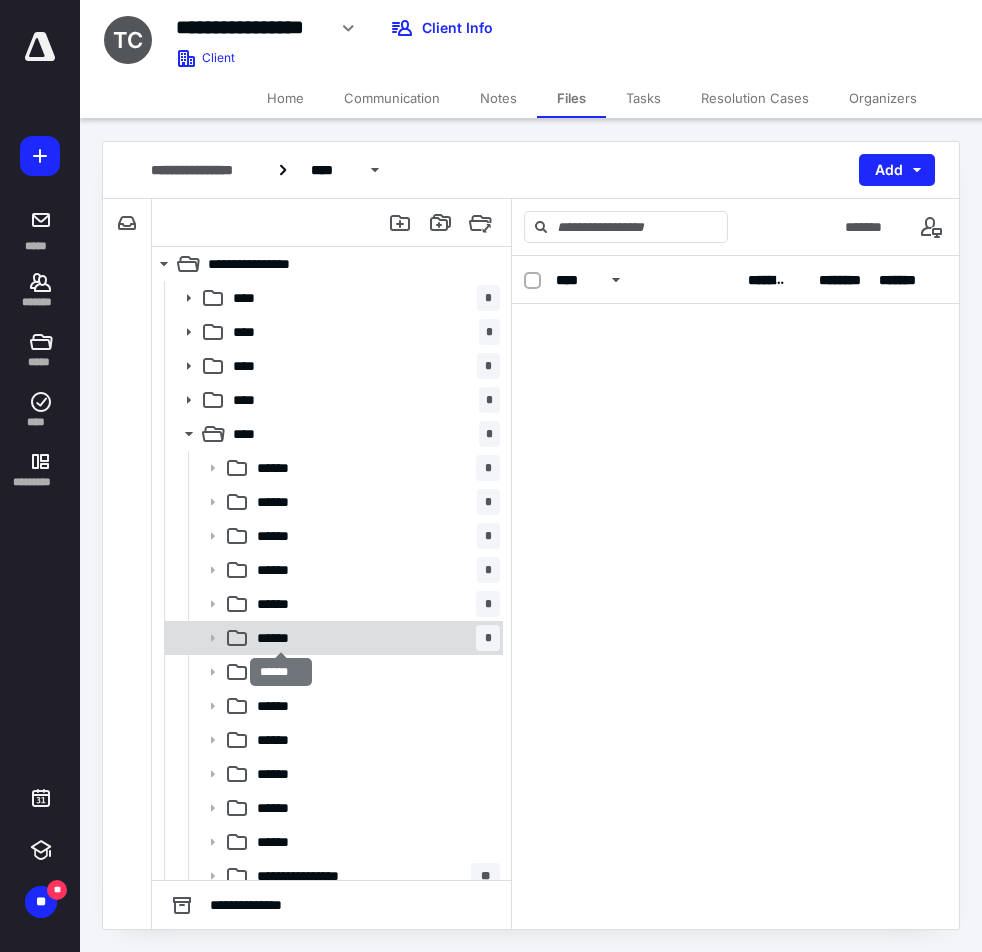 click on "******" at bounding box center (281, 638) 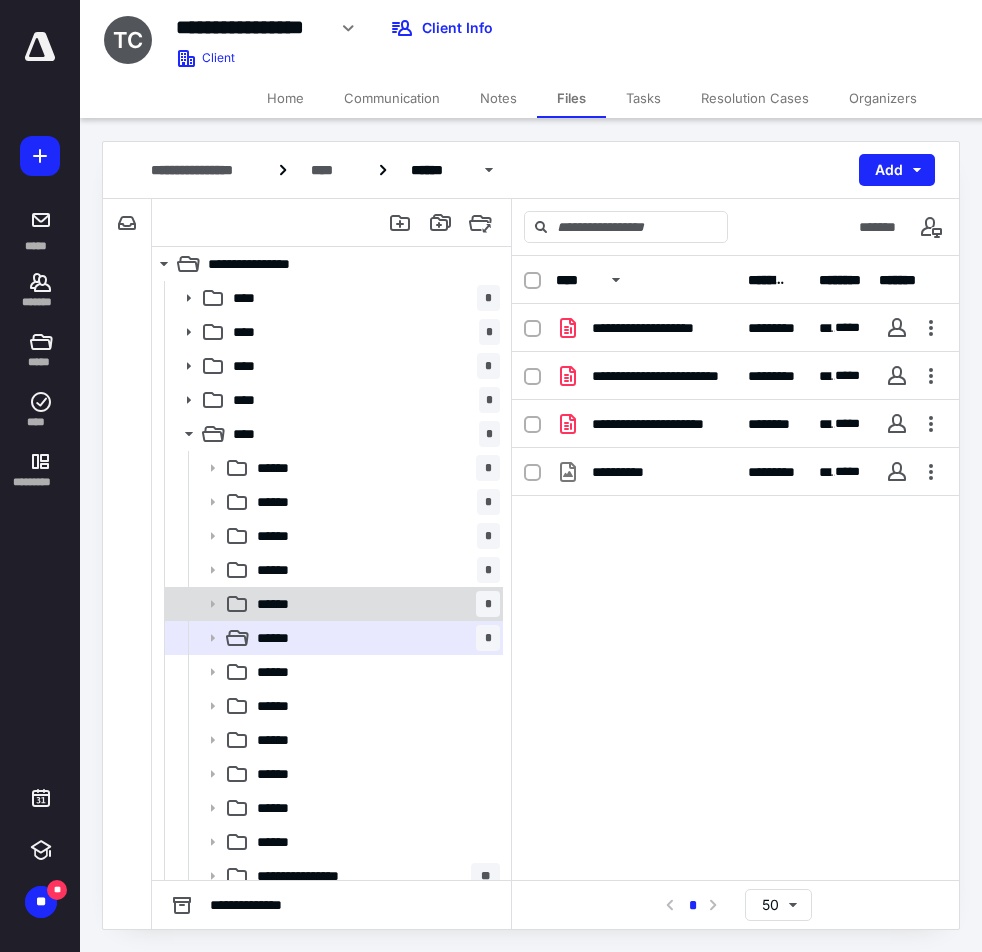 click on "****** *" at bounding box center (374, 604) 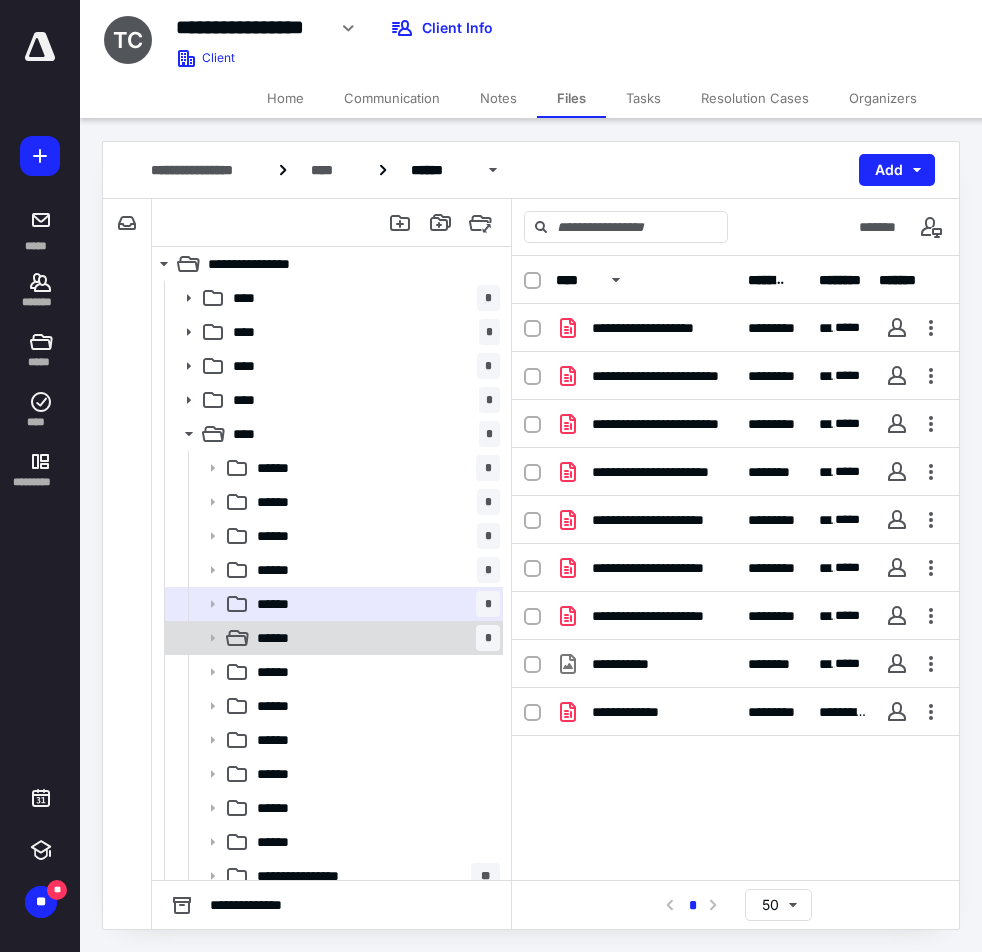 click on "****** *" at bounding box center (374, 638) 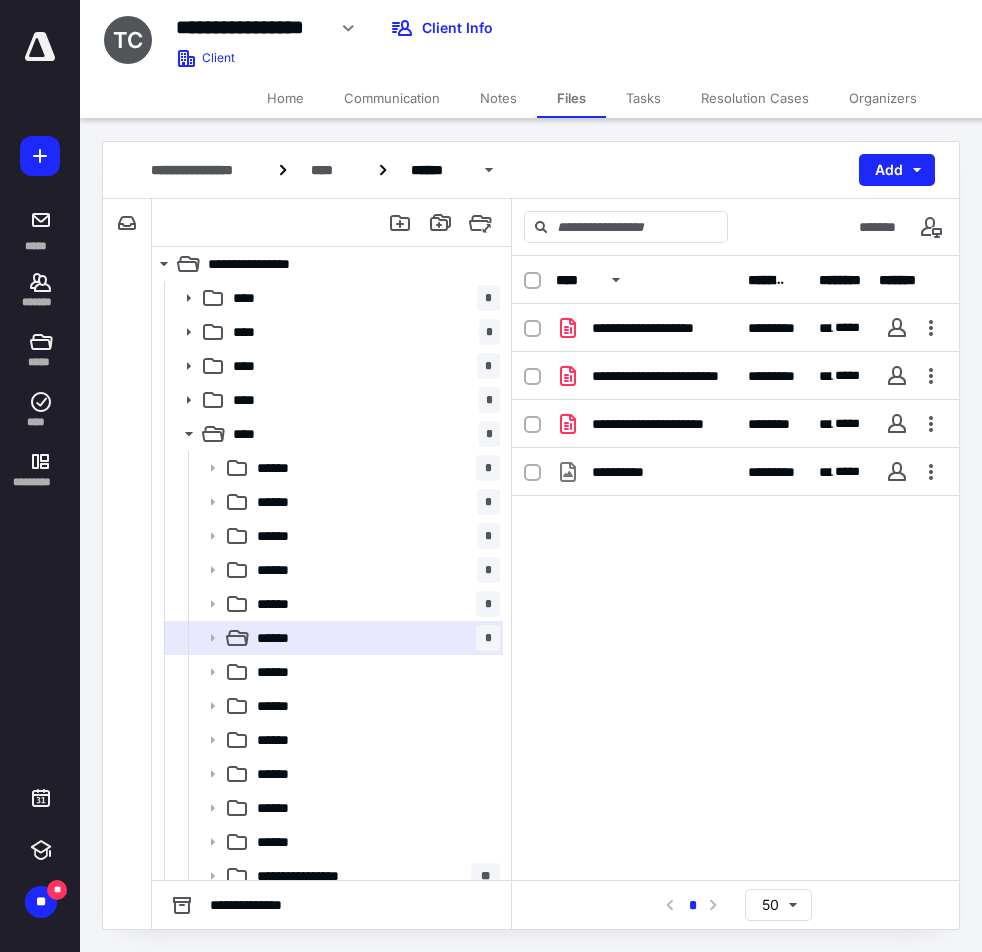 click on "**********" at bounding box center (426, 35) 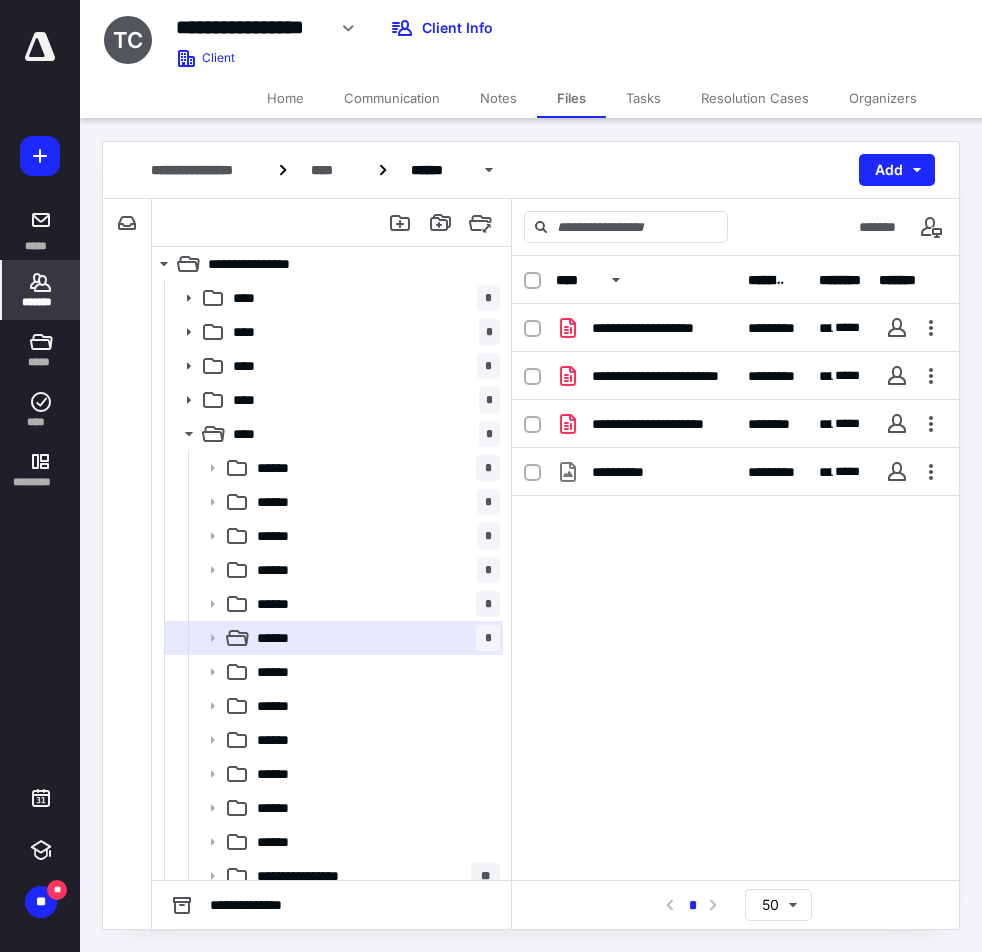 click 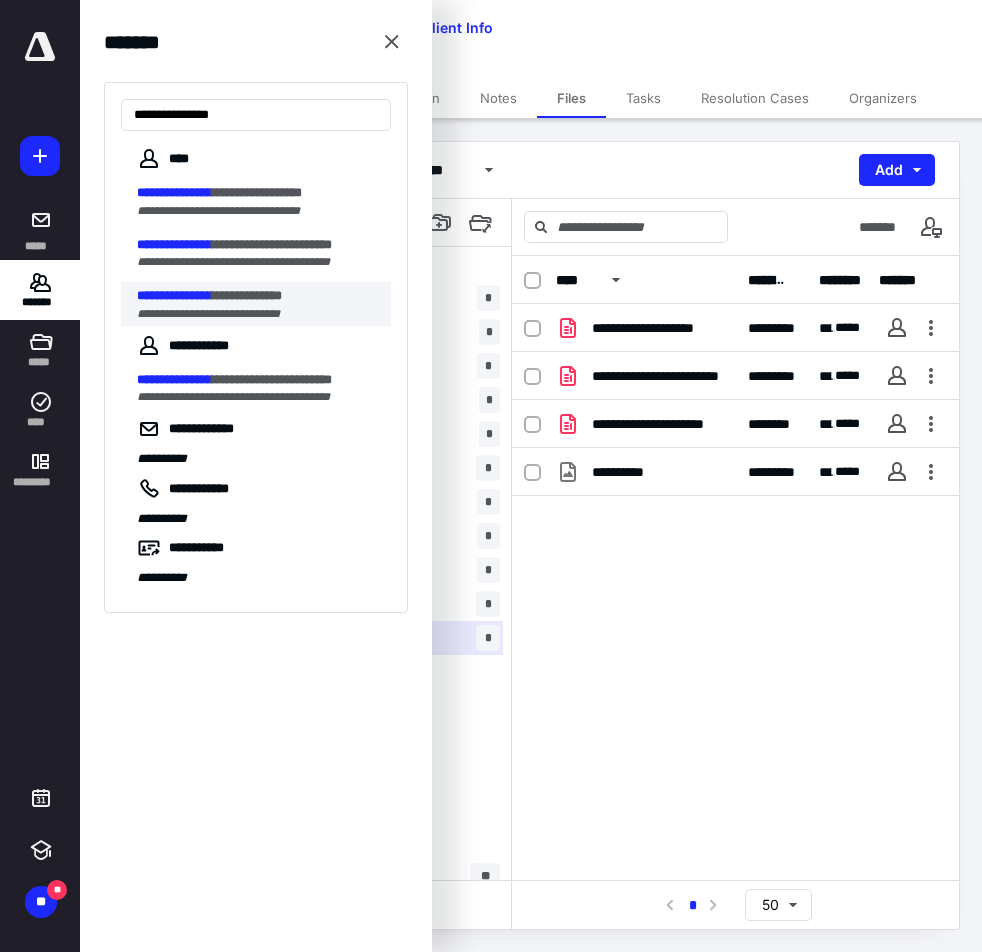 type on "**********" 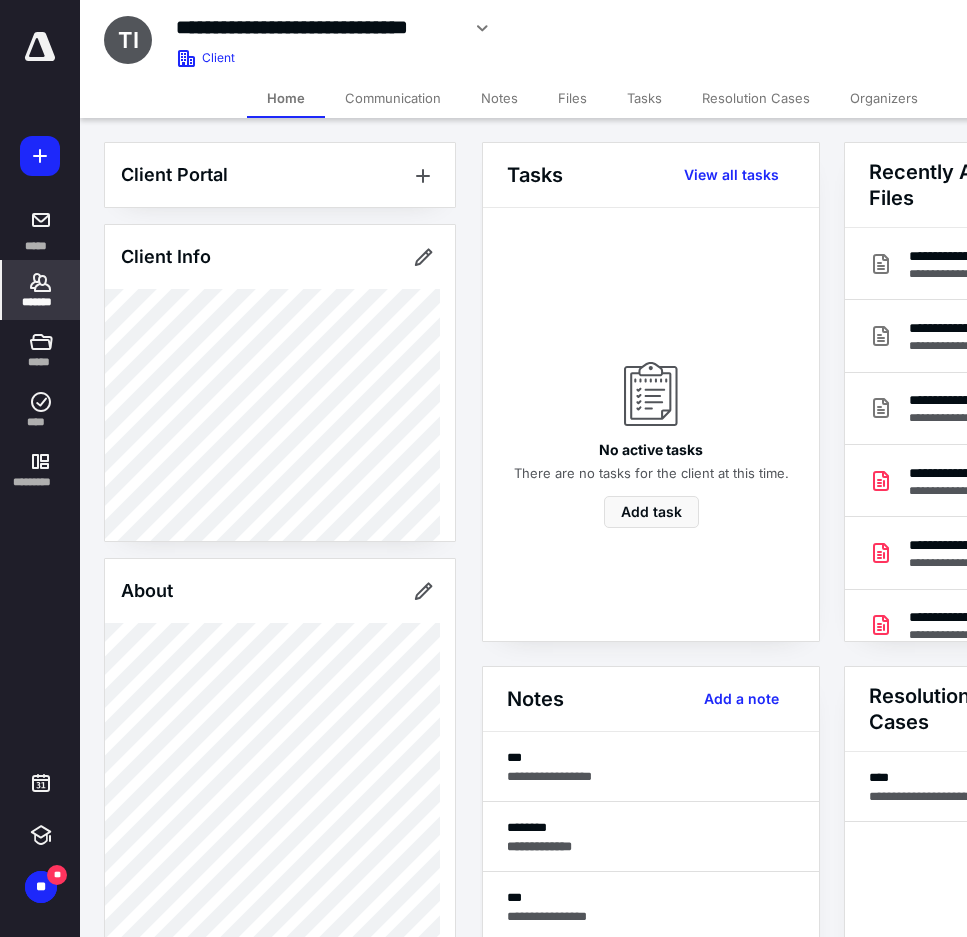 click on "Notes" at bounding box center (499, 98) 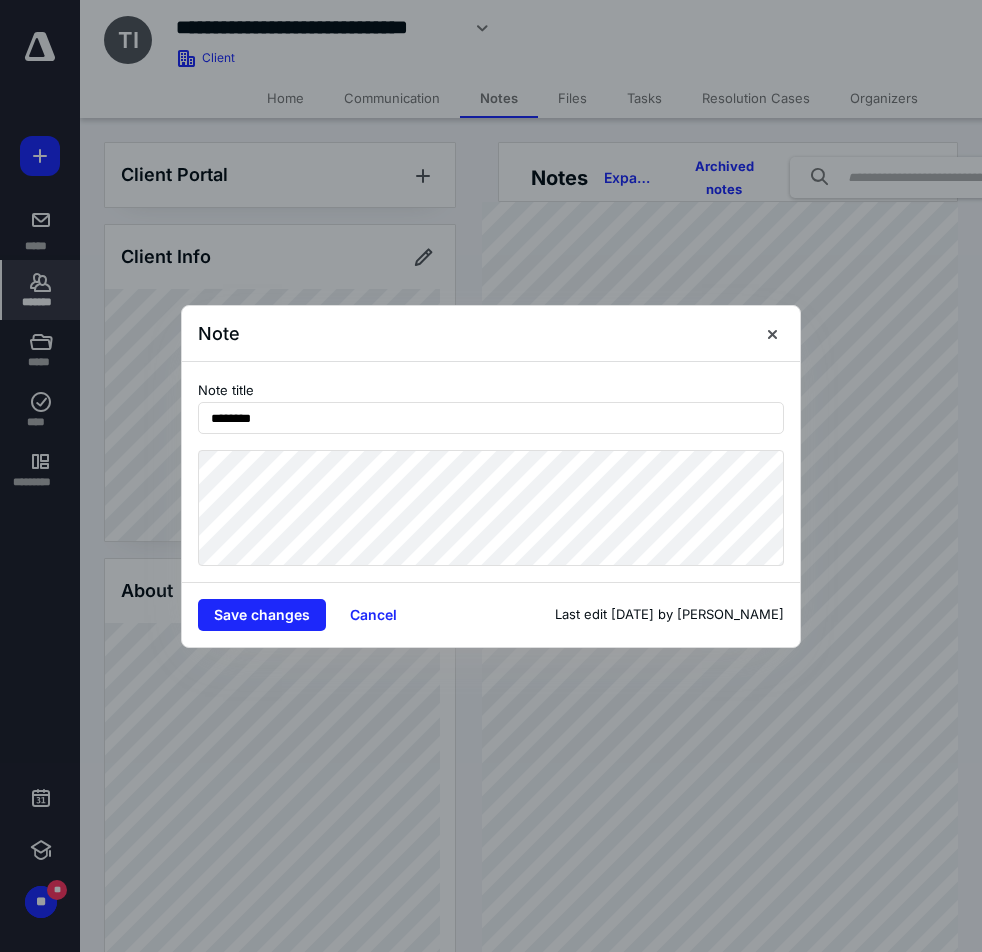click on "Note title ********" at bounding box center (491, 472) 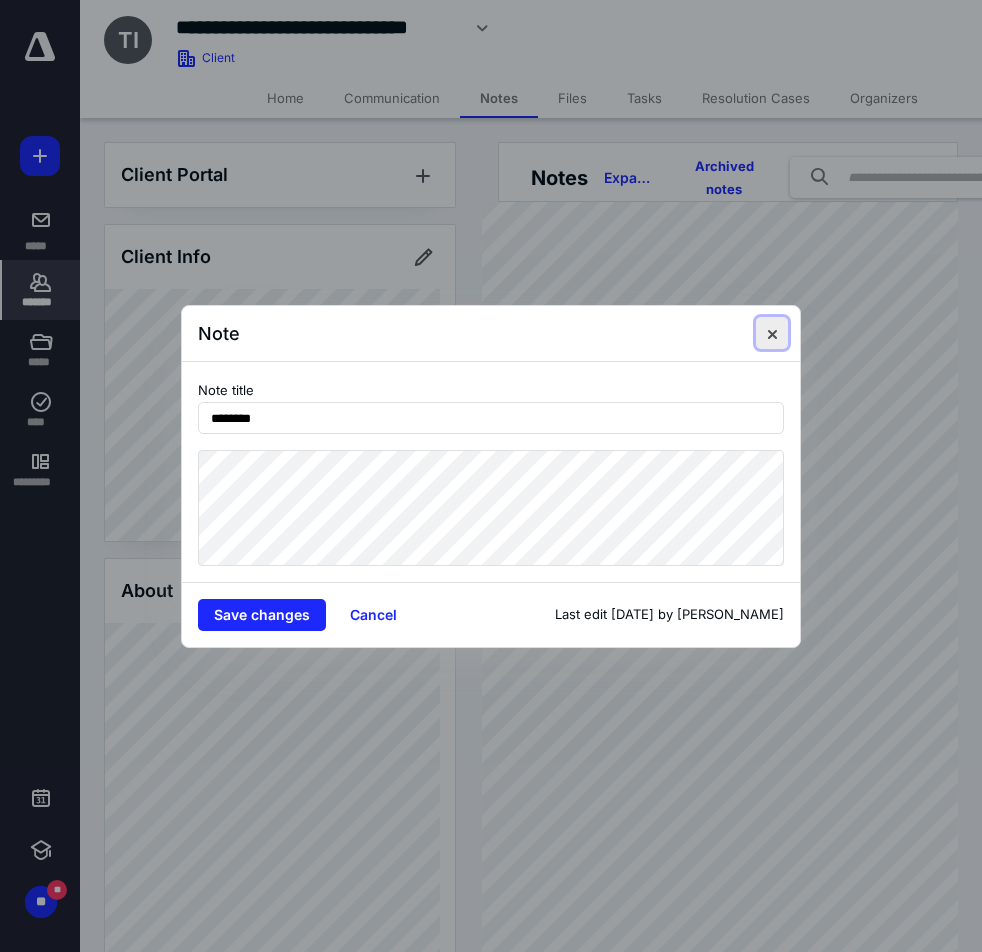 click at bounding box center [772, 333] 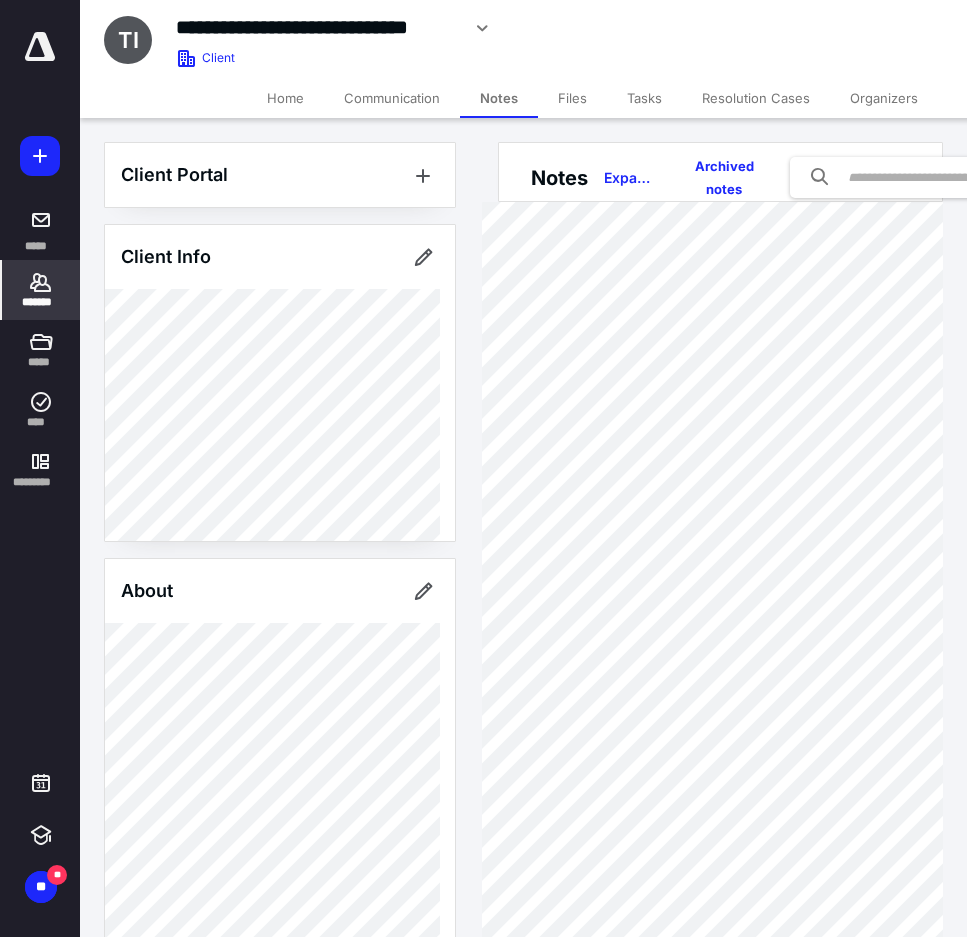 click on "Files" at bounding box center [572, 98] 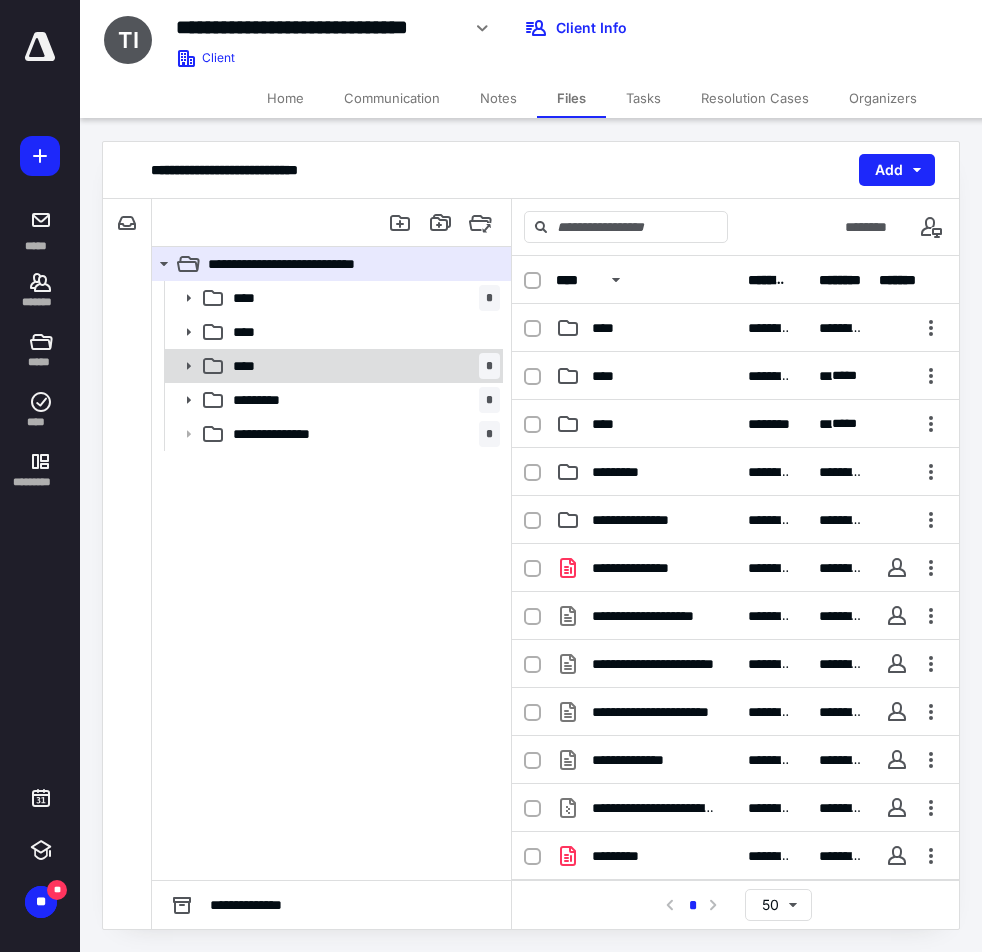 click on "****" at bounding box center [250, 366] 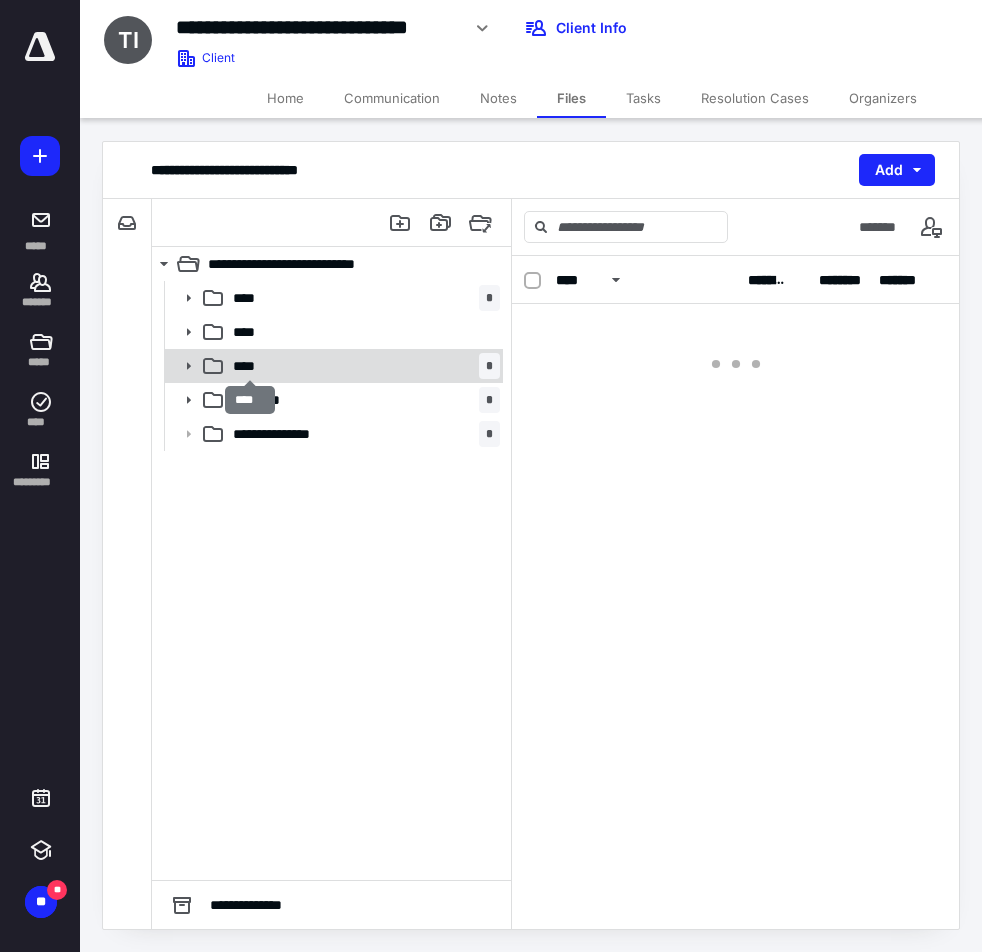 click on "****" at bounding box center [250, 366] 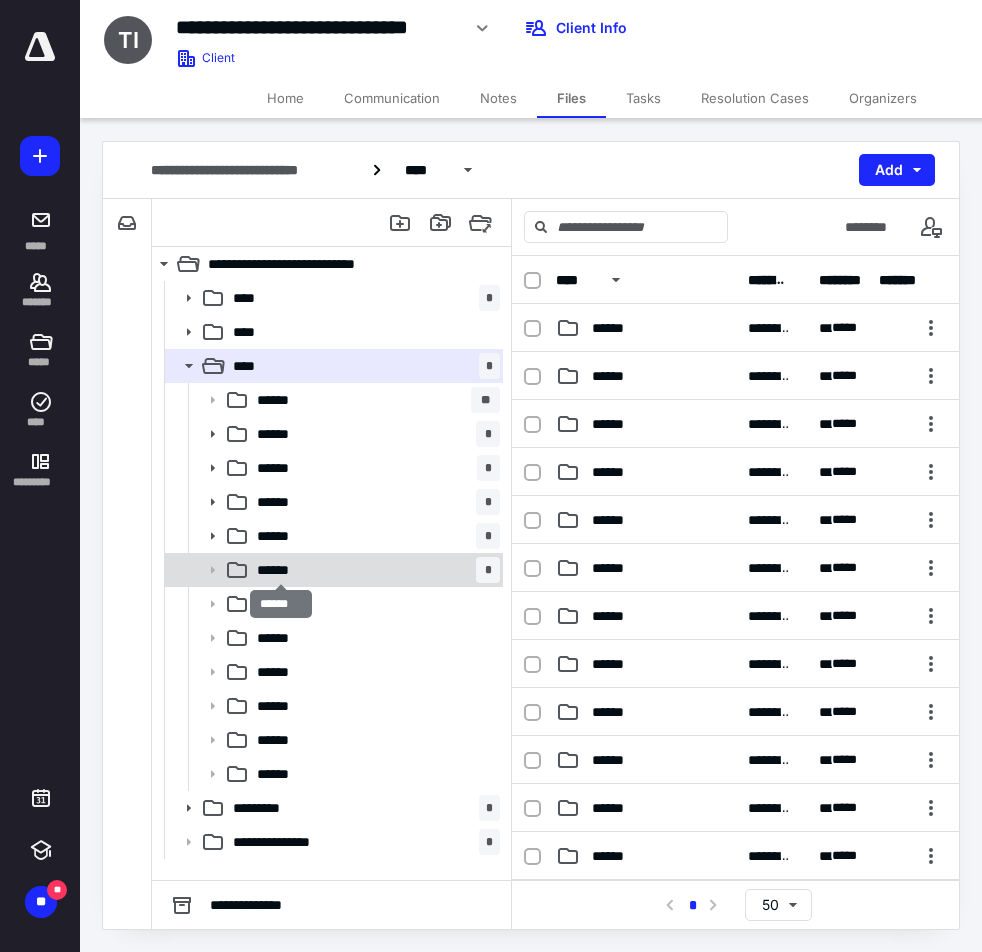click on "******" at bounding box center (281, 570) 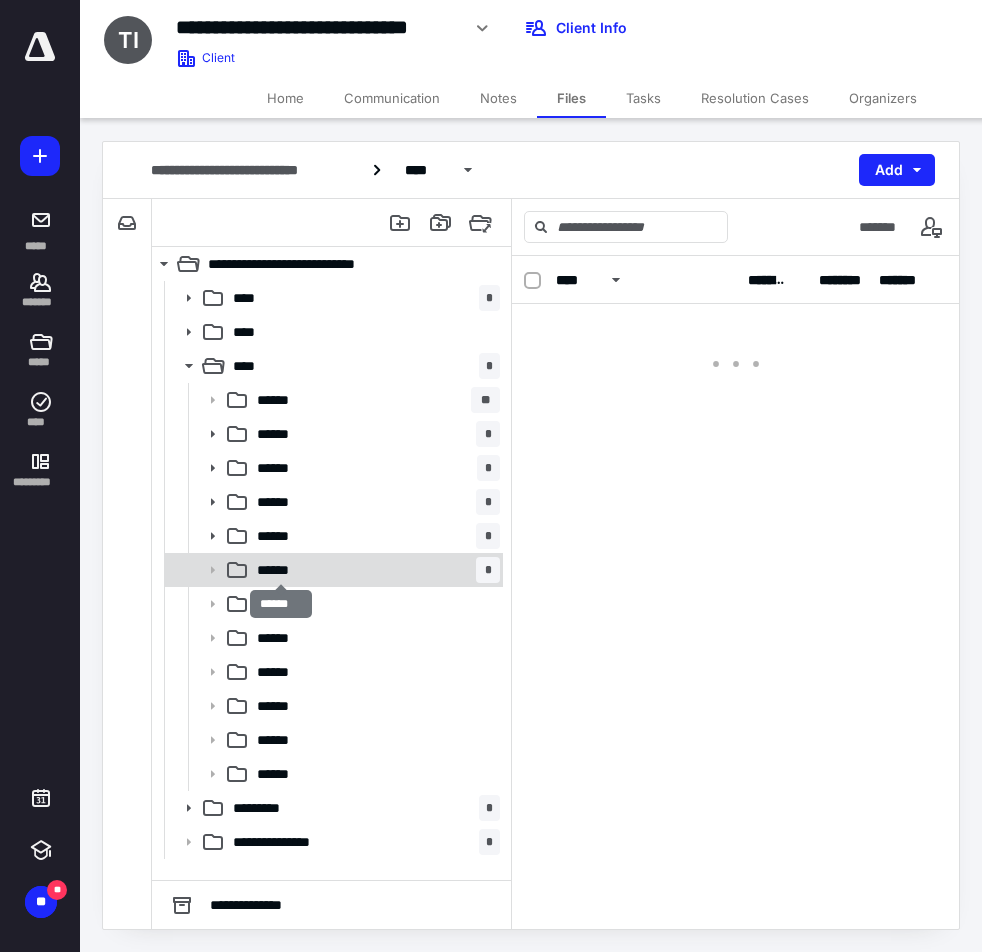 click on "******" at bounding box center (281, 570) 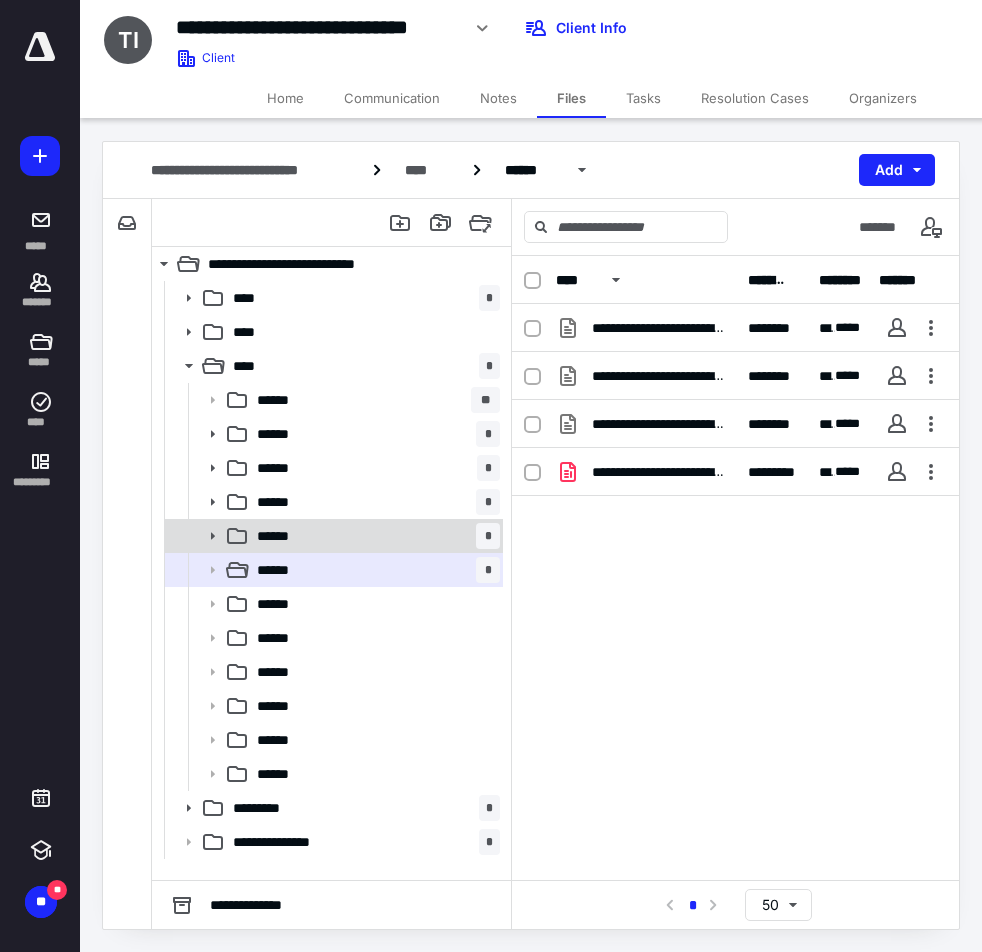 click on "****** *" at bounding box center (374, 536) 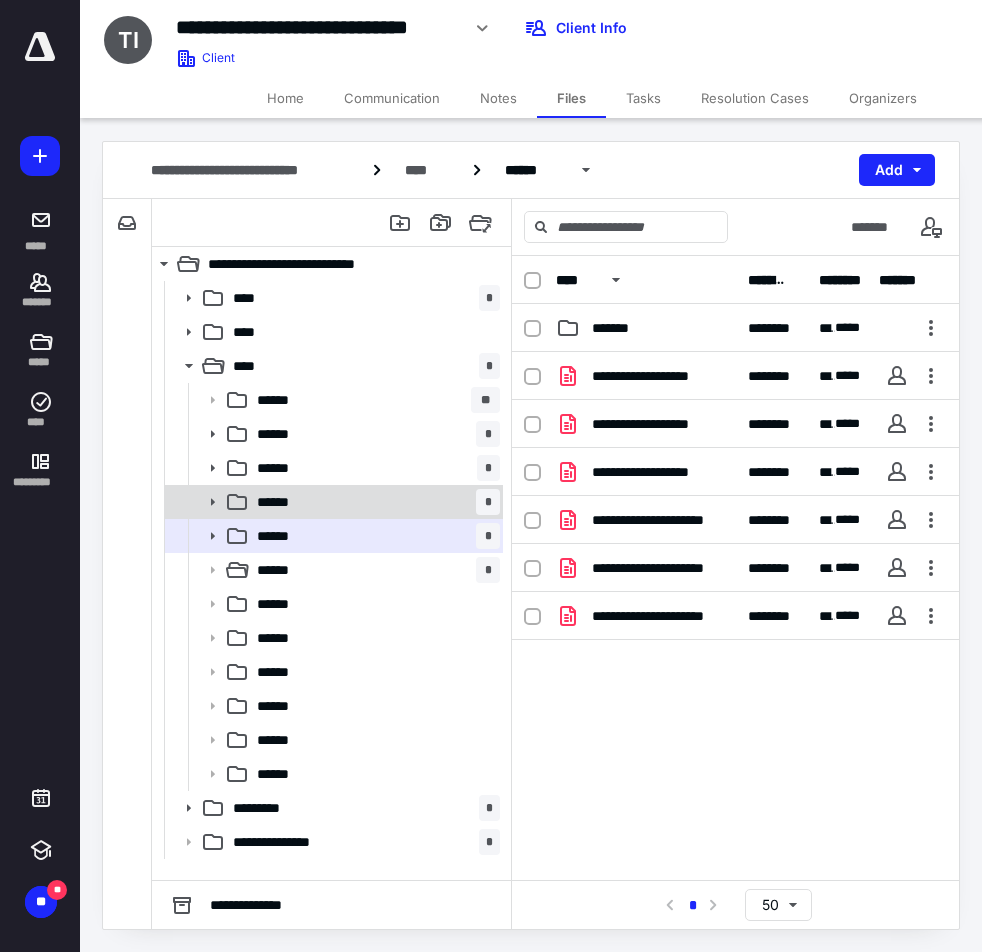 click on "****** *" at bounding box center (374, 502) 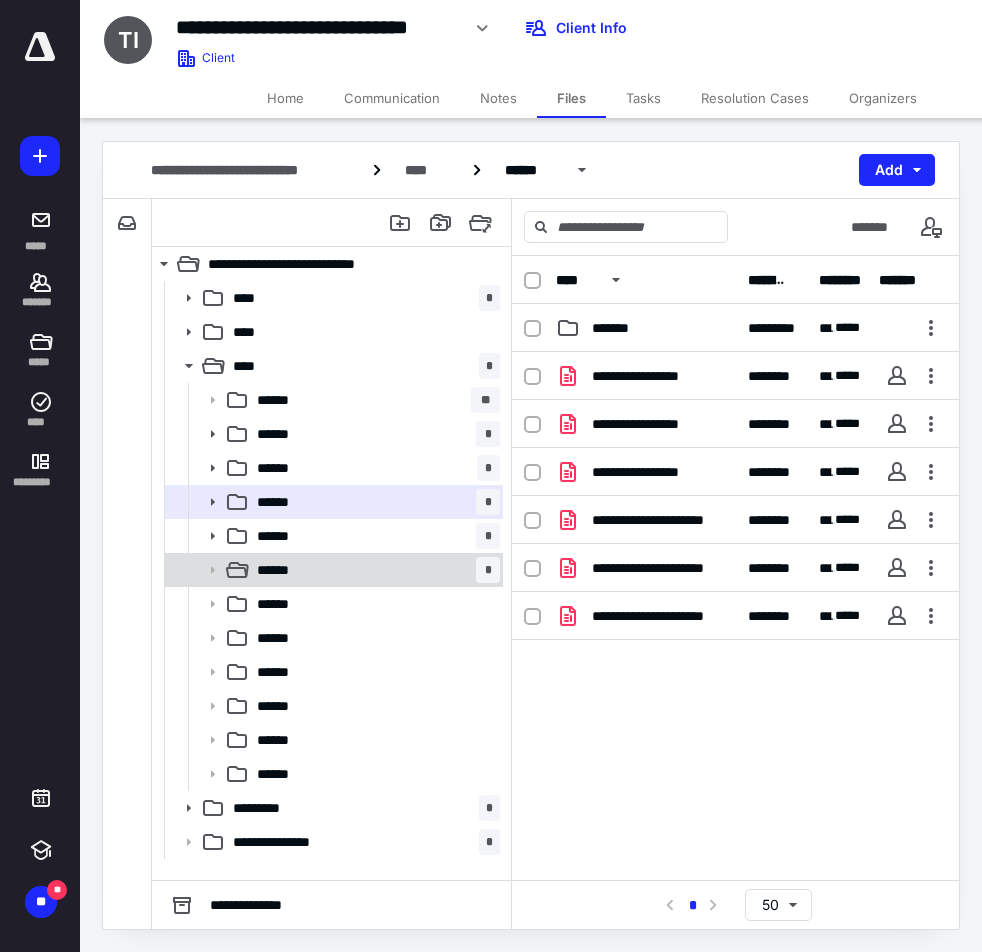 click on "****** *" at bounding box center (374, 570) 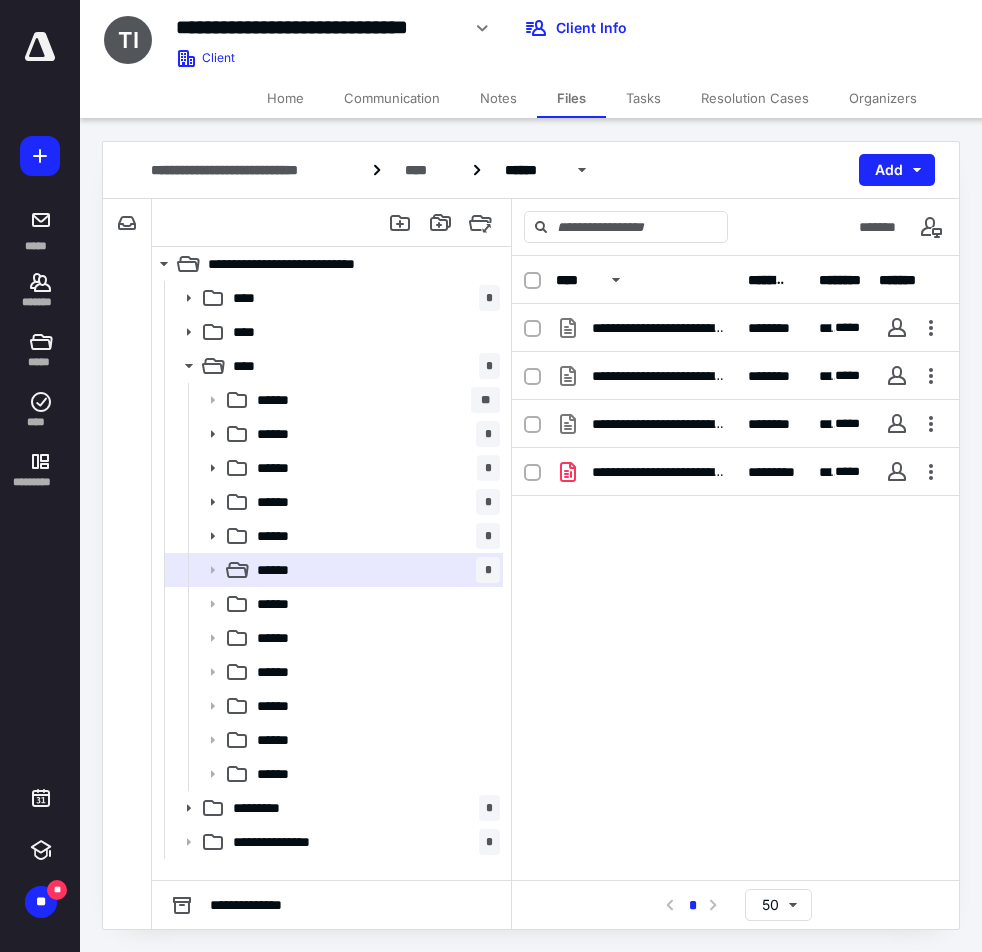 click on "**********" at bounding box center (735, 568) 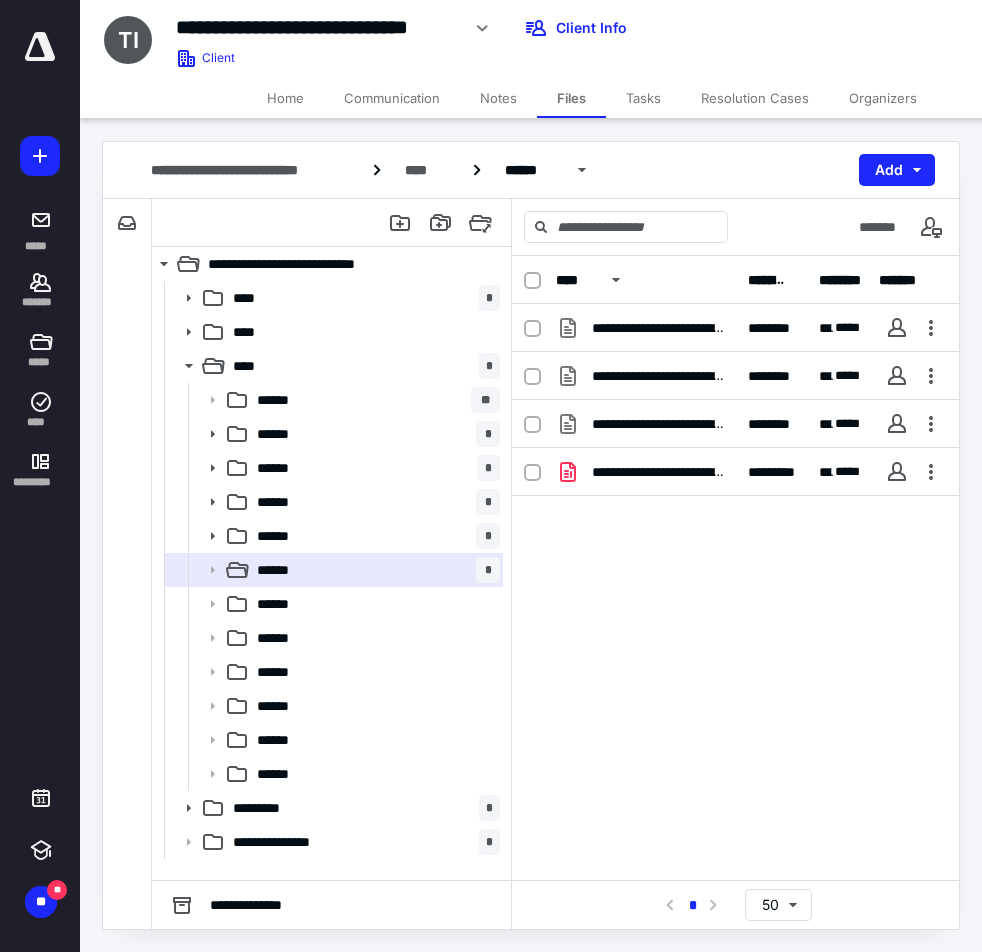 drag, startPoint x: 740, startPoint y: 861, endPoint x: 735, endPoint y: 852, distance: 10.29563 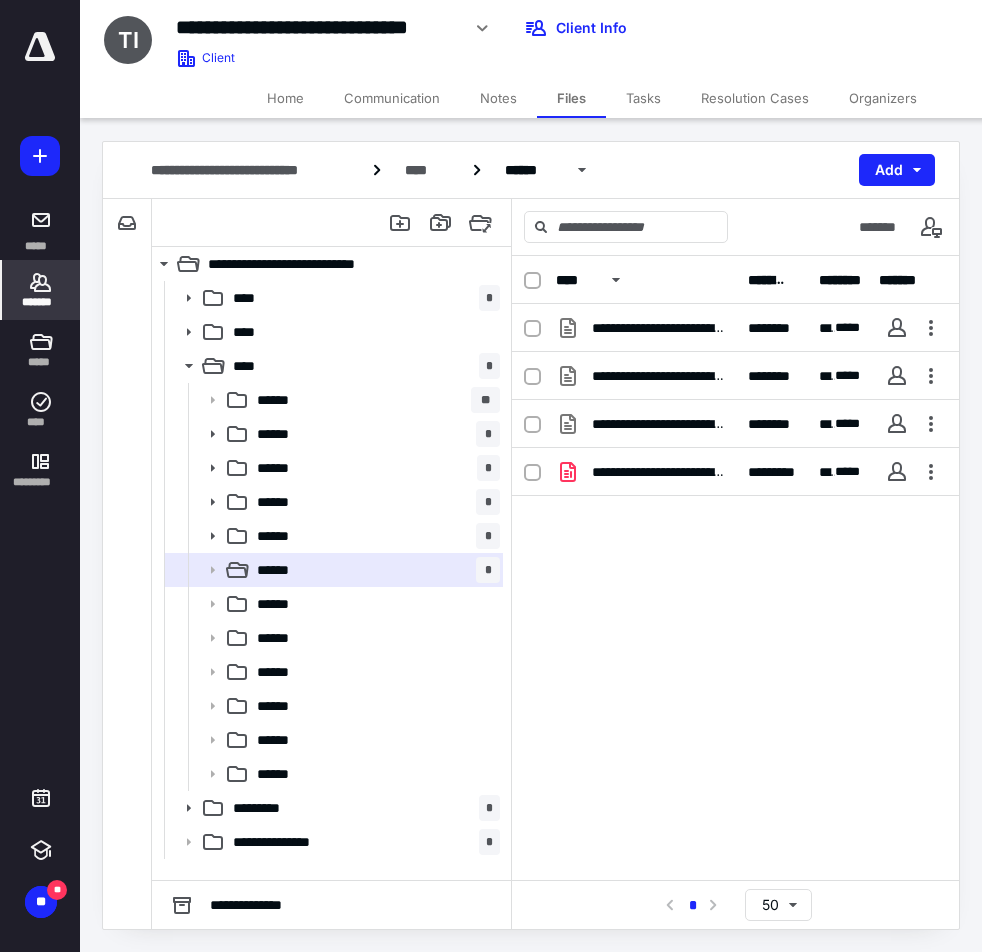 click 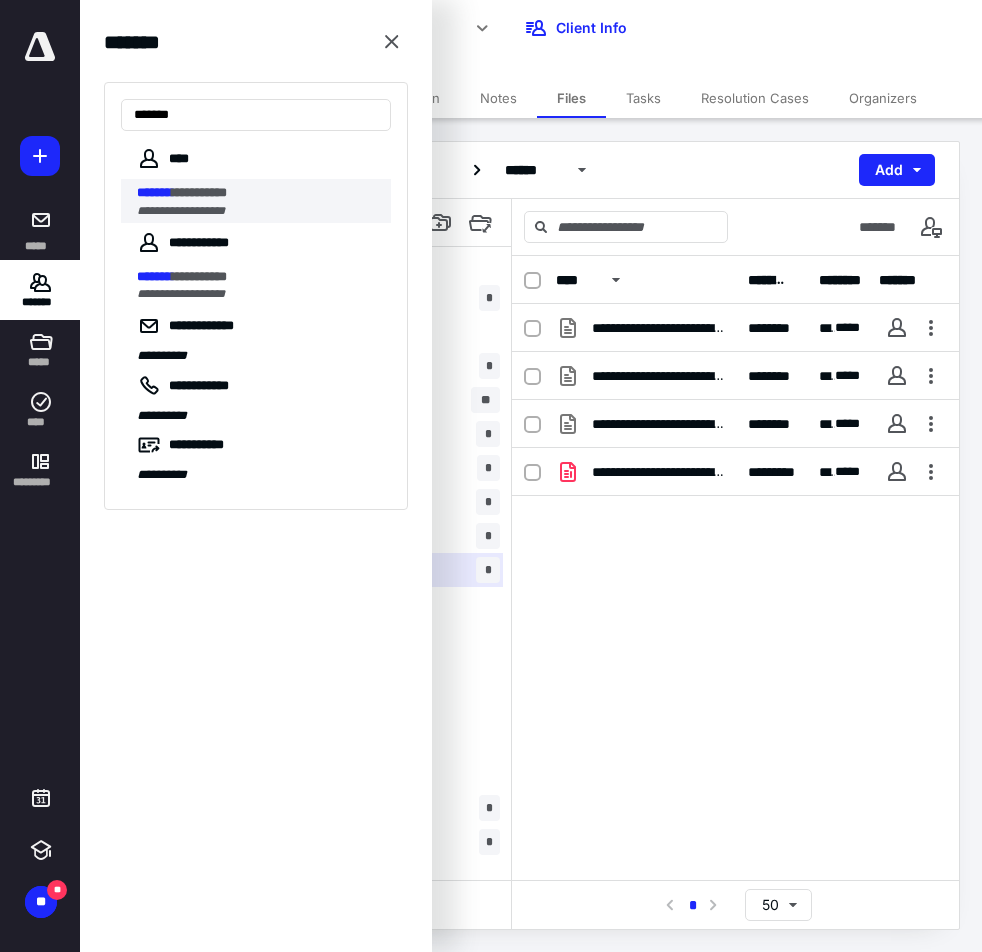 type on "*******" 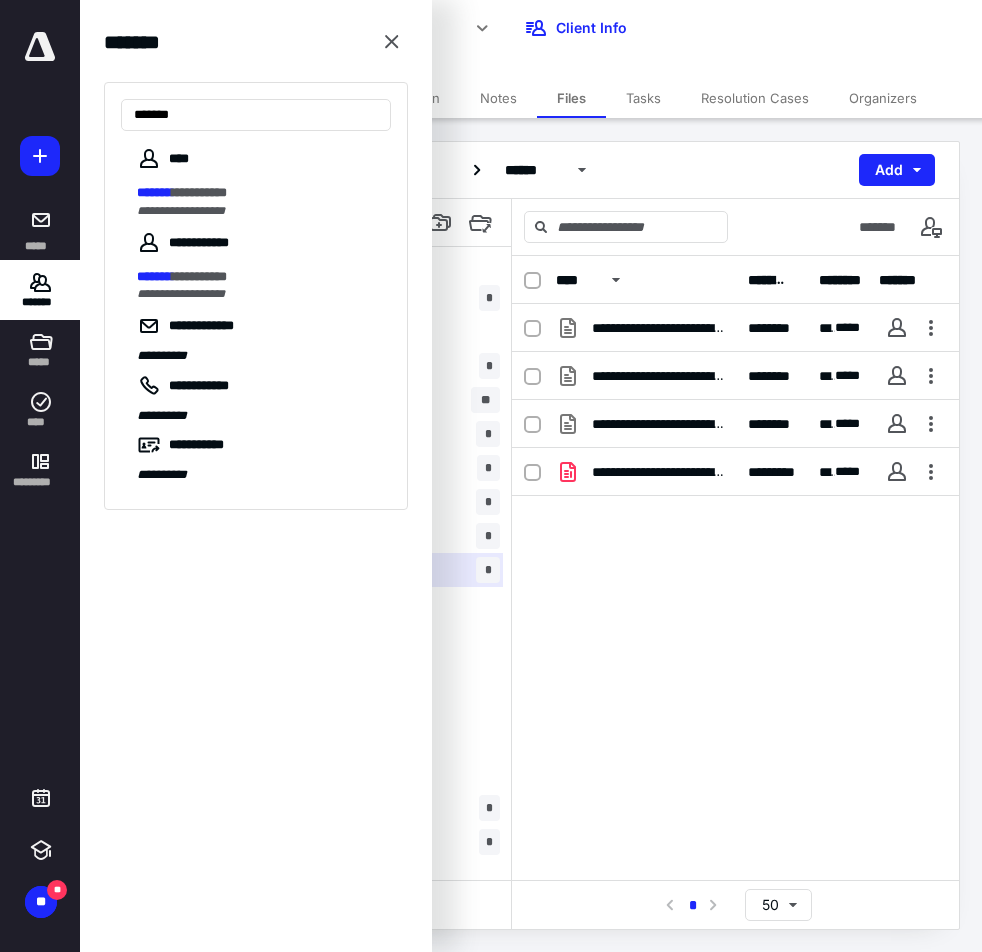 click on "**********" at bounding box center [264, 201] 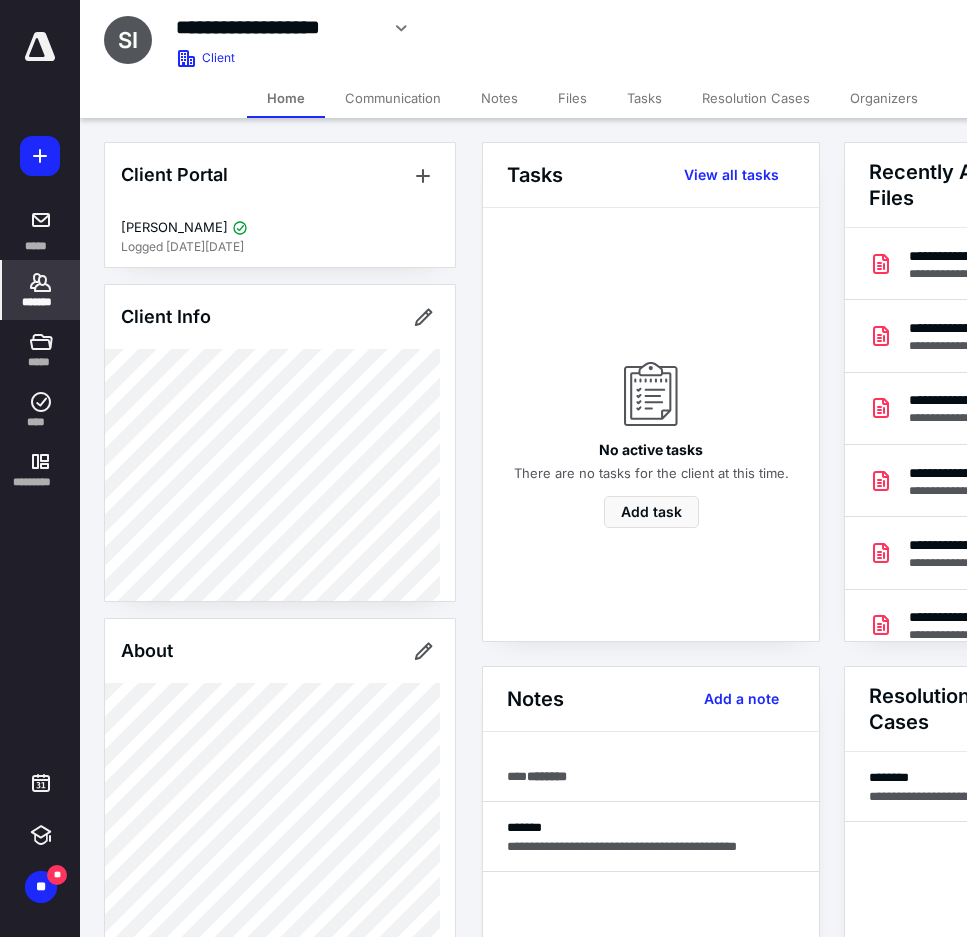 click on "Notes" at bounding box center (499, 98) 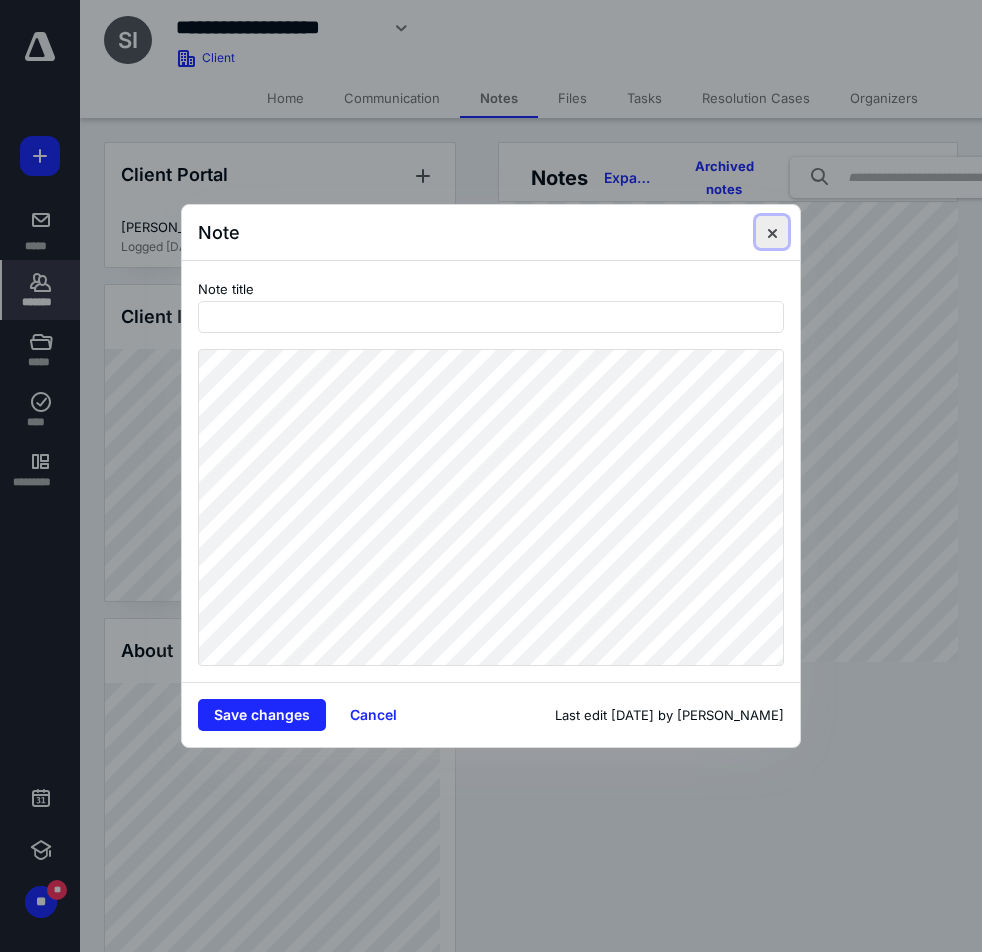 click at bounding box center [772, 232] 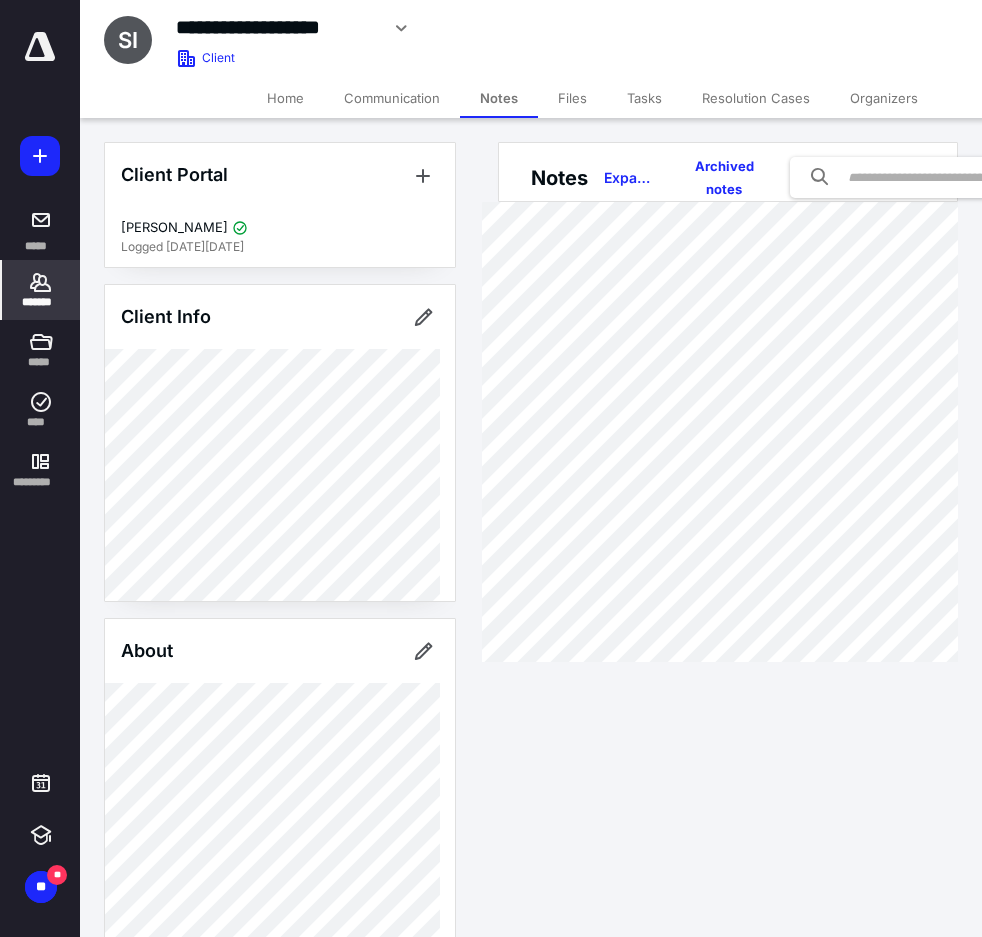click on "Files" at bounding box center (572, 98) 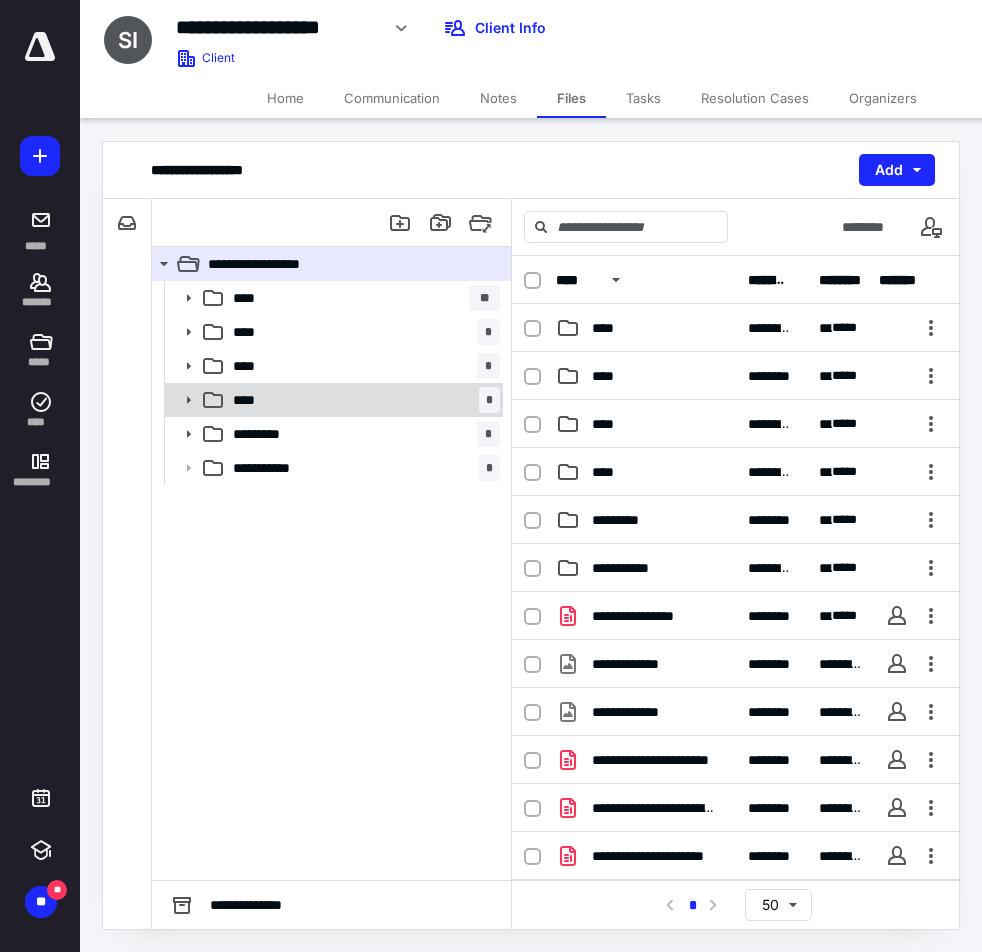 click on "**** *" at bounding box center (362, 400) 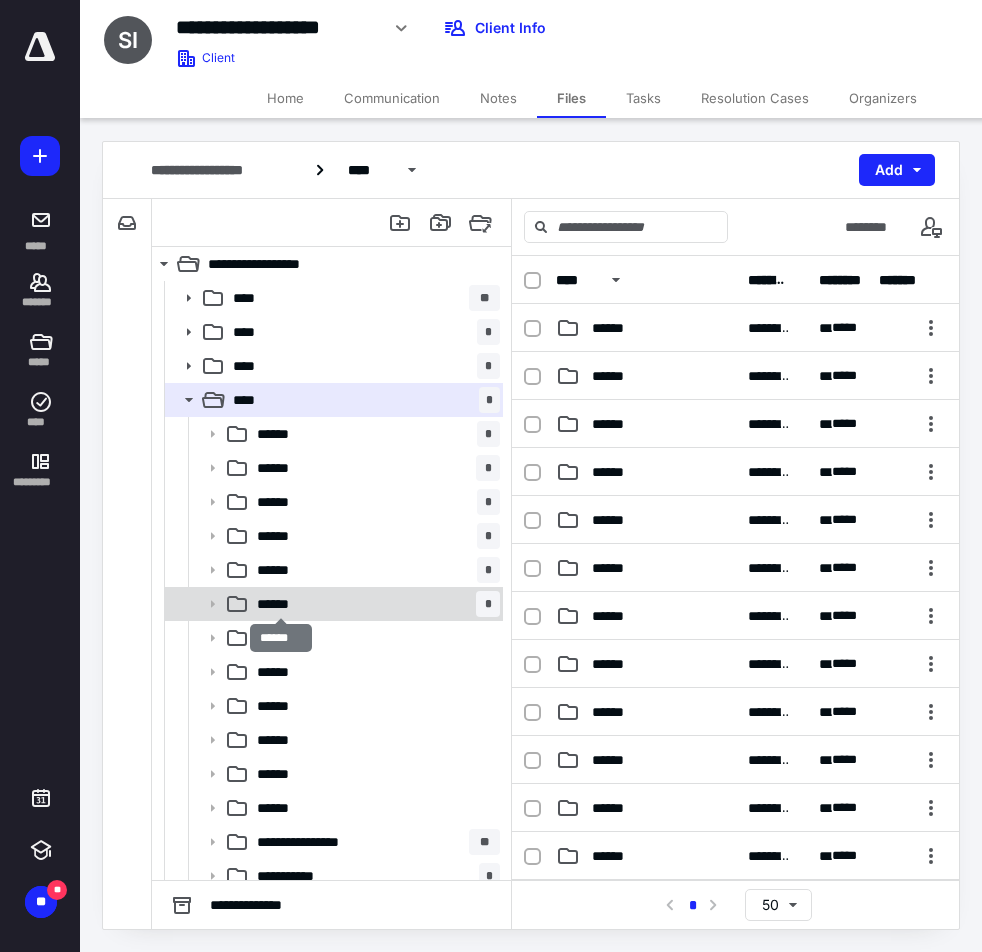 click on "******" at bounding box center [281, 604] 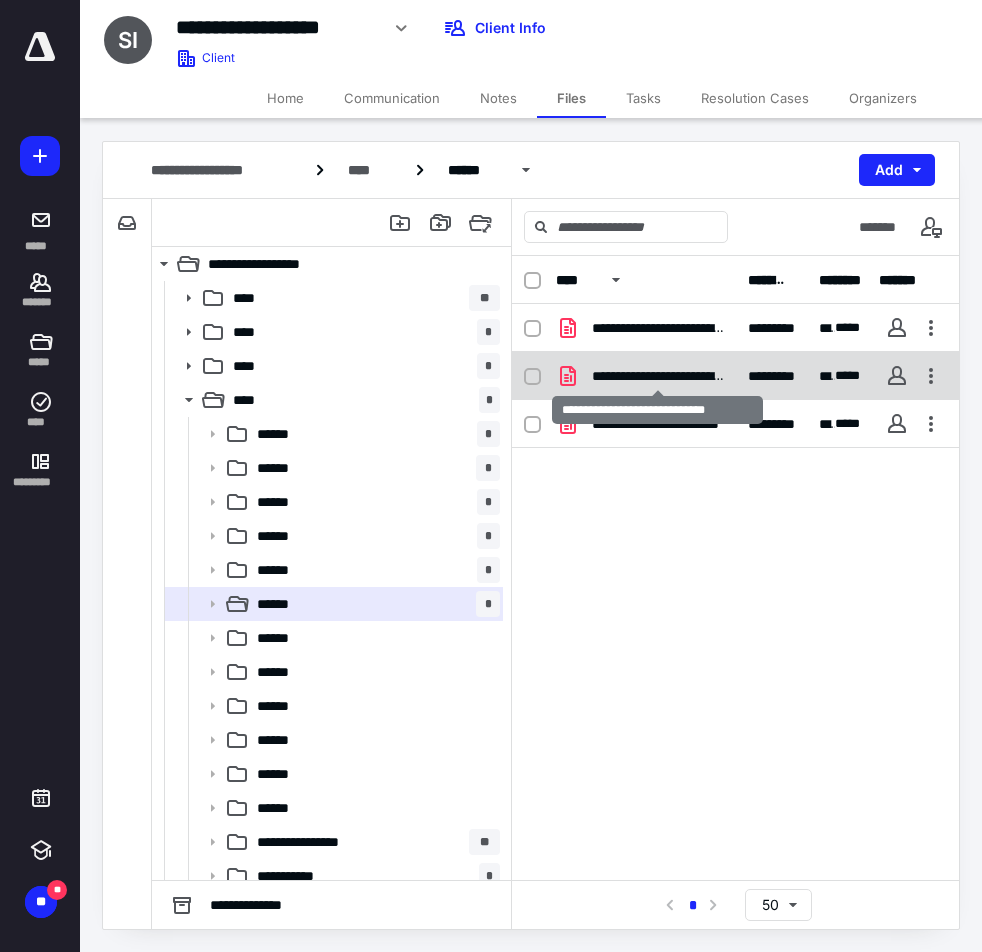 click on "**********" at bounding box center [658, 376] 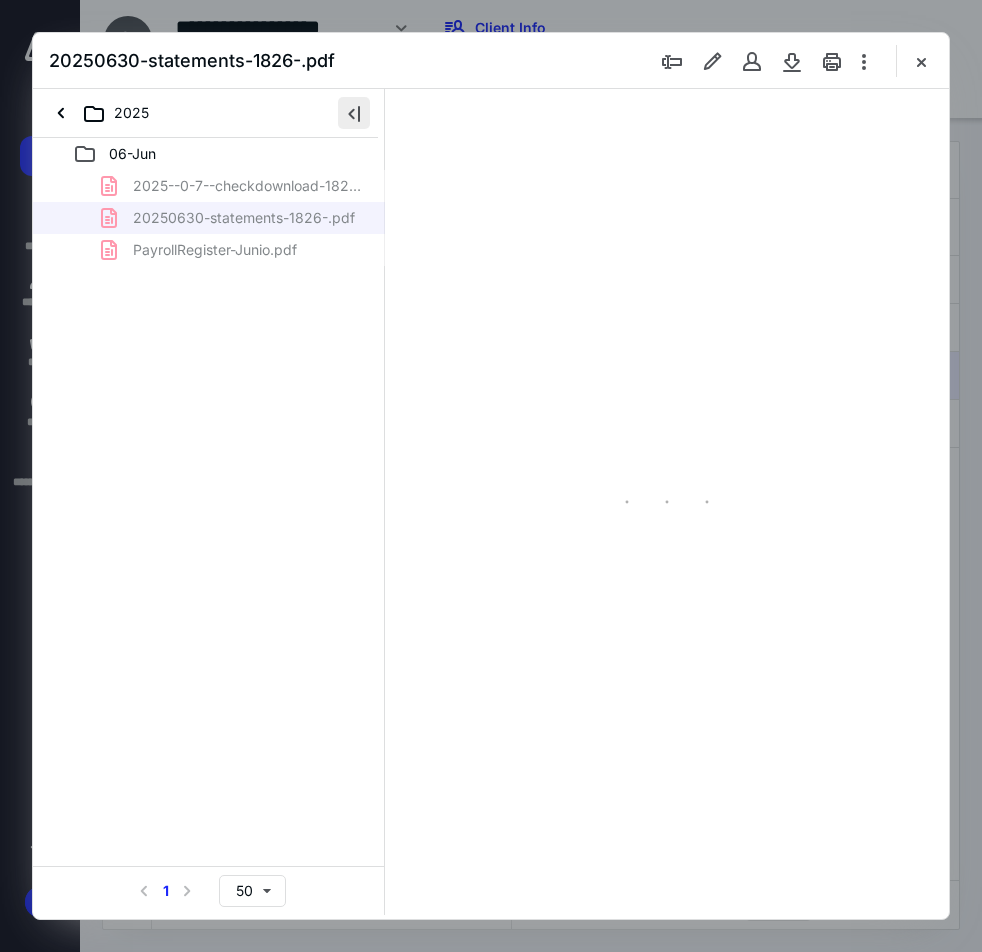 scroll, scrollTop: 0, scrollLeft: 0, axis: both 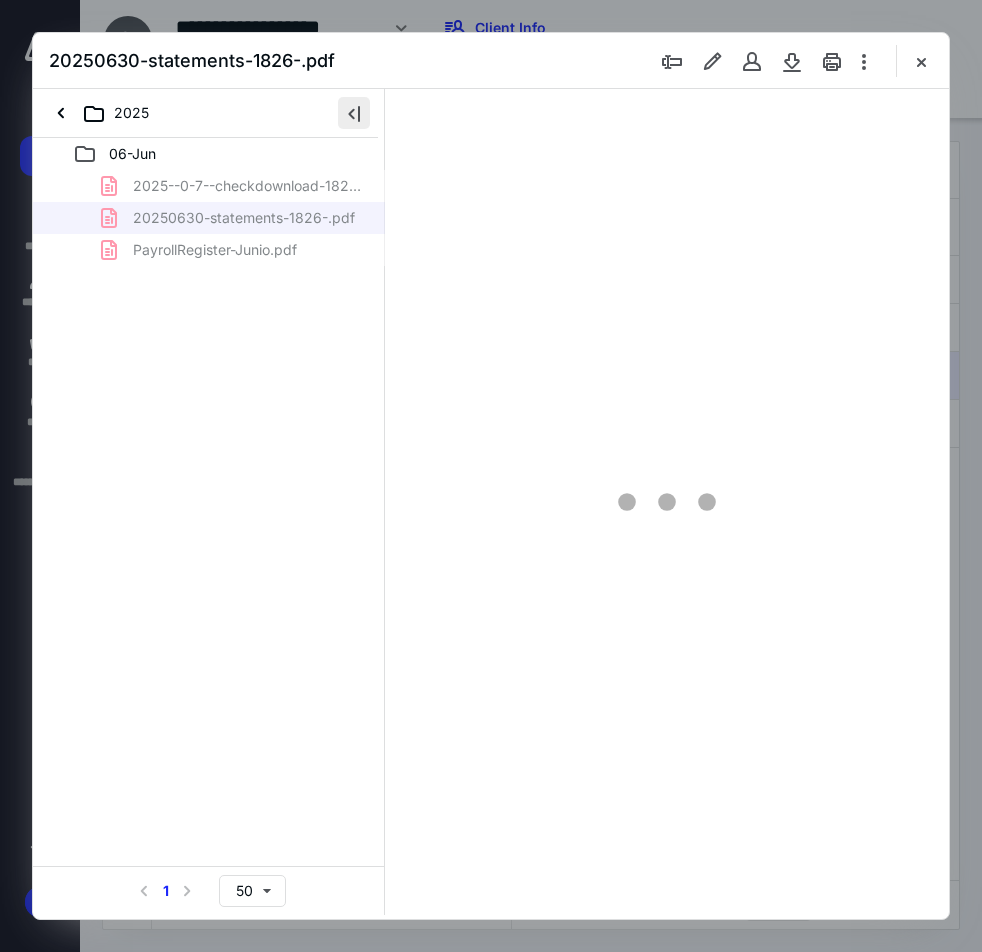 click at bounding box center [354, 113] 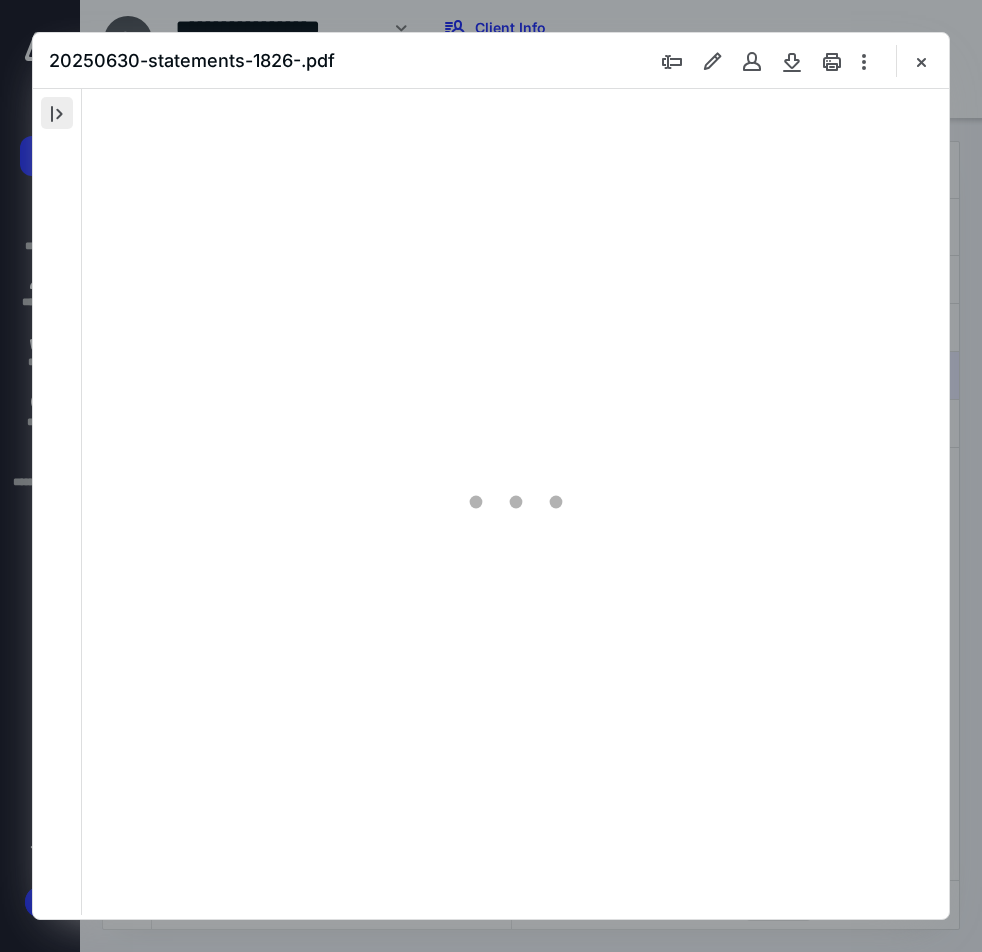 scroll, scrollTop: 108, scrollLeft: 0, axis: vertical 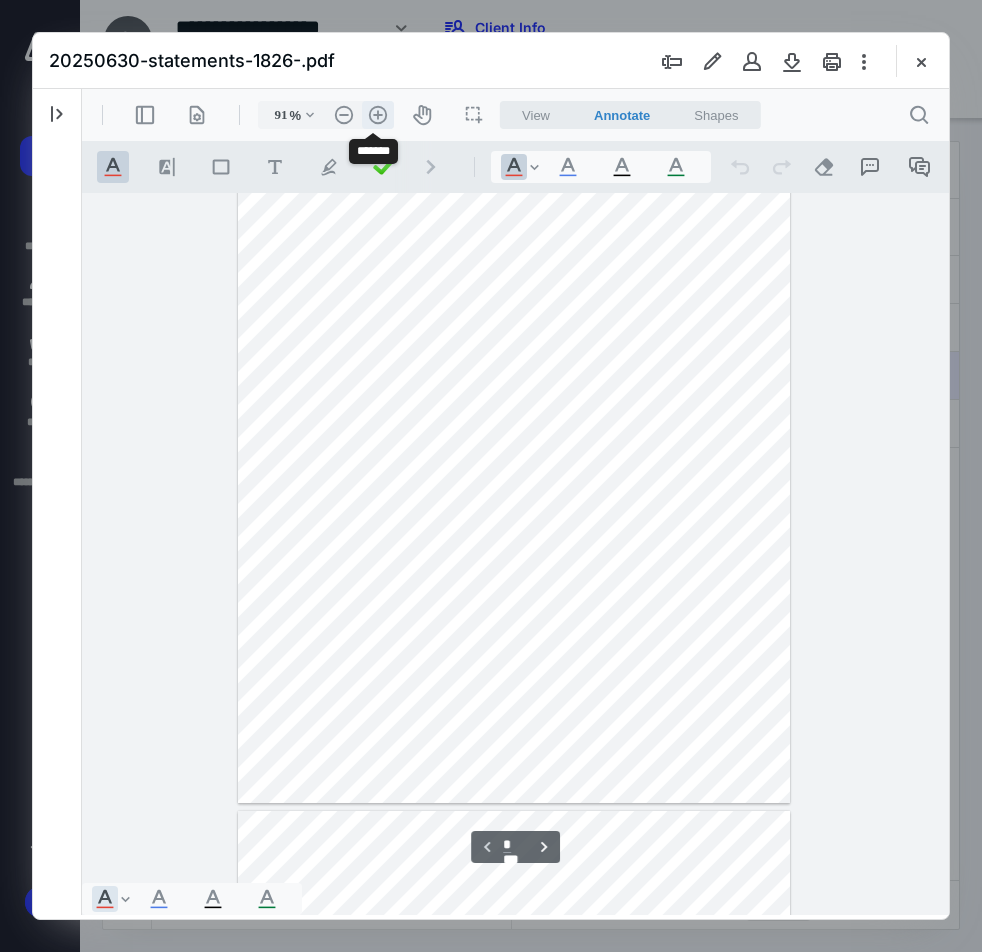 click on ".cls-1{fill:#abb0c4;} icon - header - zoom - in - line" at bounding box center (378, 115) 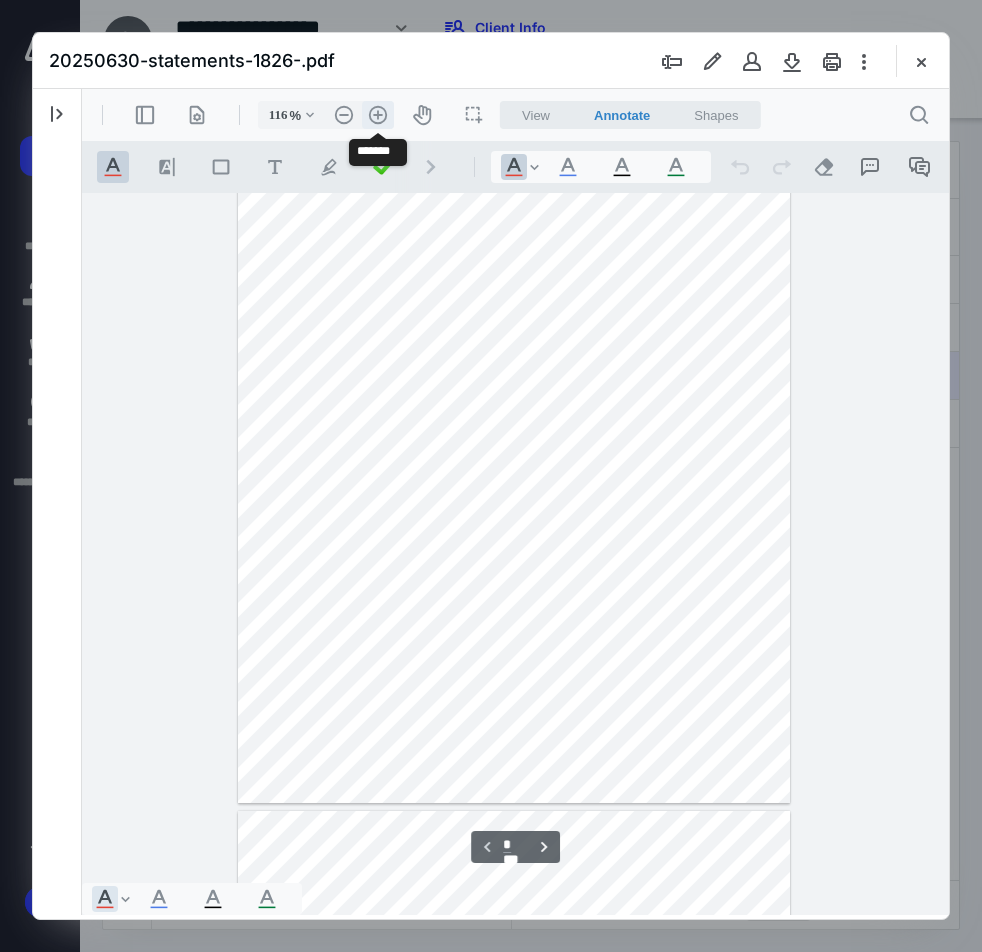 scroll, scrollTop: 224, scrollLeft: 0, axis: vertical 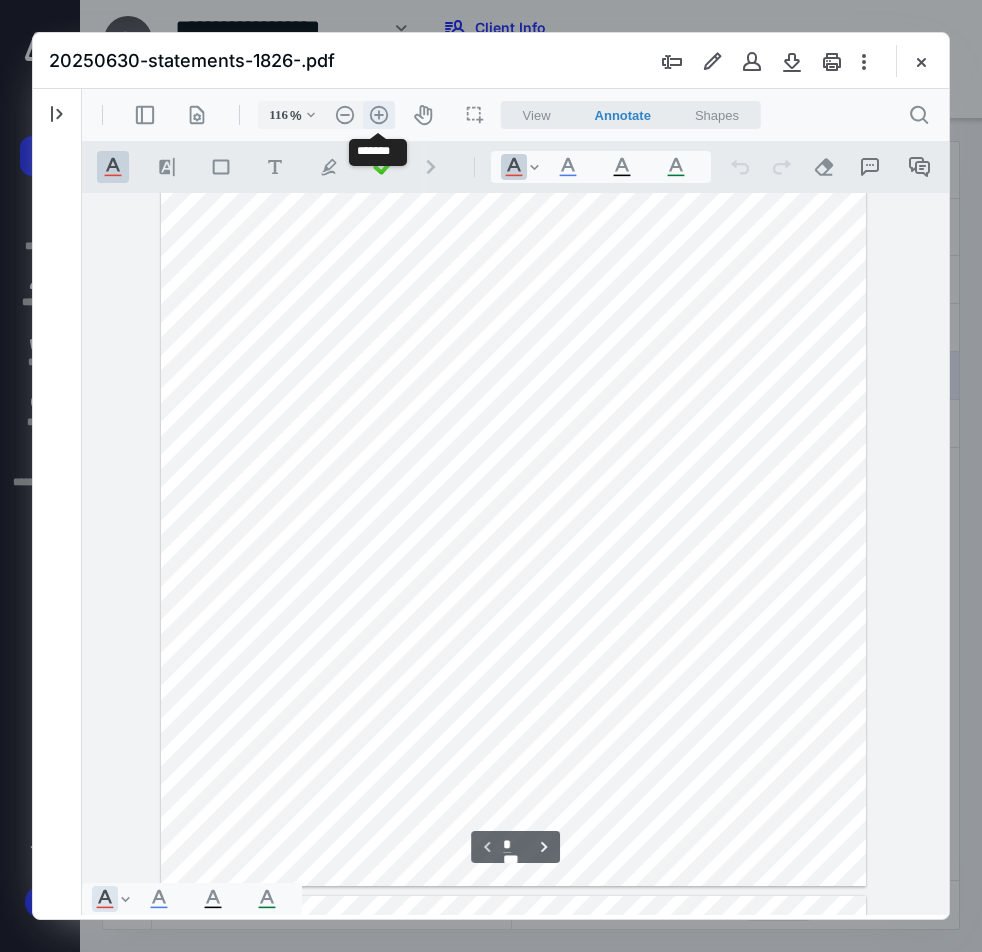 click on ".cls-1{fill:#abb0c4;} icon - header - zoom - in - line" at bounding box center [379, 115] 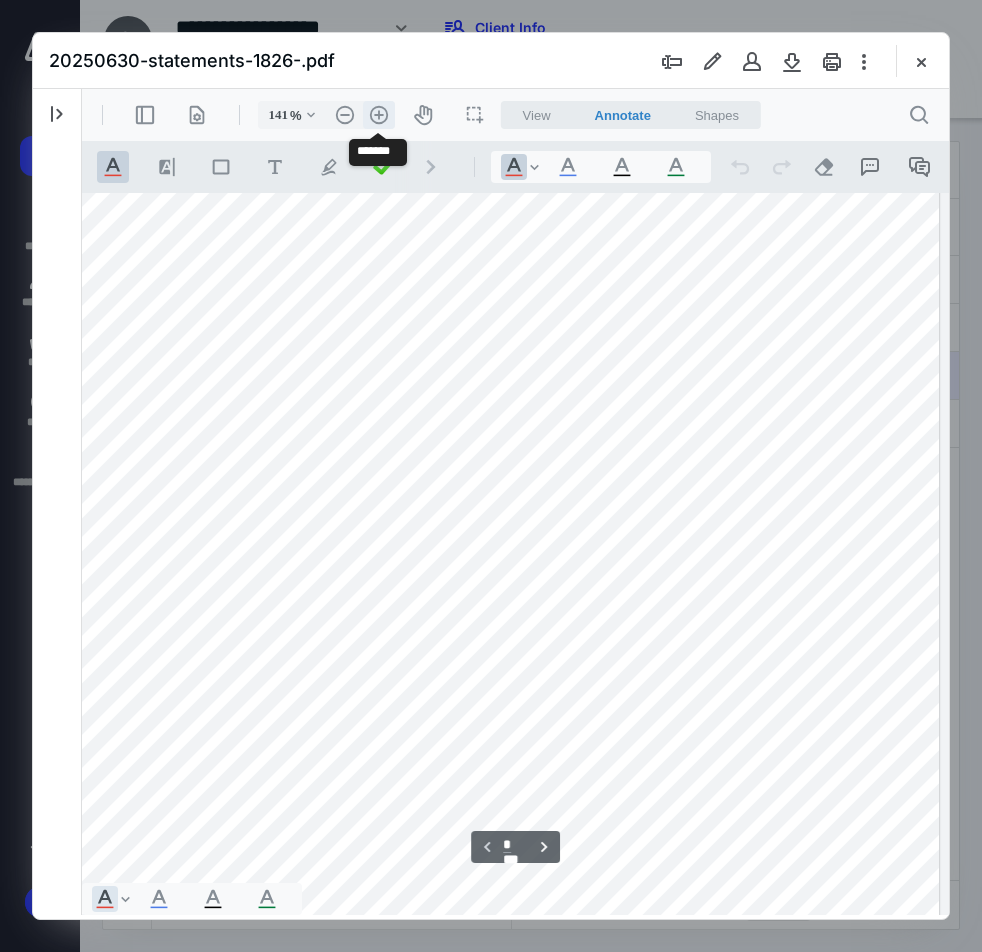 click on ".cls-1{fill:#abb0c4;} icon - header - zoom - in - line" at bounding box center (379, 115) 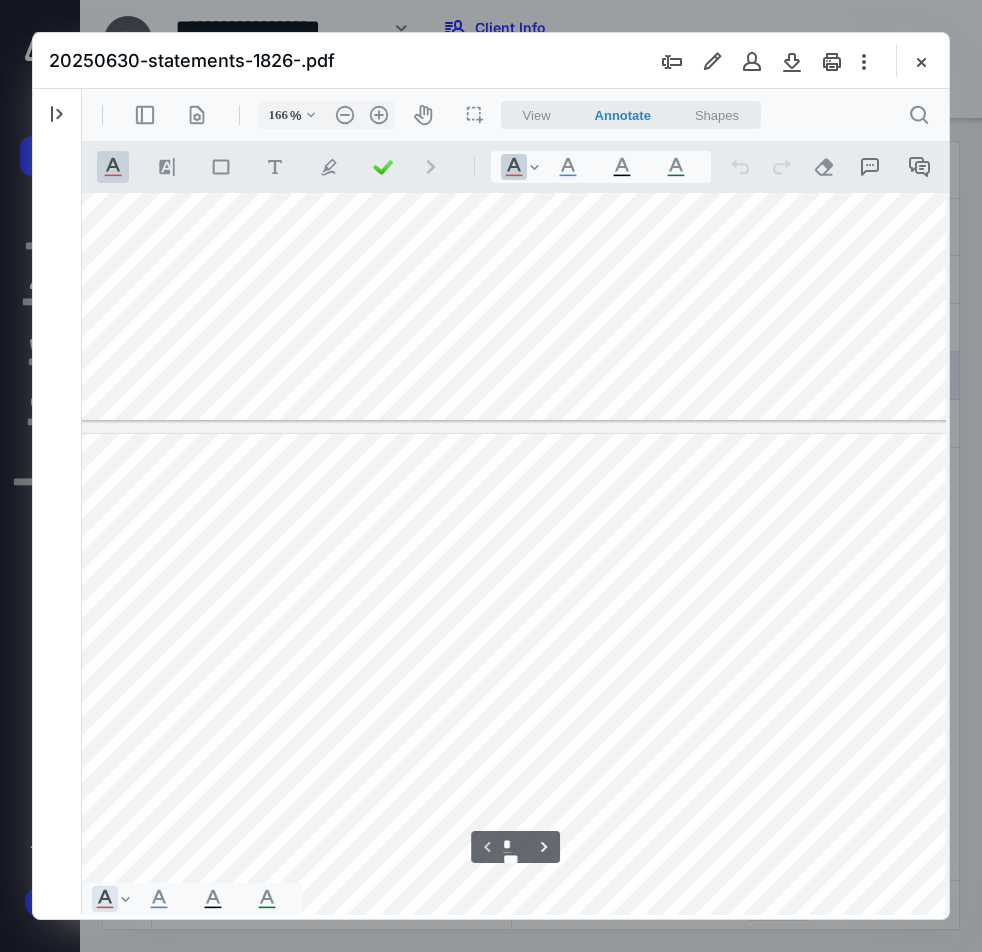 scroll, scrollTop: 1373, scrollLeft: 87, axis: both 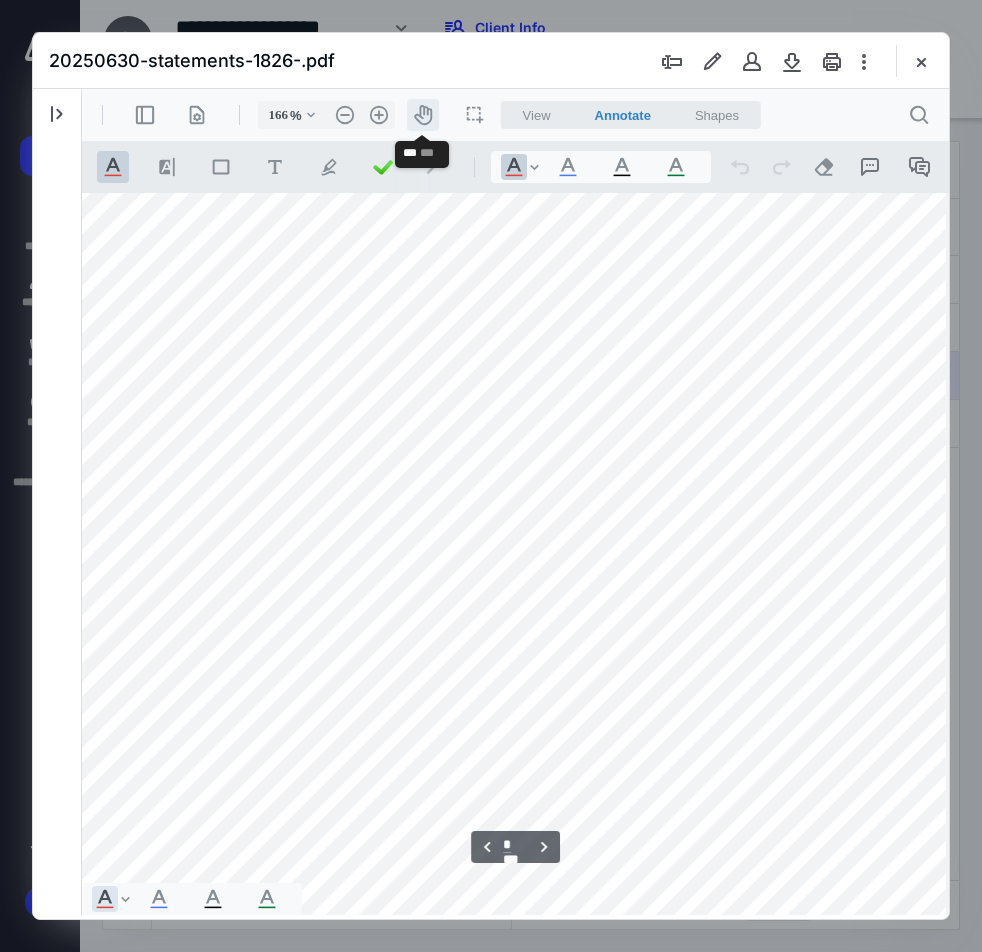 click on "icon-header-pan20" at bounding box center (423, 115) 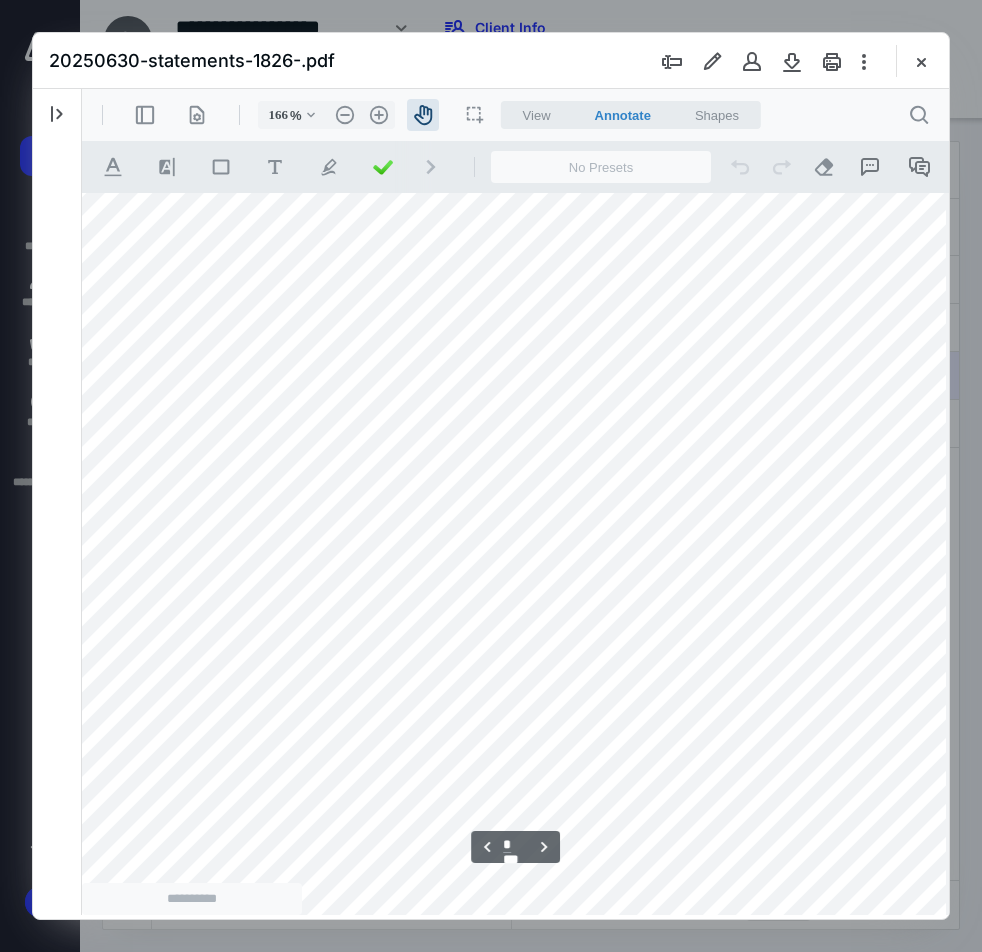 scroll, scrollTop: 1371, scrollLeft: 55, axis: both 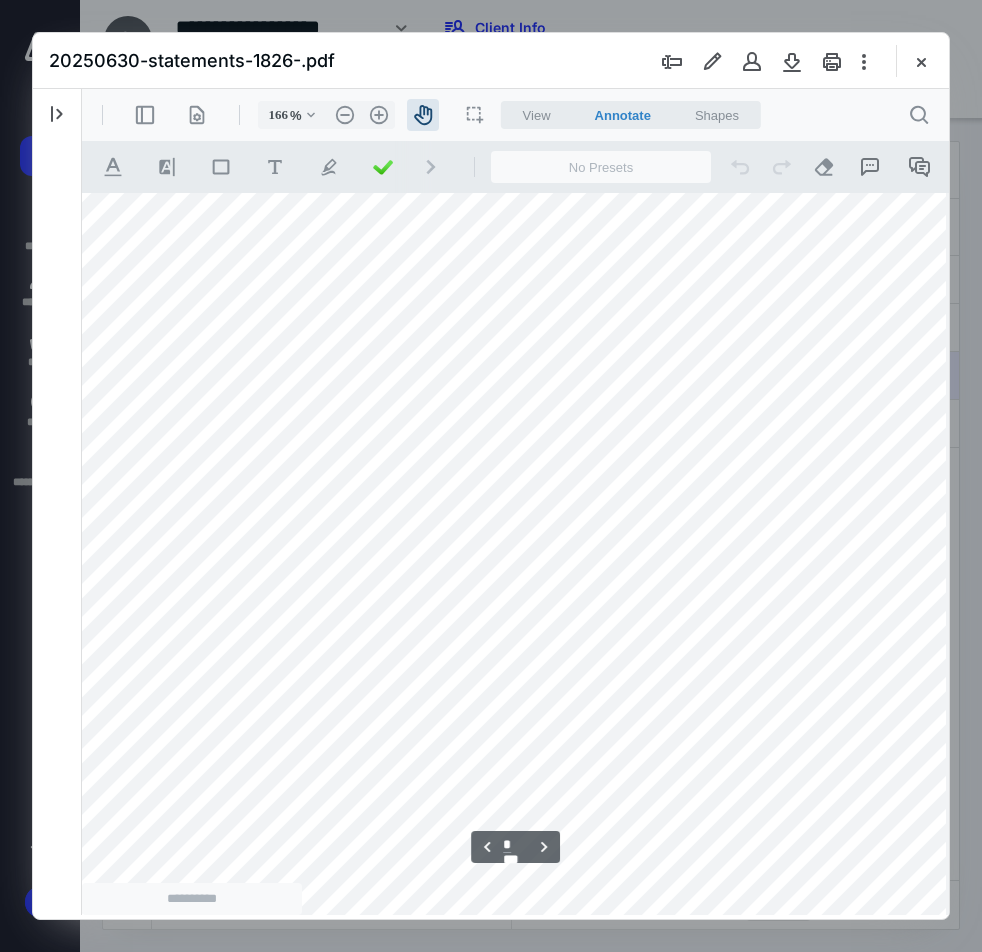 drag, startPoint x: 437, startPoint y: 585, endPoint x: 469, endPoint y: 587, distance: 32.06244 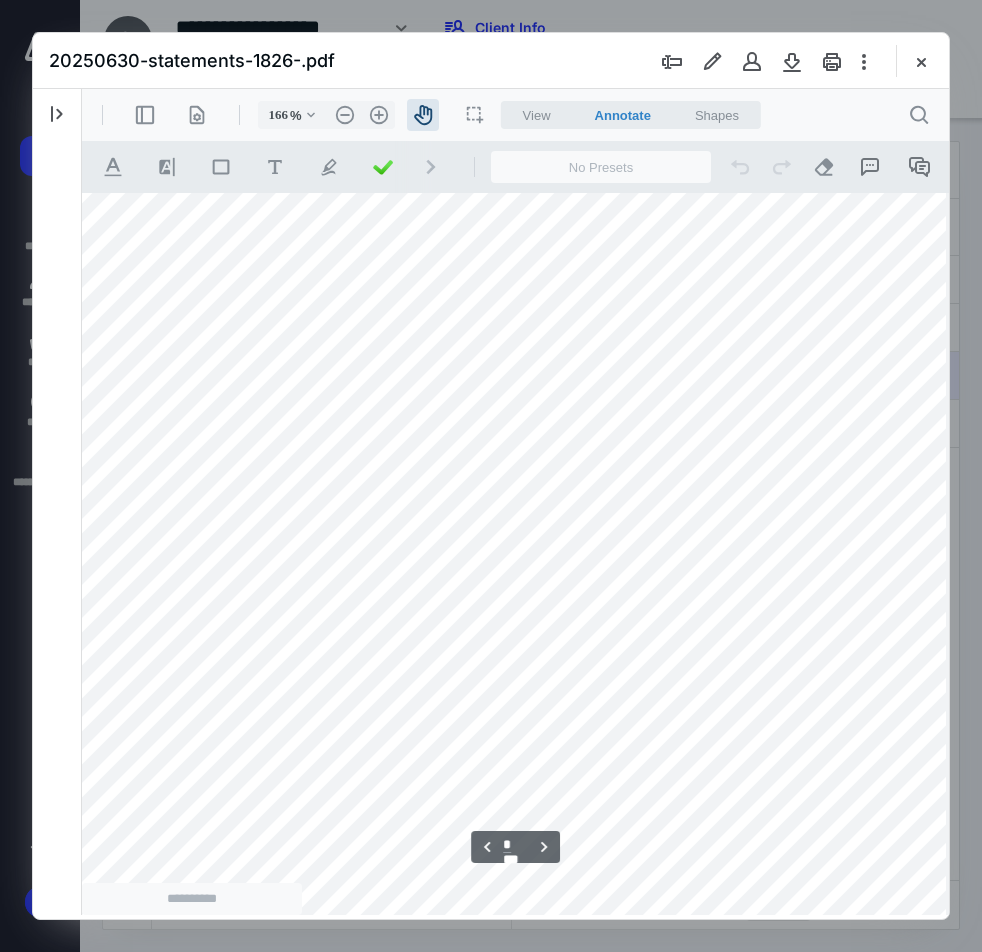 scroll, scrollTop: 2787, scrollLeft: 55, axis: both 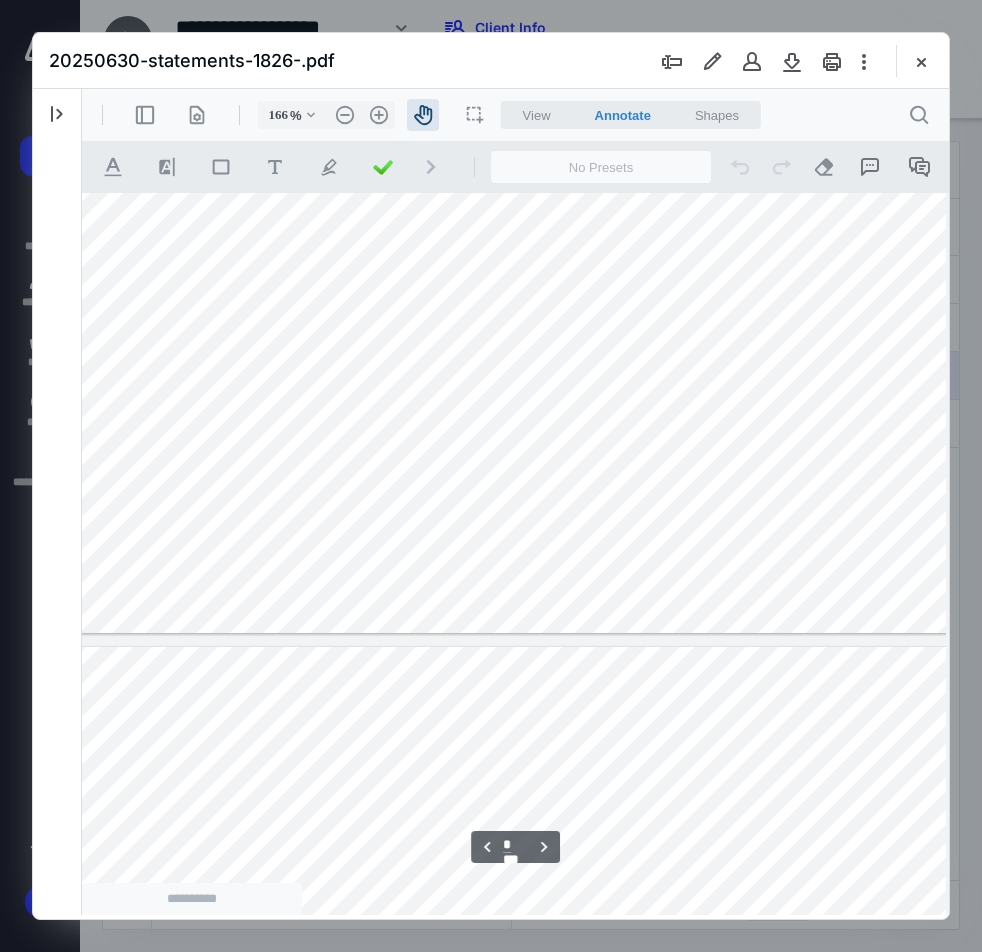 type on "*" 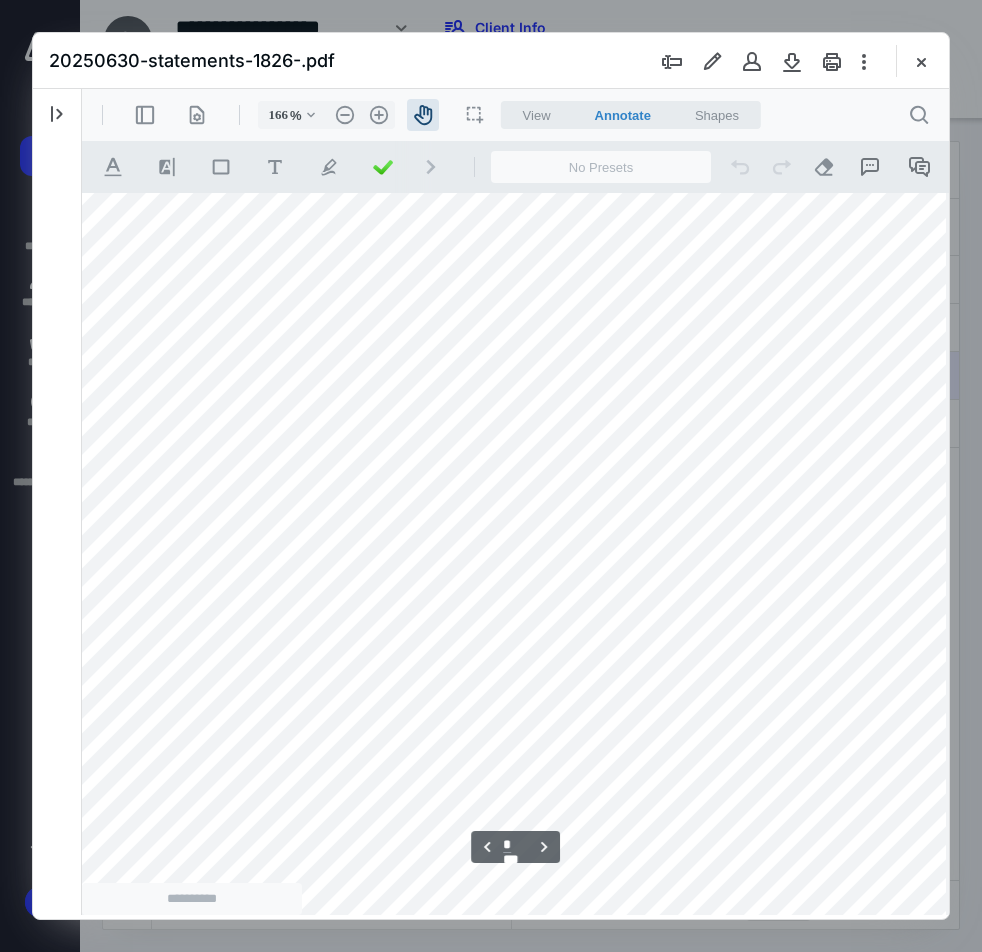 scroll, scrollTop: 5454, scrollLeft: 55, axis: both 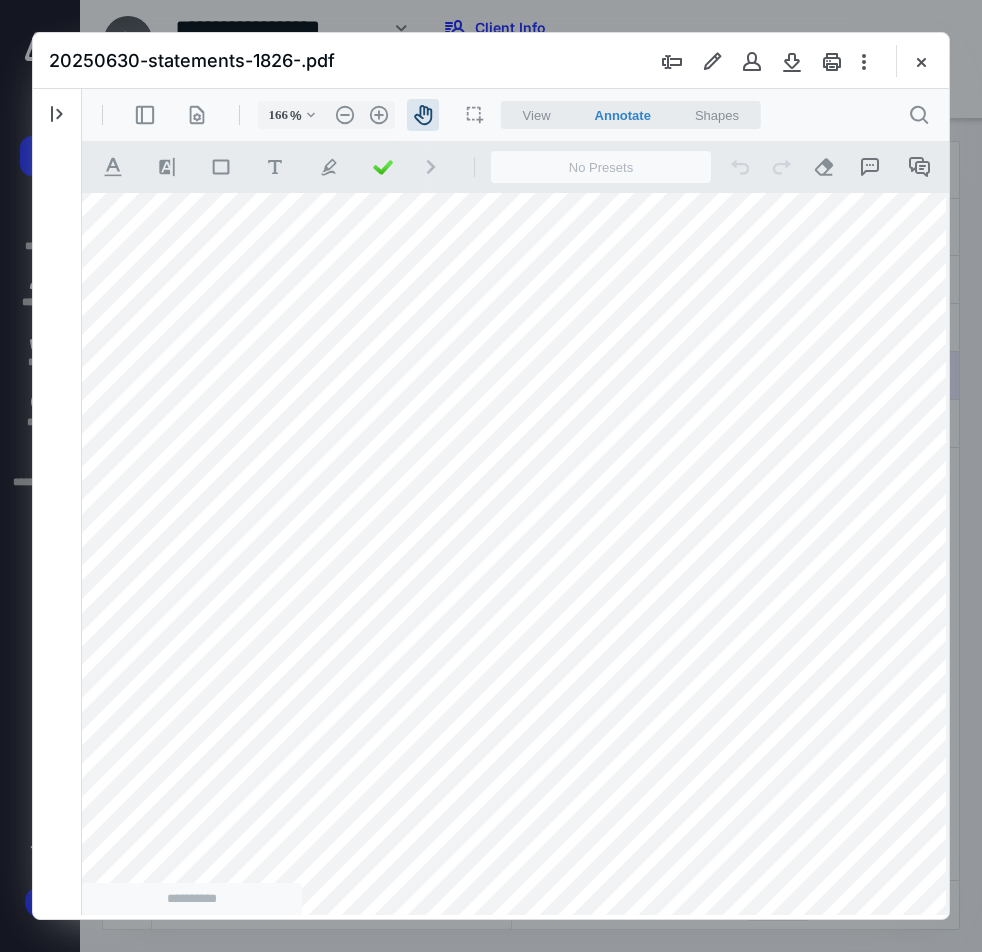 click on "20250630-statements-1826-.pdf" at bounding box center (491, 61) 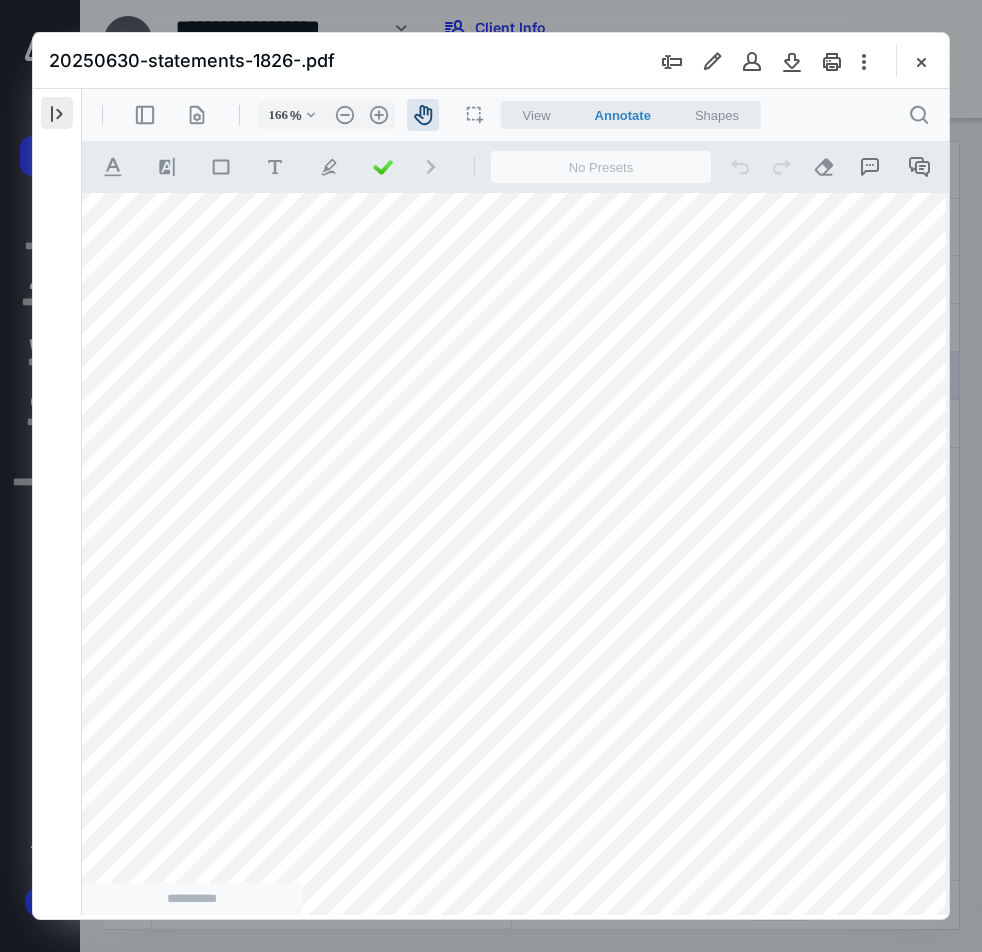 click at bounding box center [57, 113] 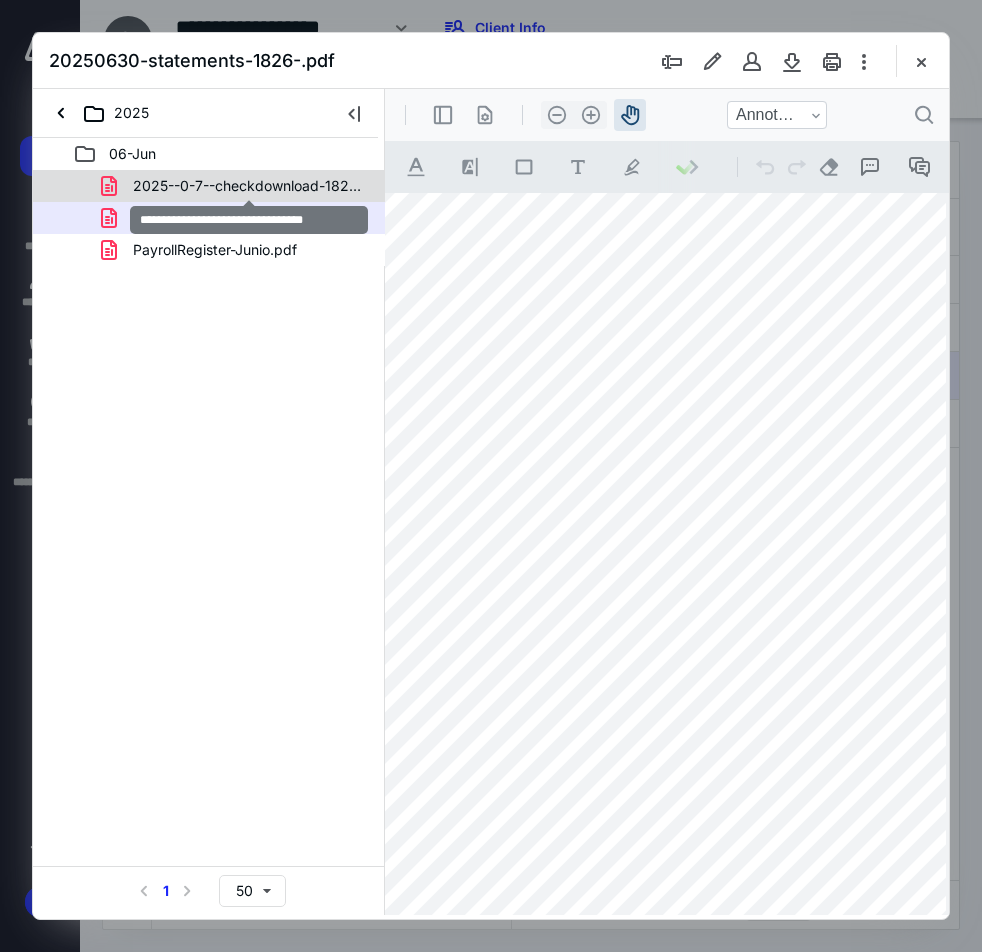 click on "2025--0-7--checkdownload-1826.pdf" at bounding box center (249, 186) 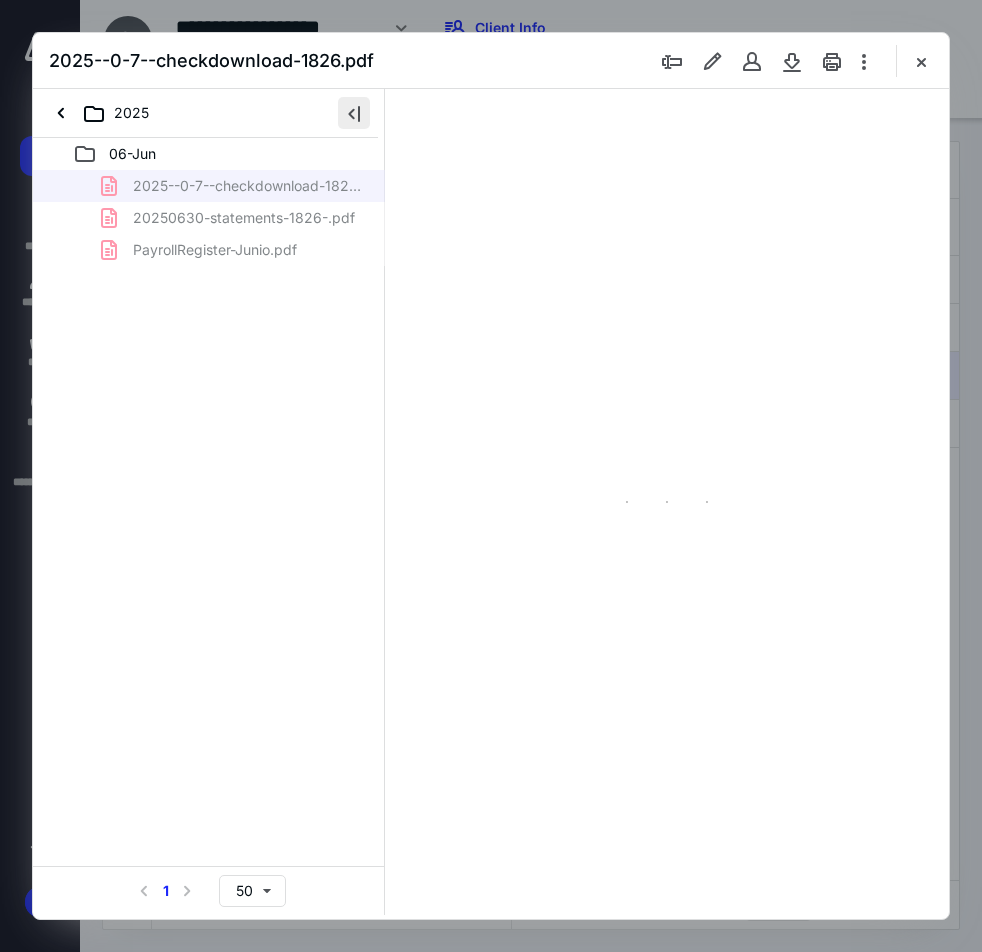 click at bounding box center [354, 113] 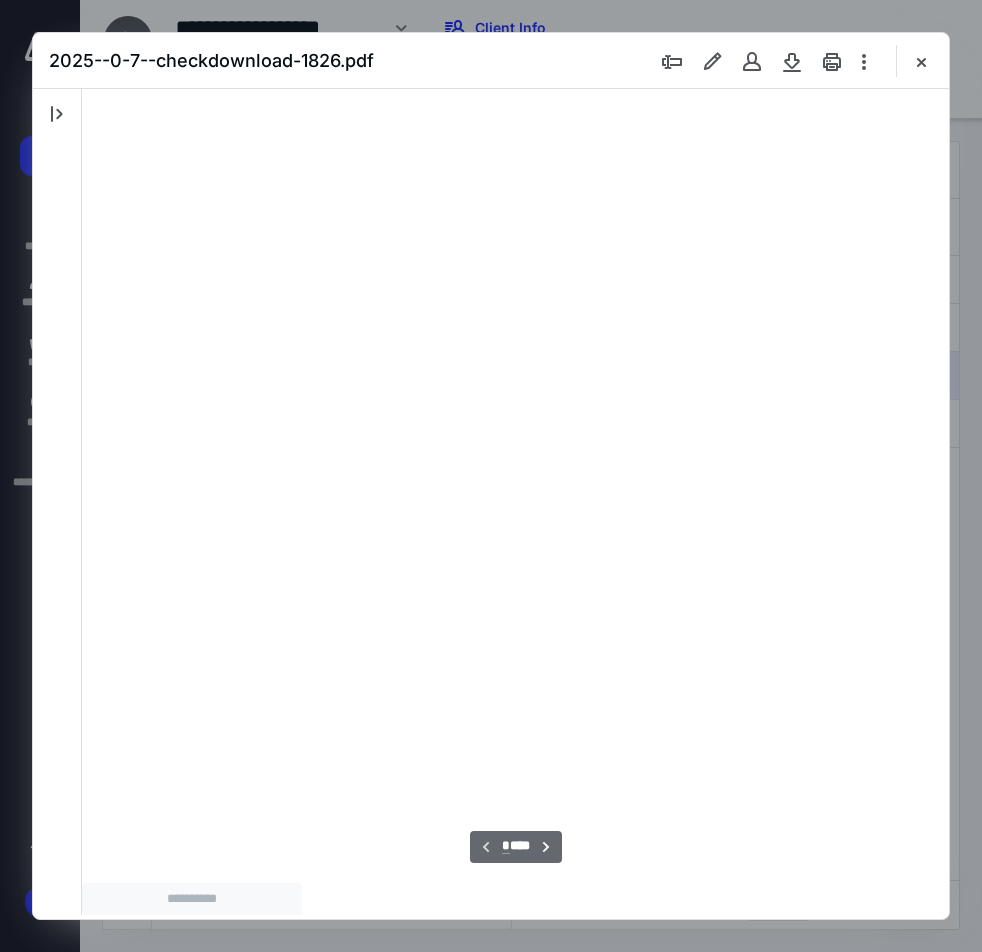 scroll, scrollTop: 108, scrollLeft: 0, axis: vertical 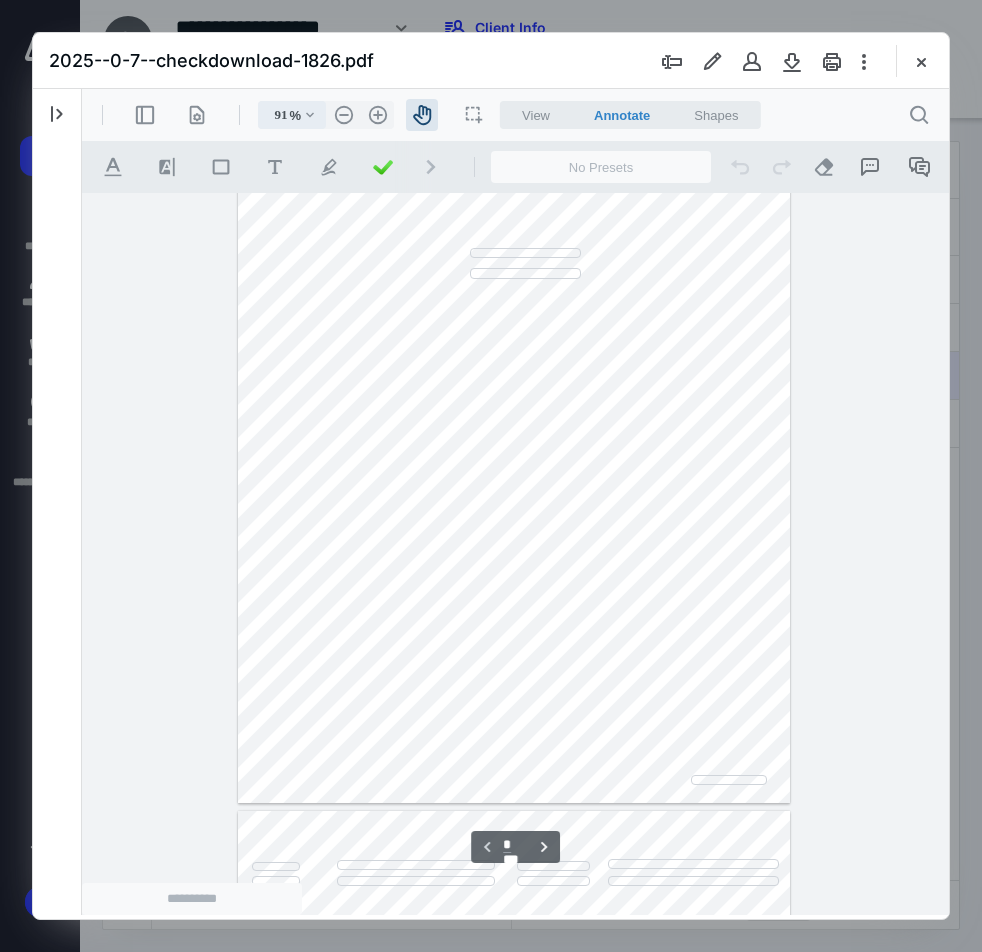 click on ".cls-1{fill:#abb0c4;} icon - chevron - down" at bounding box center [310, 115] 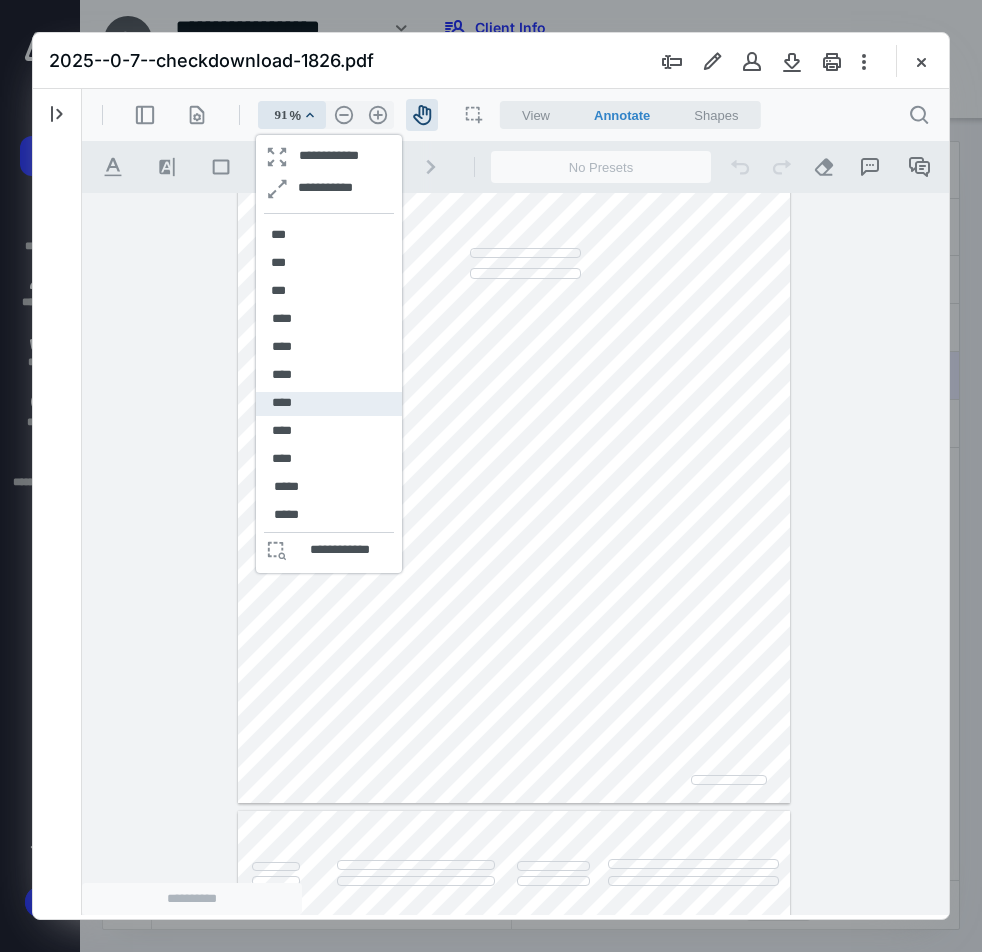 click on "****" at bounding box center [282, 404] 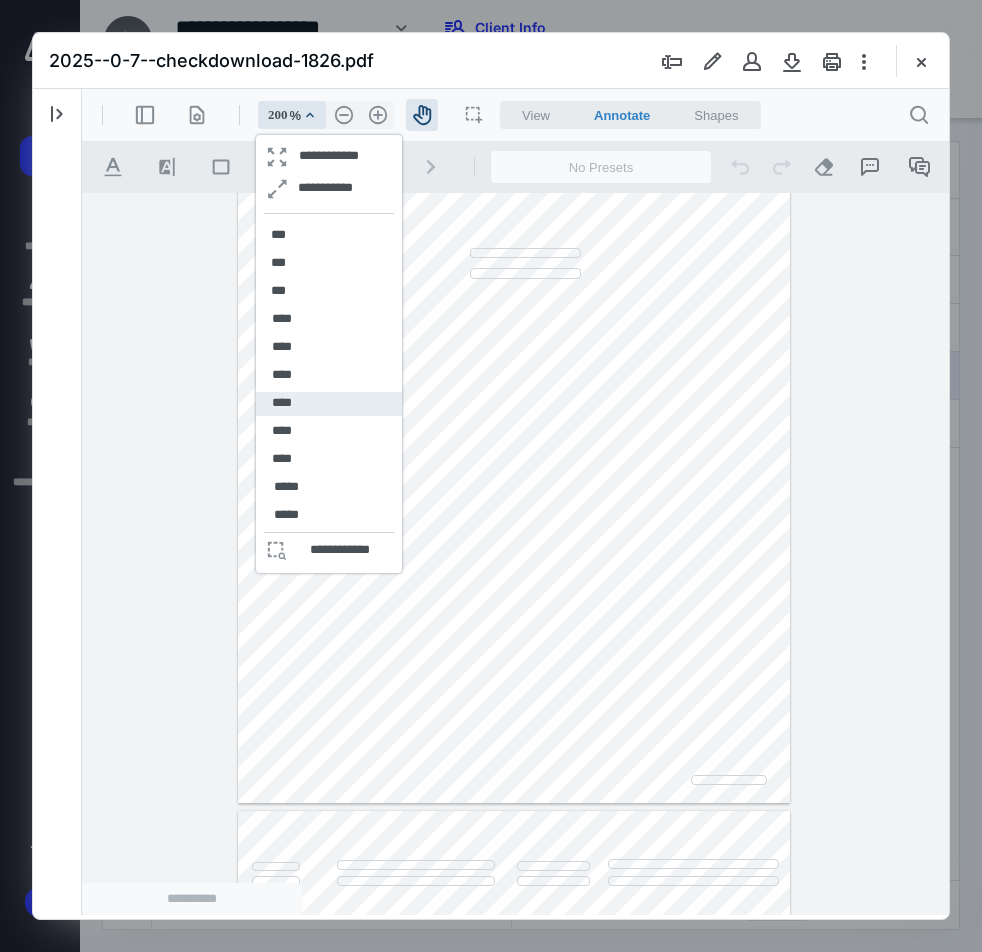 scroll, scrollTop: 615, scrollLeft: 199, axis: both 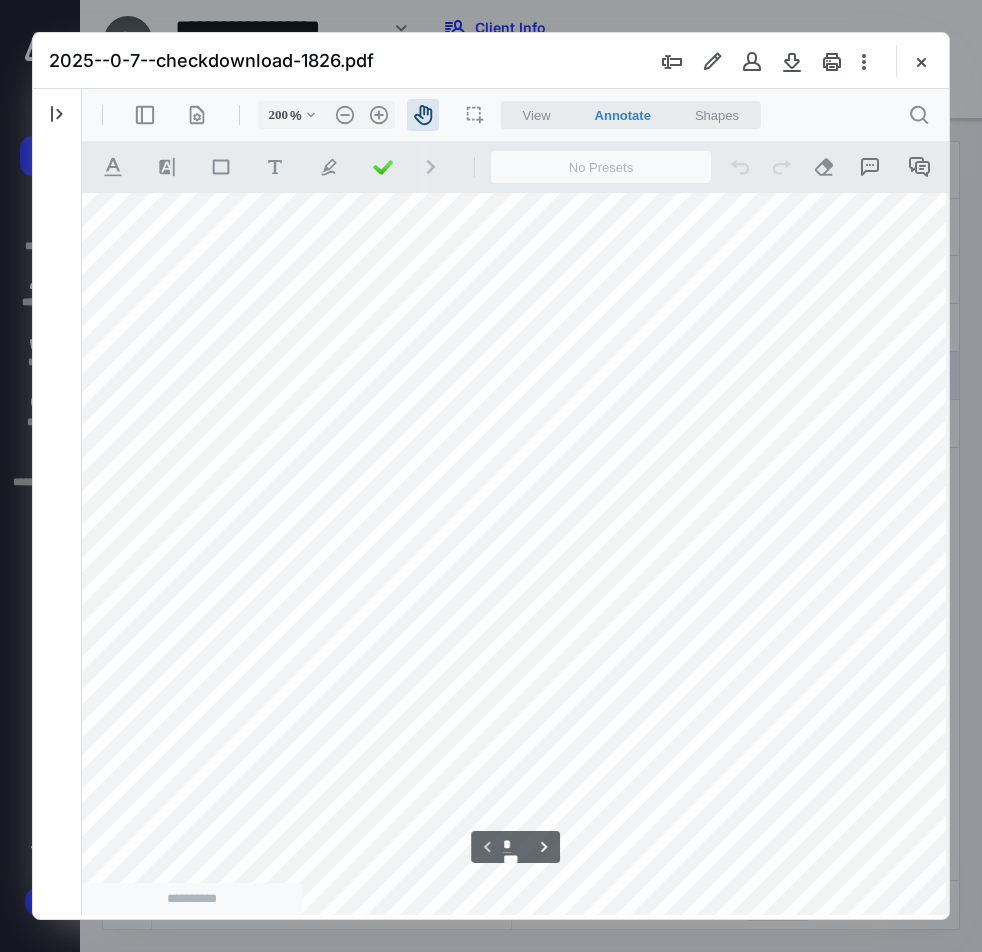 drag, startPoint x: 339, startPoint y: 480, endPoint x: 523, endPoint y: 483, distance: 184.02446 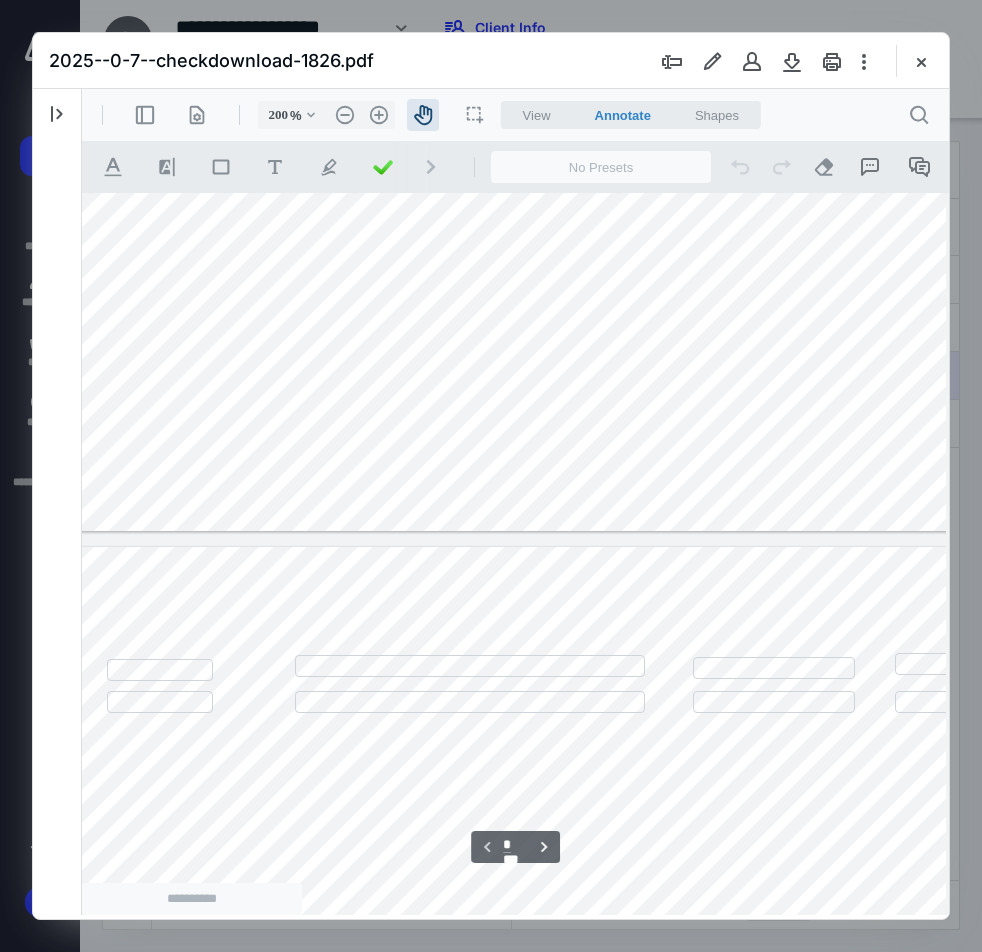 type on "*" 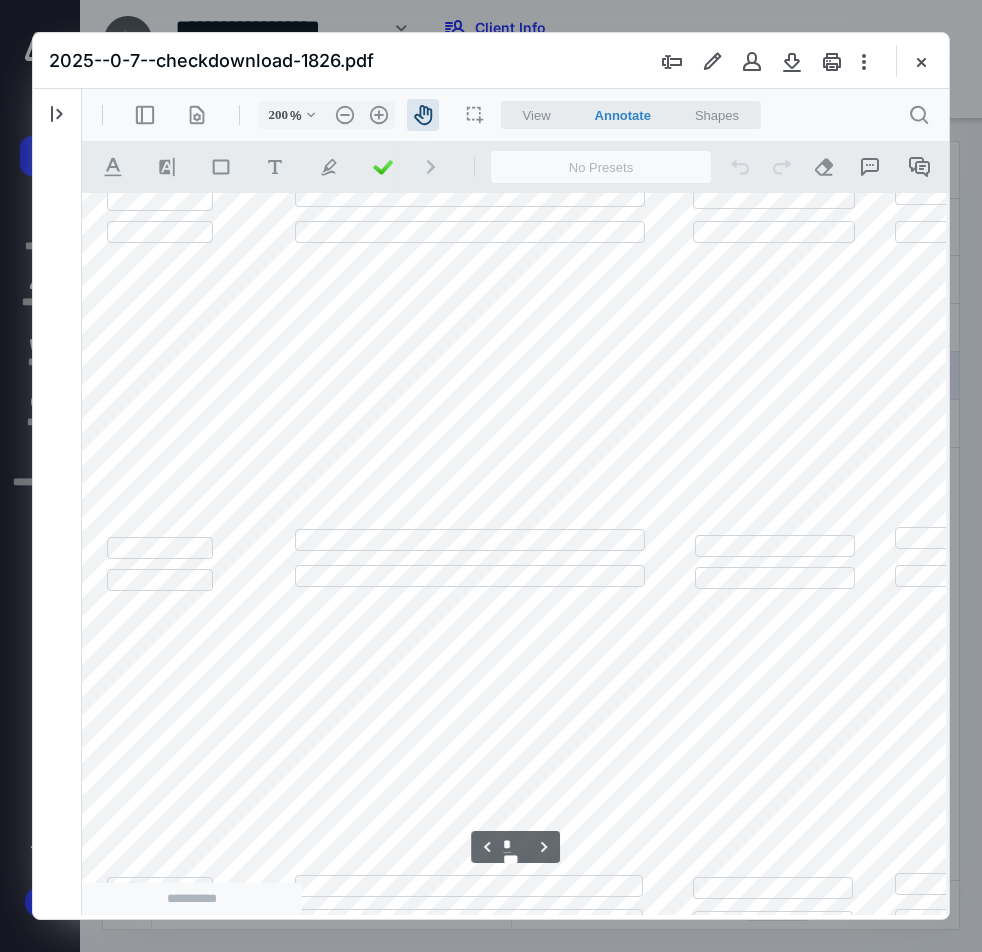scroll, scrollTop: 1695, scrollLeft: 15, axis: both 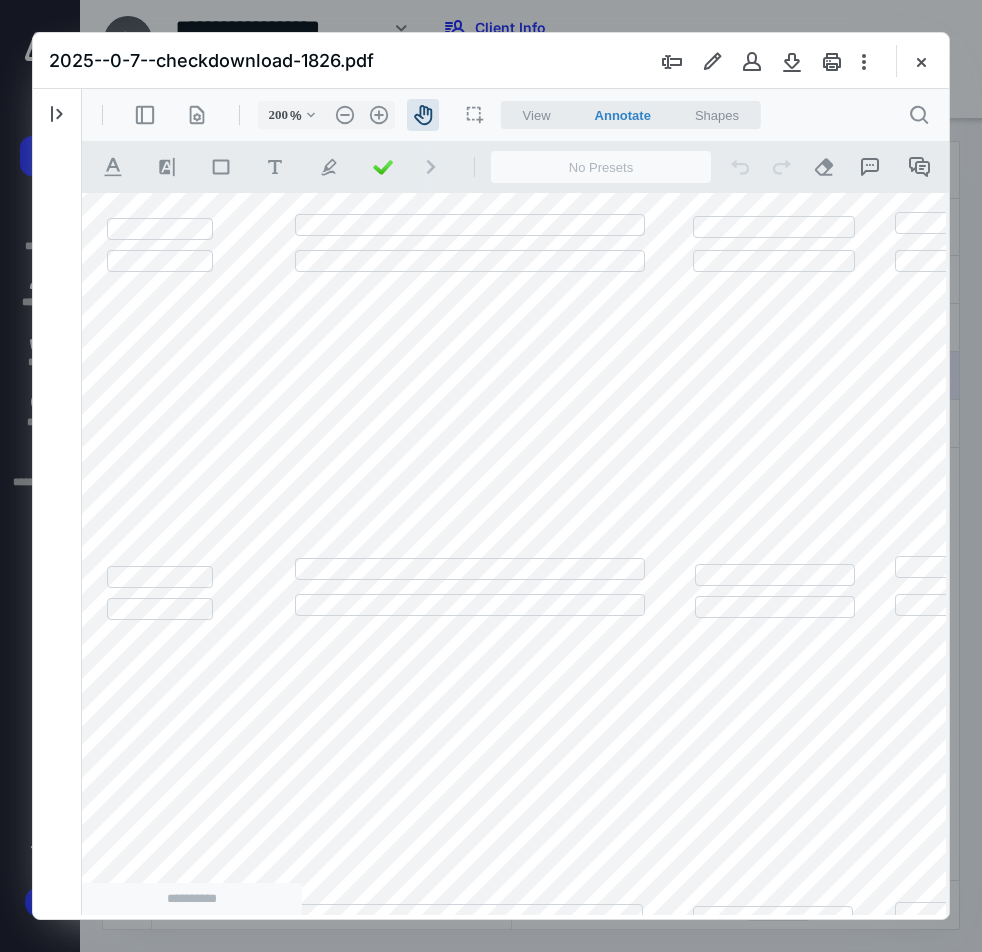 click on "**********" at bounding box center (687, 898) 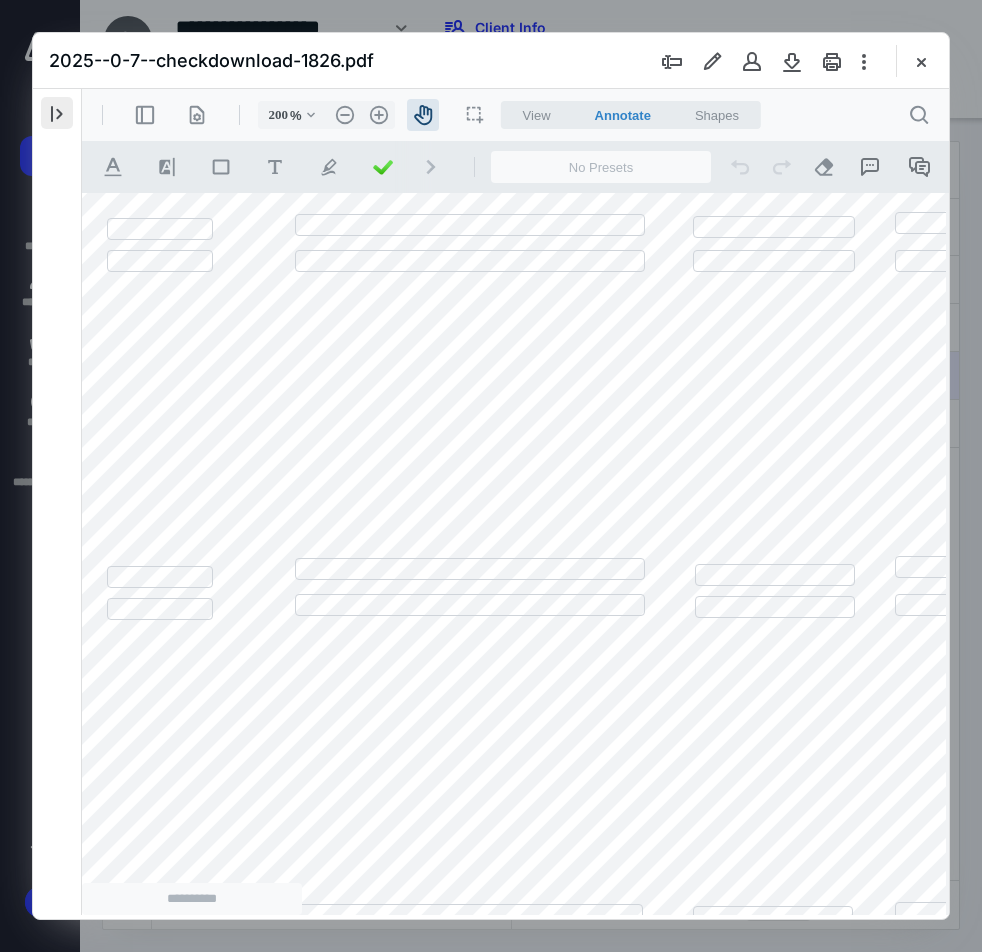 click at bounding box center [57, 113] 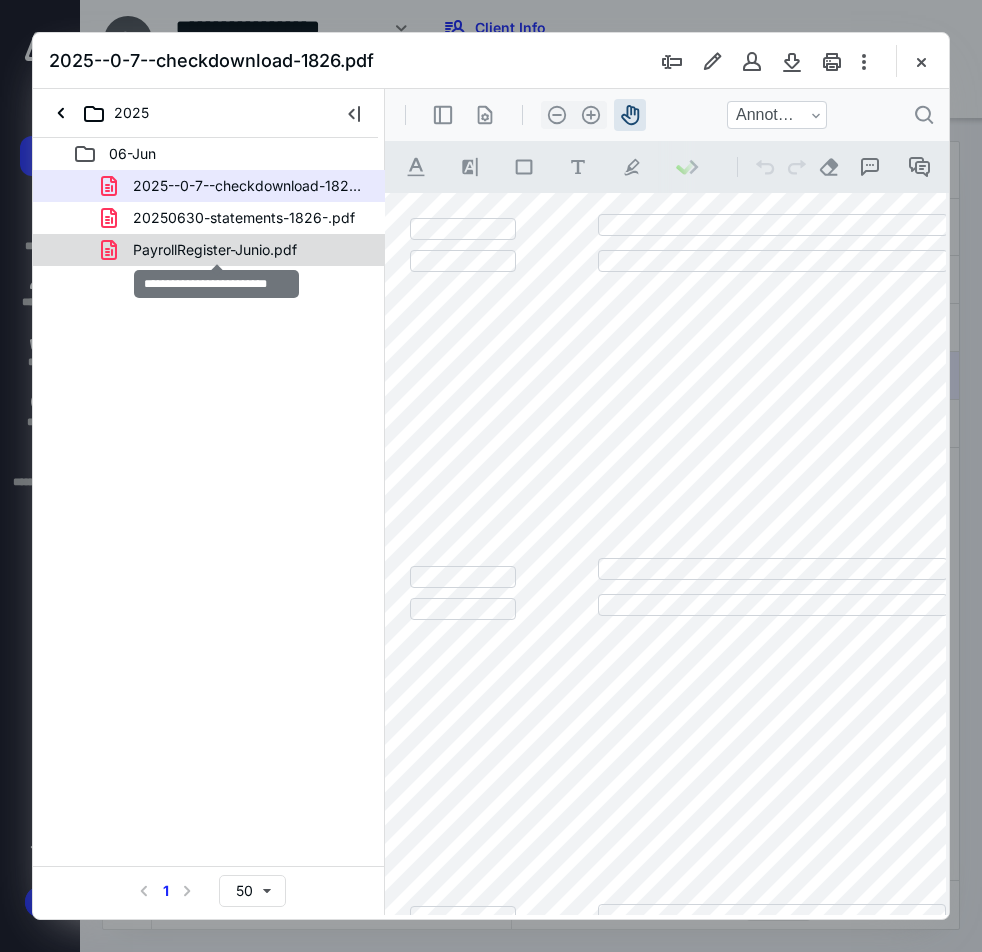 click on "PayrollRegister-Junio.pdf" at bounding box center [215, 250] 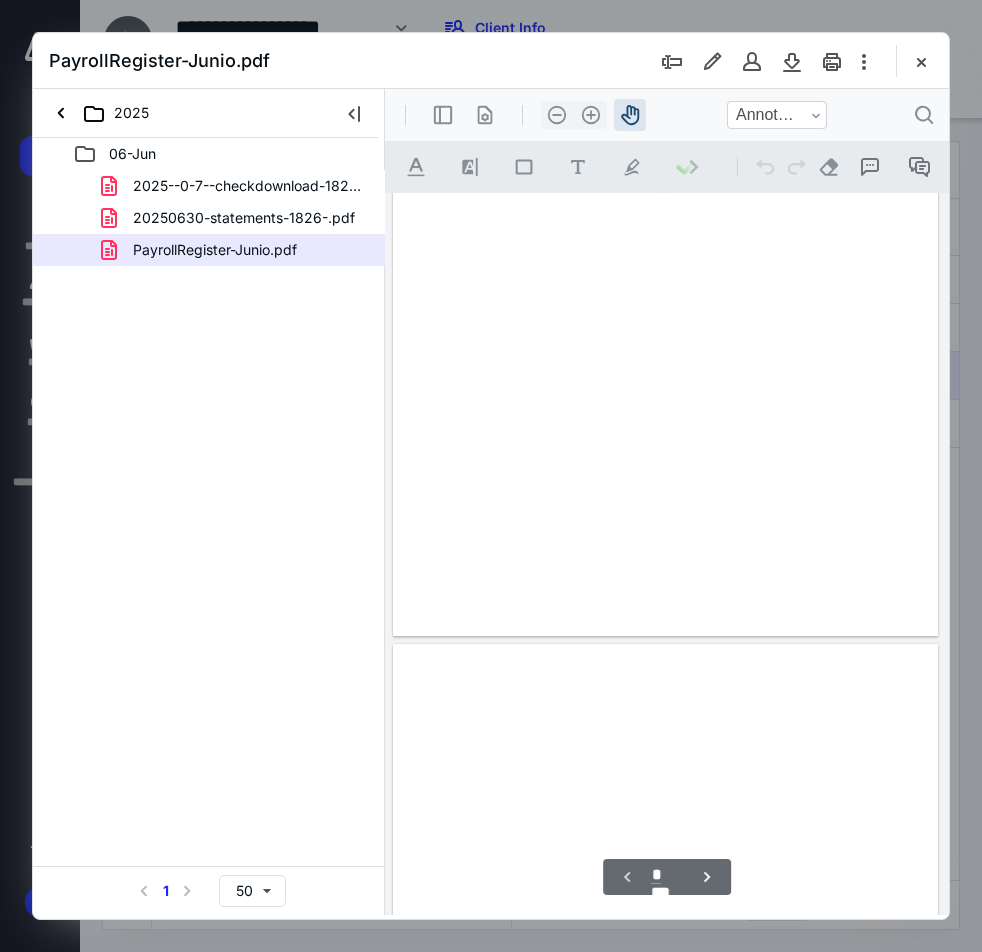 scroll, scrollTop: 108, scrollLeft: 0, axis: vertical 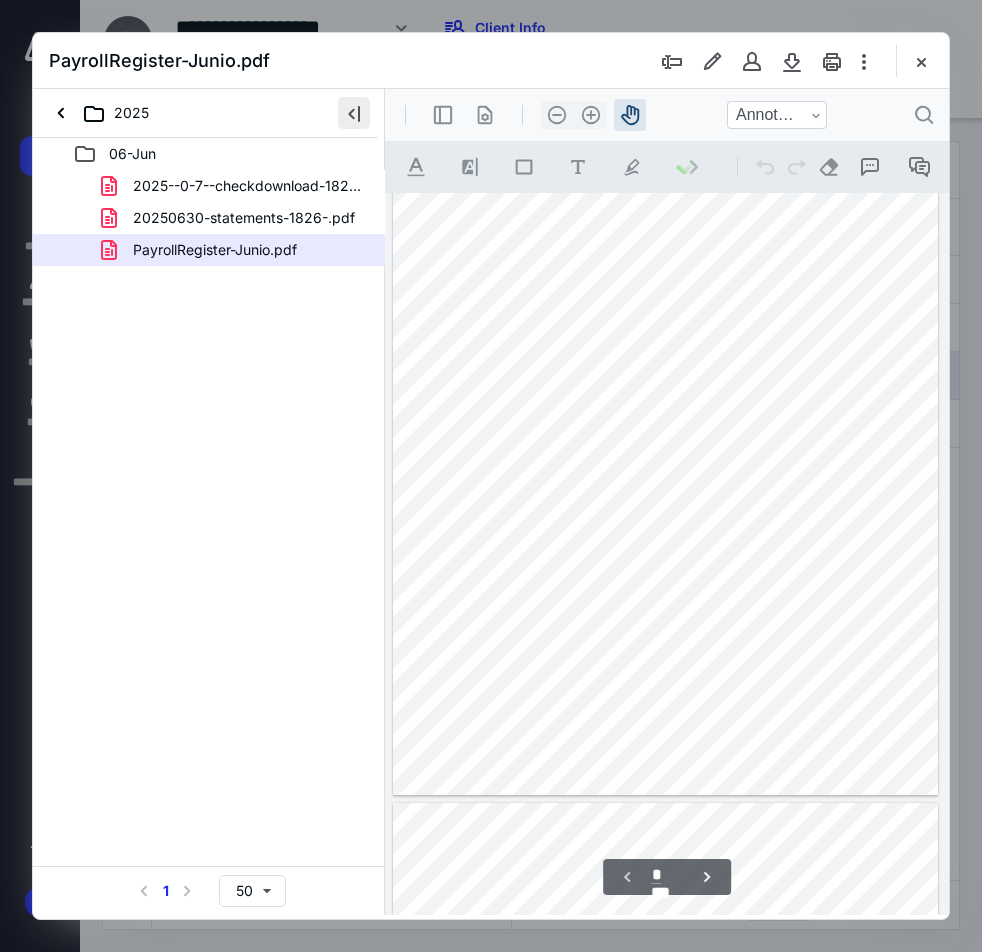 click at bounding box center [354, 113] 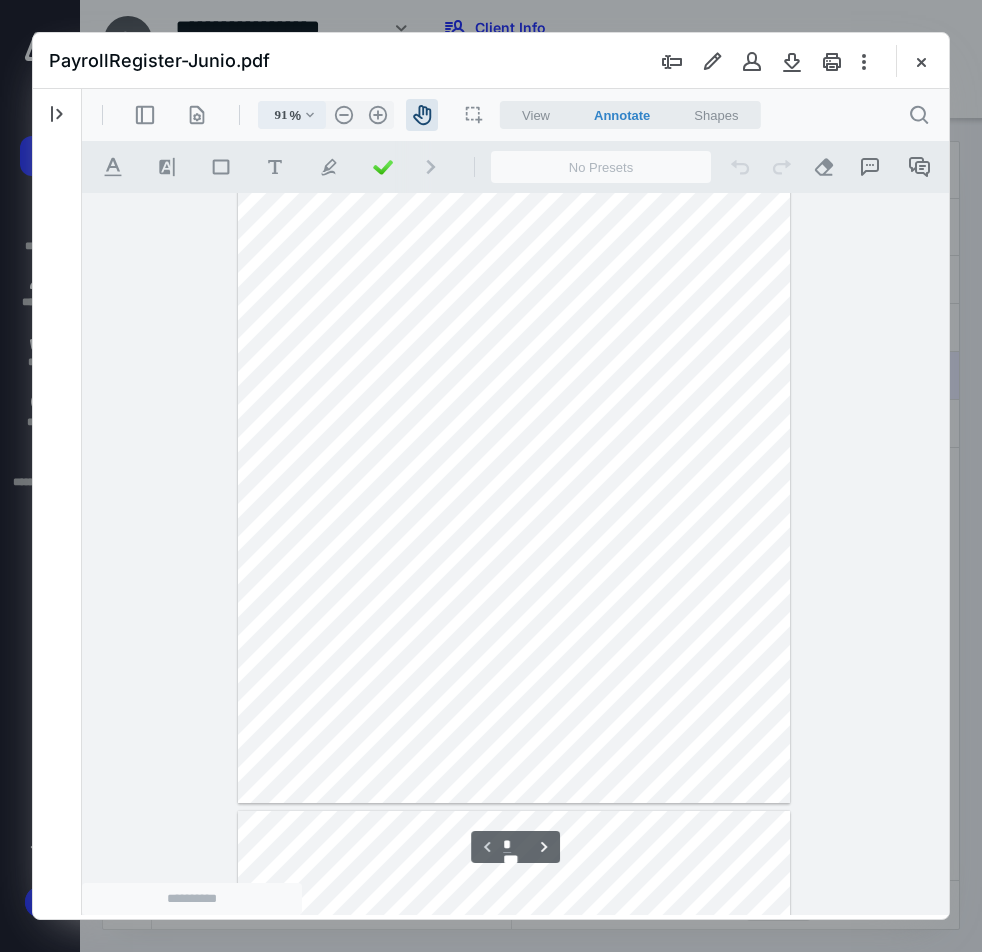 click on ".cls-1{fill:#abb0c4;} icon - chevron - down" at bounding box center (310, 115) 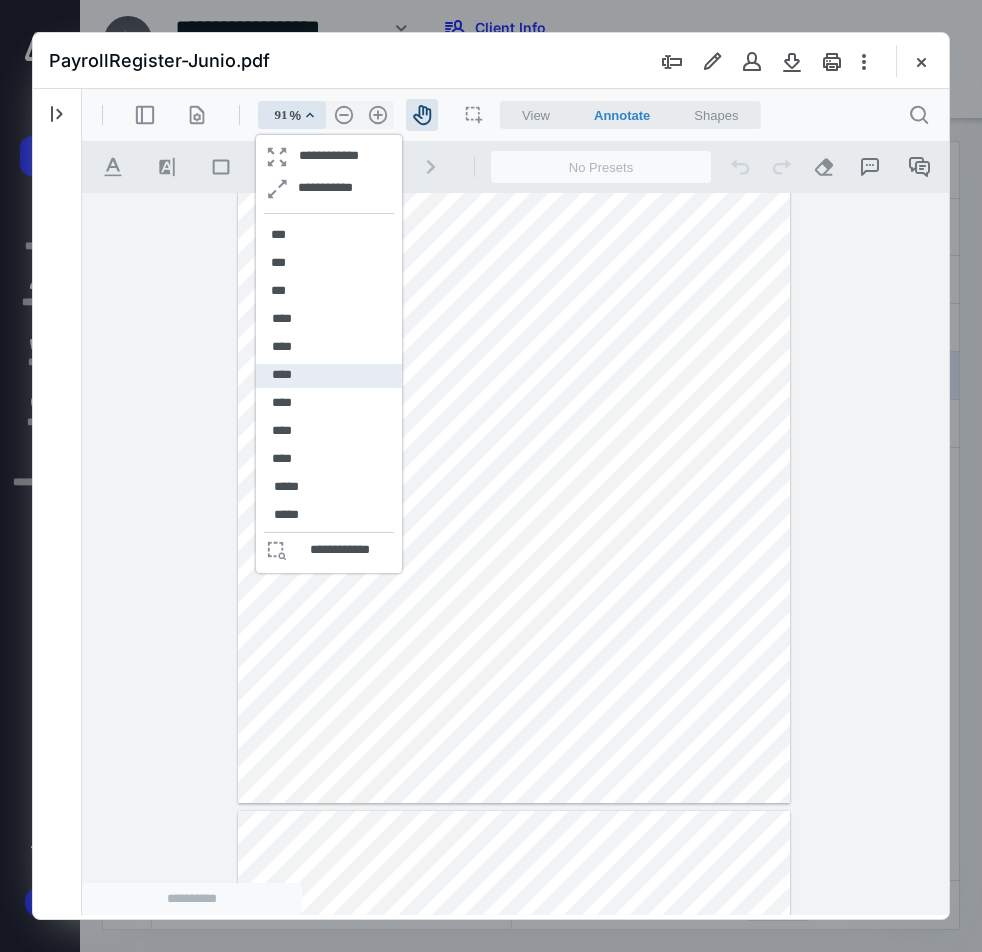 click on "****" at bounding box center (282, 376) 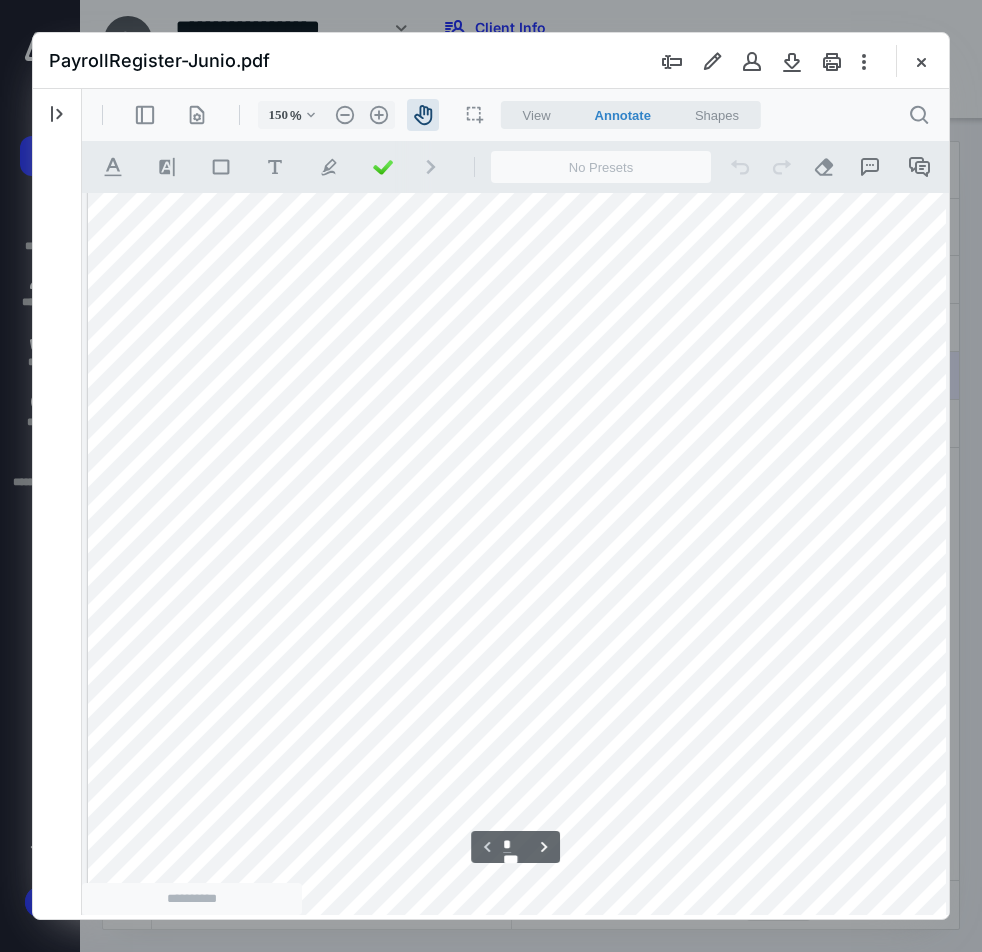 scroll, scrollTop: 384, scrollLeft: 41, axis: both 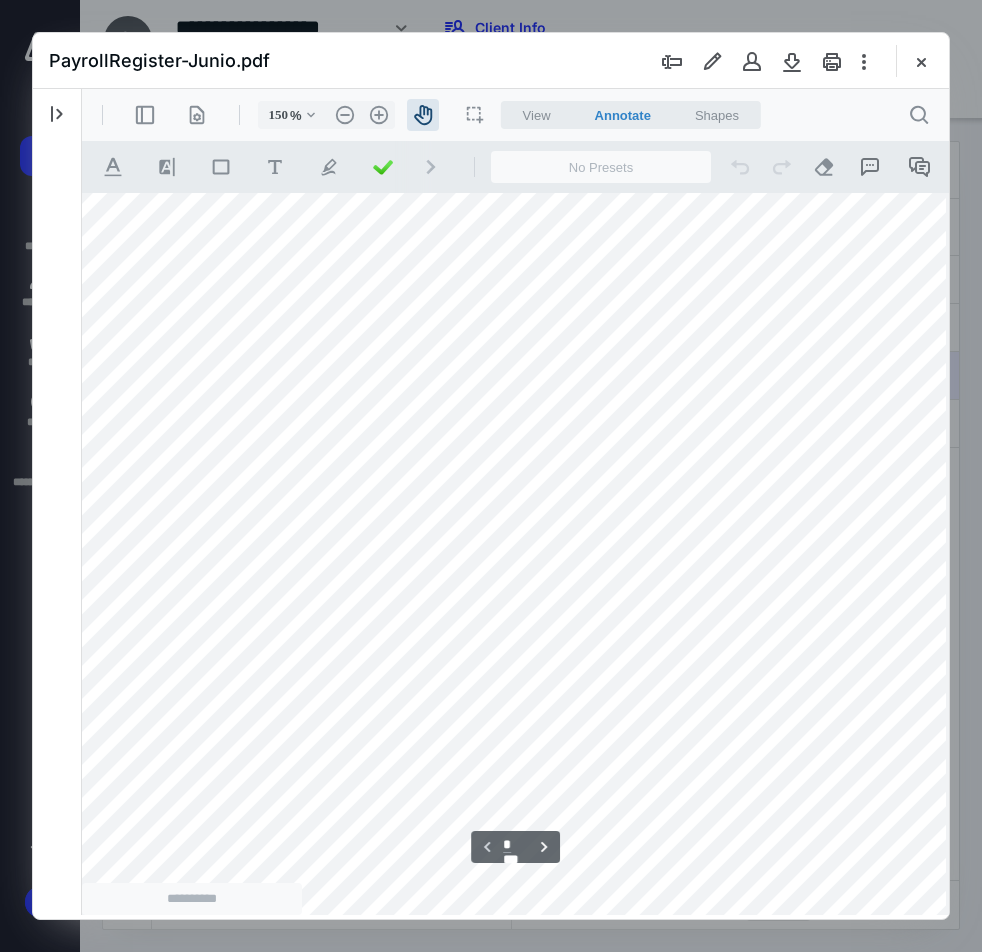 drag, startPoint x: 461, startPoint y: 437, endPoint x: 494, endPoint y: 446, distance: 34.20526 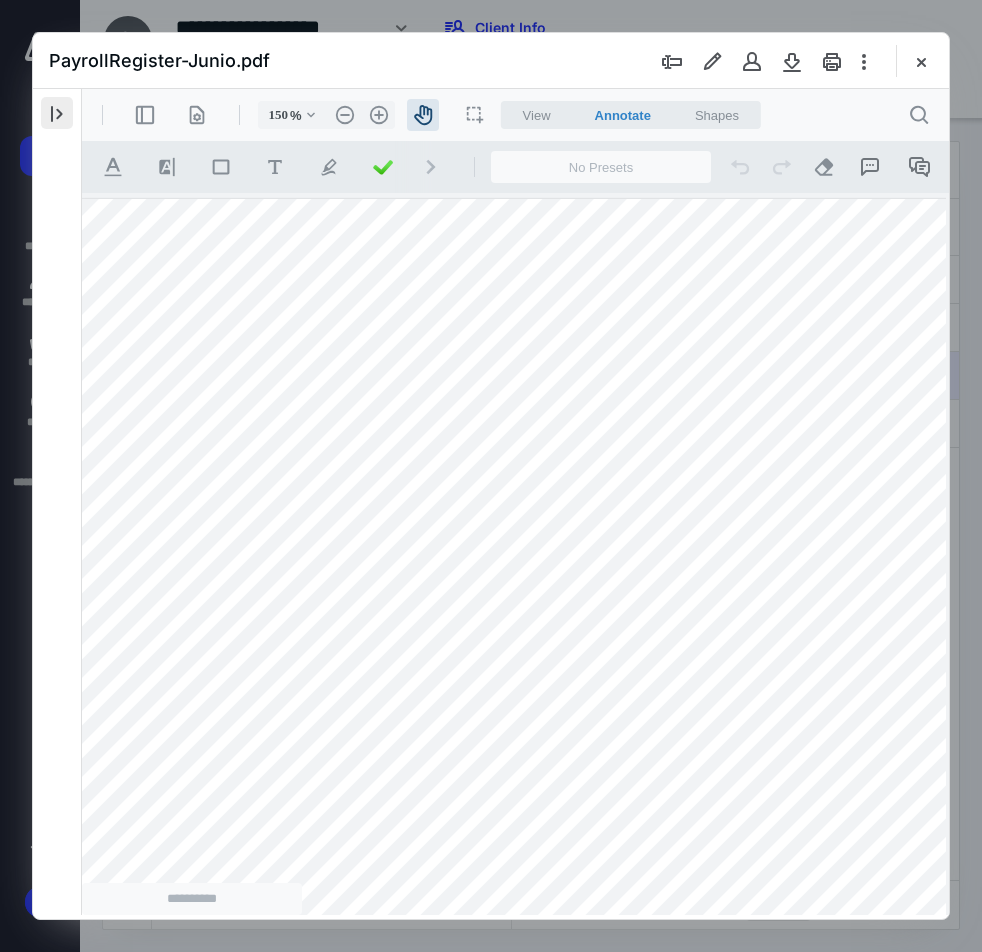 click at bounding box center [57, 113] 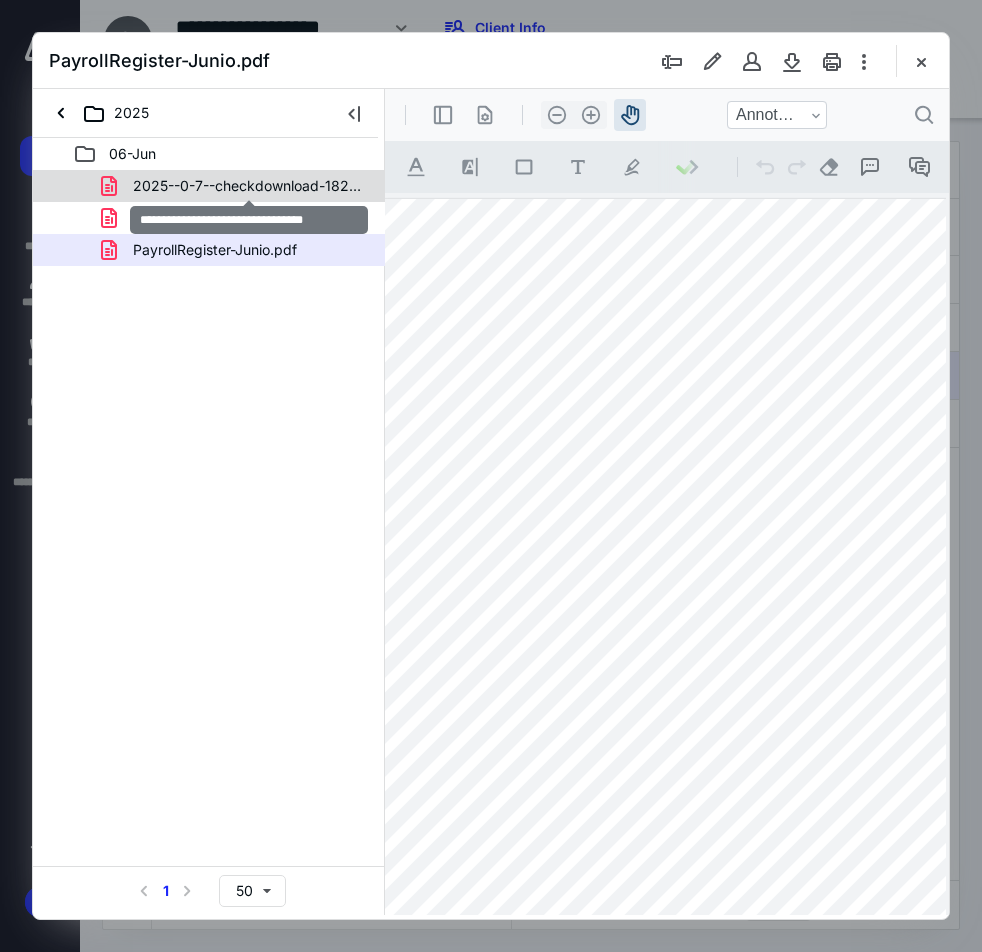 click on "2025--0-7--checkdownload-1826.pdf" at bounding box center [249, 186] 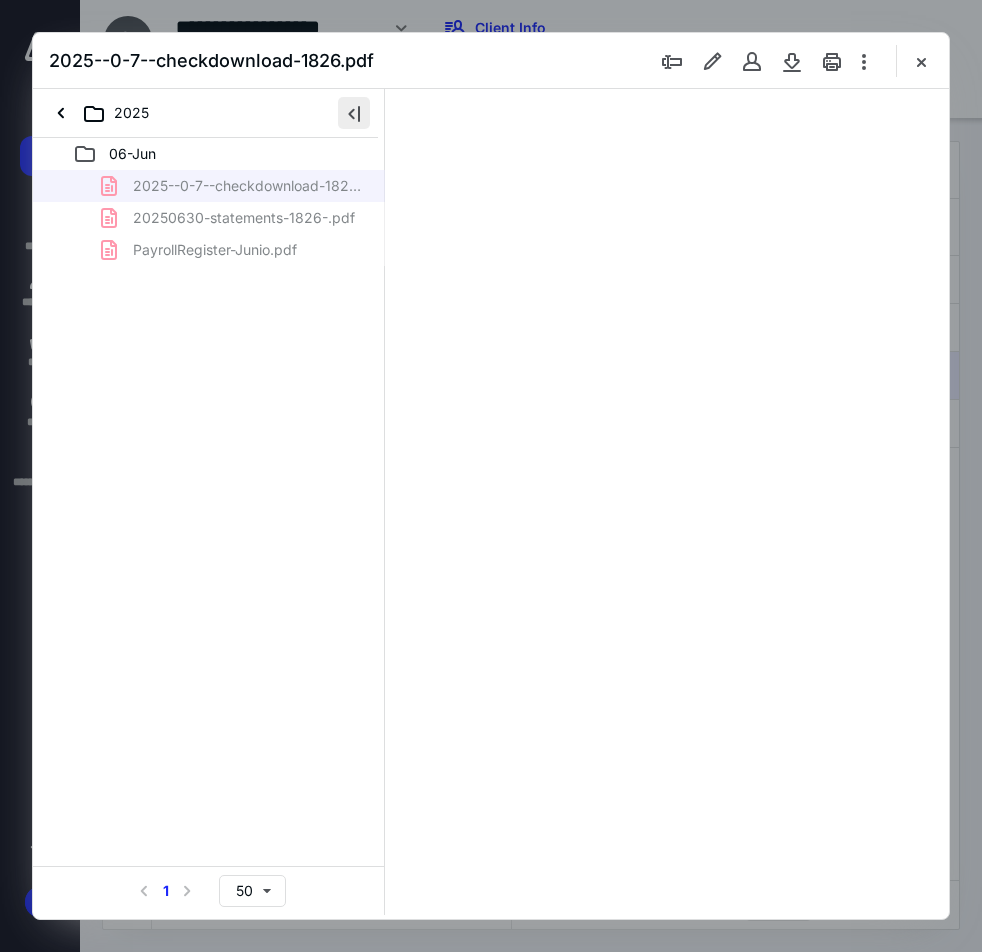 click at bounding box center [354, 113] 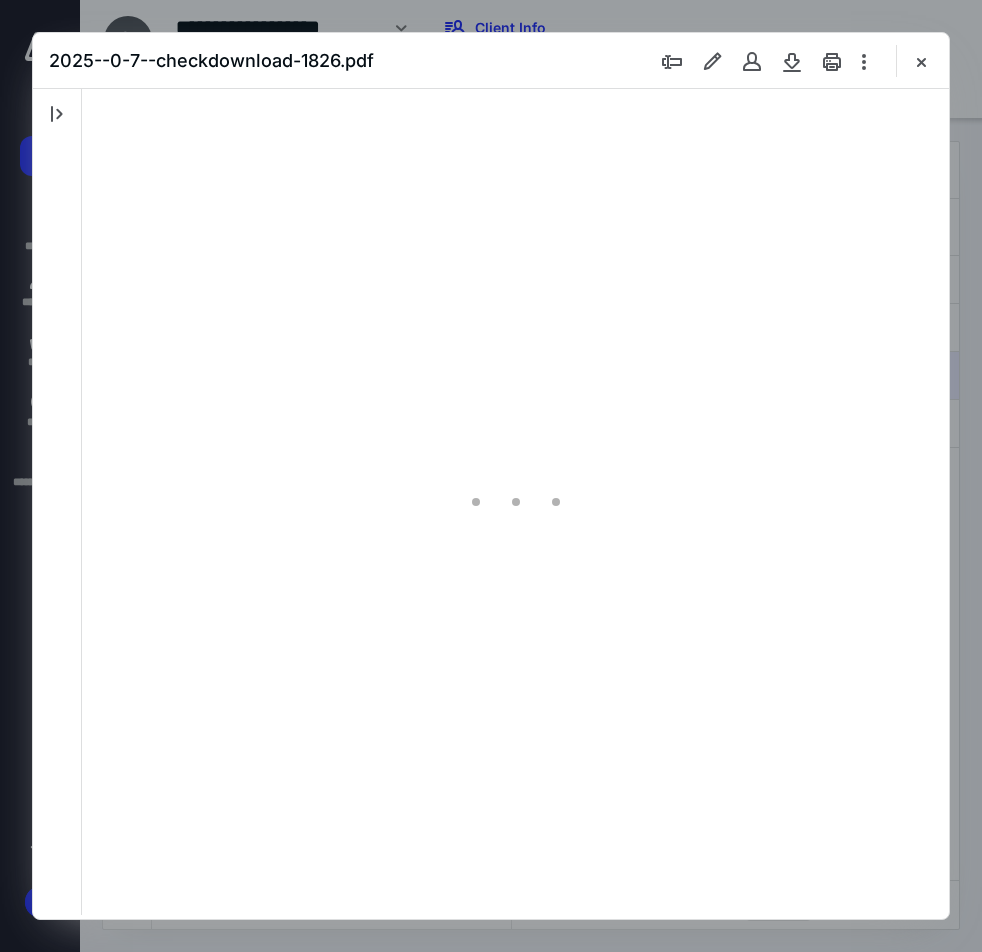 scroll, scrollTop: 108, scrollLeft: 0, axis: vertical 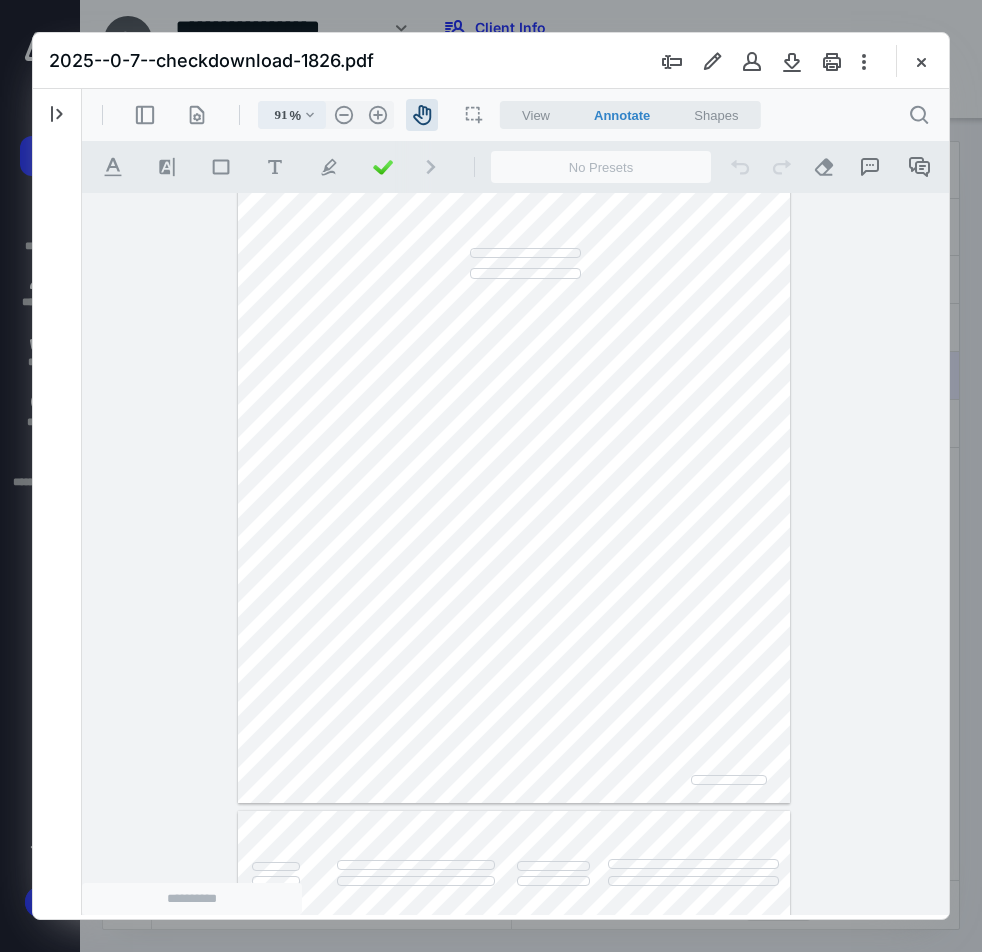 click on ".cls-1{fill:#abb0c4;} icon - chevron - down" at bounding box center (310, 115) 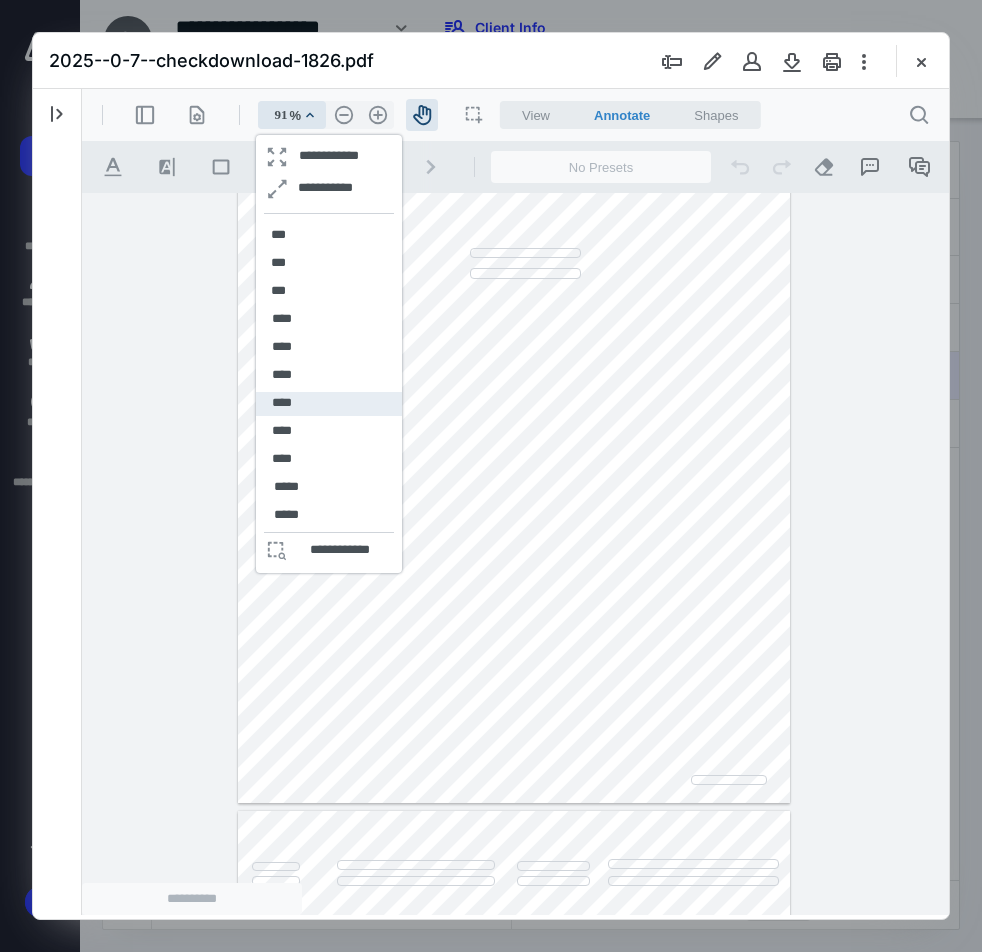 click on "****" at bounding box center (282, 404) 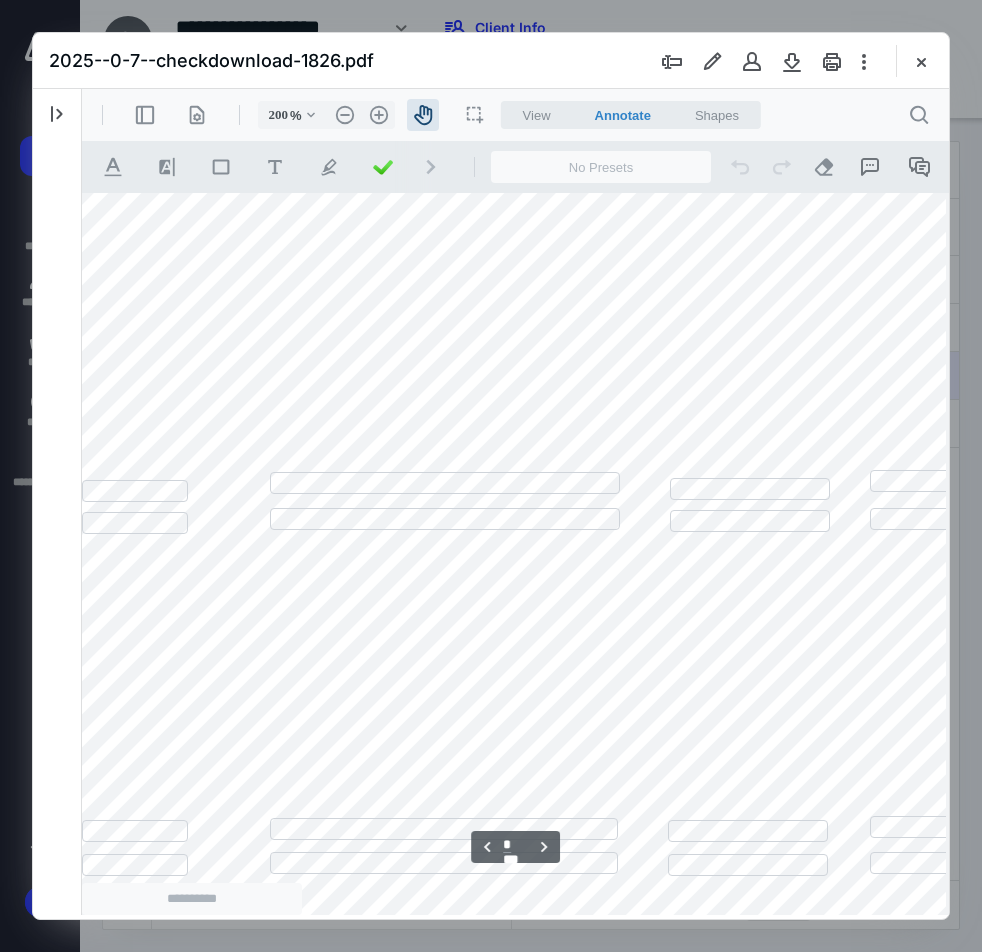 scroll, scrollTop: 1781, scrollLeft: 0, axis: vertical 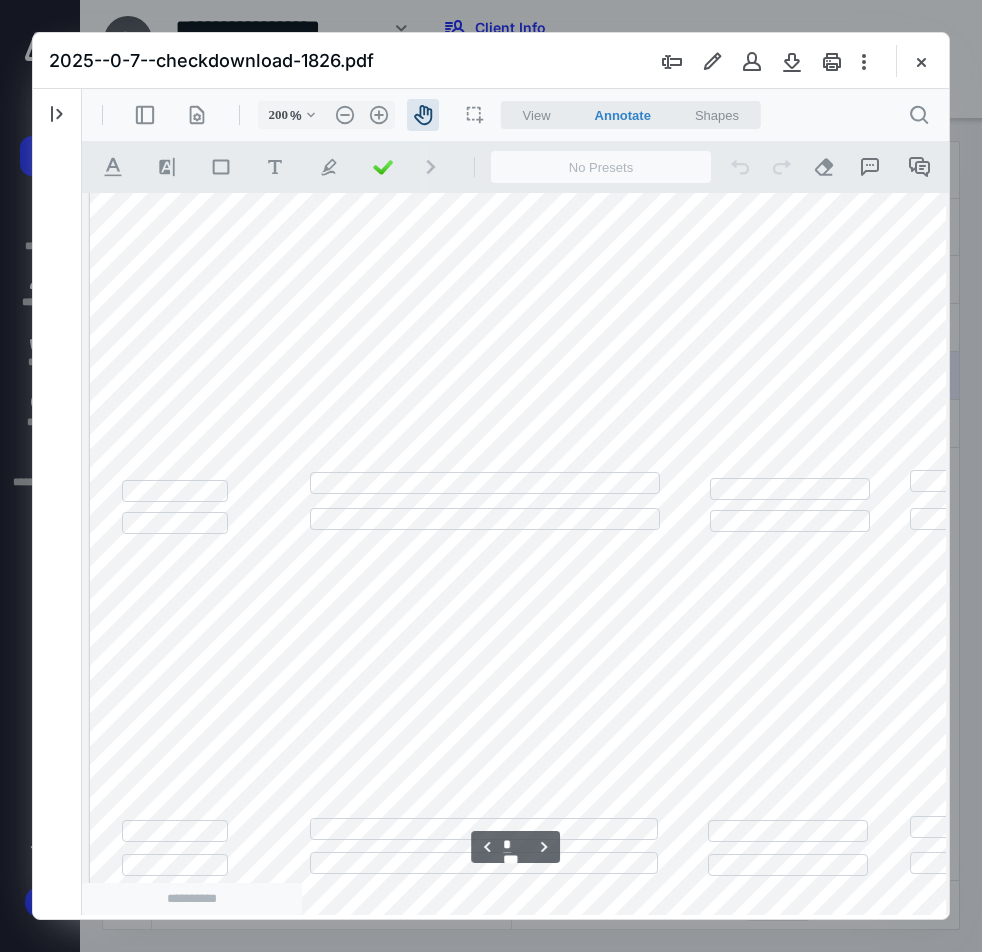 drag, startPoint x: 343, startPoint y: 520, endPoint x: 611, endPoint y: 521, distance: 268.00186 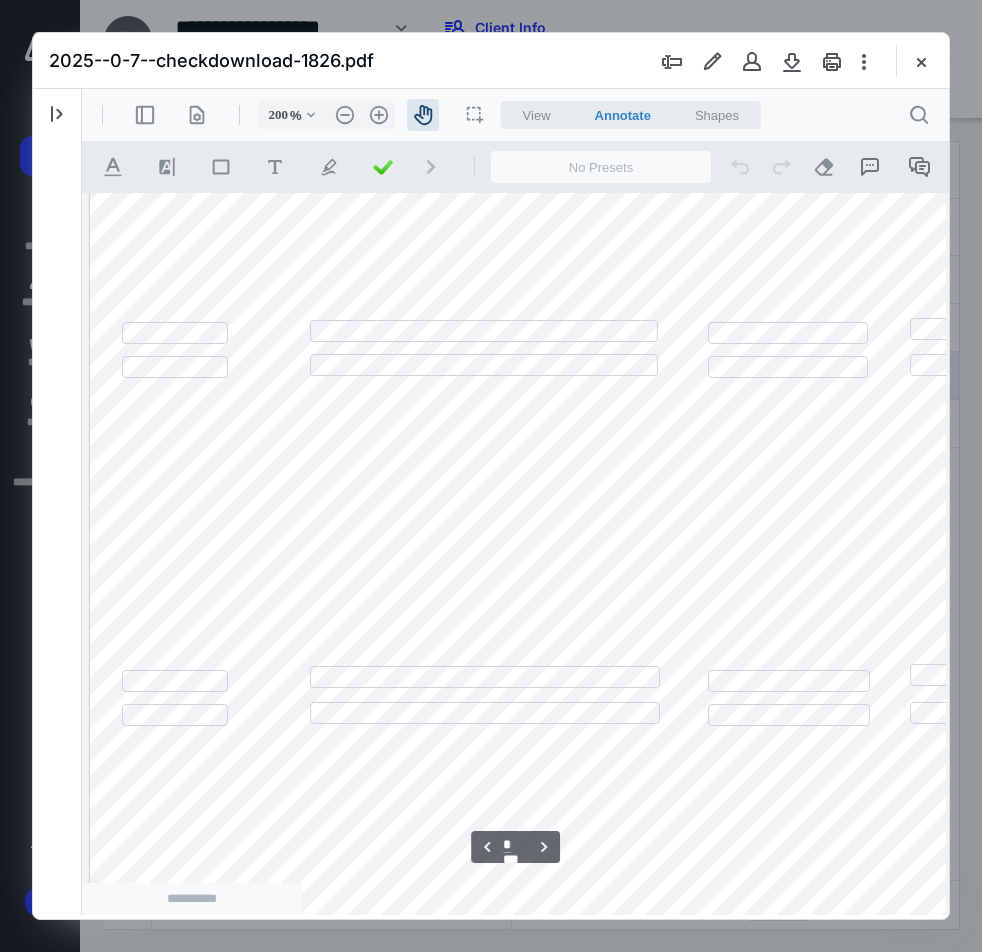 scroll, scrollTop: 2281, scrollLeft: 0, axis: vertical 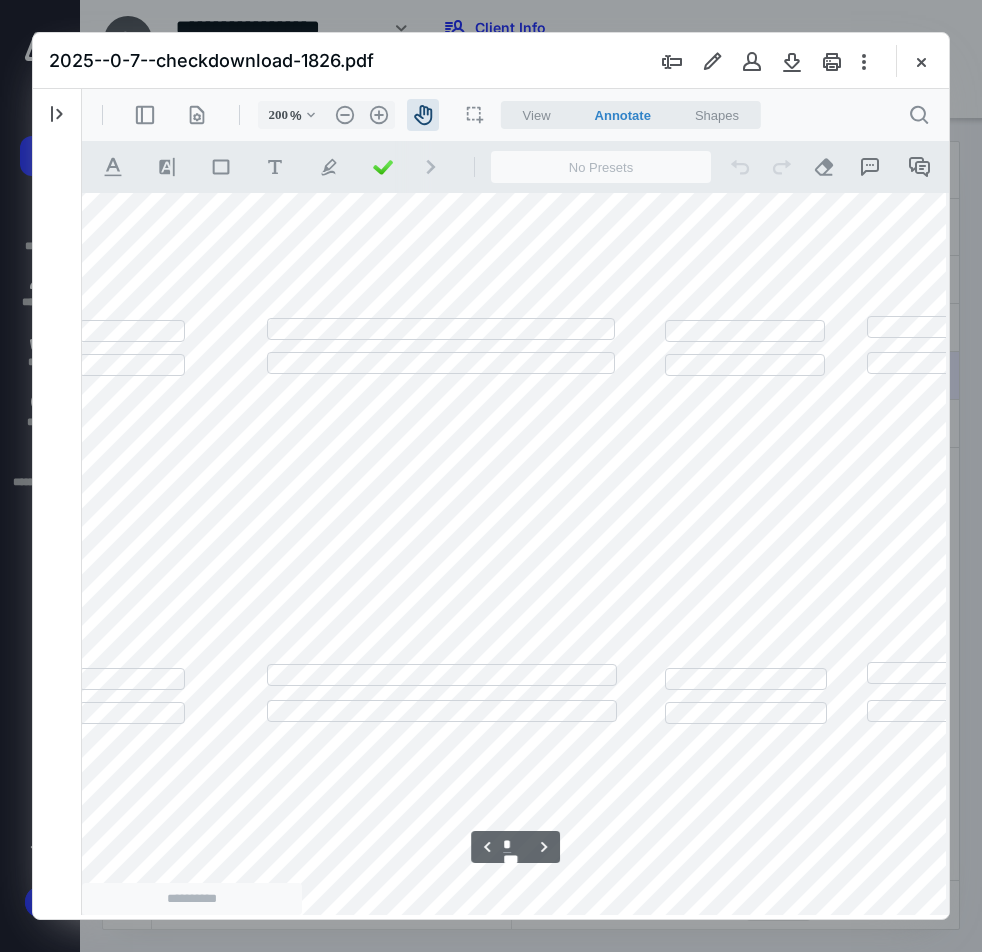 drag, startPoint x: 459, startPoint y: 427, endPoint x: 430, endPoint y: 427, distance: 29 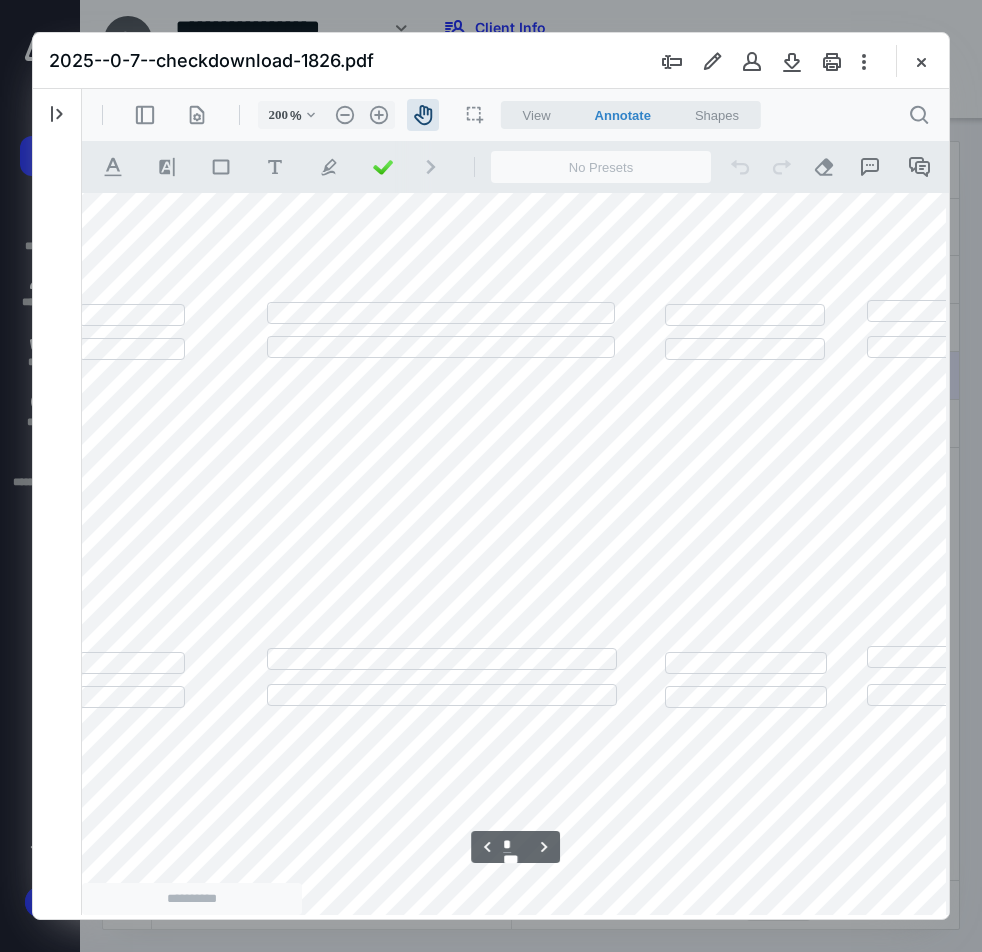 scroll, scrollTop: 8781, scrollLeft: 43, axis: both 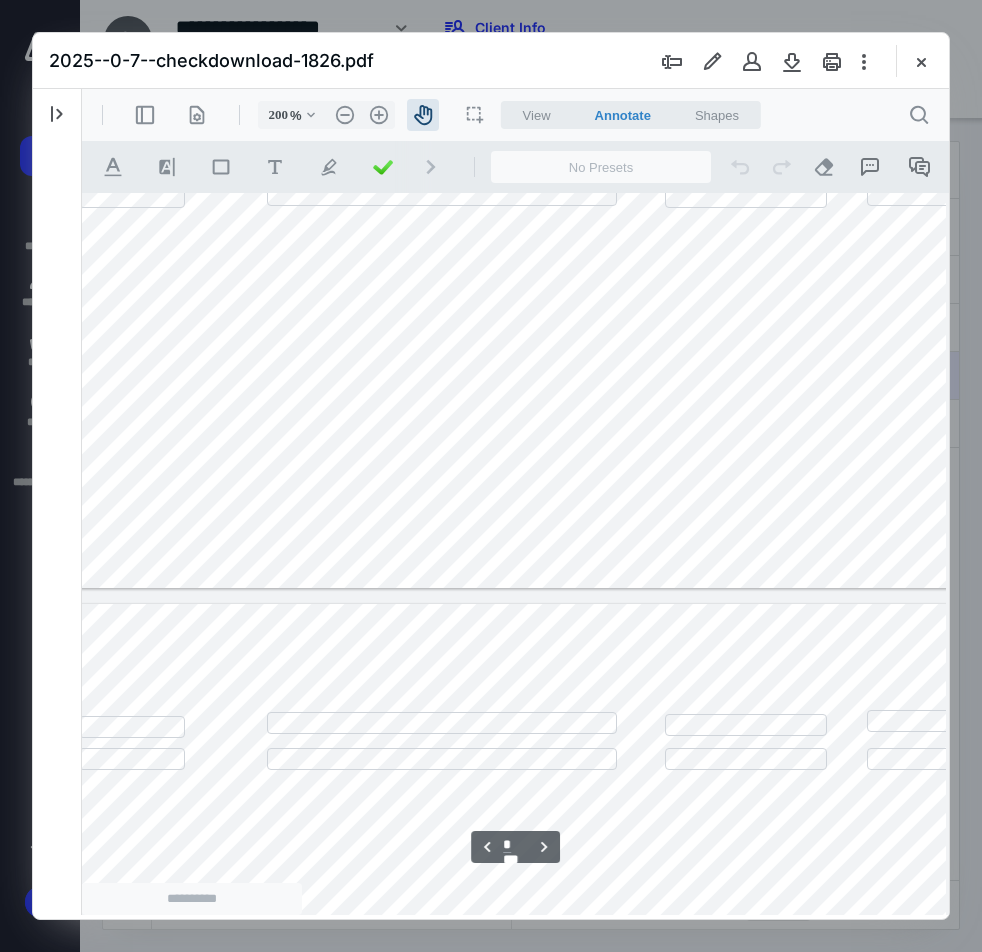 type on "*" 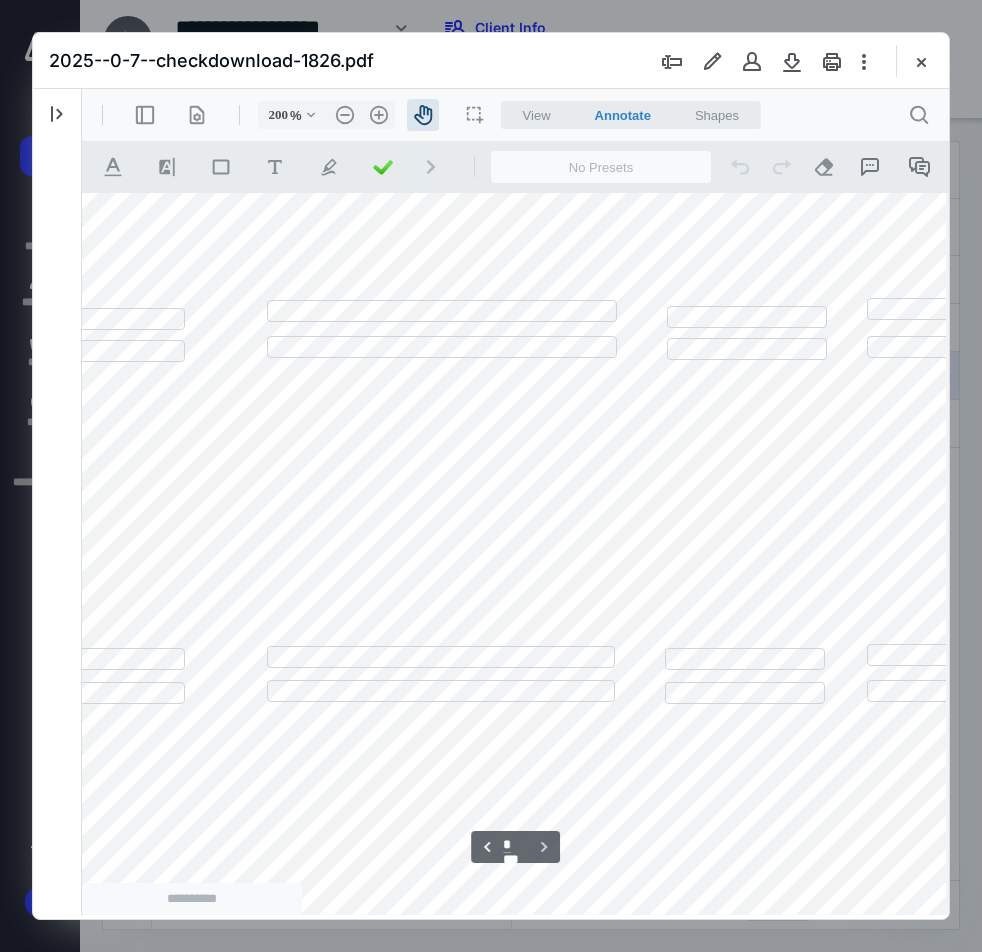 scroll, scrollTop: 9947, scrollLeft: 43, axis: both 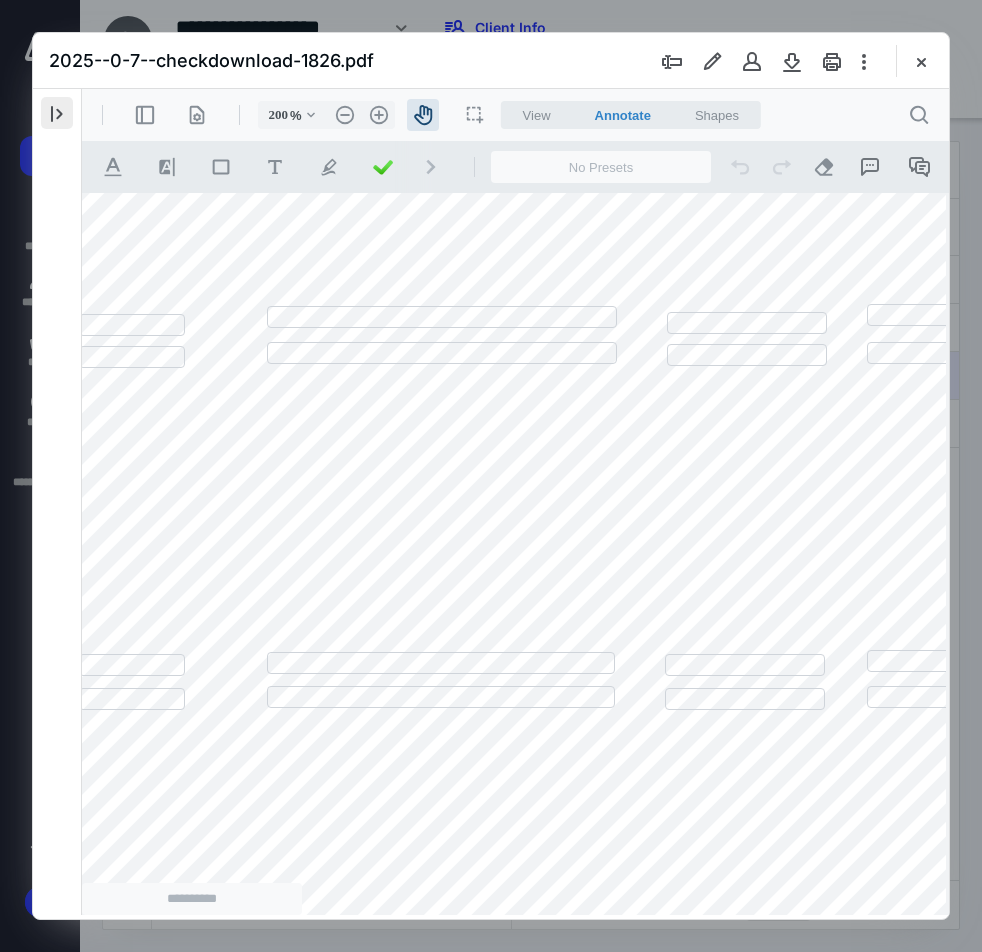 click at bounding box center (57, 113) 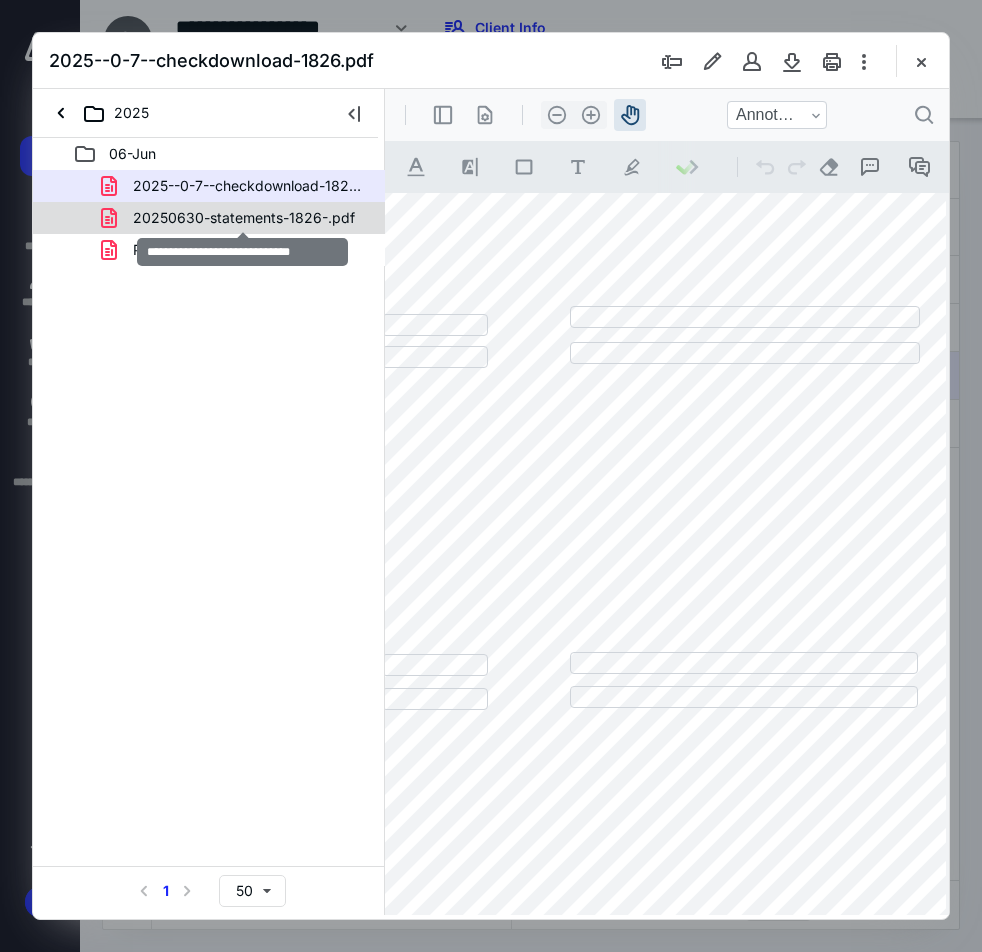 click on "20250630-statements-1826-.pdf" at bounding box center (244, 218) 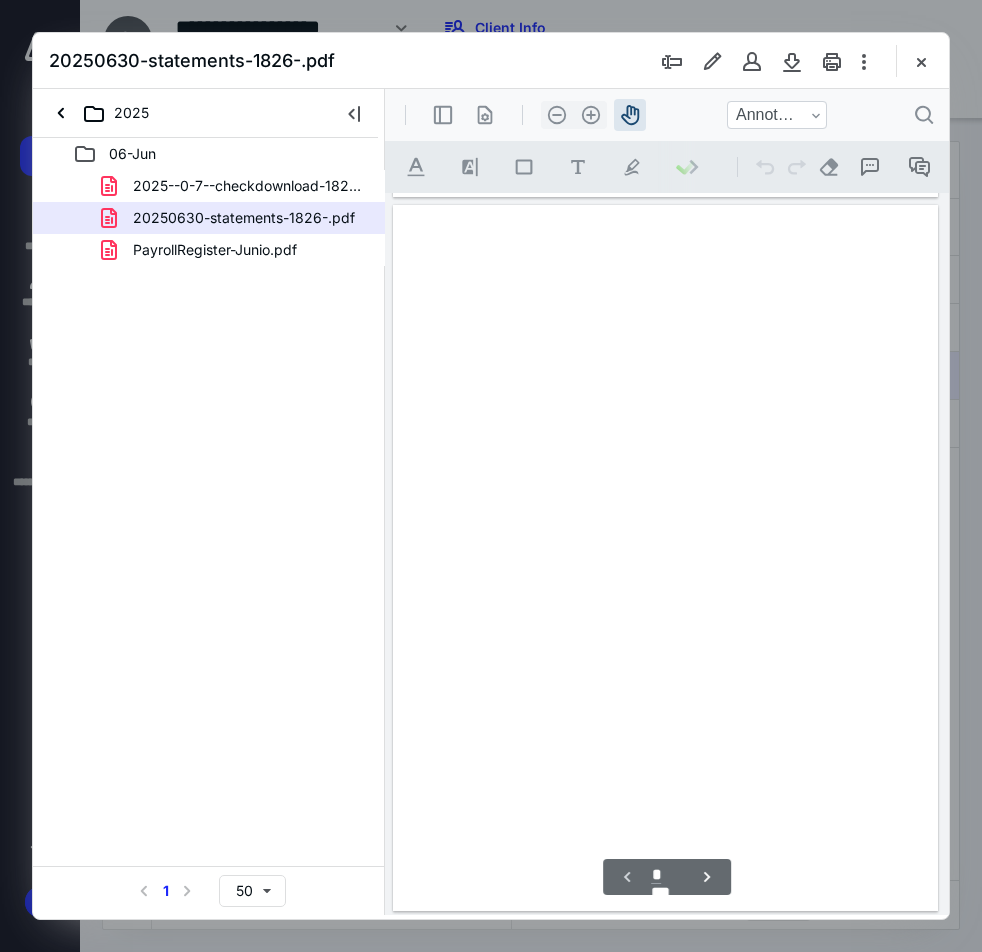 scroll, scrollTop: 108, scrollLeft: 0, axis: vertical 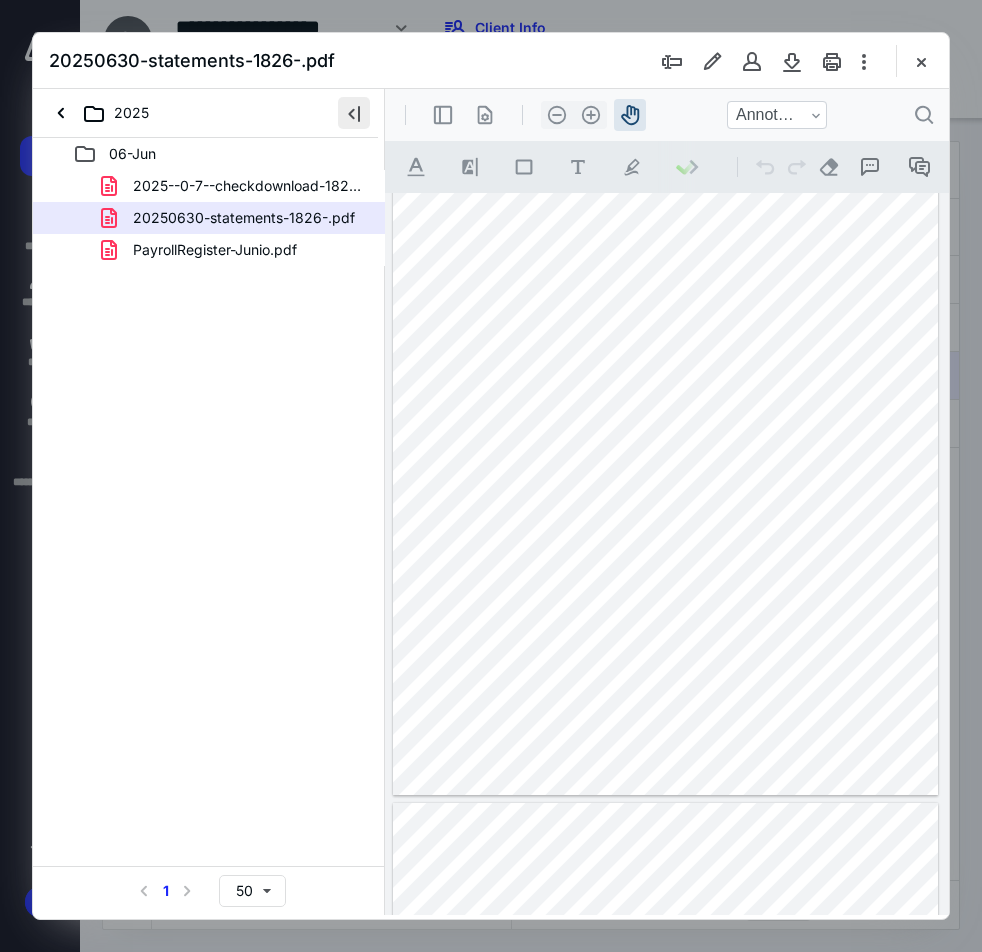 click at bounding box center (354, 113) 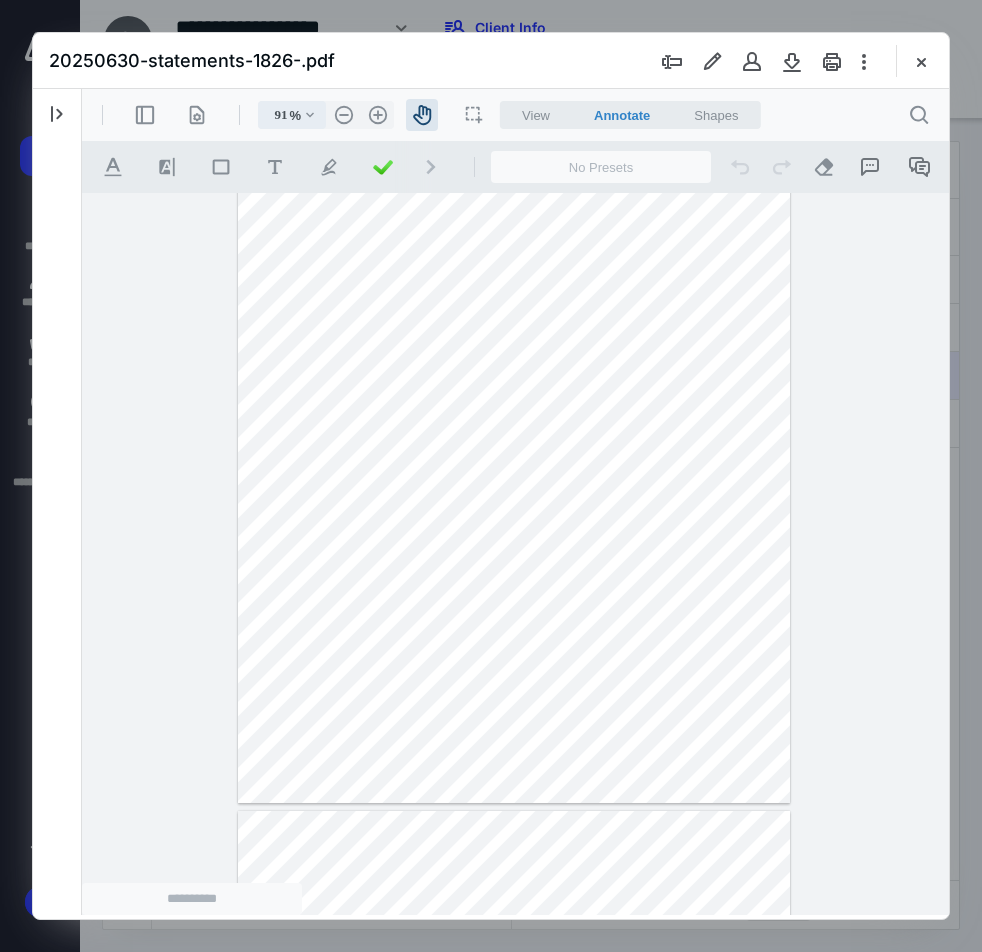 click on ".cls-1{fill:#abb0c4;} icon - chevron - down" at bounding box center (310, 115) 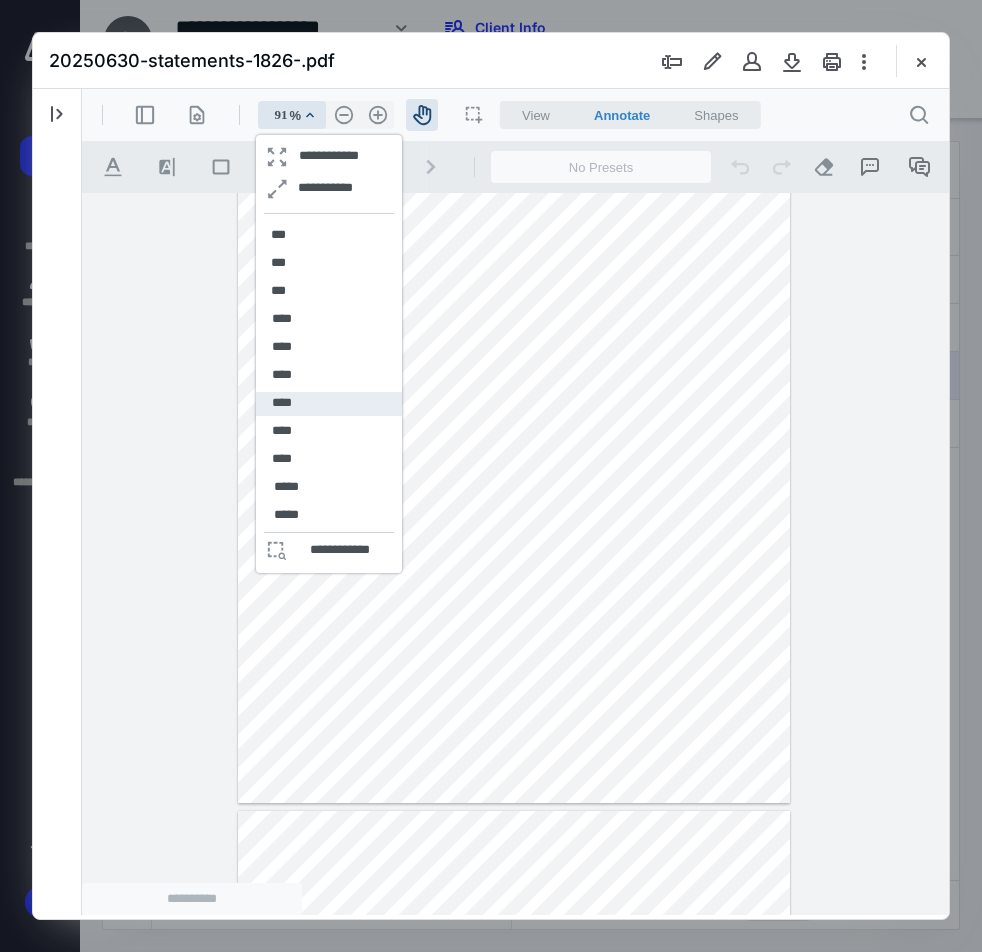 click on "****" at bounding box center (282, 404) 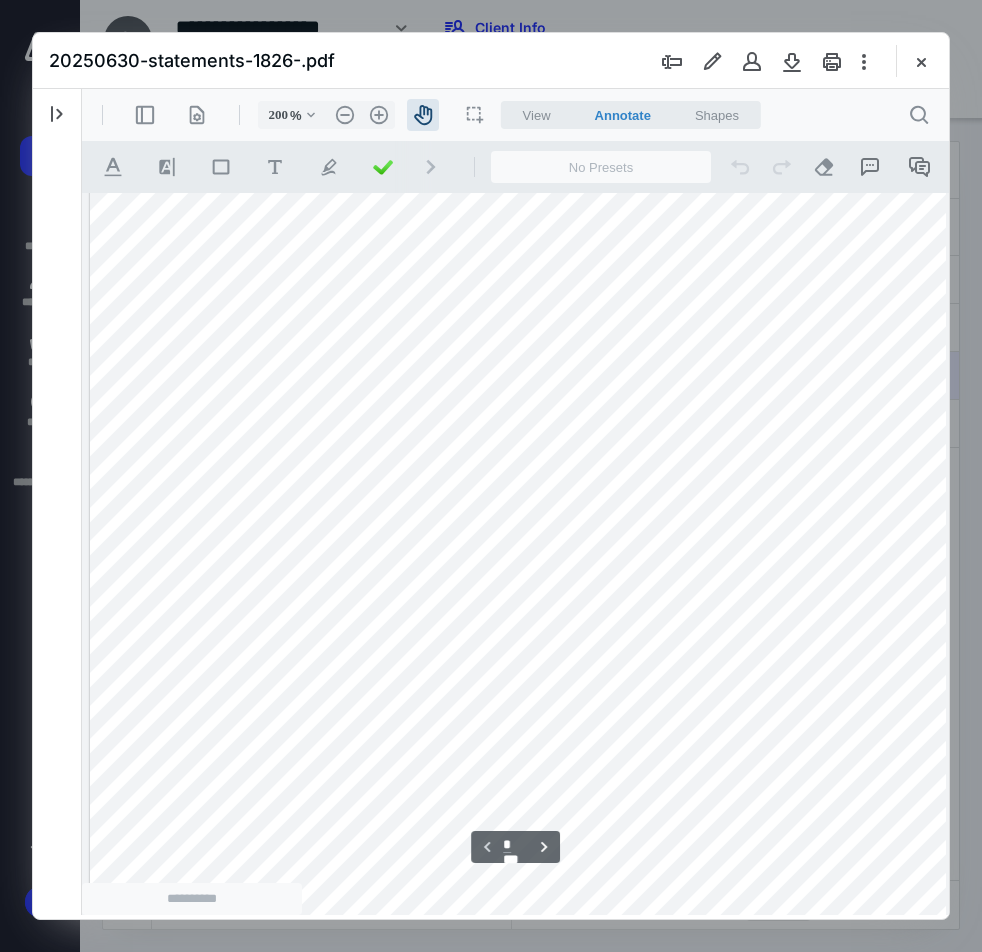 type on "200" 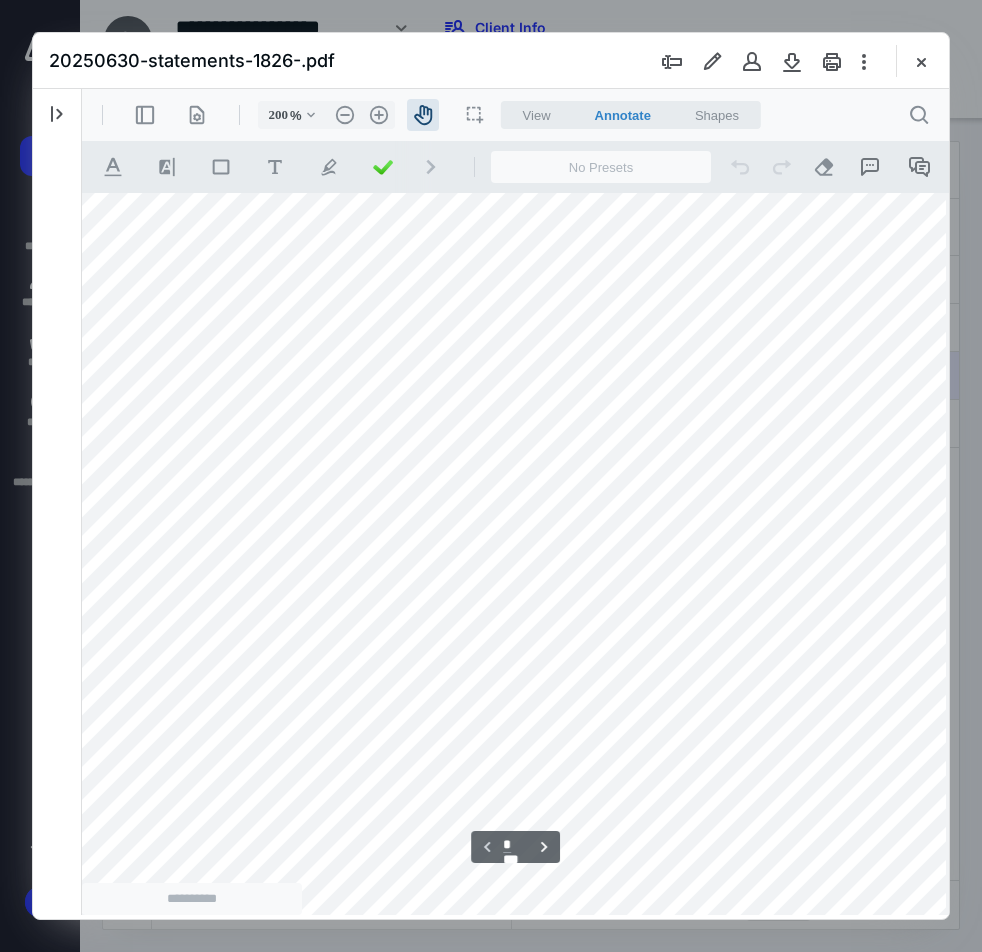 scroll, scrollTop: 448, scrollLeft: 199, axis: both 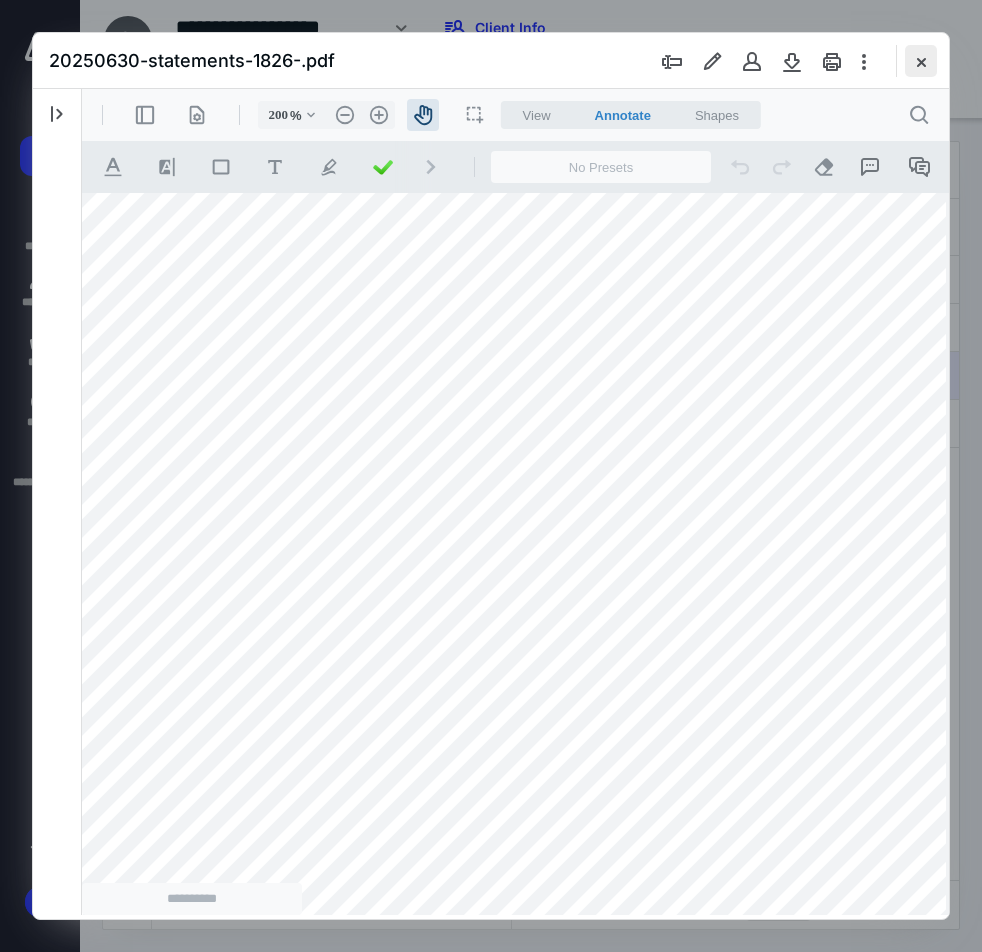 click at bounding box center [921, 61] 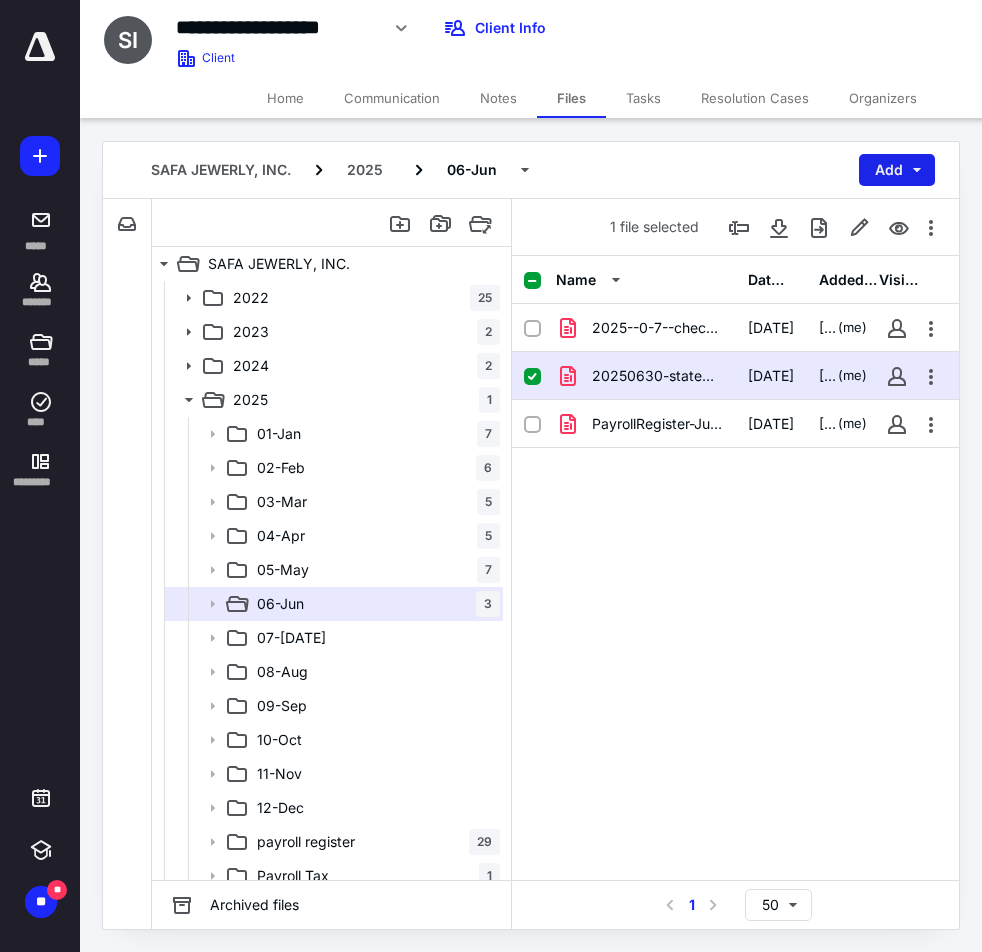 click on "Add" at bounding box center (897, 170) 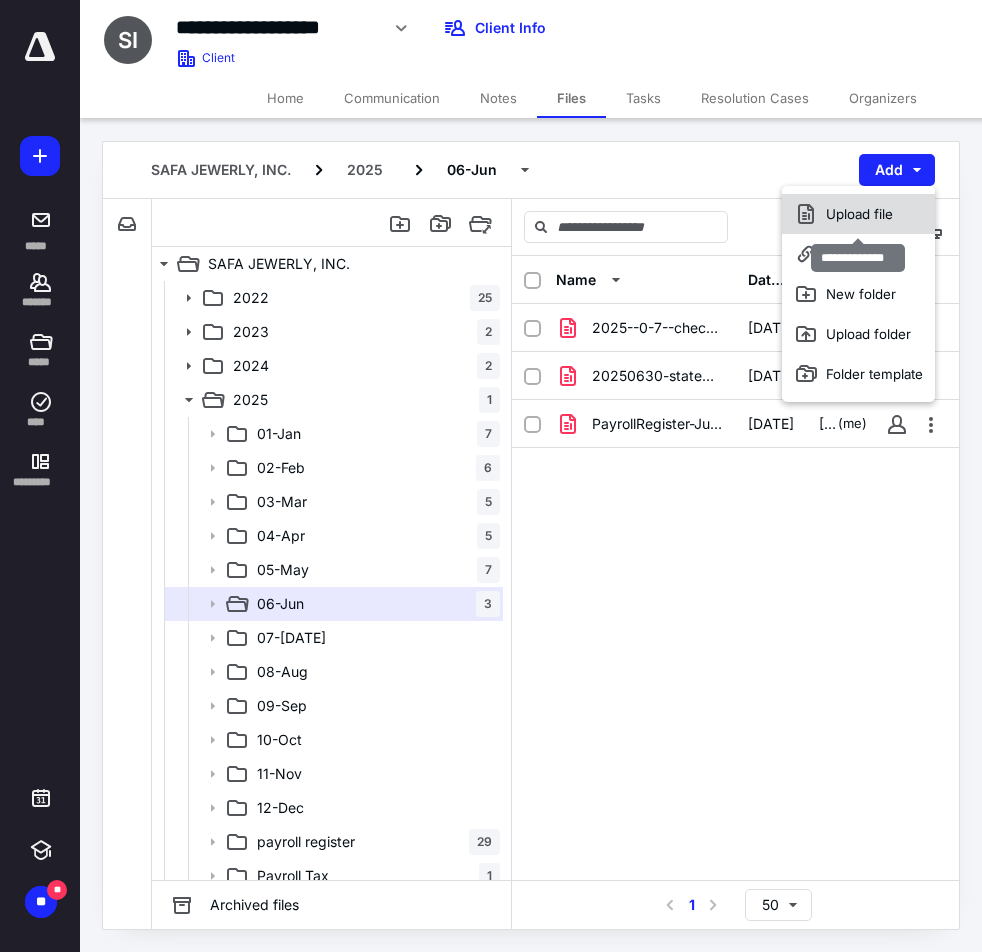 click on "Upload file" at bounding box center [858, 214] 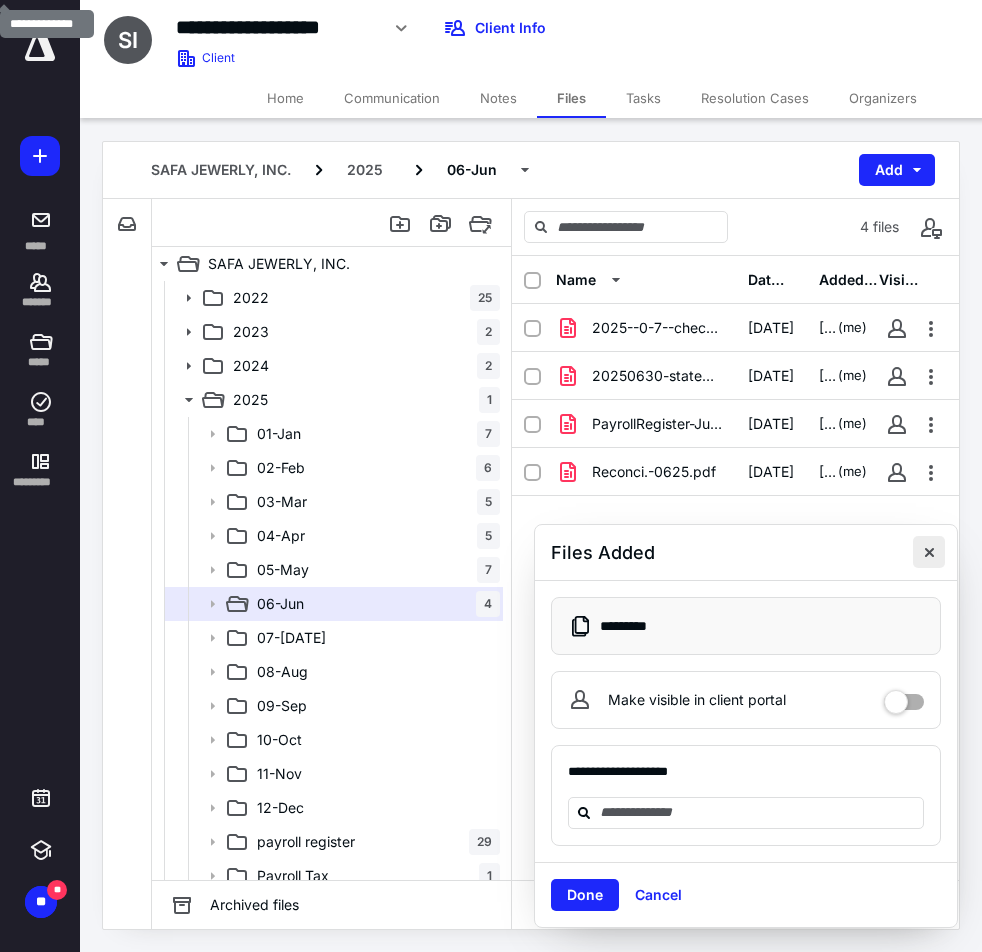 click at bounding box center [929, 552] 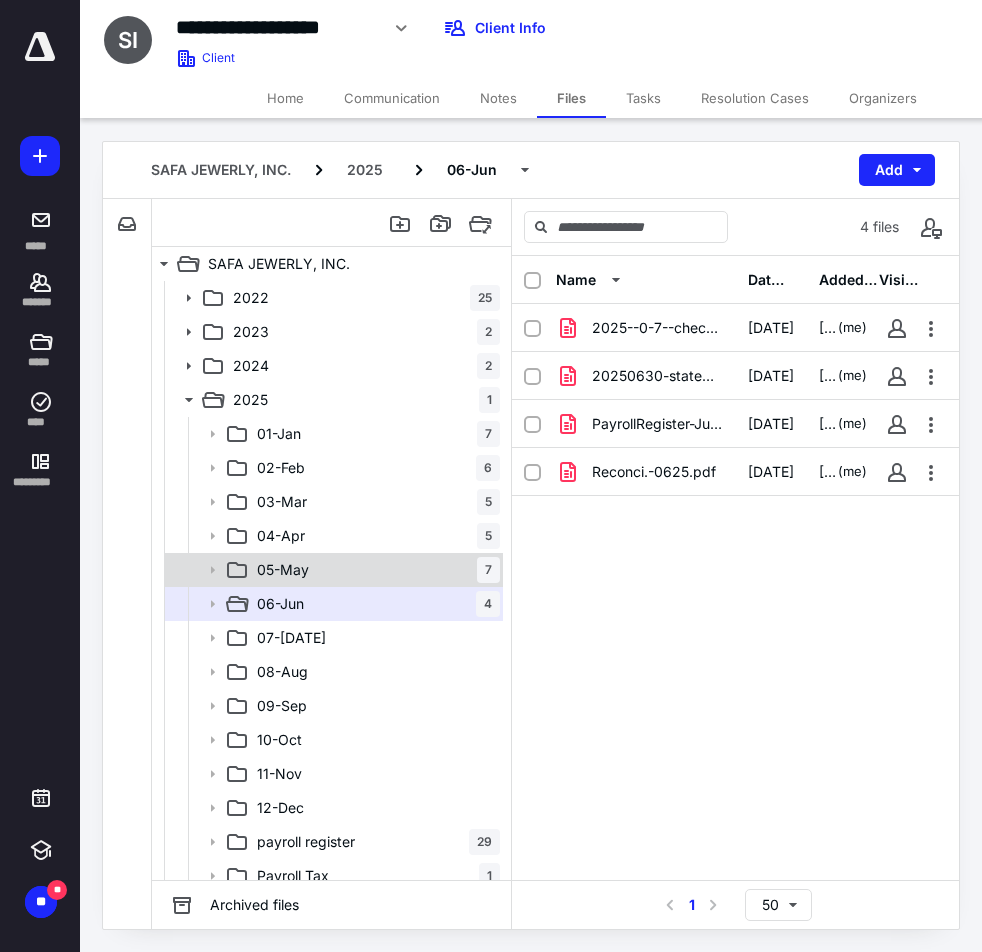 click on "05-[DATE]" at bounding box center (374, 570) 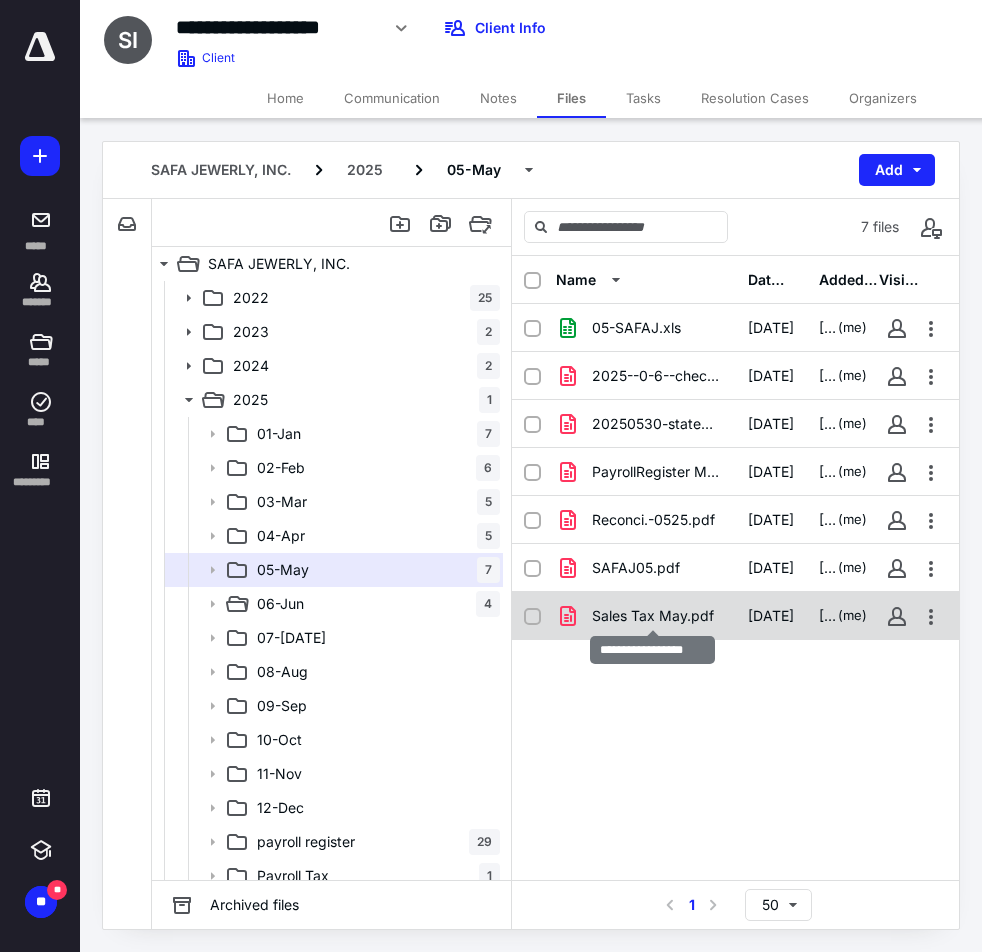 click on "Sales Tax May.pdf" at bounding box center [653, 616] 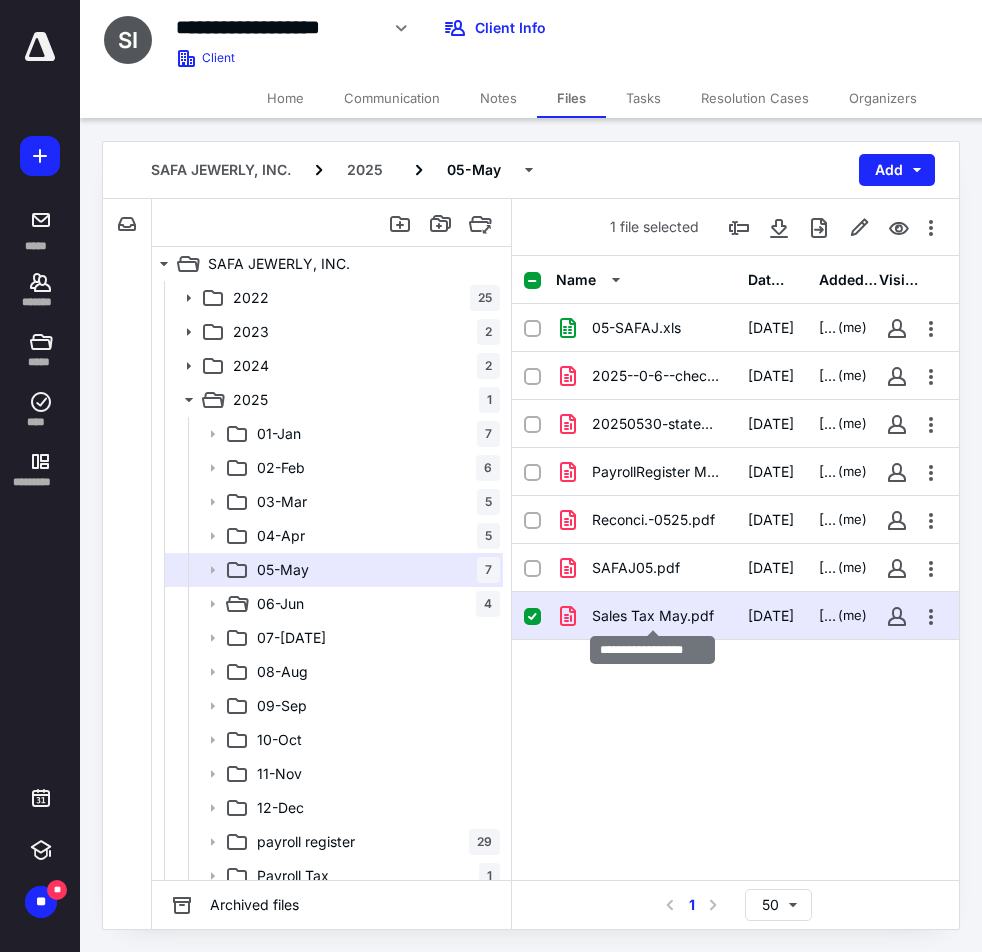 click on "Sales Tax May.pdf" at bounding box center (653, 616) 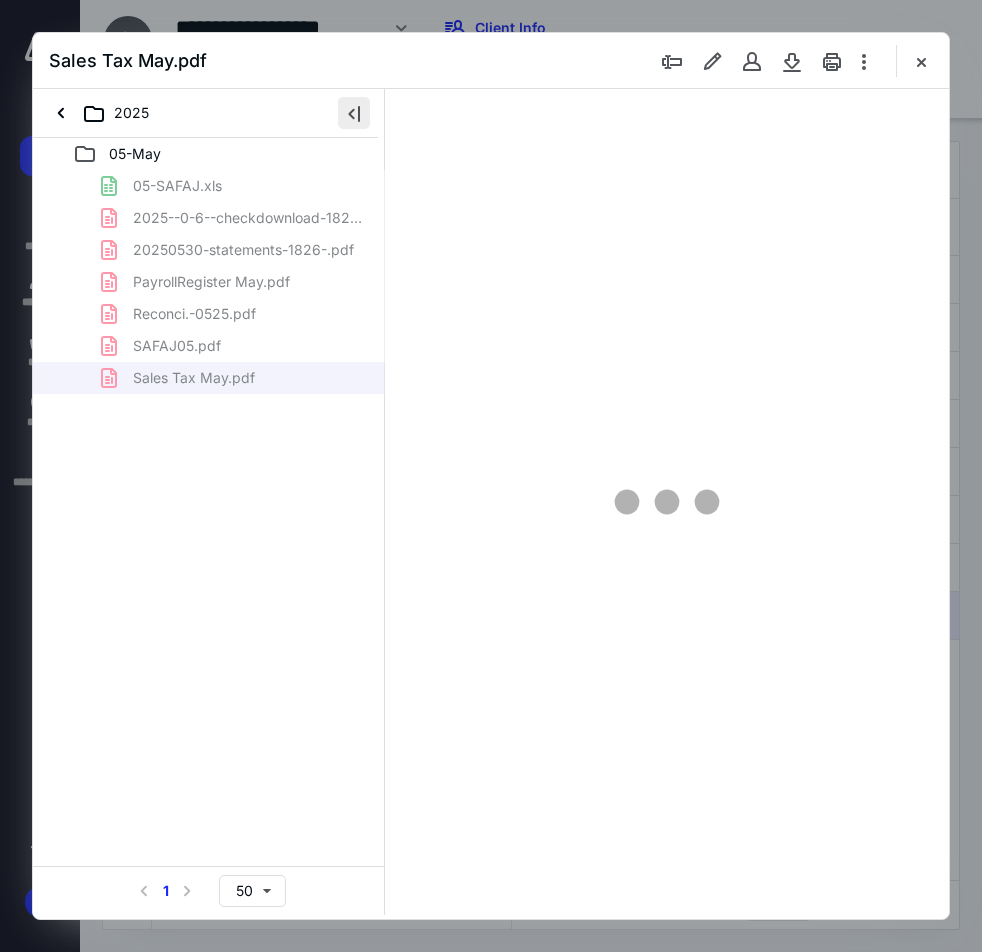 scroll, scrollTop: 0, scrollLeft: 0, axis: both 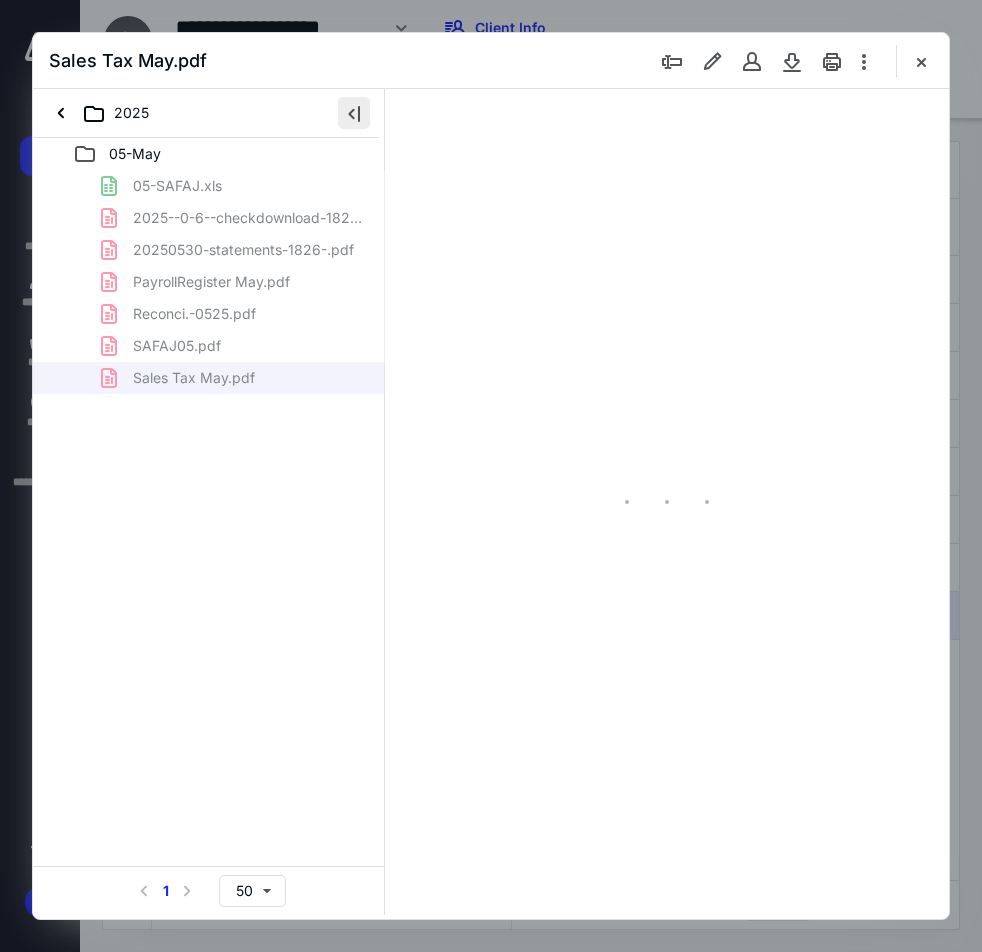 click at bounding box center [354, 113] 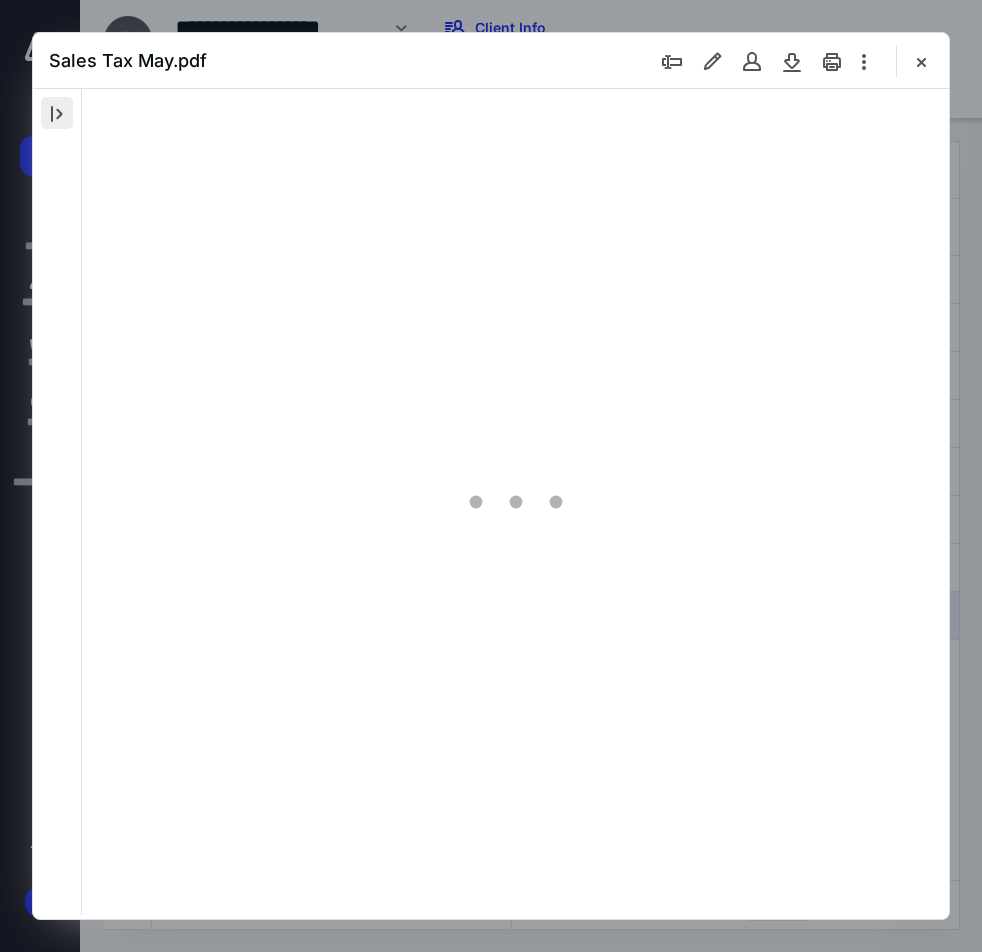 scroll, scrollTop: 108, scrollLeft: 0, axis: vertical 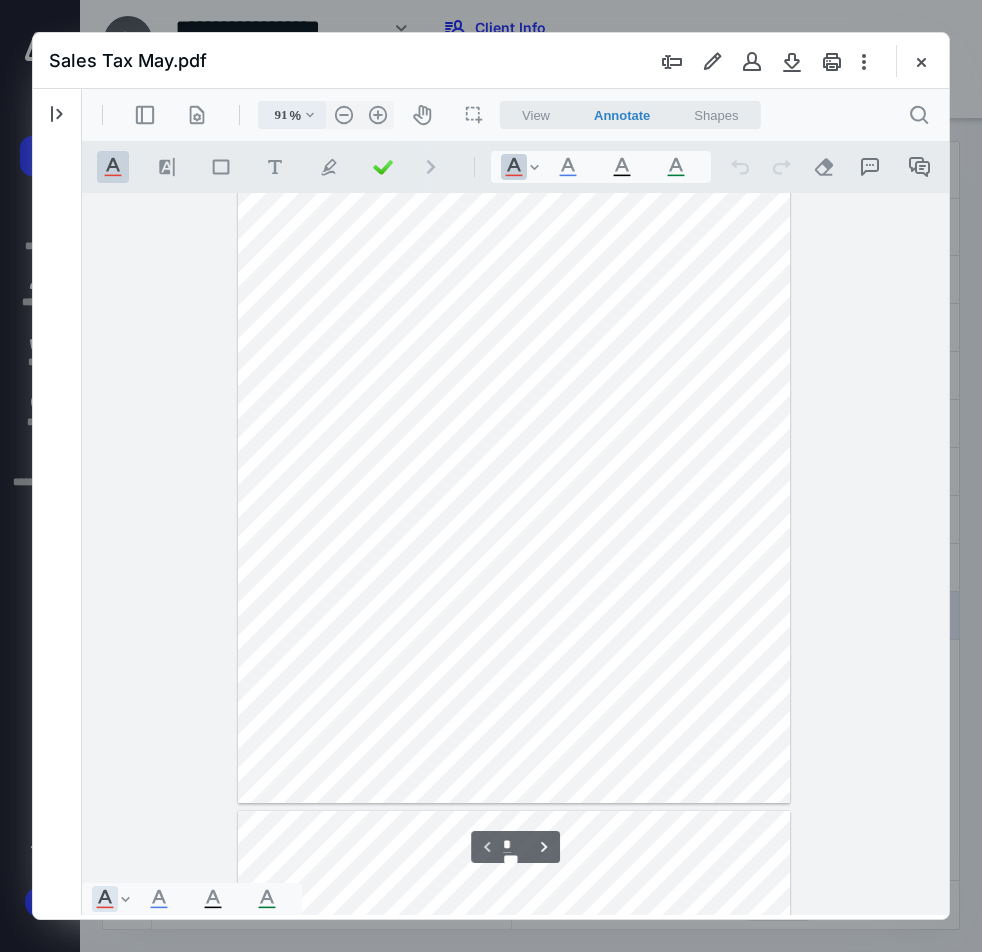 click on ".cls-1{fill:#abb0c4;} icon - chevron - down" at bounding box center (310, 115) 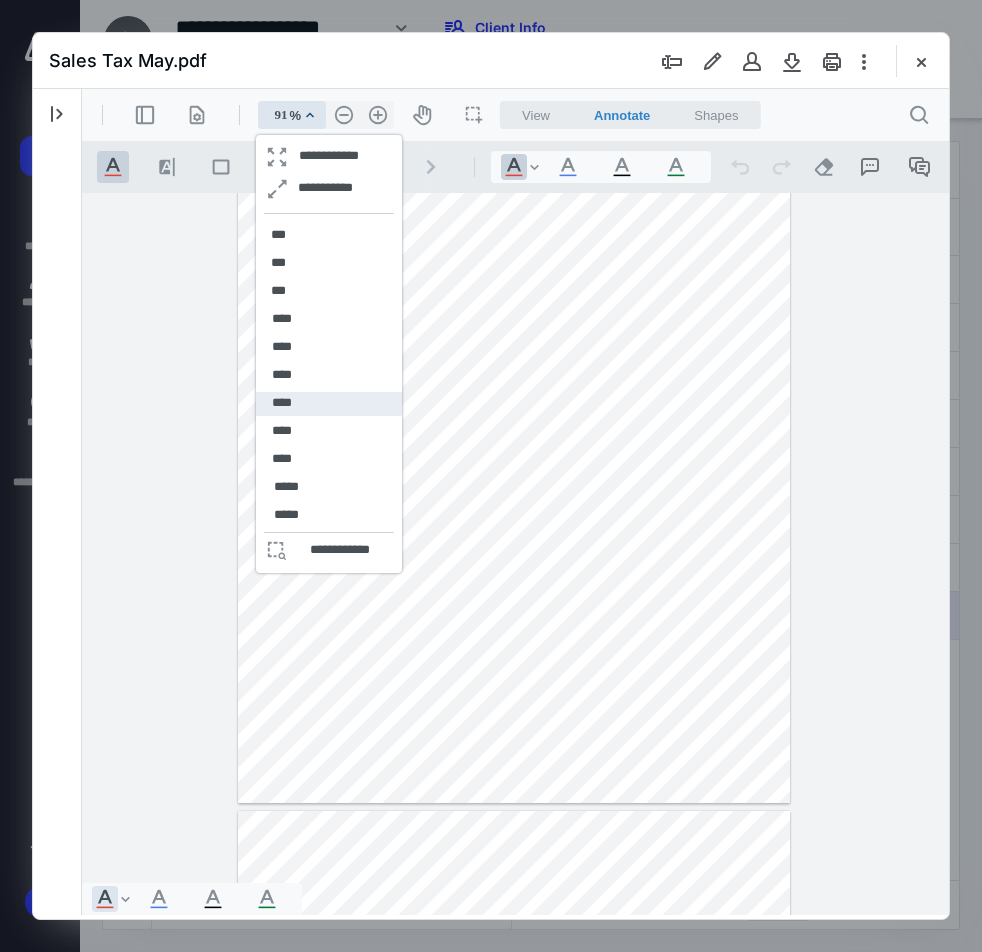 click on "****" at bounding box center [282, 404] 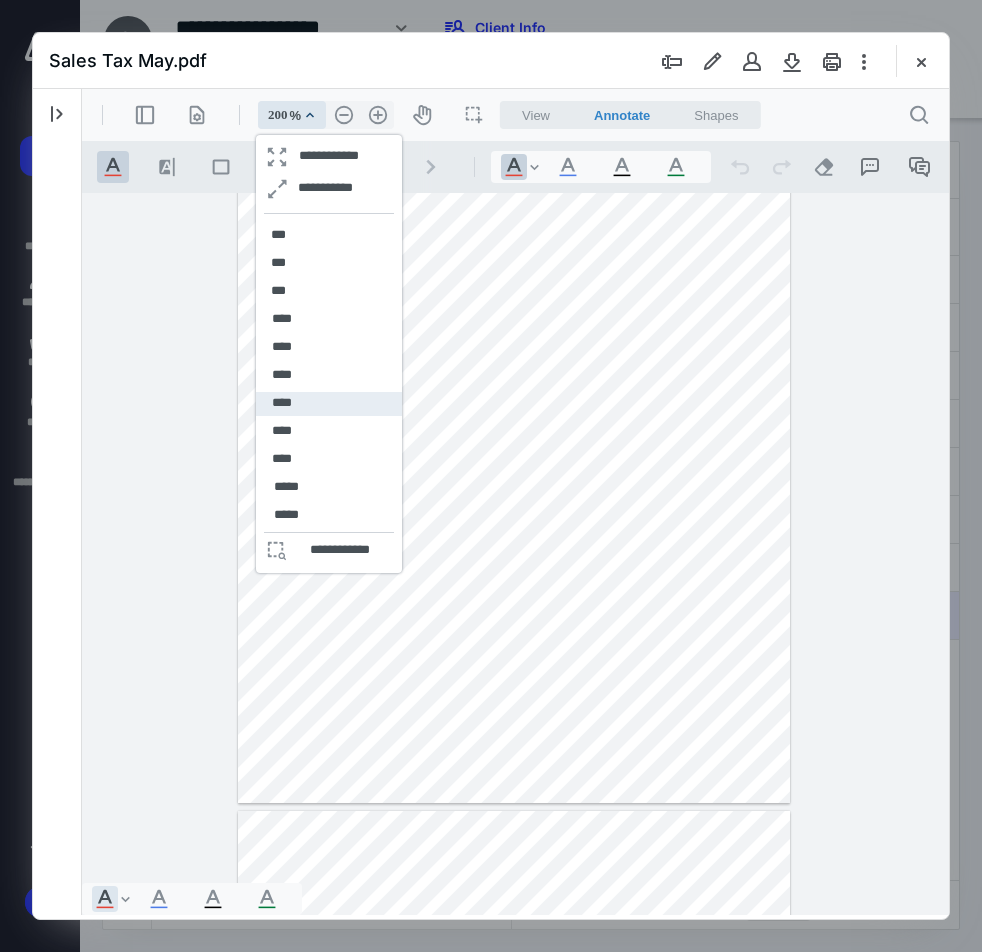 scroll, scrollTop: 615, scrollLeft: 199, axis: both 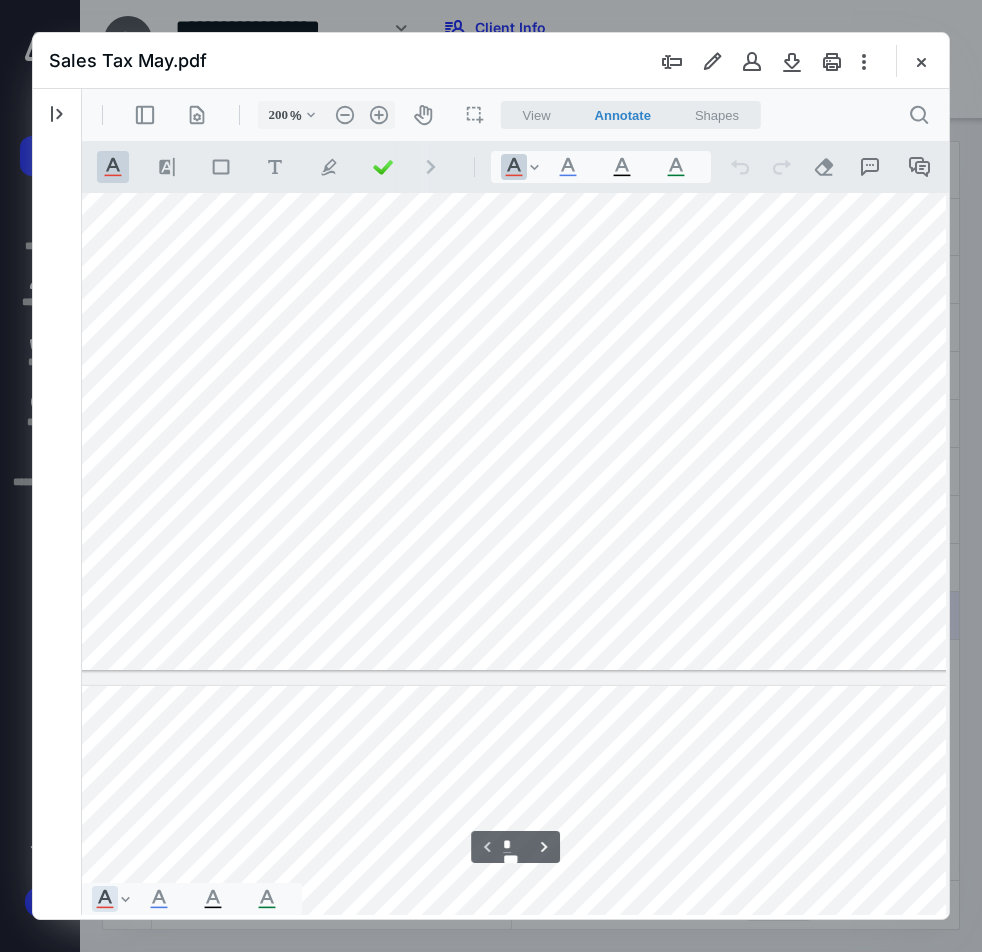 type on "*" 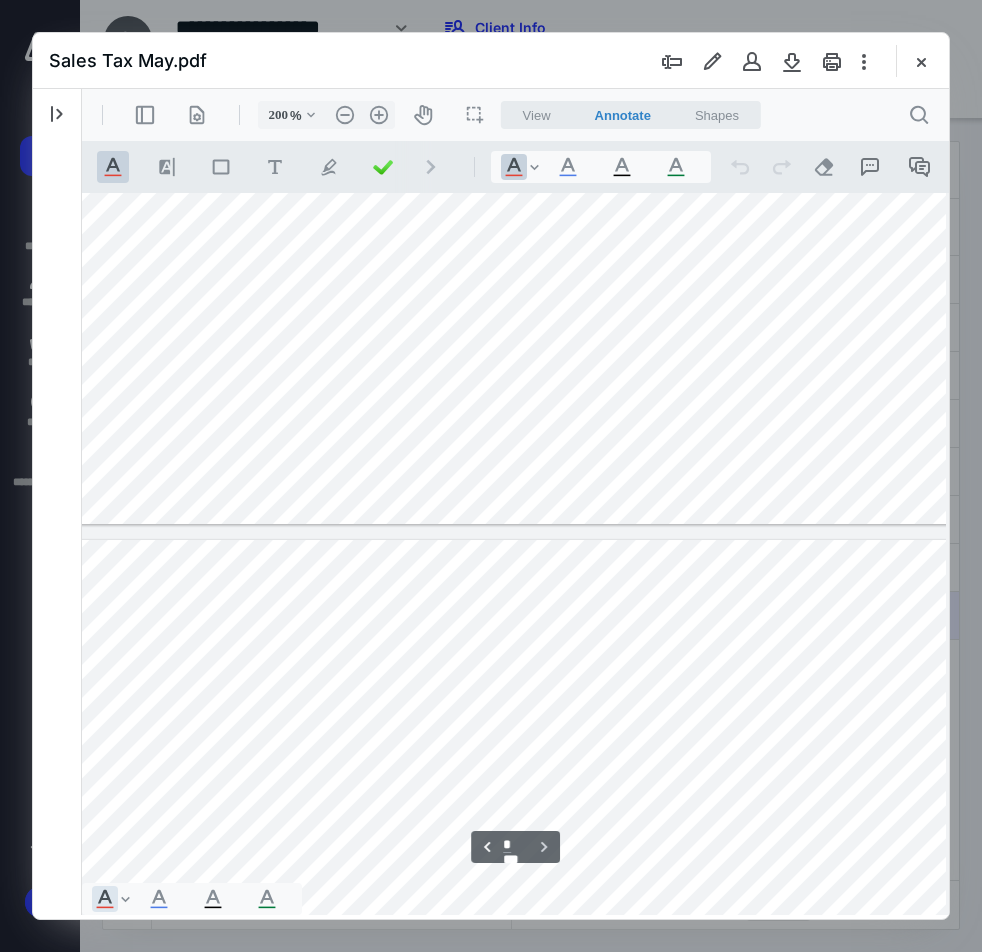 scroll, scrollTop: 1532, scrollLeft: 199, axis: both 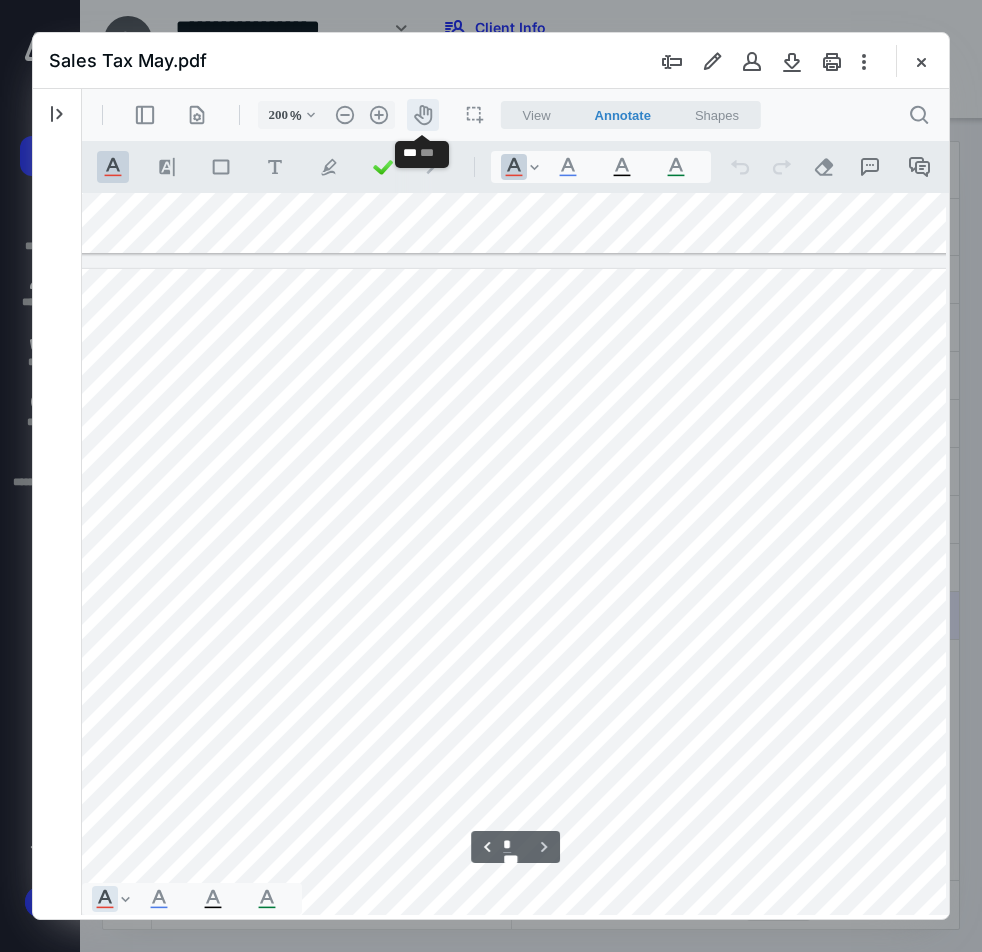 drag, startPoint x: 426, startPoint y: 127, endPoint x: 532, endPoint y: 438, distance: 328.5681 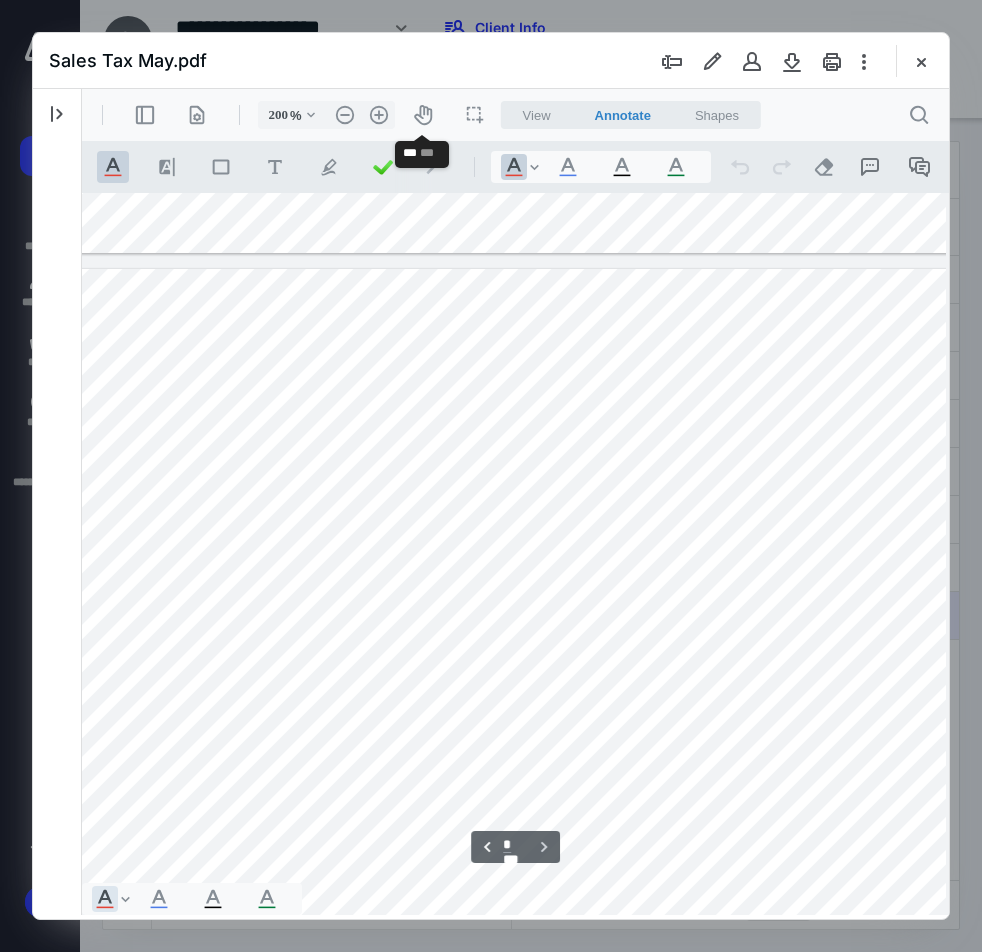 click on "icon-header-pan20" at bounding box center [423, 115] 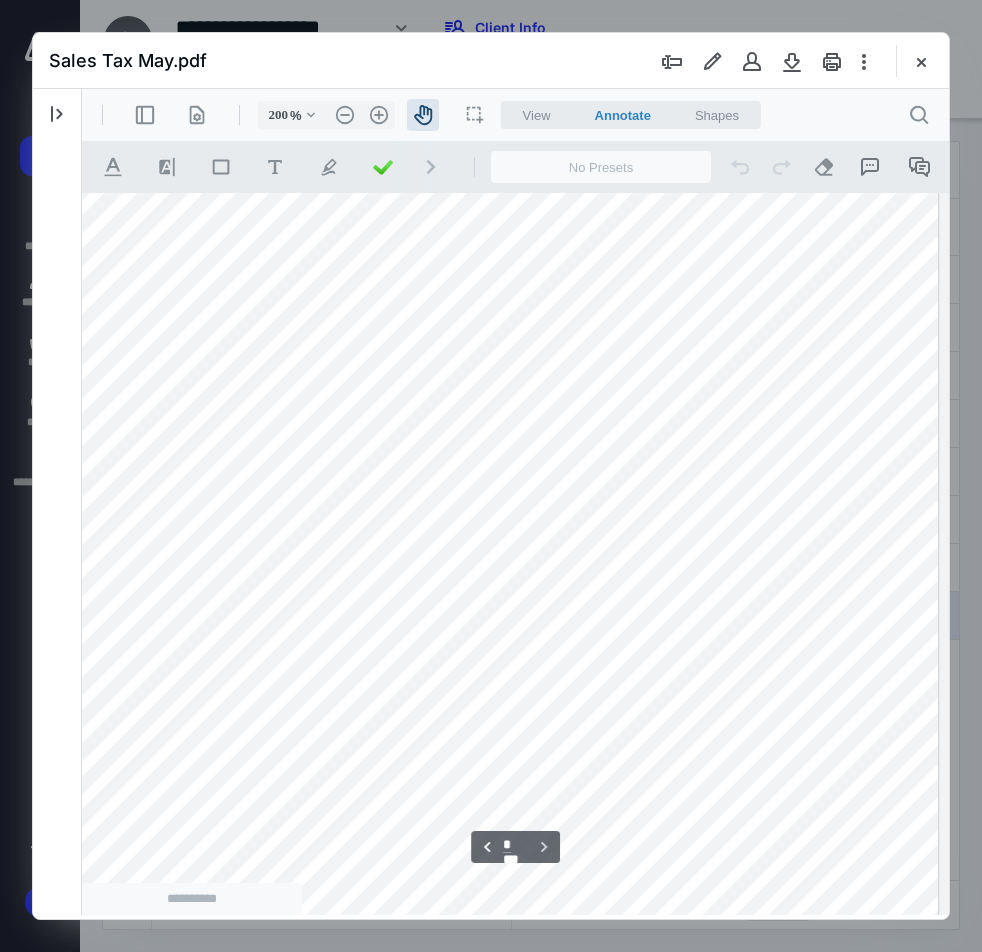scroll, scrollTop: 1917, scrollLeft: 383, axis: both 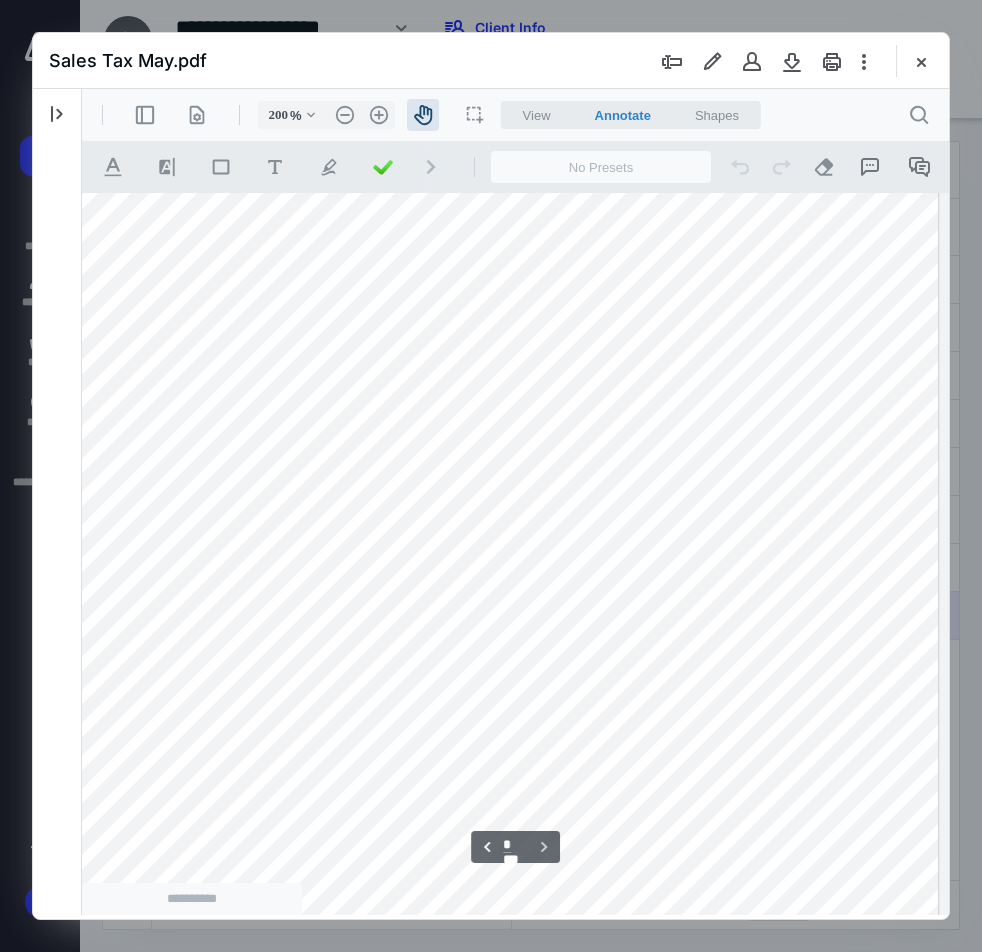 drag, startPoint x: 805, startPoint y: 591, endPoint x: 603, endPoint y: 539, distance: 208.58571 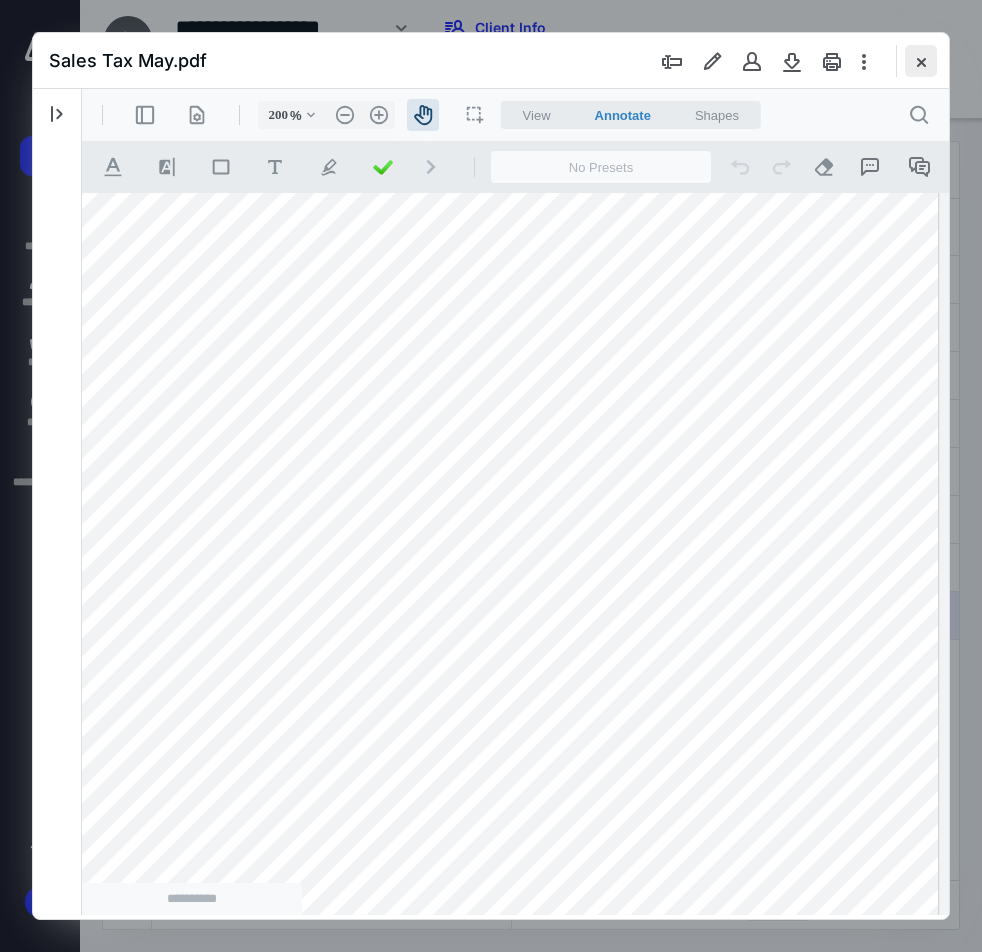 click at bounding box center (921, 61) 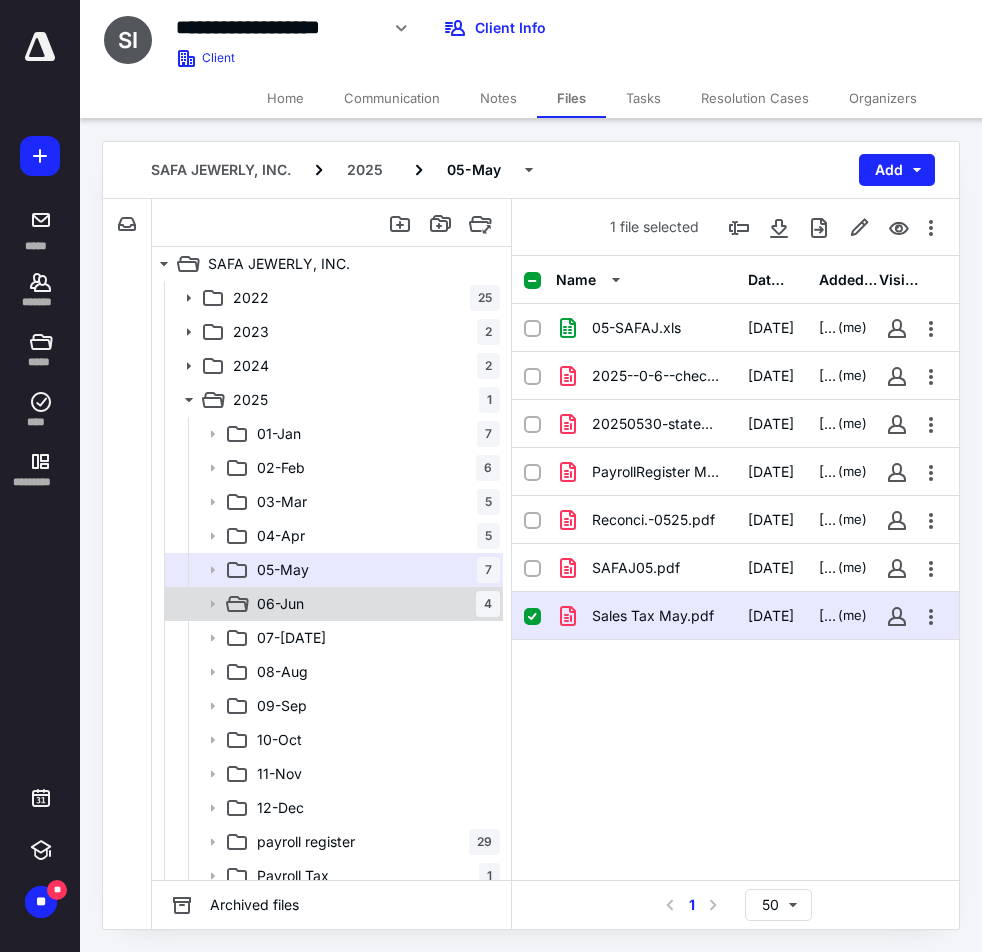 click on "06-[DATE]" at bounding box center [374, 604] 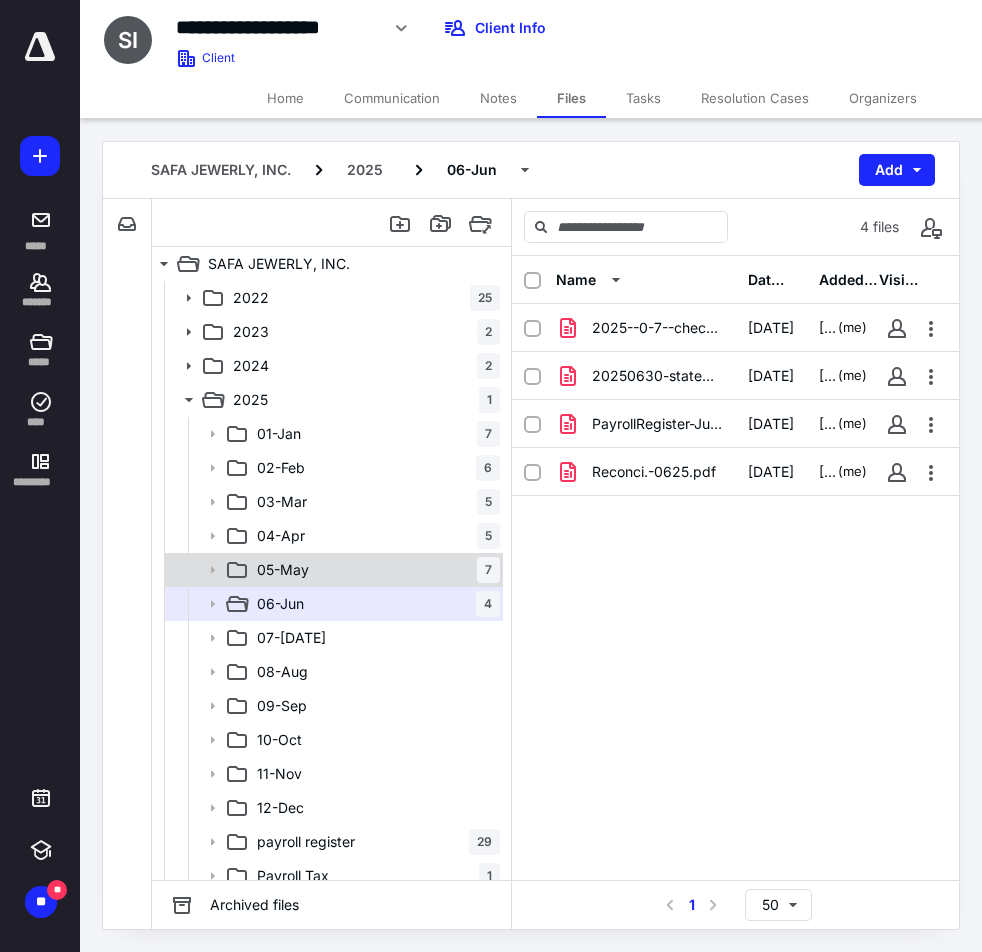 click on "05-[DATE]" at bounding box center [374, 570] 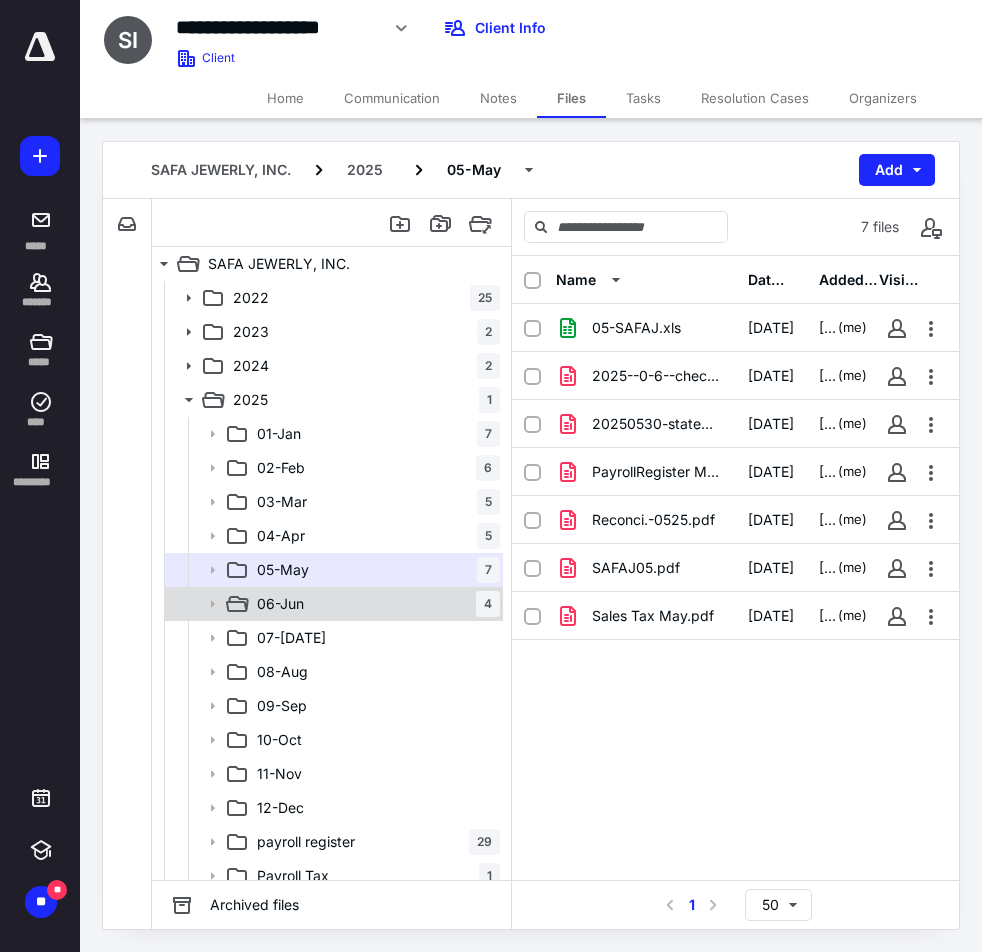 click on "06-[DATE]" at bounding box center [374, 604] 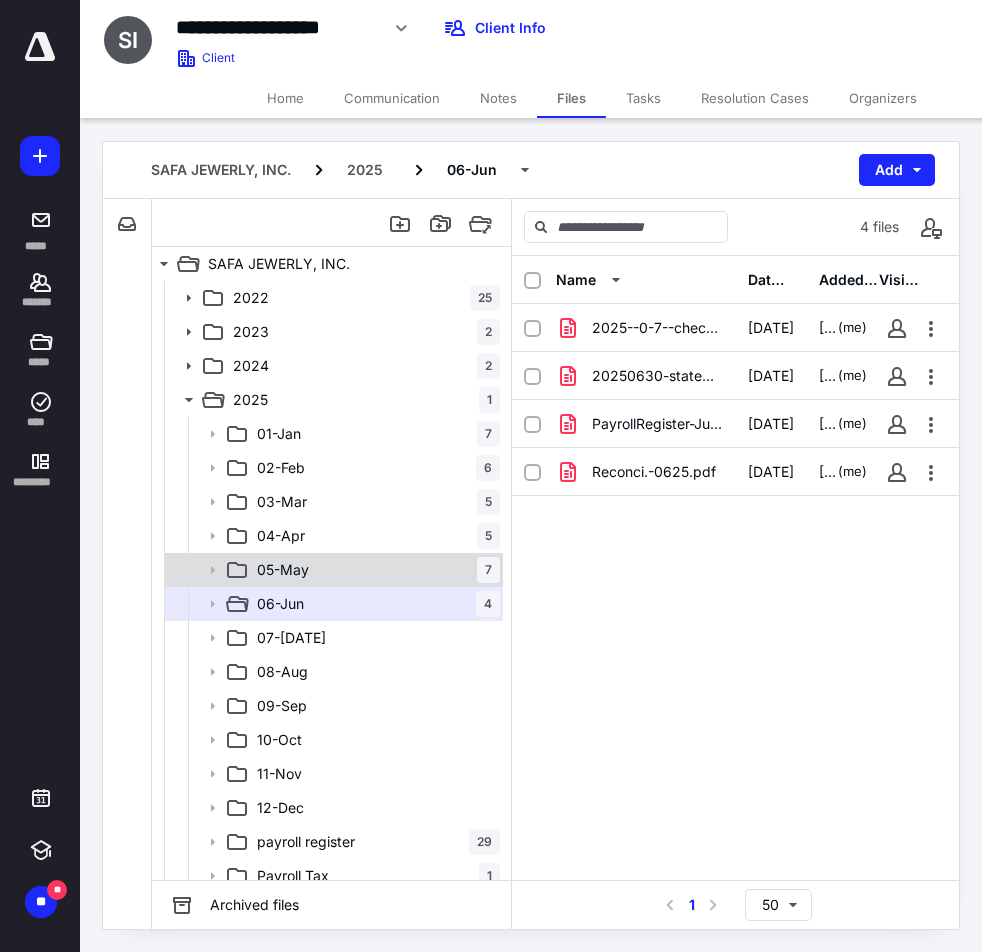 click on "05-[DATE]" at bounding box center [374, 570] 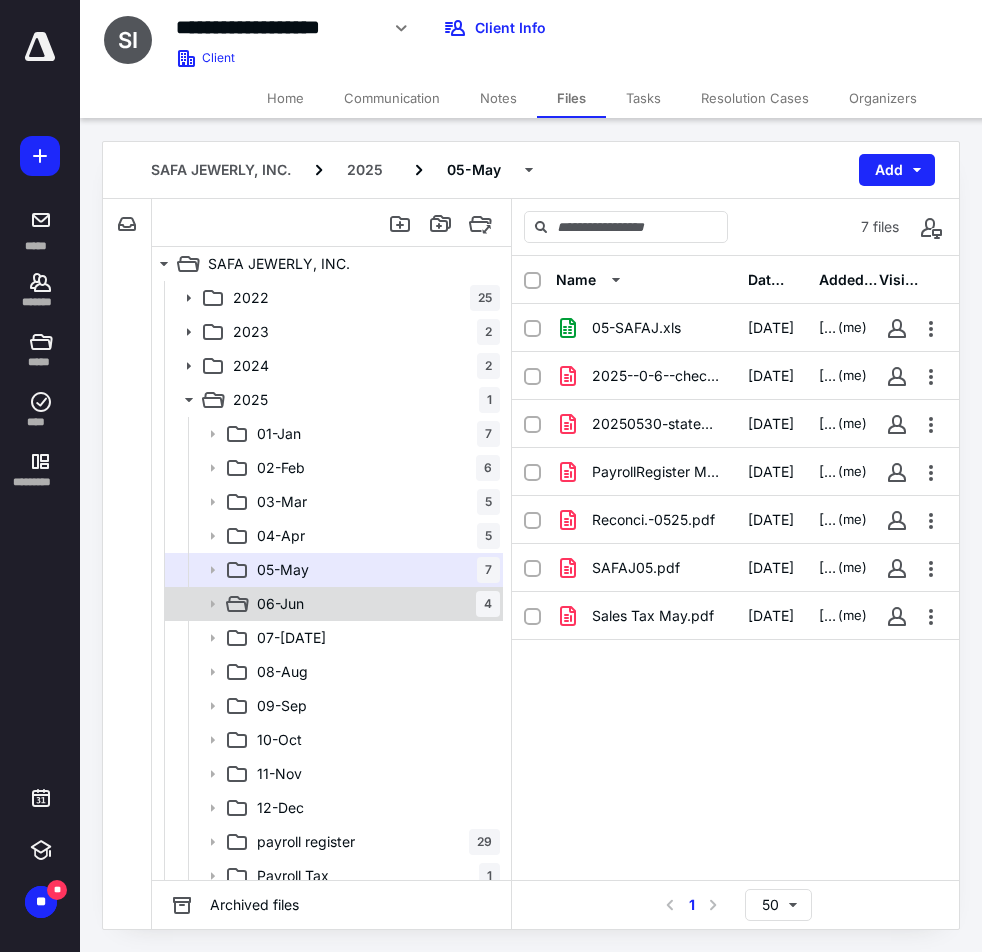 click on "06-[DATE]" at bounding box center [374, 604] 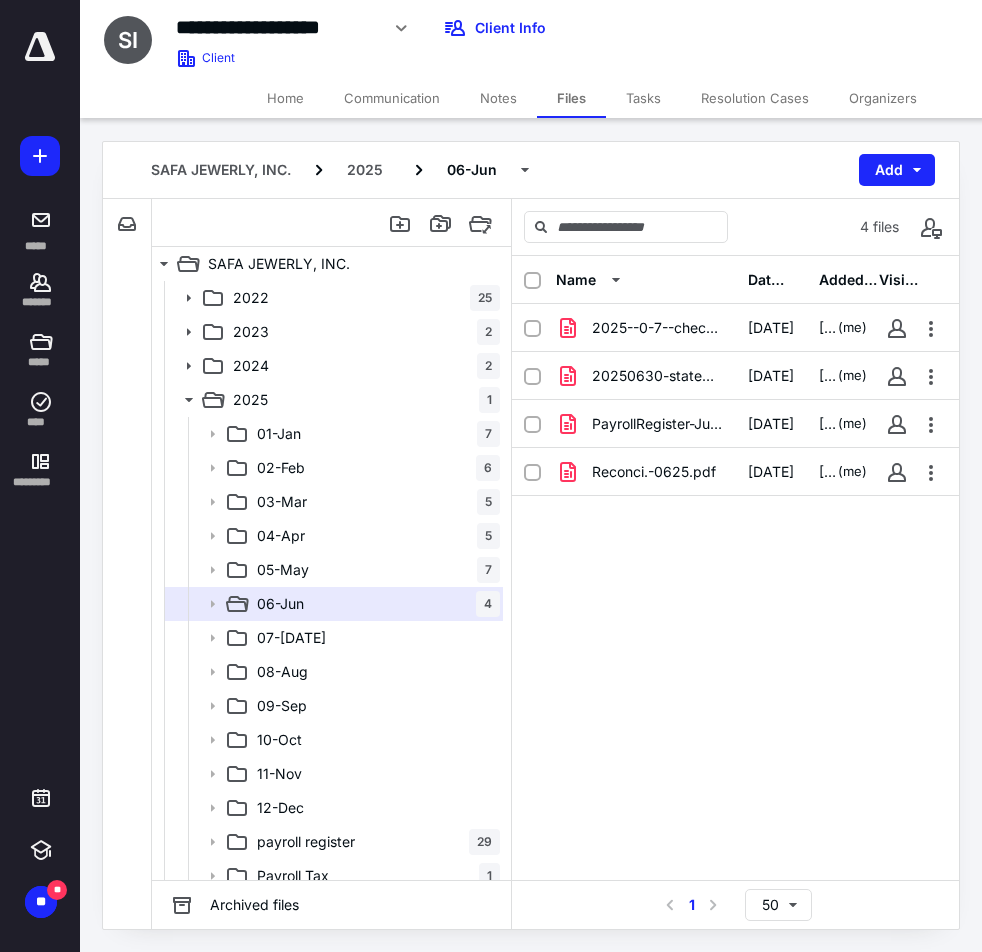 click on "**********" at bounding box center (426, 35) 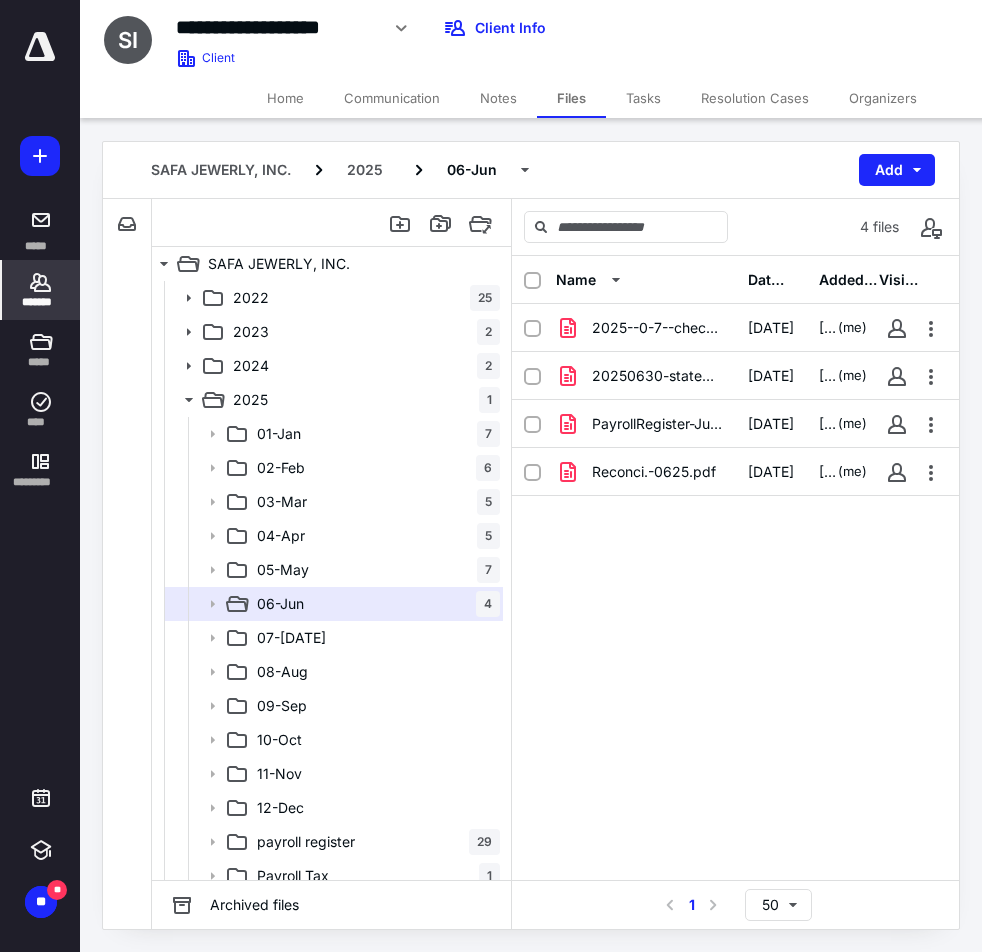 click 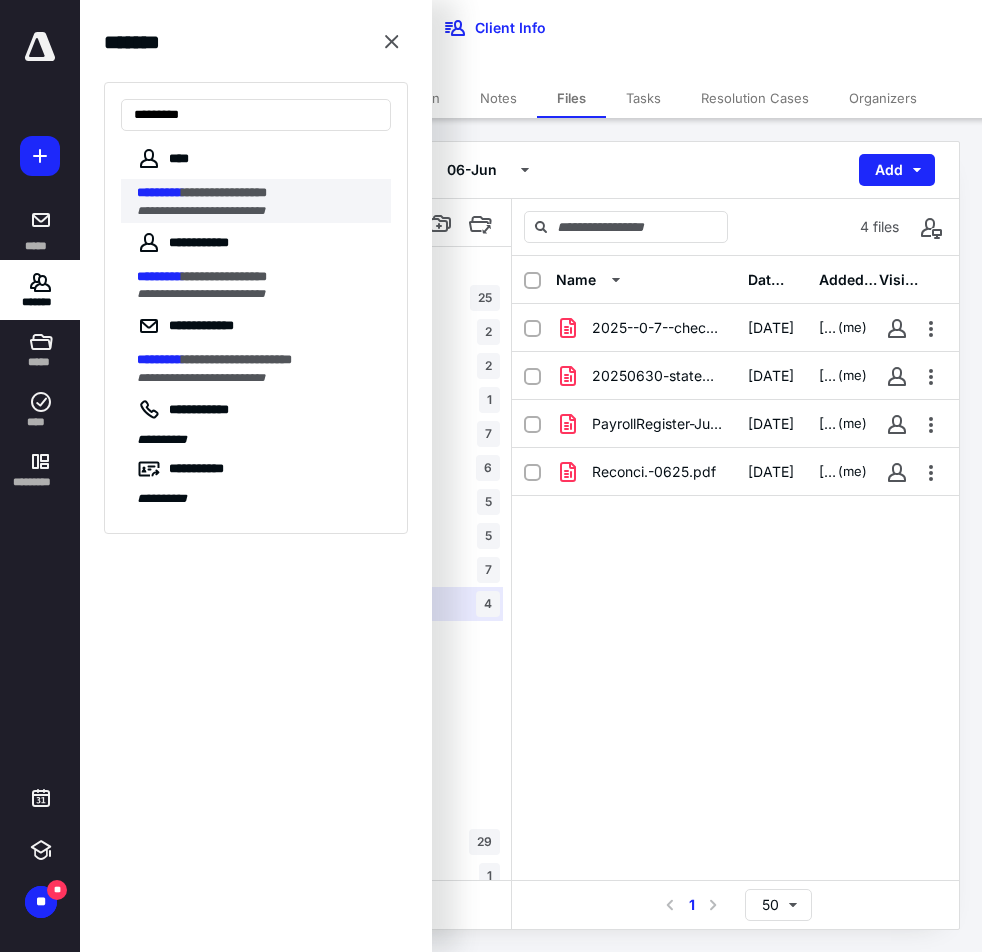 type on "*********" 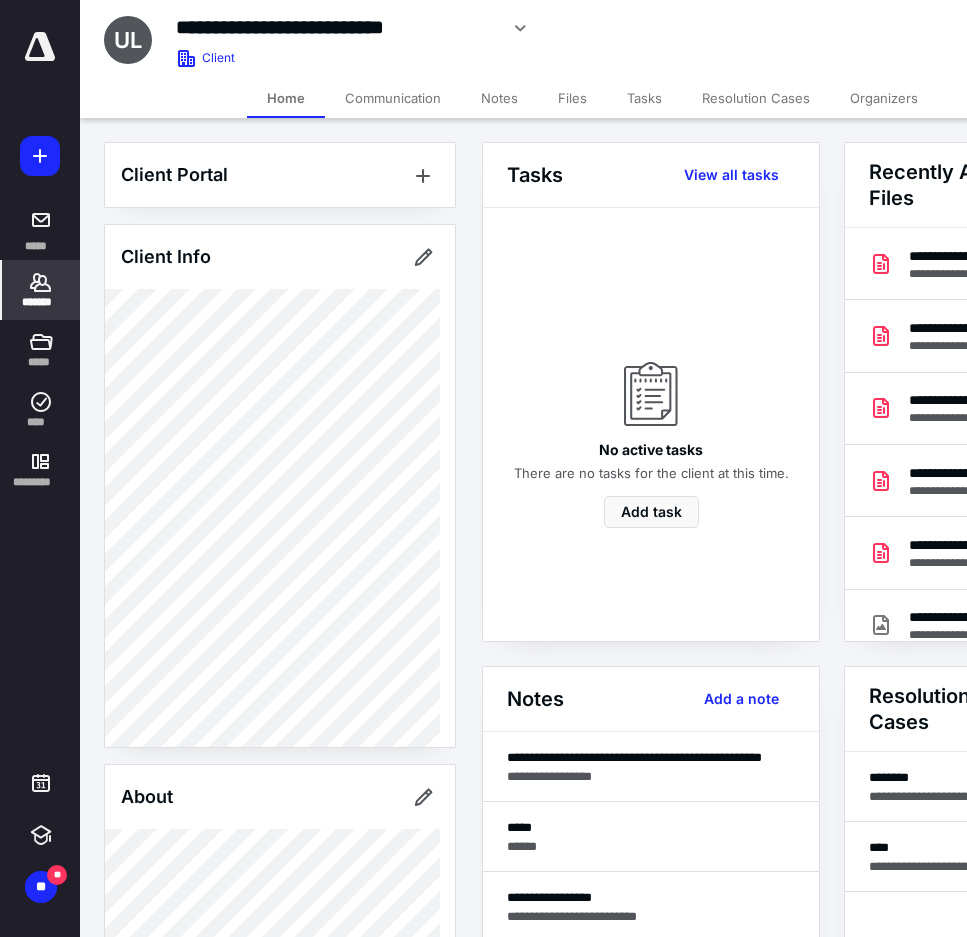 click on "Notes" at bounding box center (499, 98) 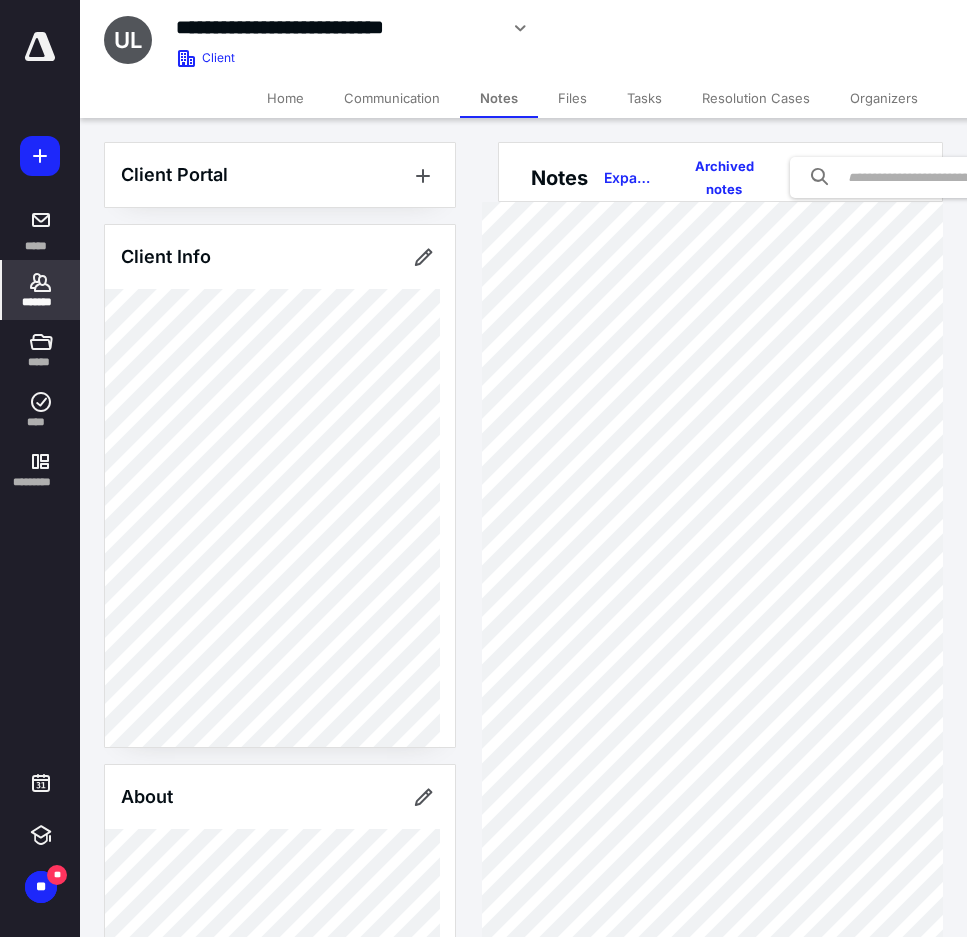 click on "Files" at bounding box center (572, 98) 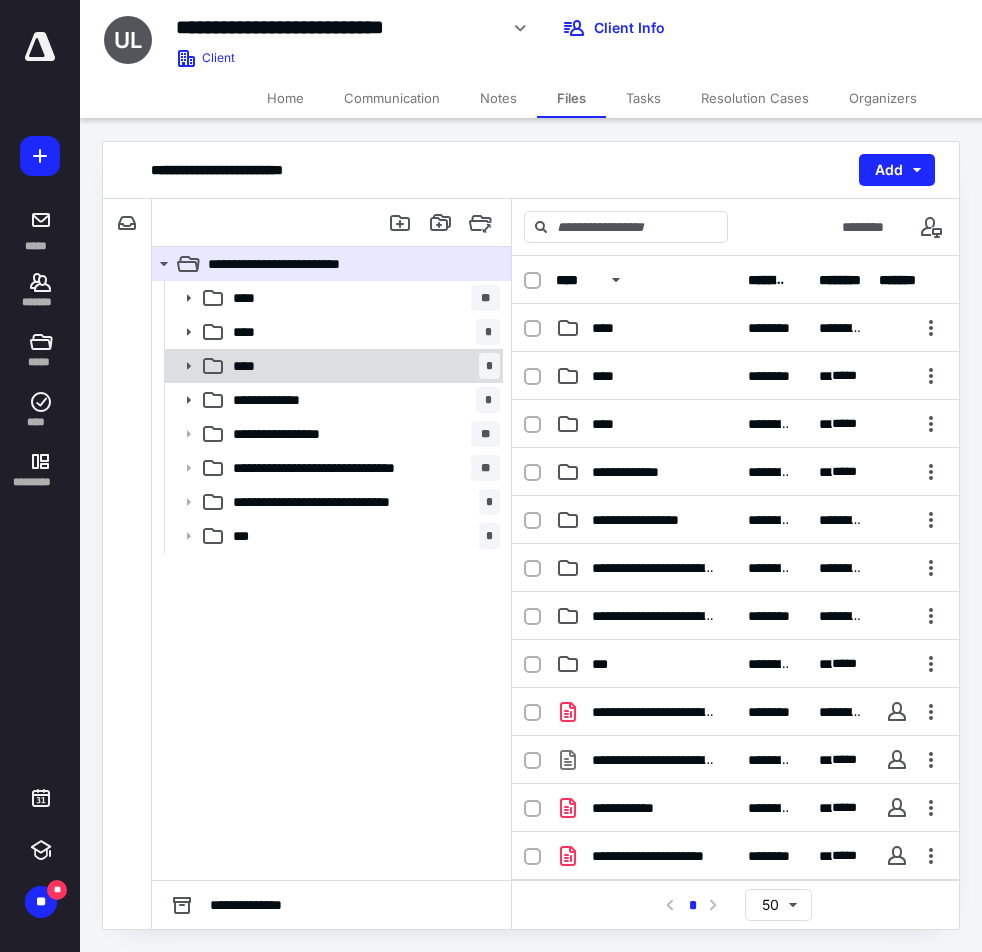 click on "**** *" at bounding box center [362, 366] 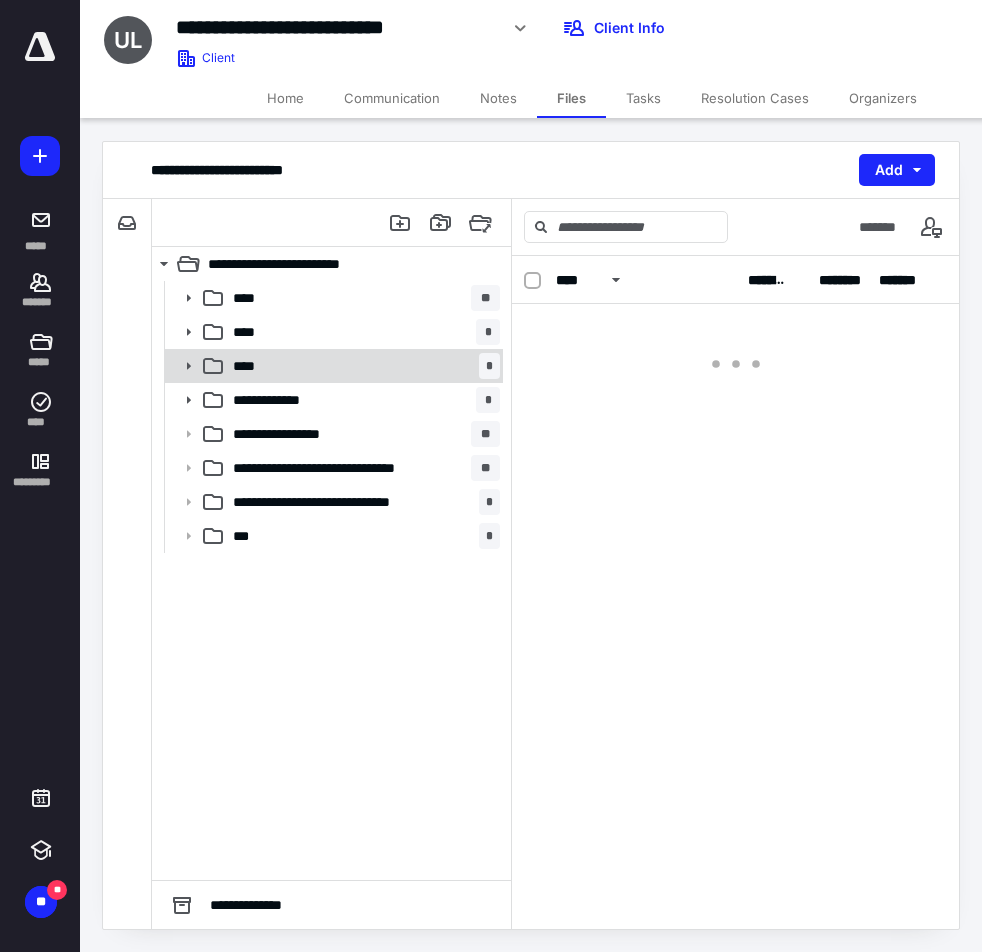 click on "**** *" at bounding box center [362, 366] 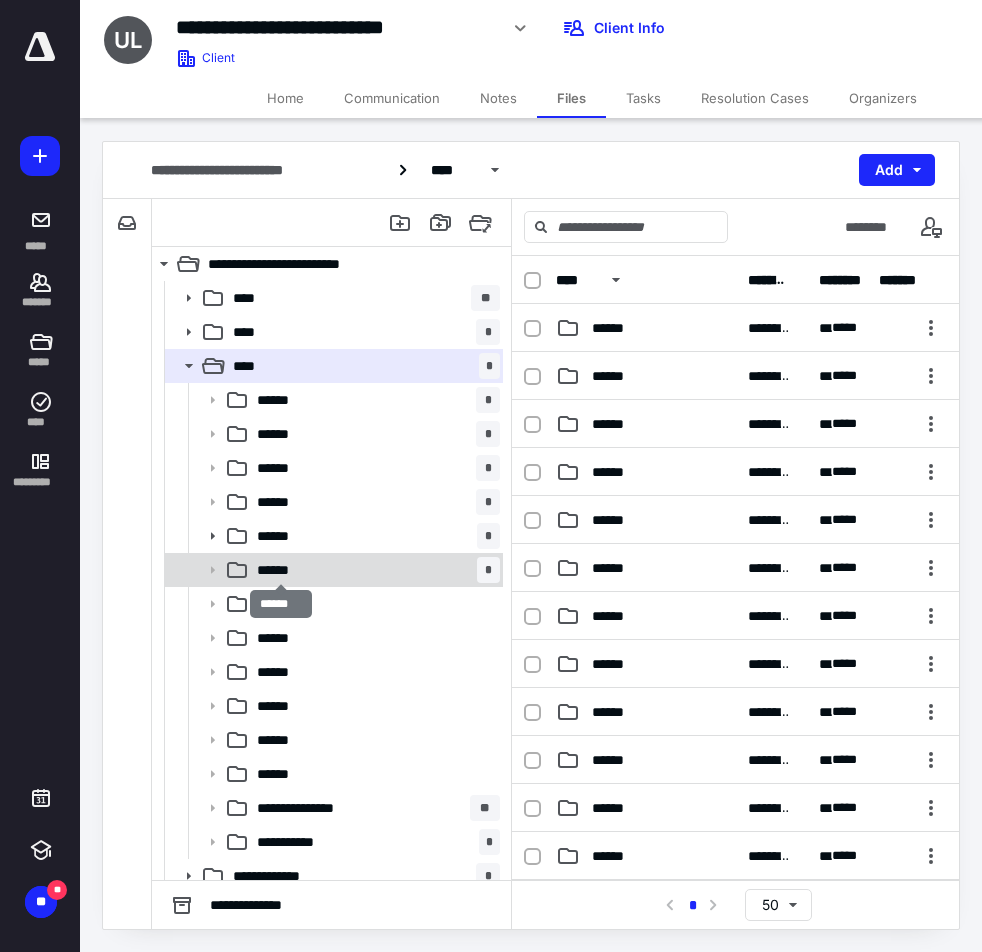 click on "******" at bounding box center (281, 570) 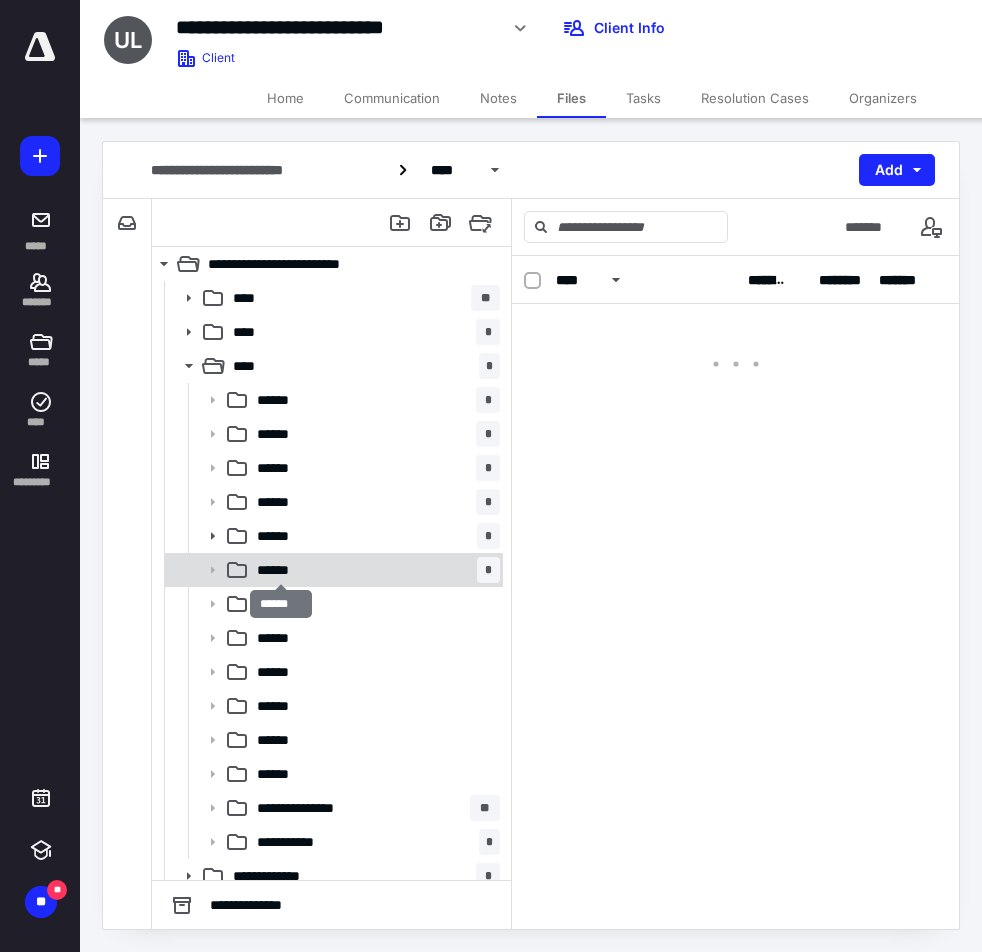 click on "******" at bounding box center [281, 570] 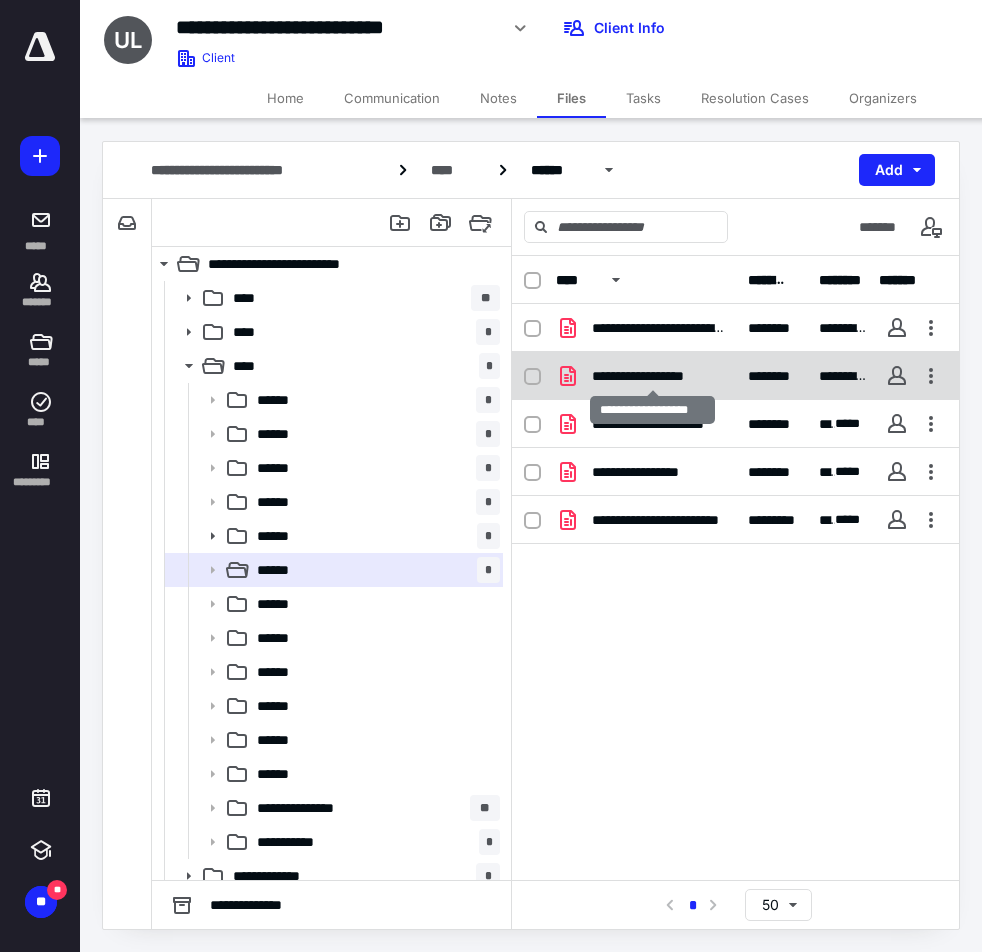 click on "**********" at bounding box center (652, 376) 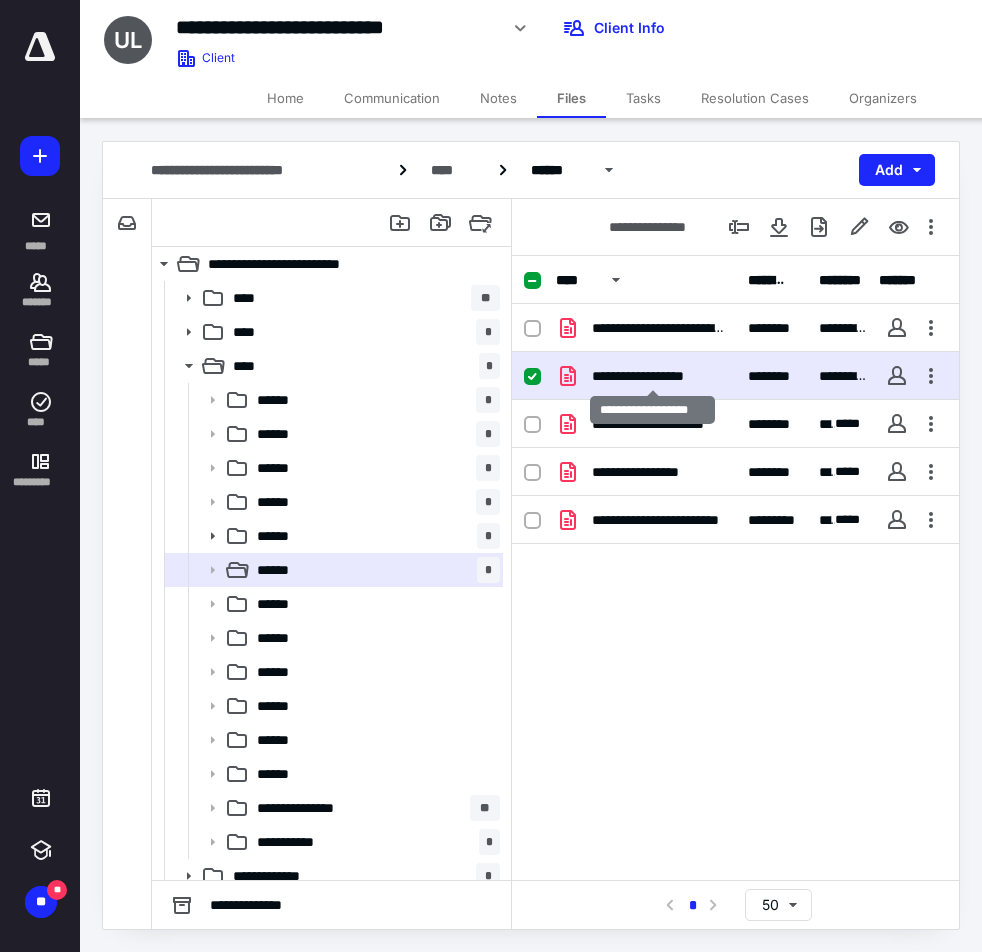 click on "**********" at bounding box center (652, 376) 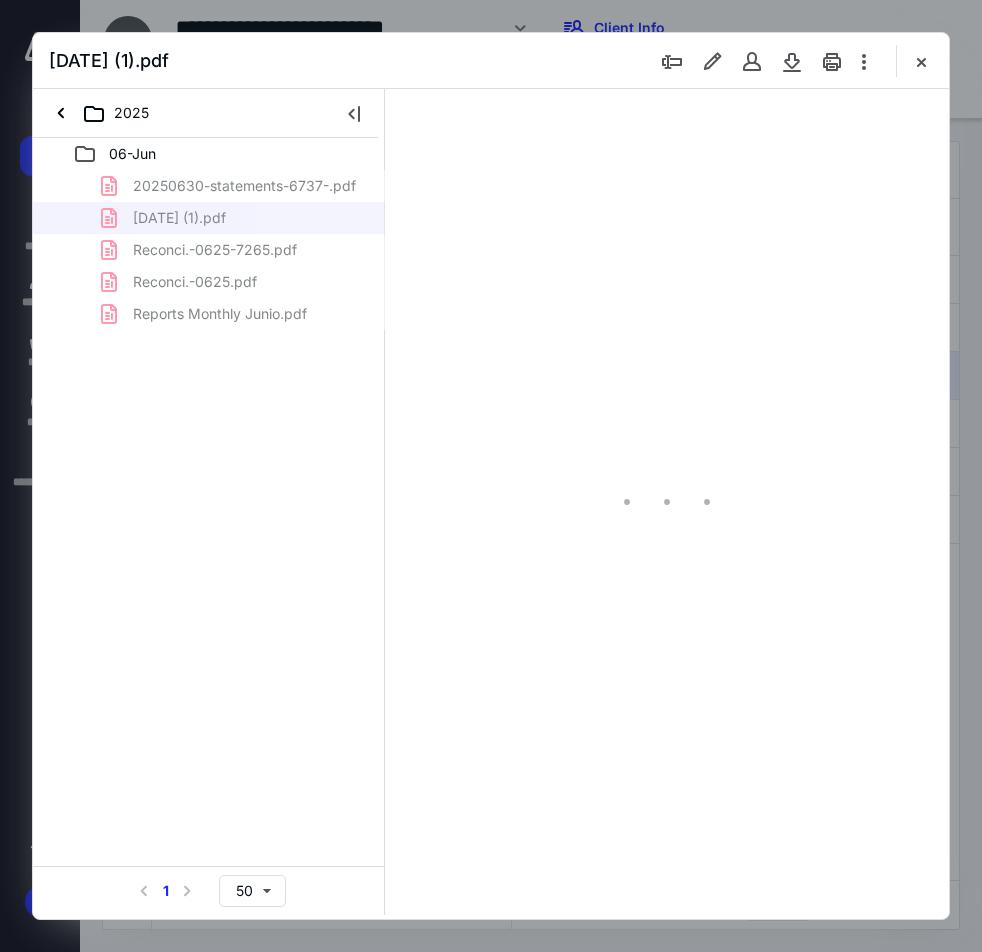 scroll, scrollTop: 0, scrollLeft: 0, axis: both 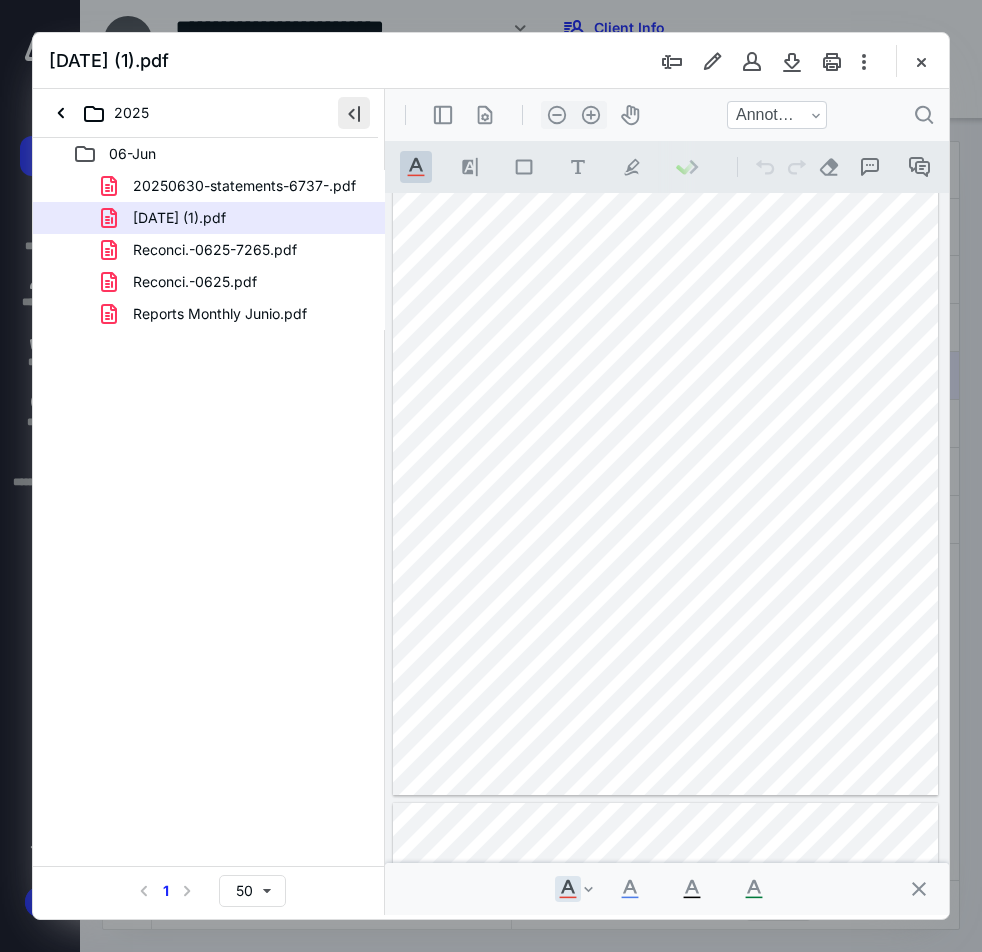click at bounding box center [354, 113] 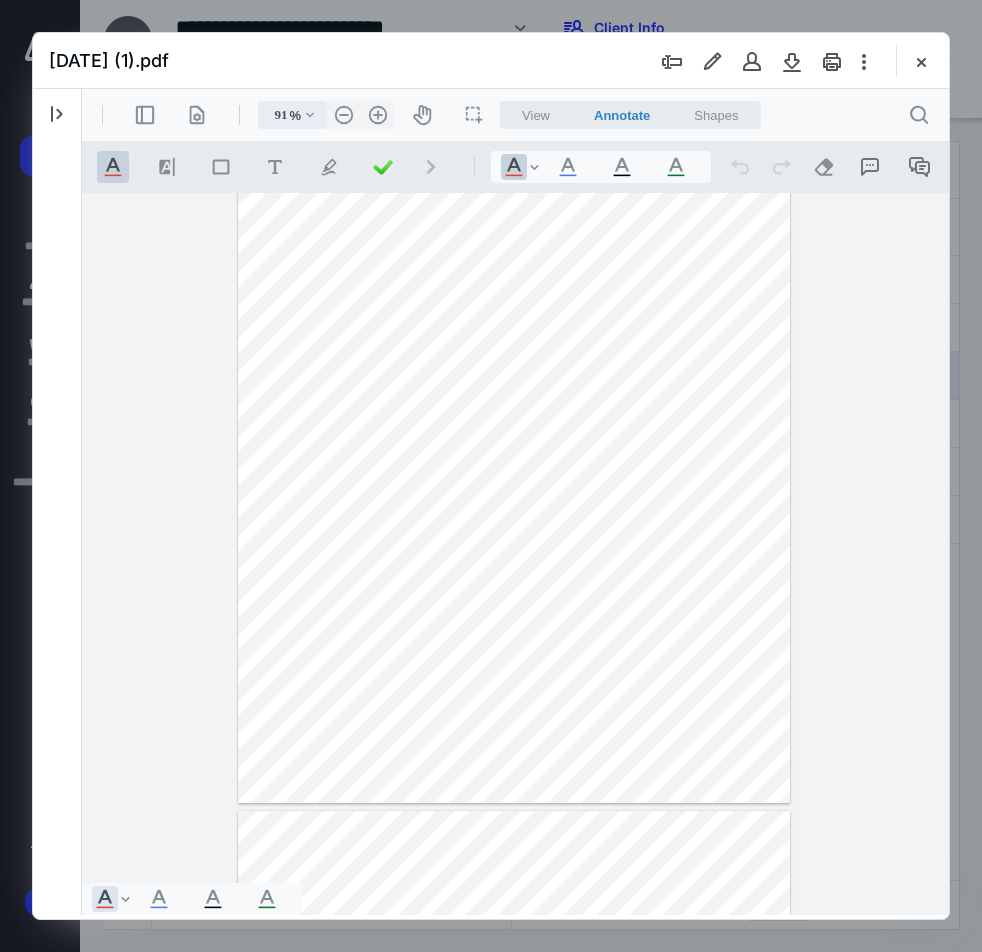click on ".cls-1{fill:#abb0c4;} icon - chevron - down" at bounding box center [310, 115] 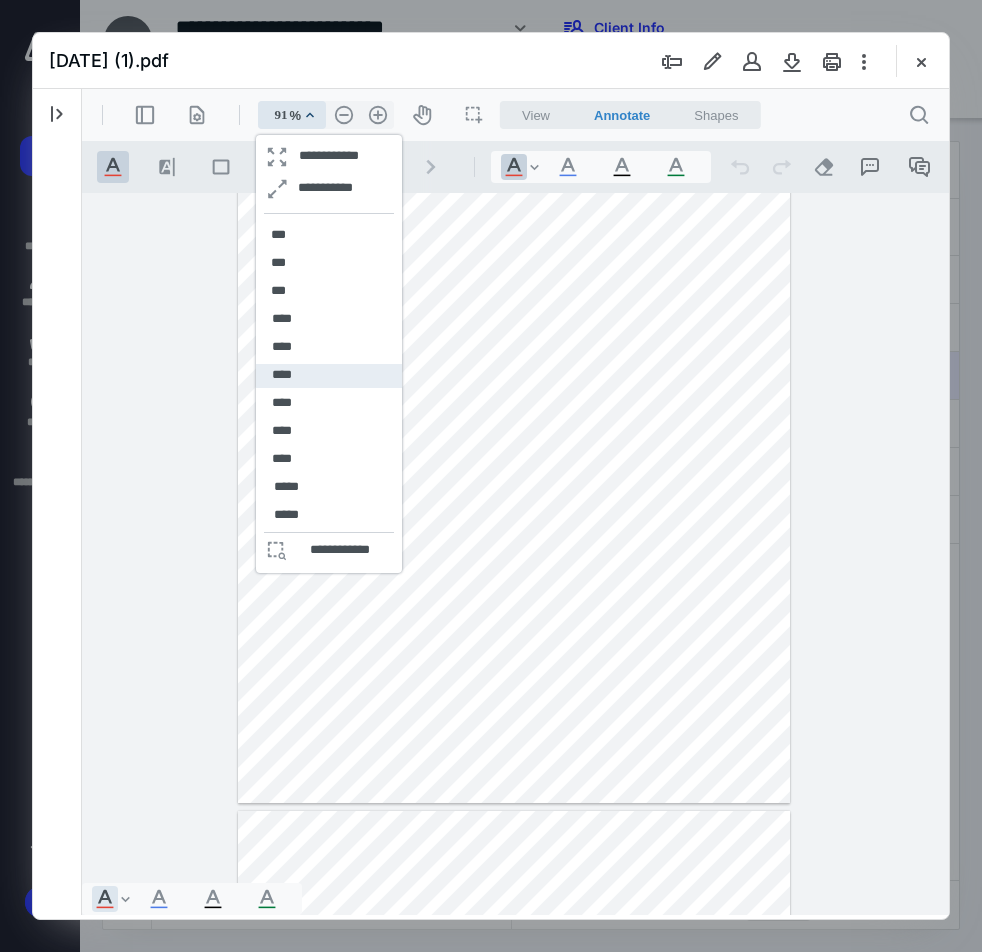 click on "****" at bounding box center (329, 376) 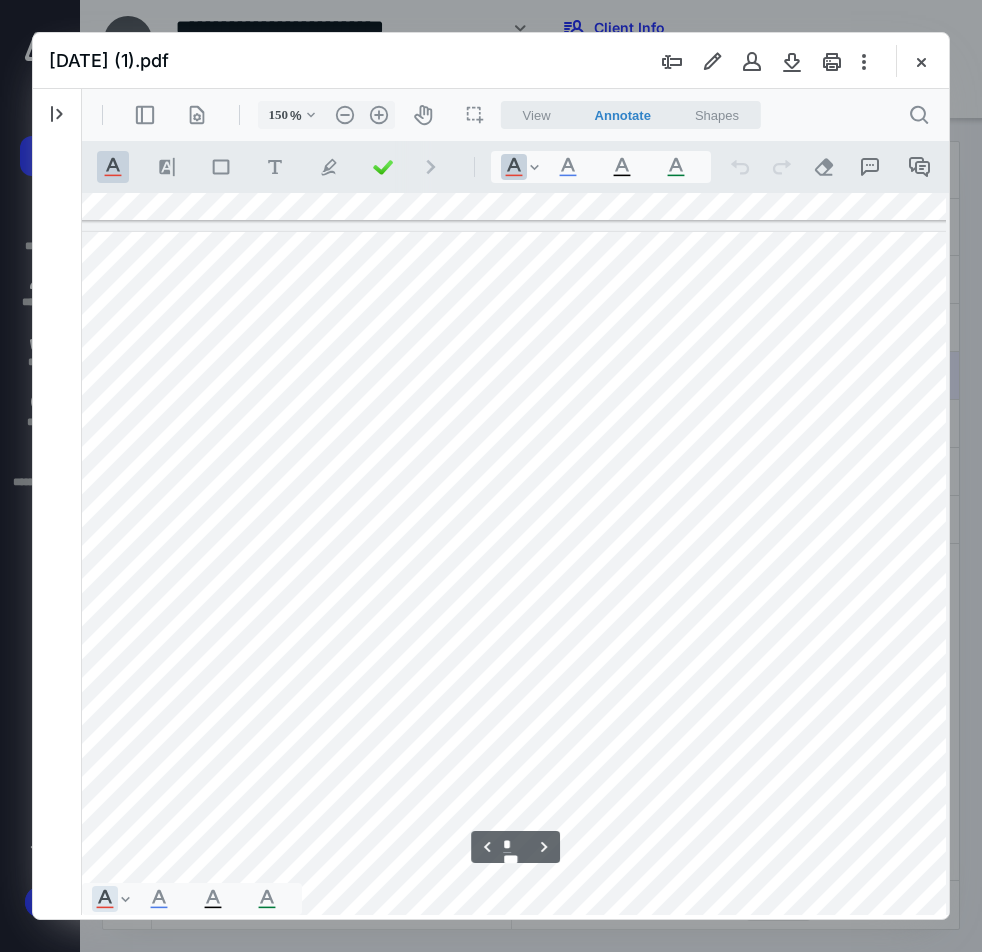 scroll, scrollTop: 750, scrollLeft: 41, axis: both 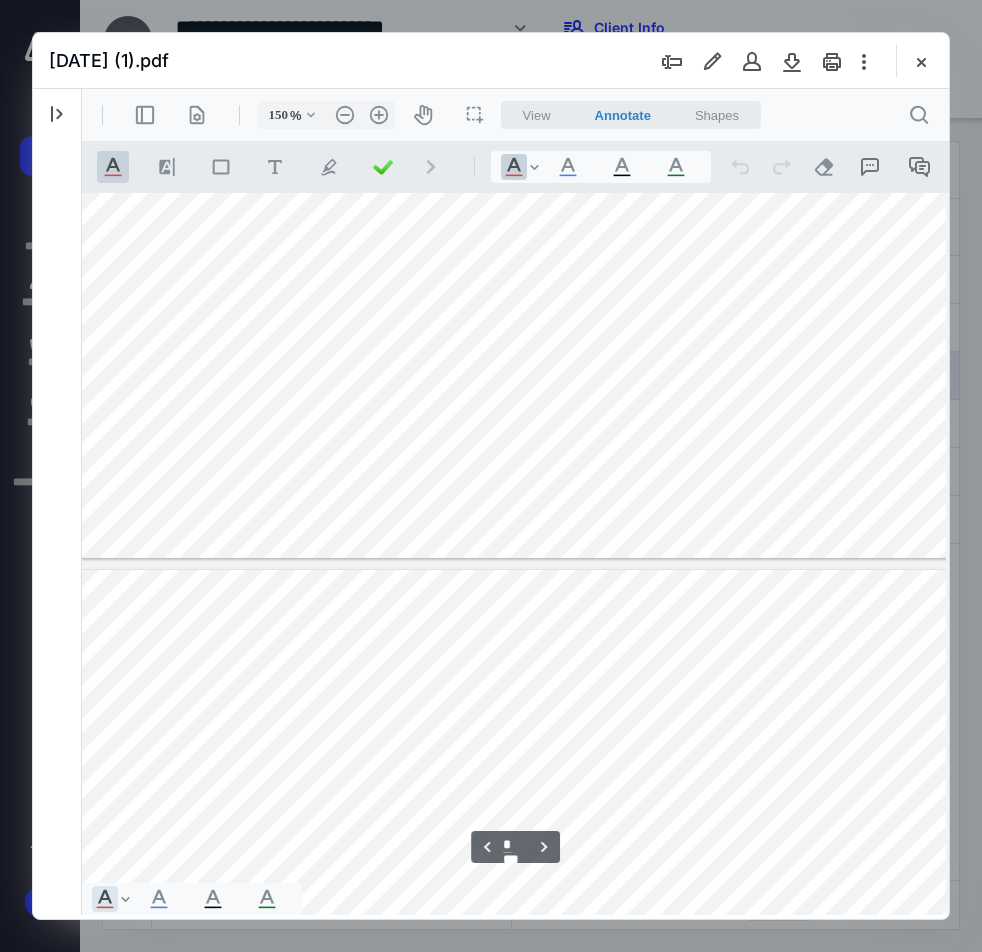 type on "*" 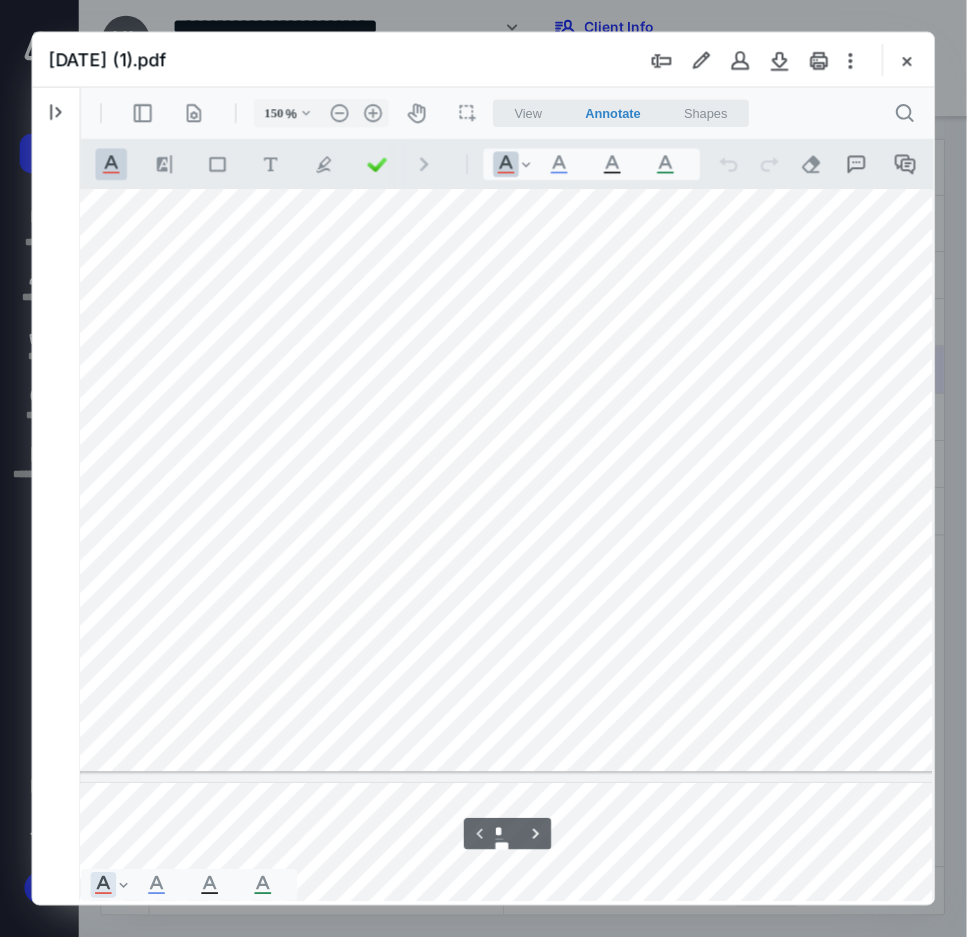 scroll, scrollTop: 417, scrollLeft: 41, axis: both 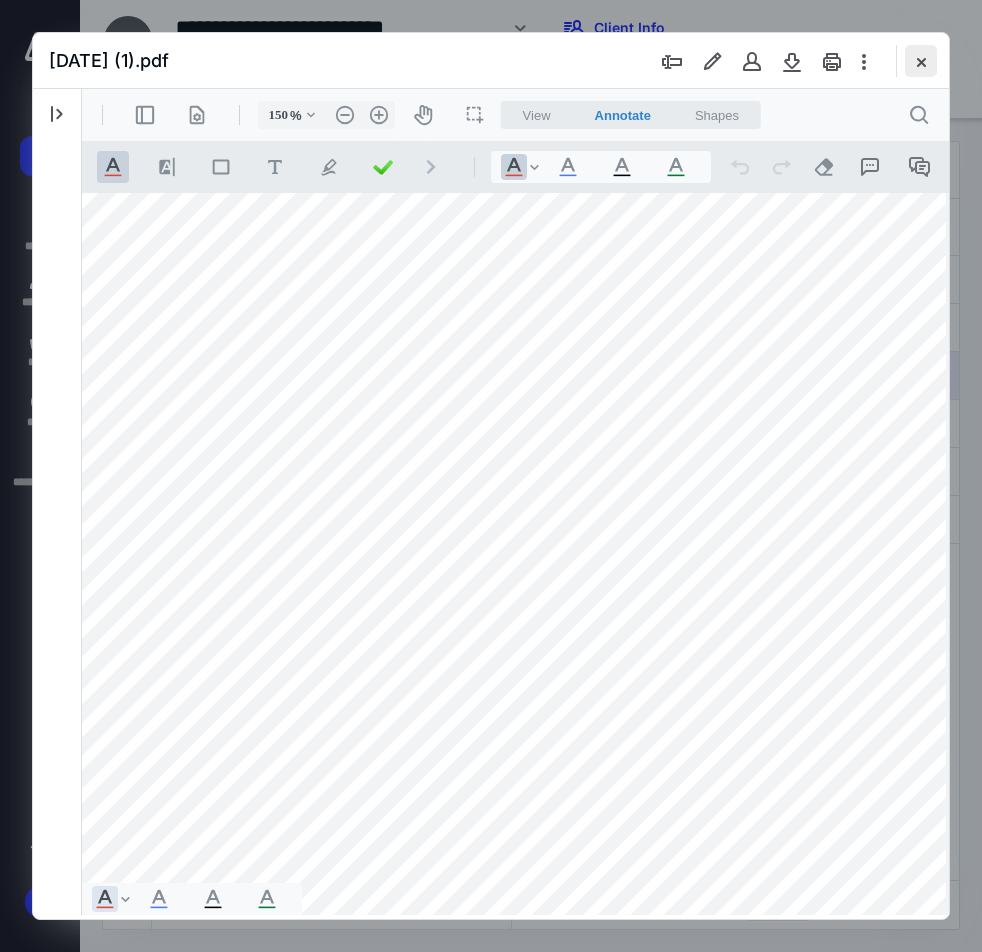 click at bounding box center [921, 61] 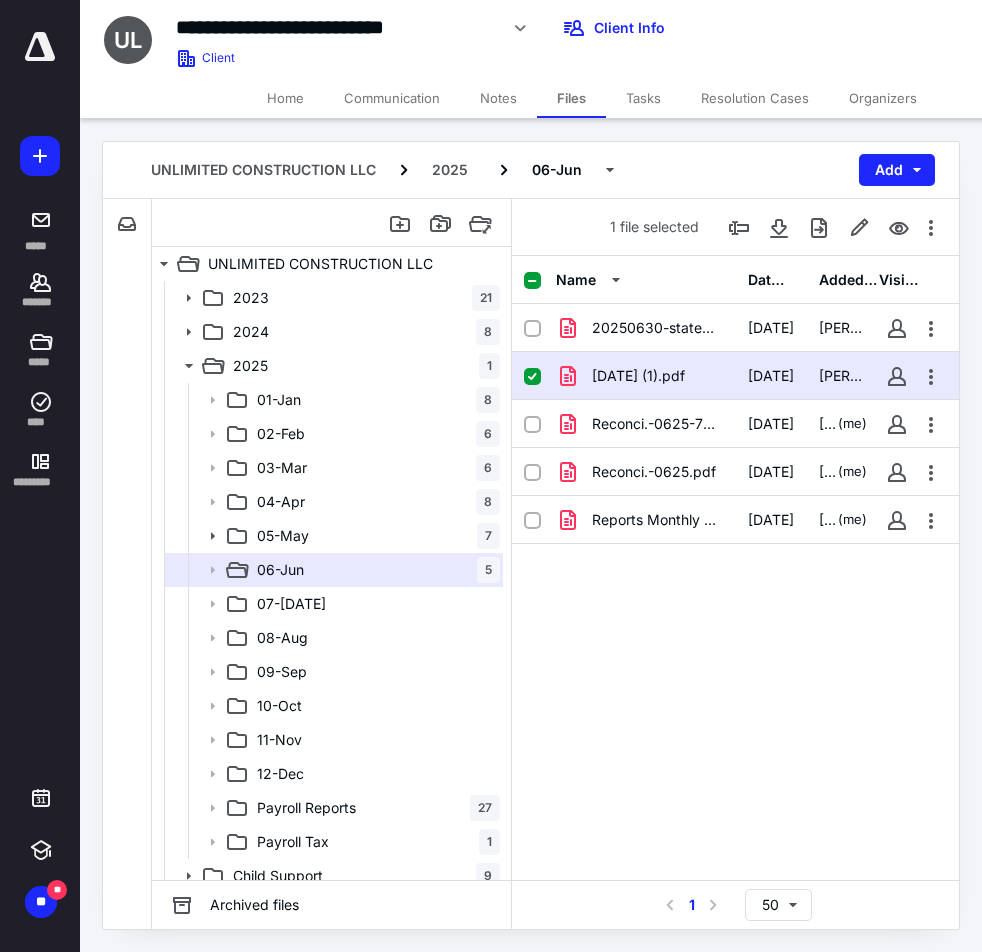 click on "Notes" at bounding box center (498, 98) 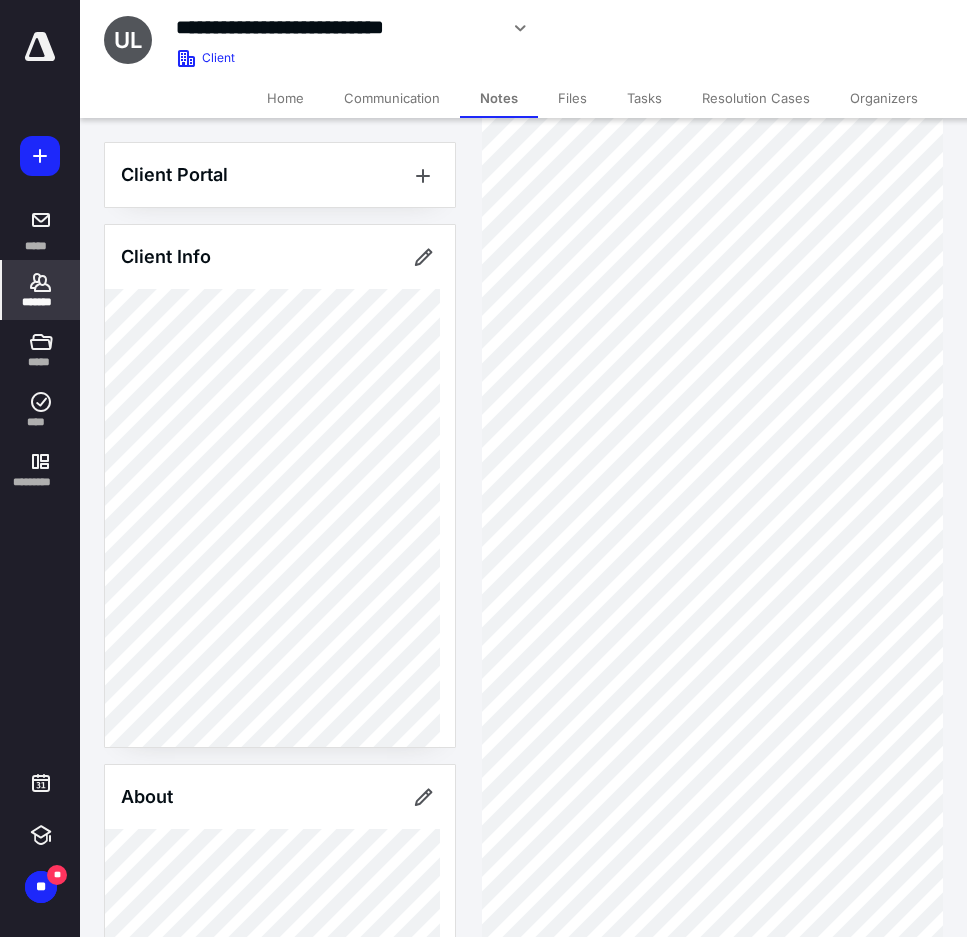 scroll, scrollTop: 333, scrollLeft: 0, axis: vertical 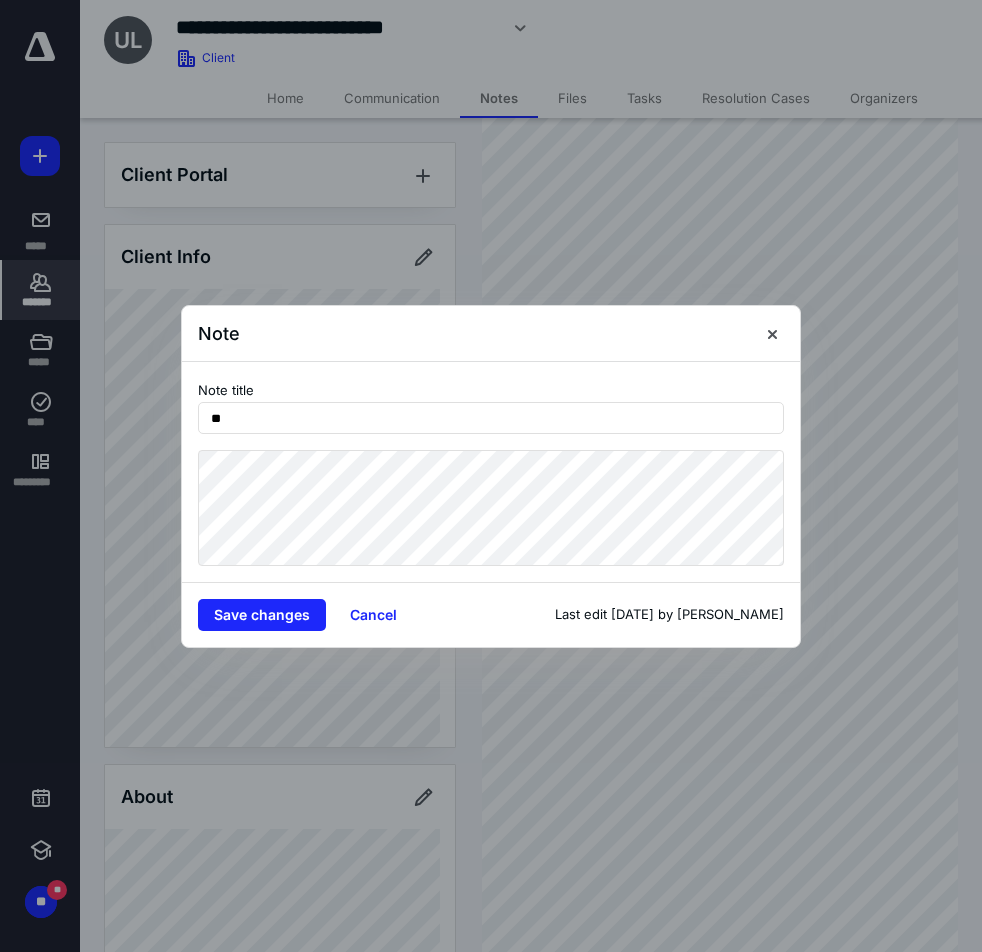 click on "Note Note title ** Save changes Cancel Last edit [DATE] by [PERSON_NAME]" at bounding box center (491, 476) 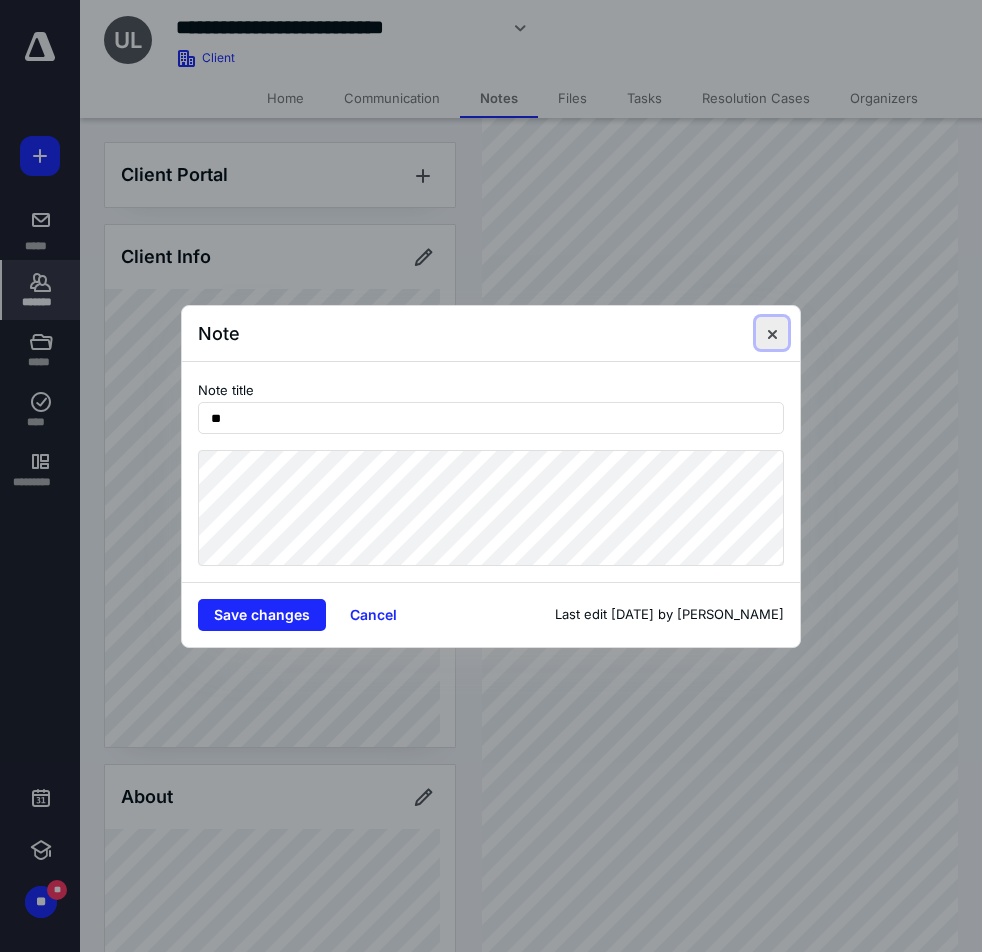 click at bounding box center [772, 333] 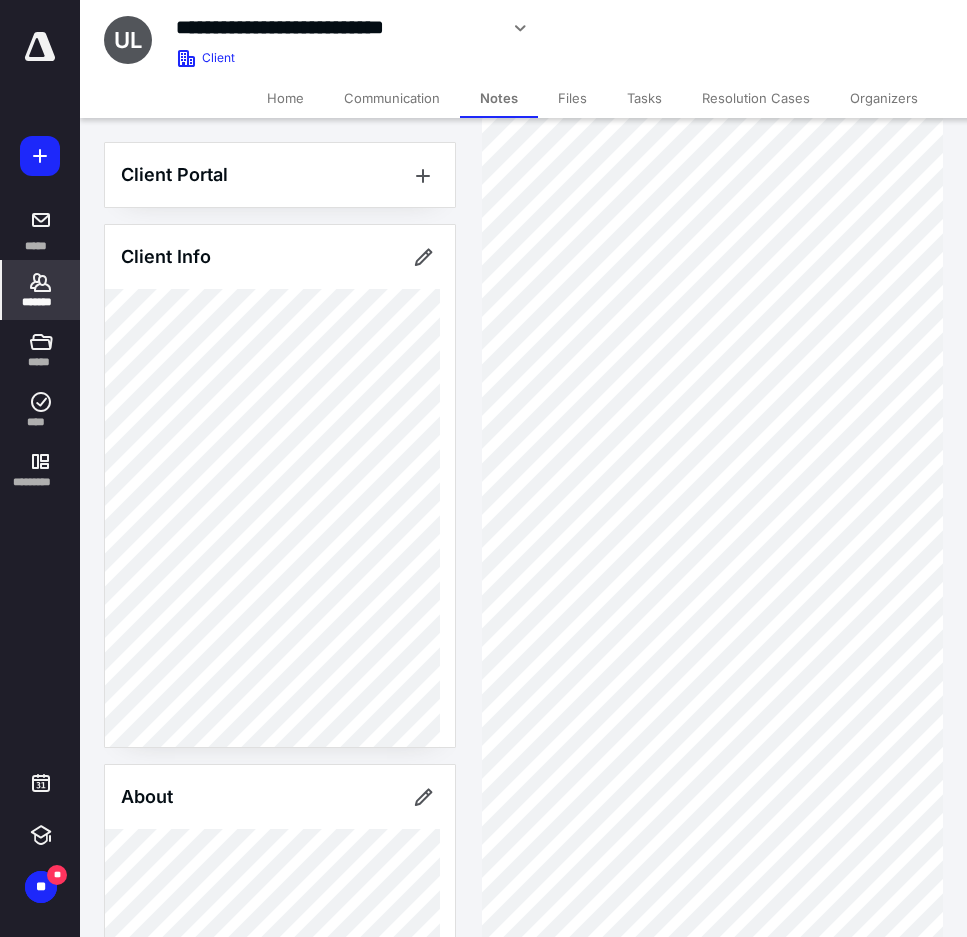 click on "Files" at bounding box center [572, 98] 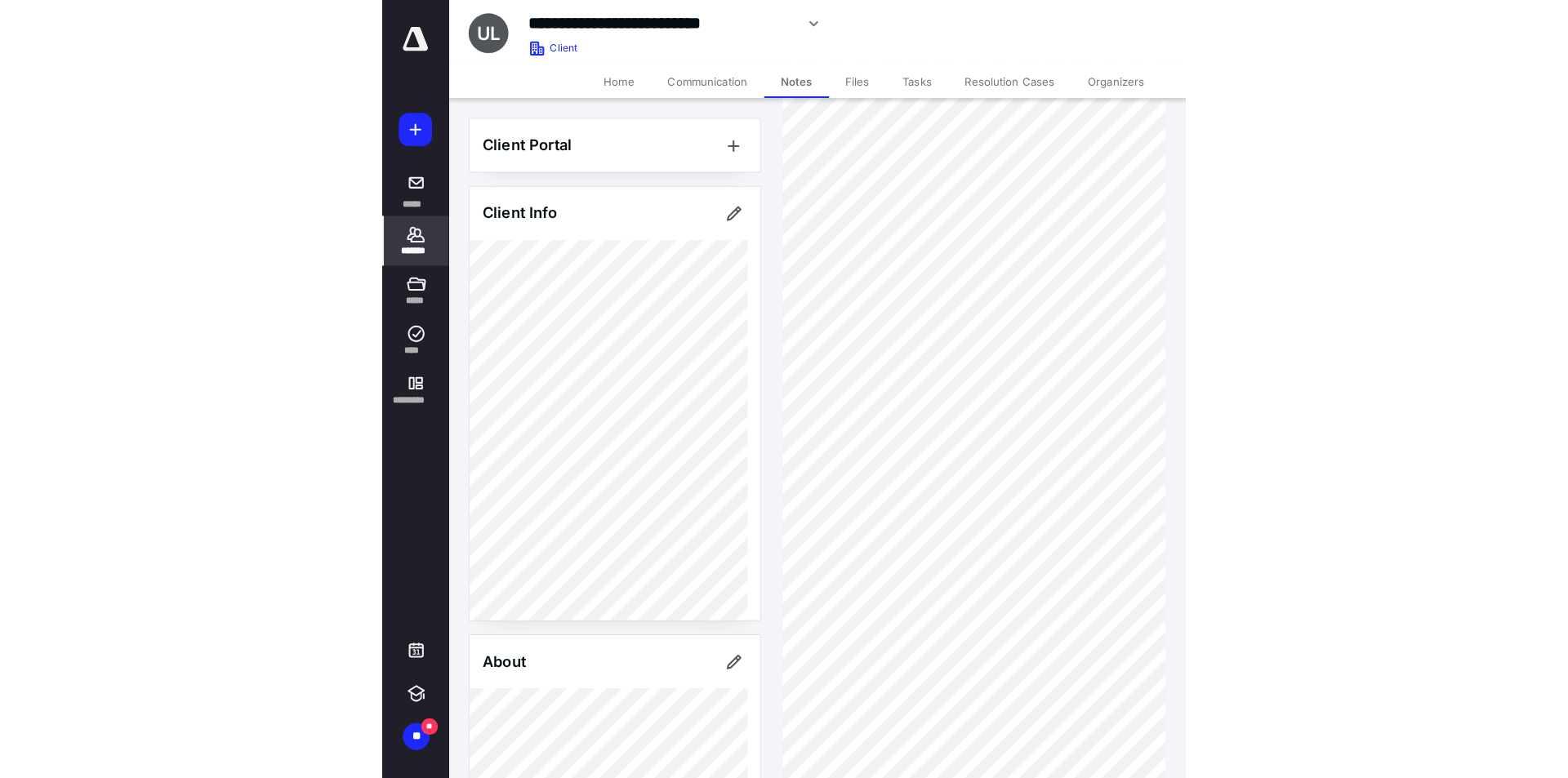 scroll, scrollTop: 0, scrollLeft: 0, axis: both 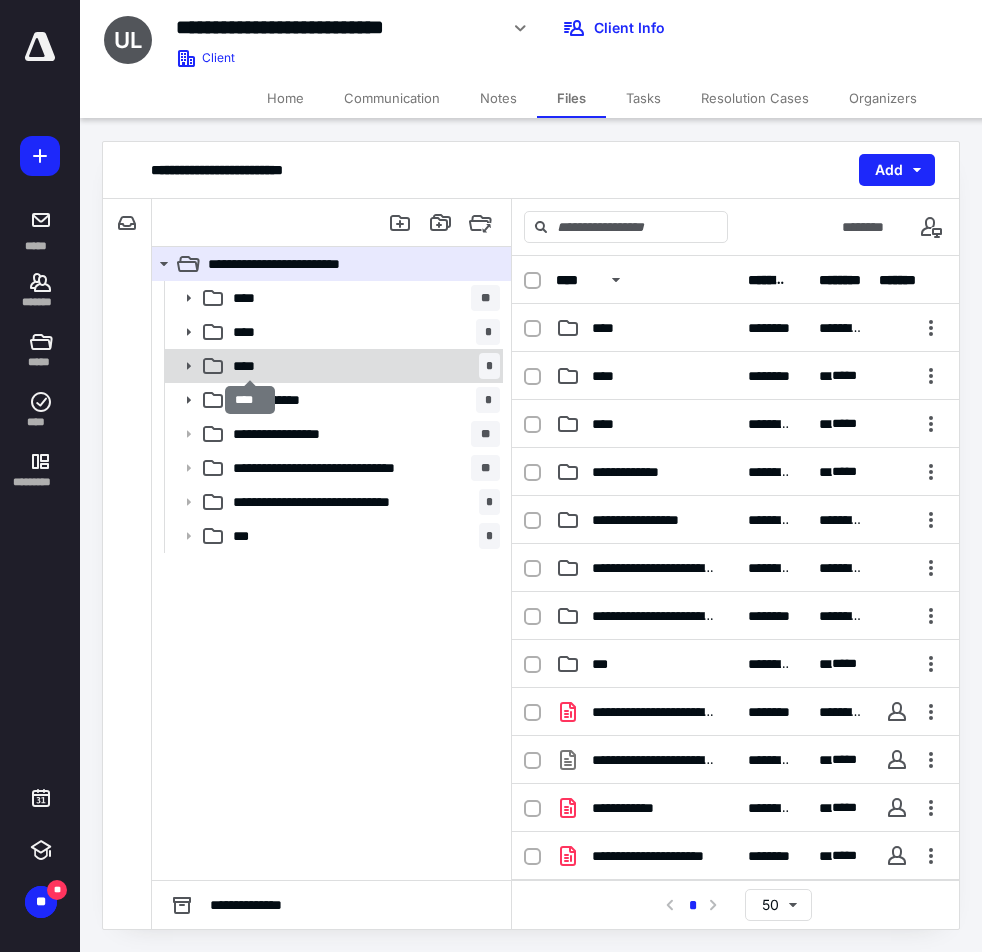 click on "****" at bounding box center [250, 366] 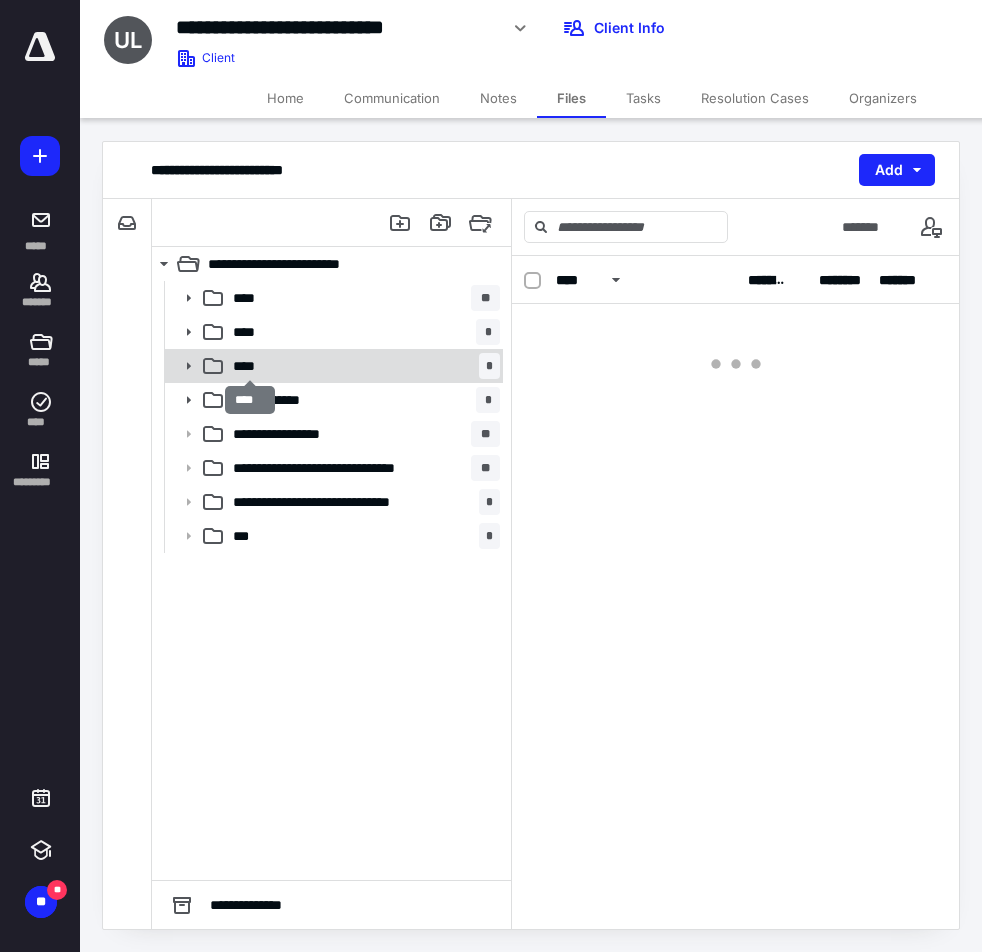 click on "****" at bounding box center [250, 366] 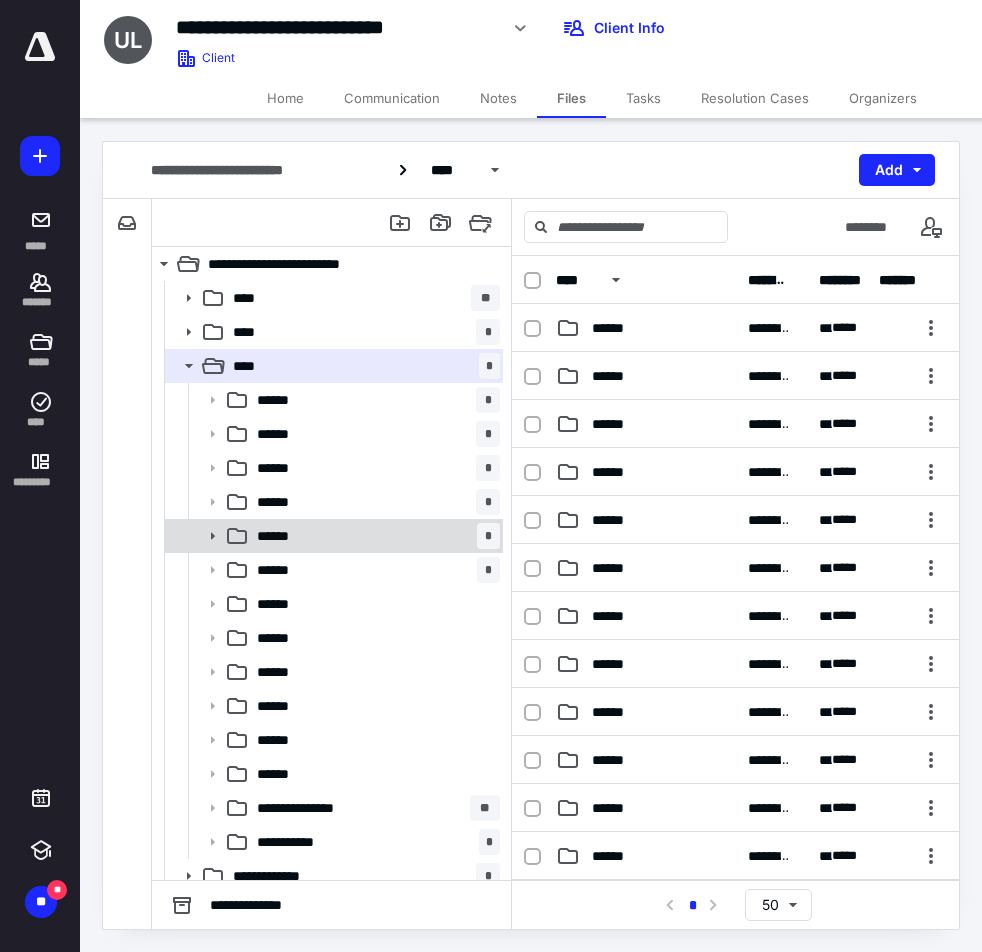 click on "****** *" at bounding box center [374, 536] 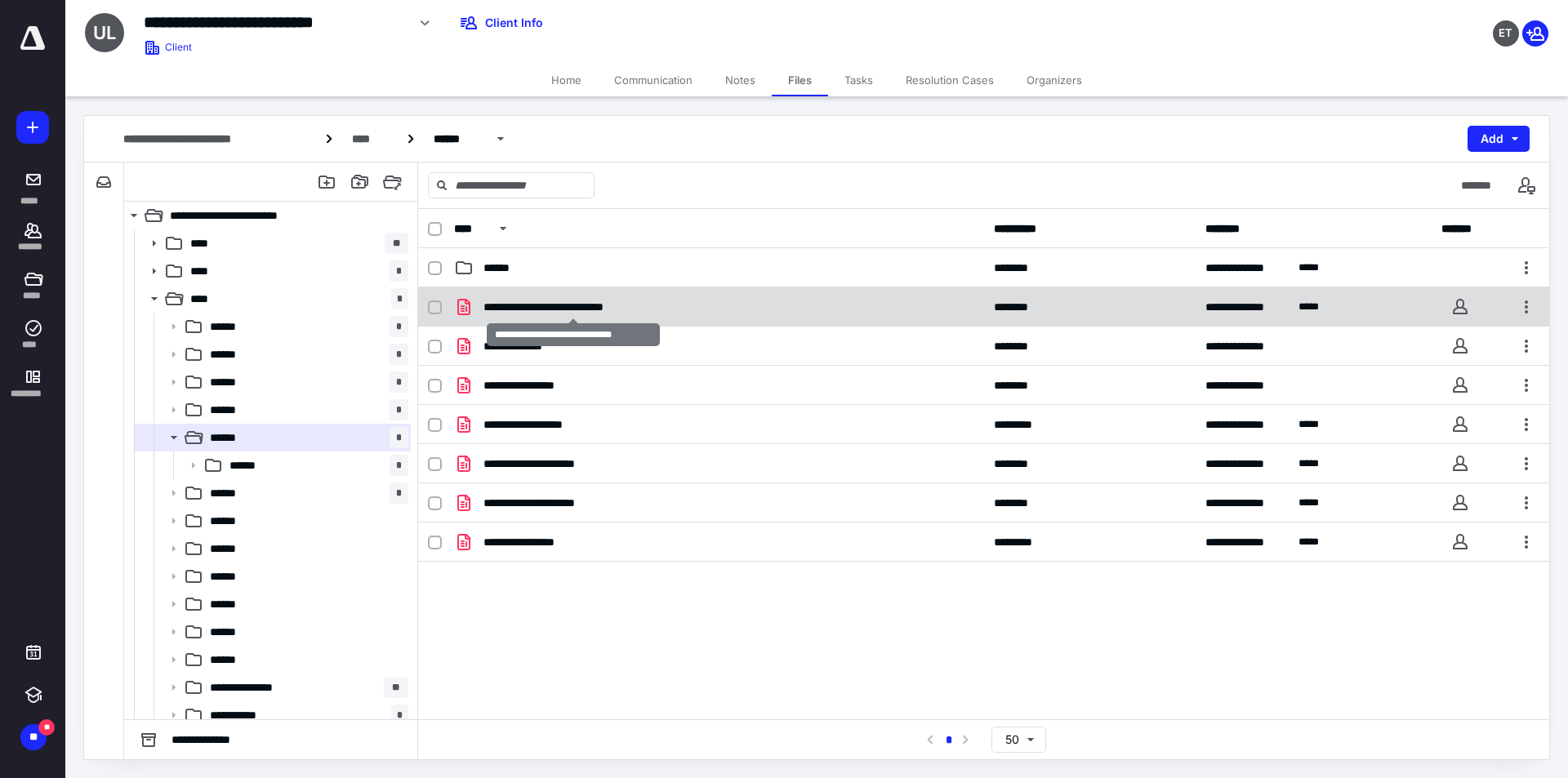 click on "**********" at bounding box center [573, 307] 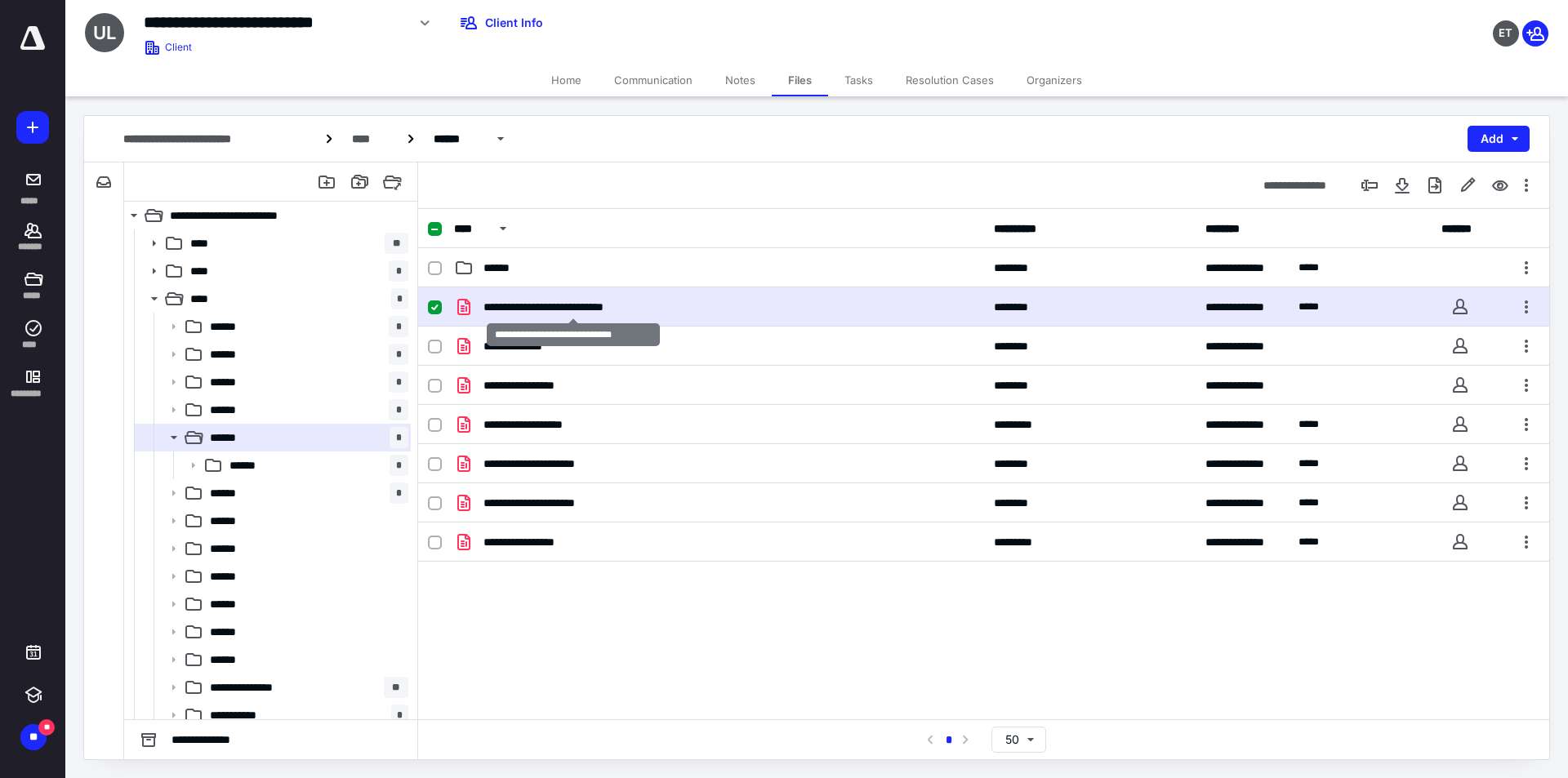 click on "**********" at bounding box center (573, 307) 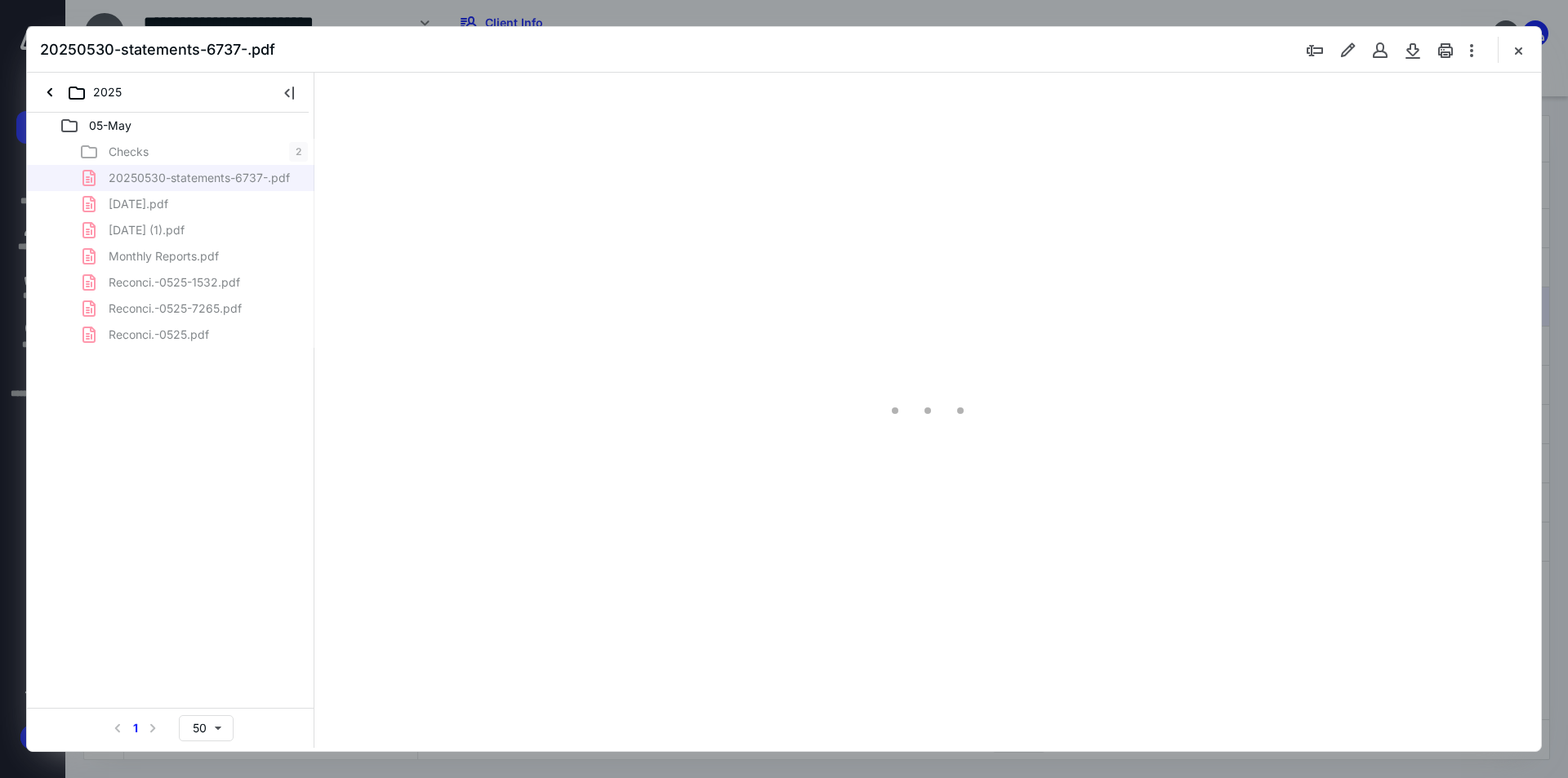 scroll, scrollTop: 0, scrollLeft: 0, axis: both 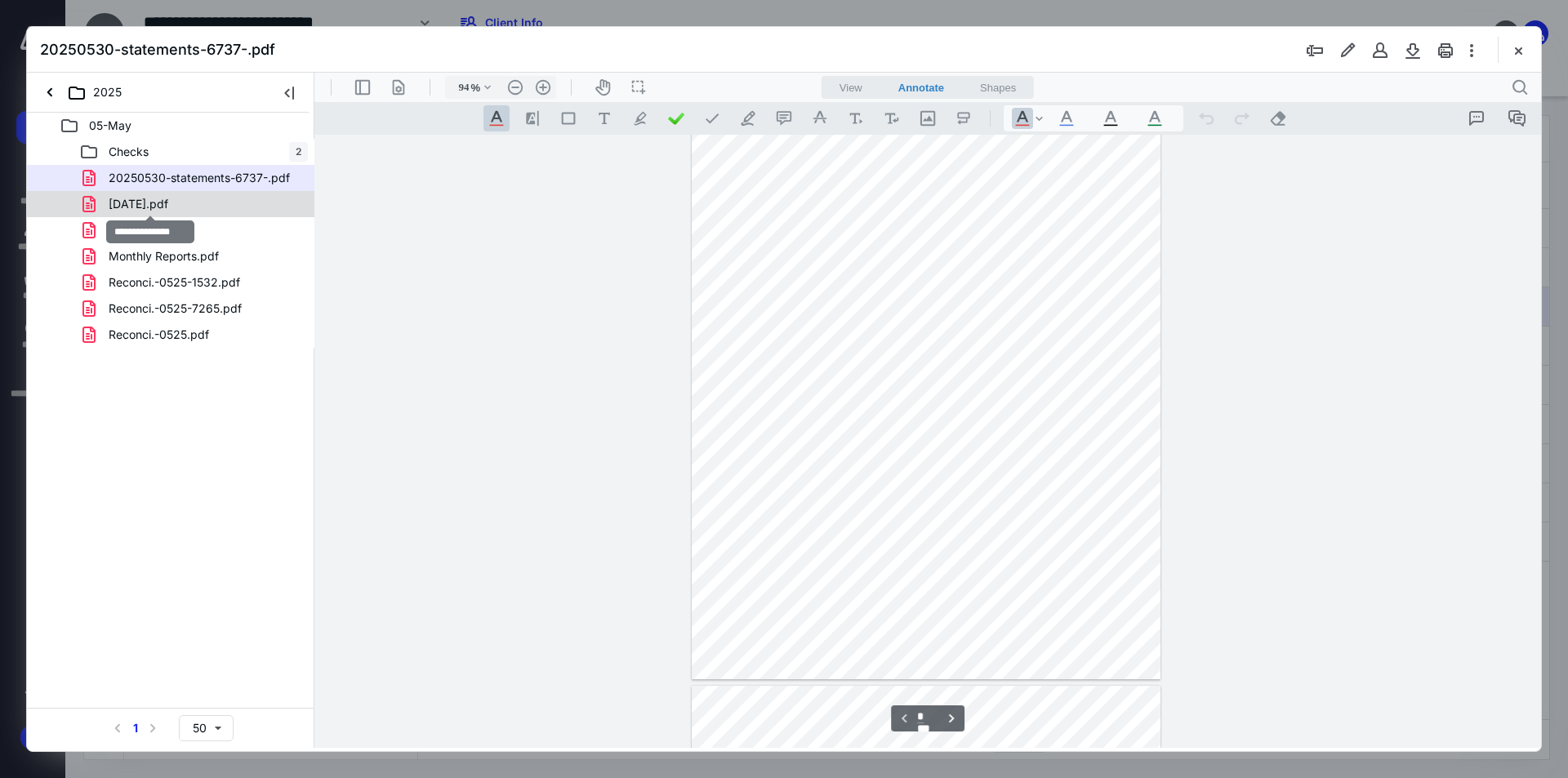 click on "[DATE].pdf" at bounding box center (138, 204) 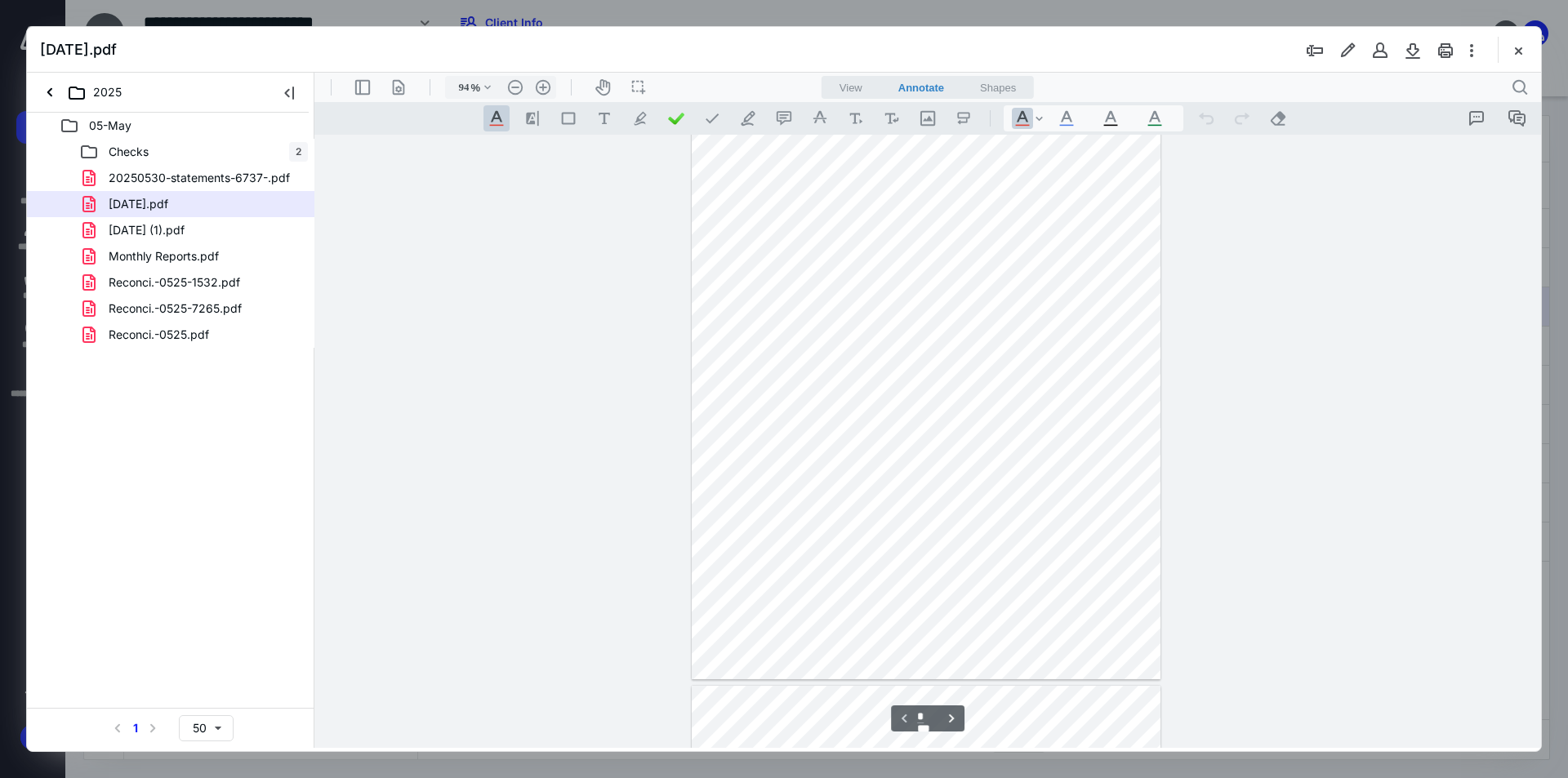 scroll, scrollTop: 0, scrollLeft: 0, axis: both 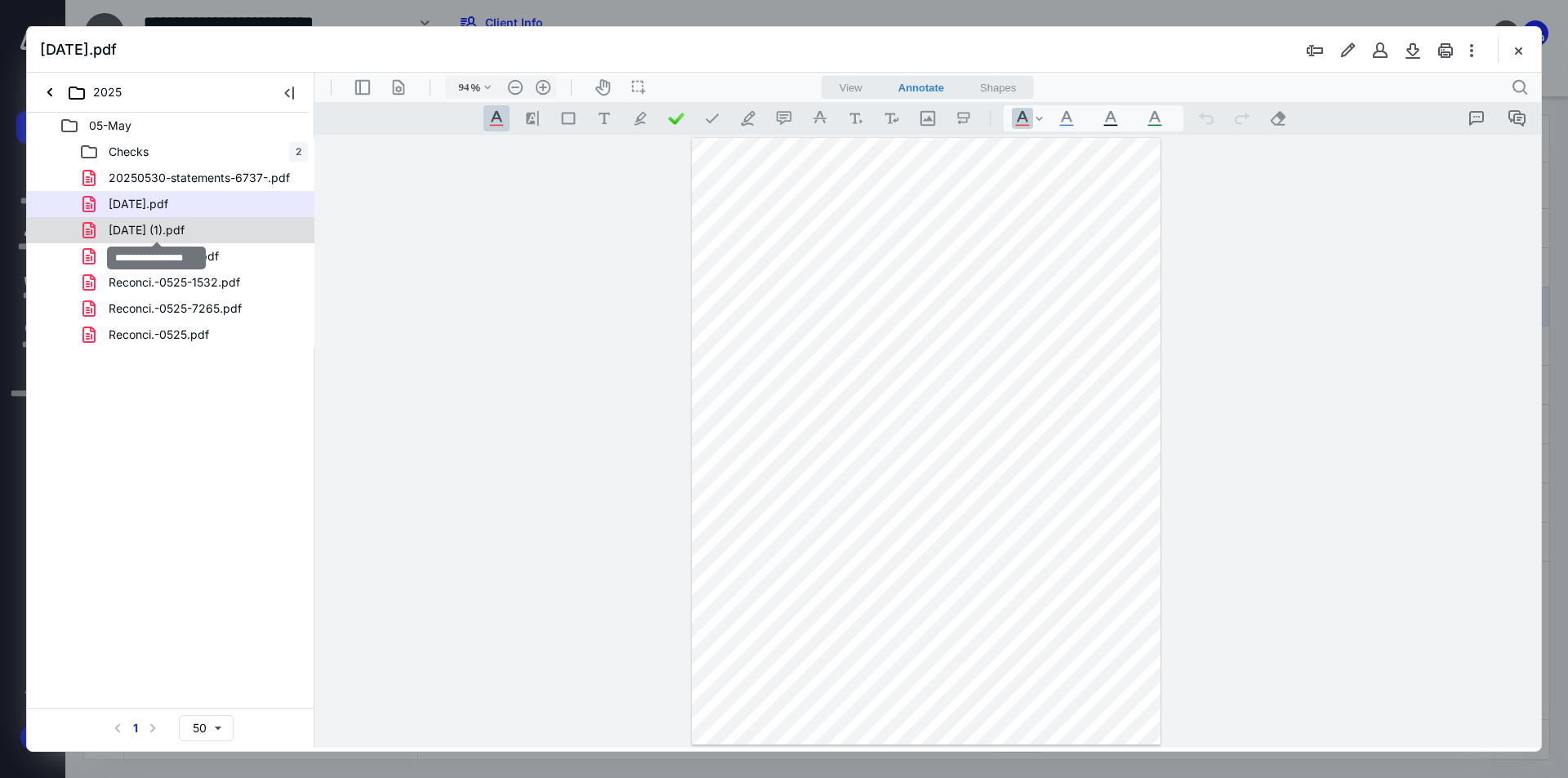click on "[DATE] (1).pdf" at bounding box center [146, 230] 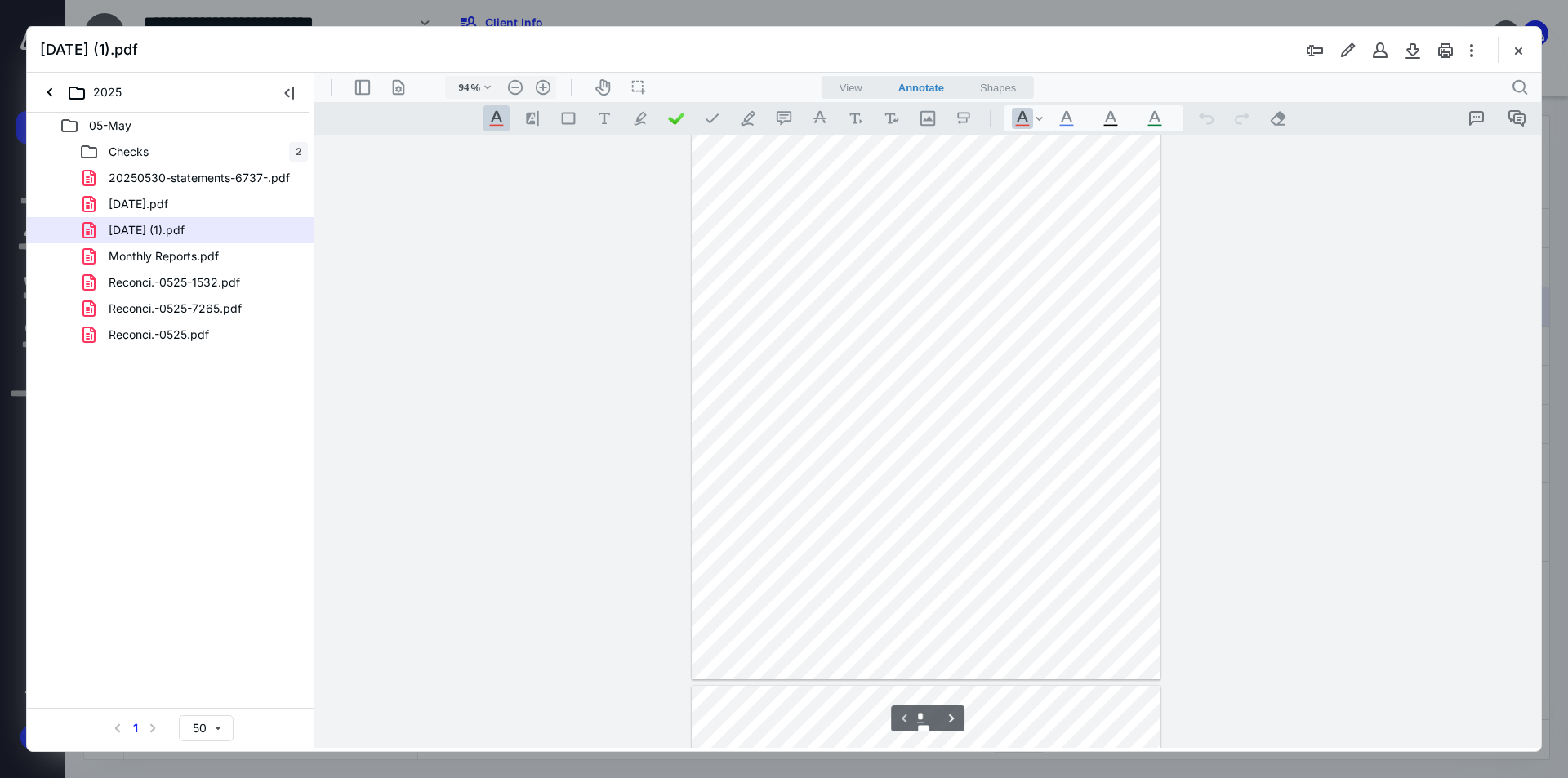 scroll, scrollTop: 0, scrollLeft: 0, axis: both 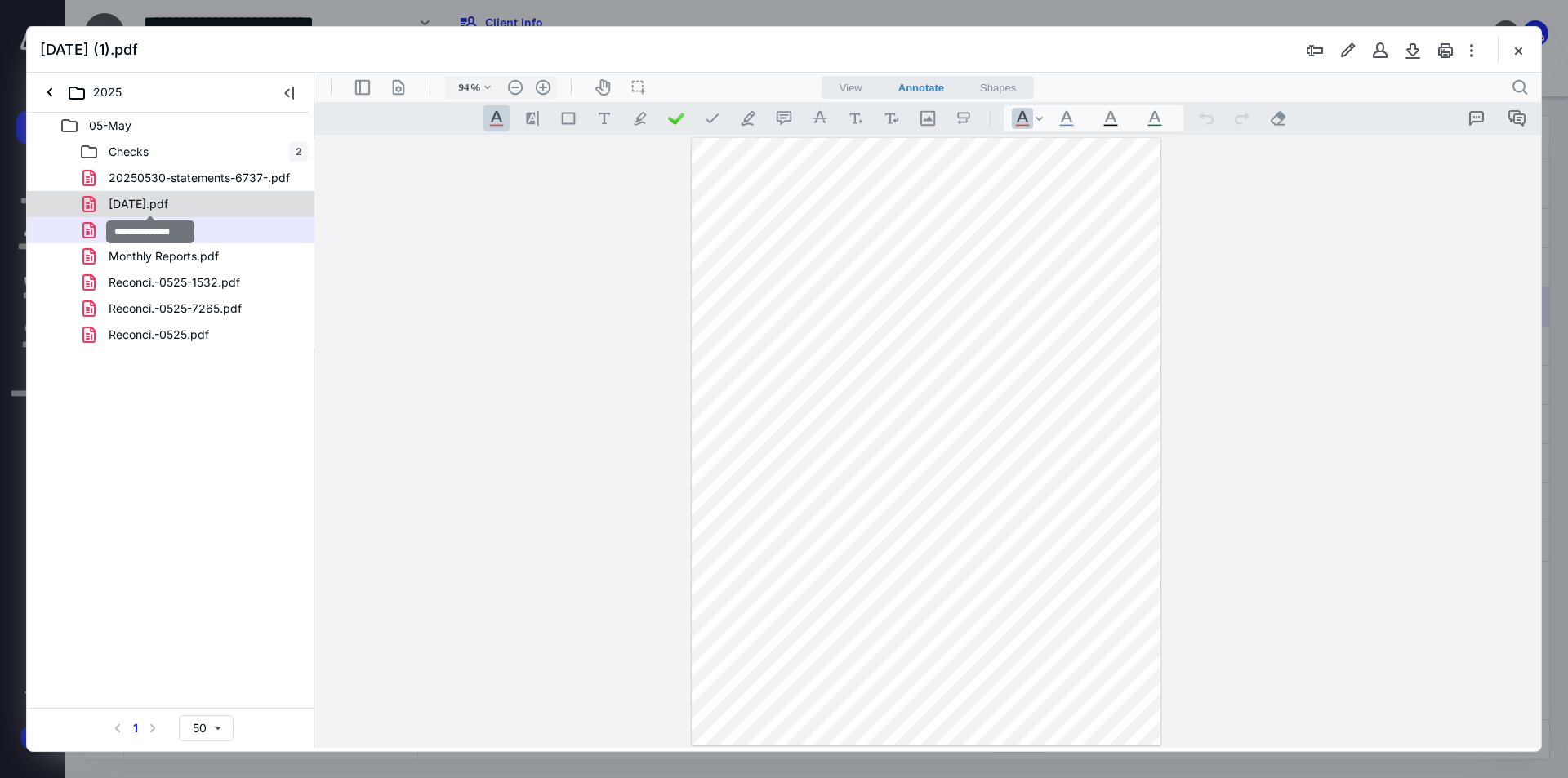 click on "[DATE].pdf" at bounding box center (138, 204) 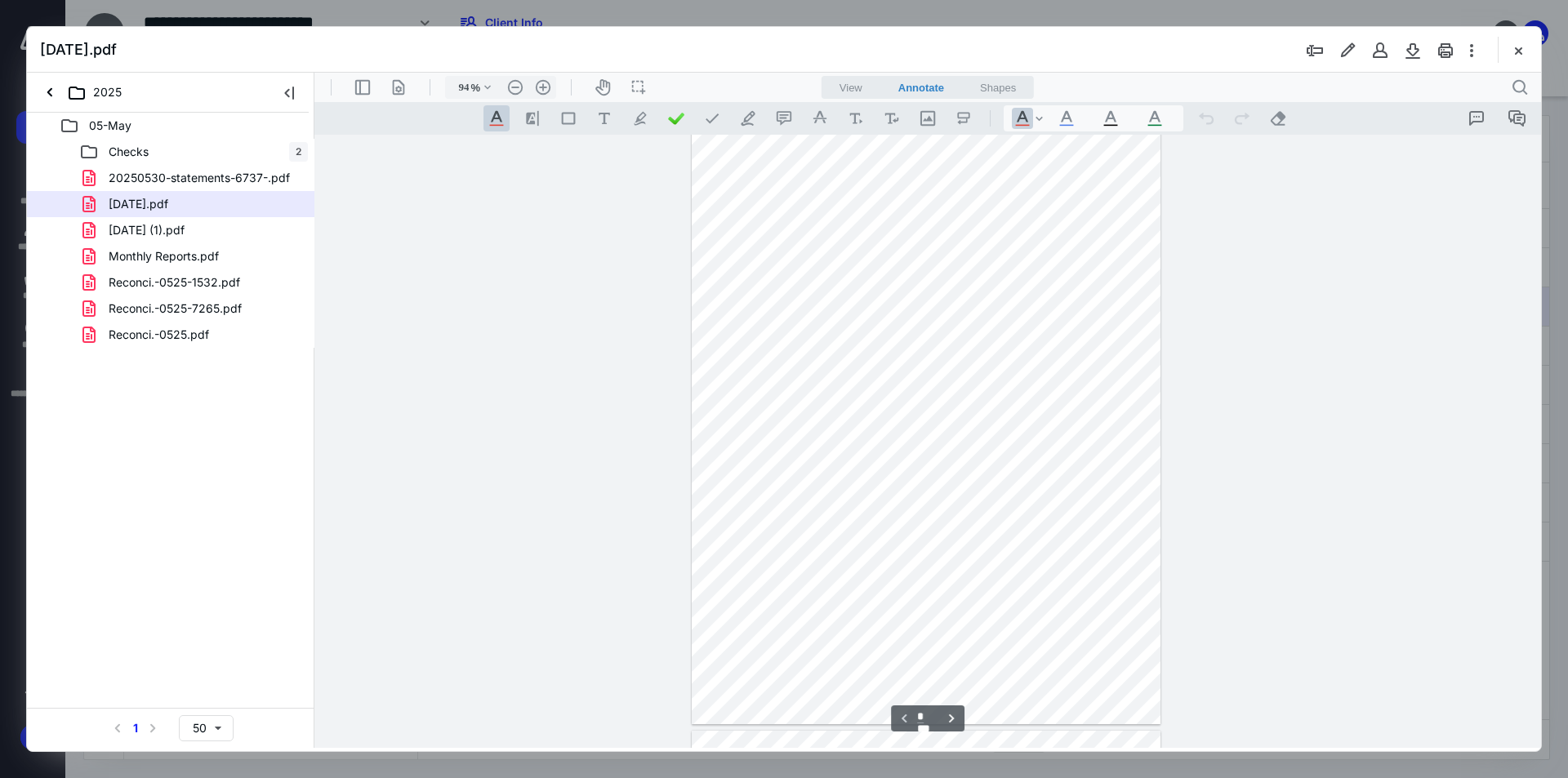 scroll, scrollTop: 0, scrollLeft: 0, axis: both 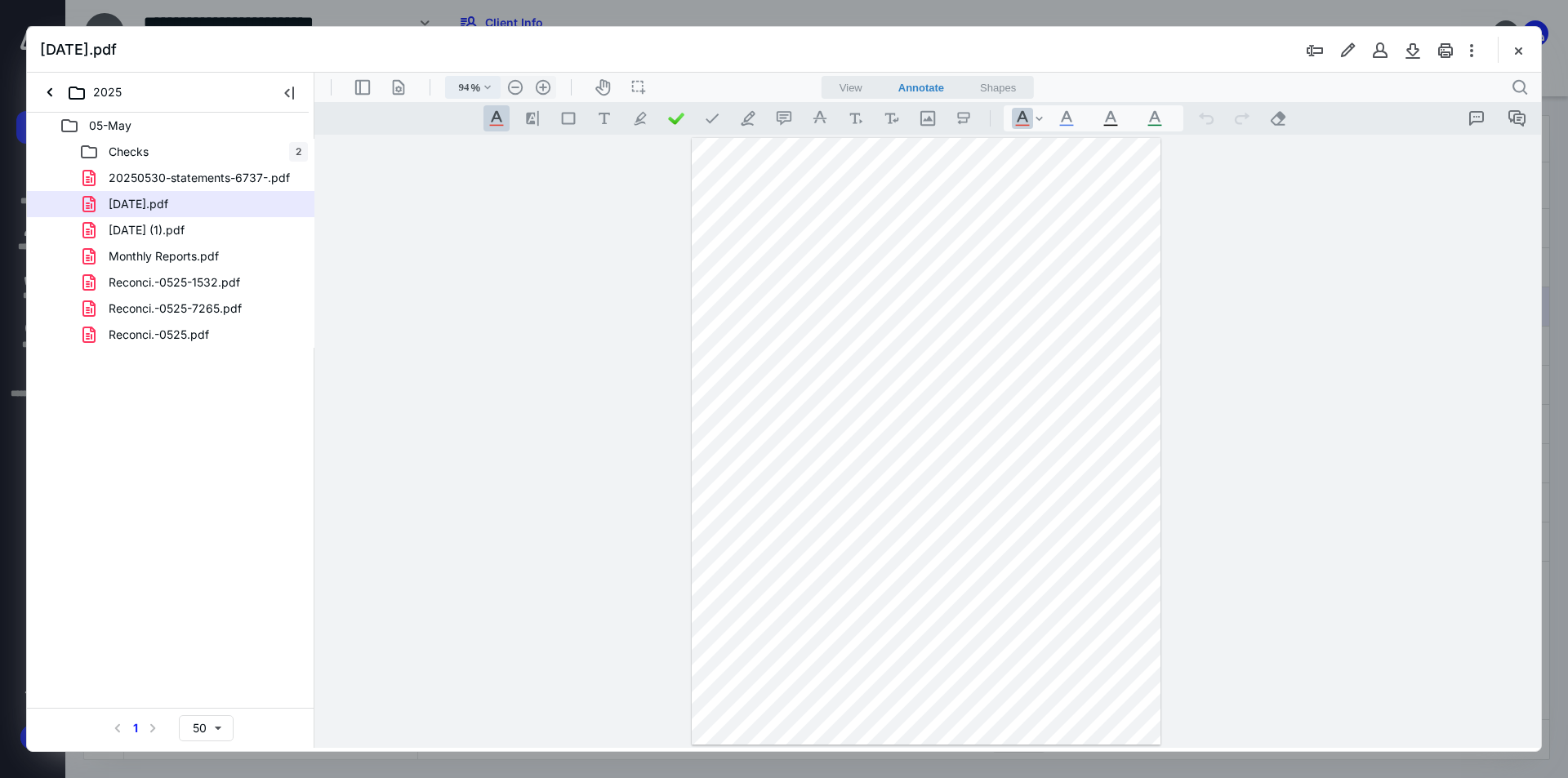 click on ".cls-1{fill:#abb0c4;} icon - chevron - down" at bounding box center [488, 87] 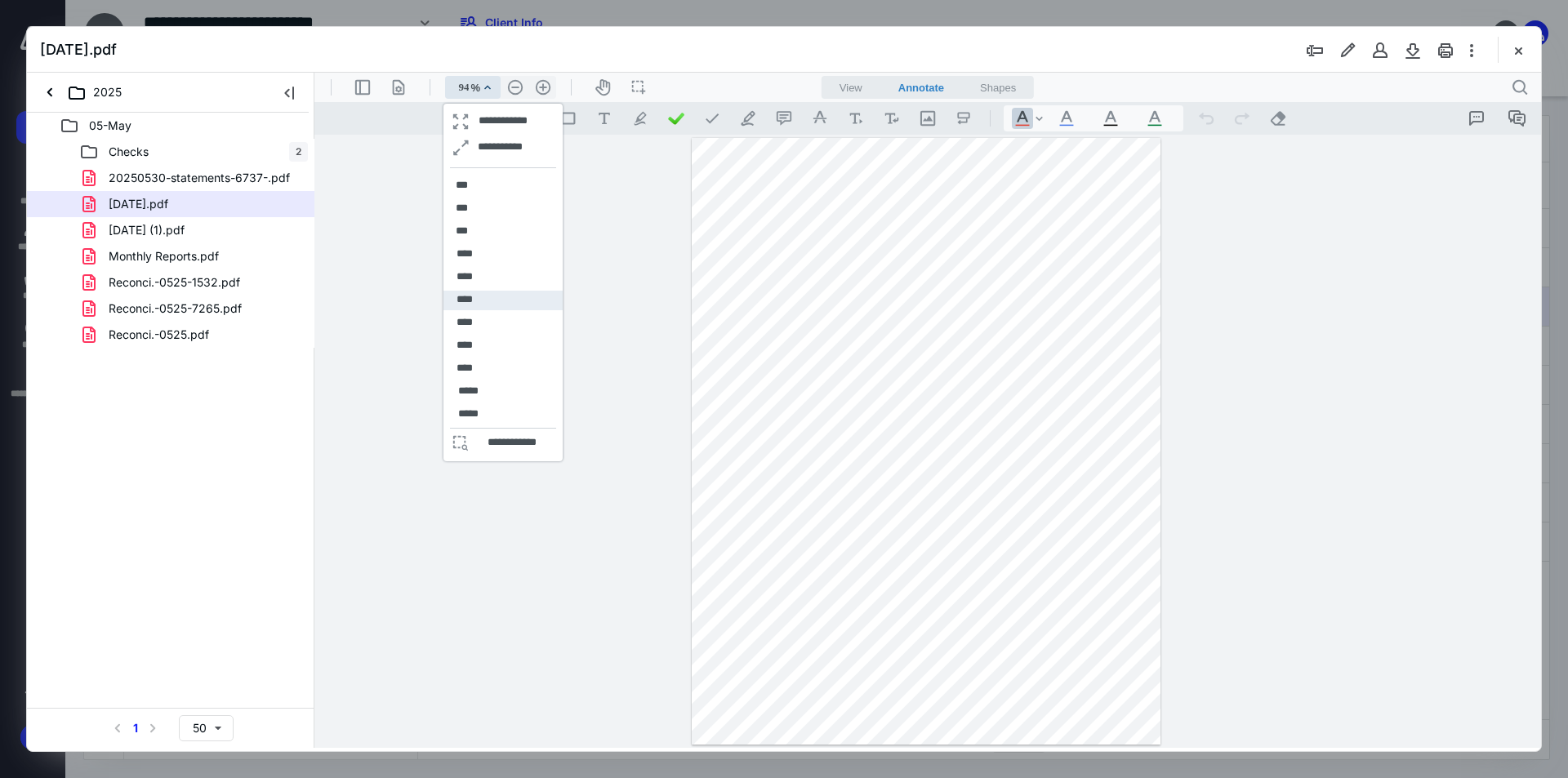 click on "****" at bounding box center [465, 300] 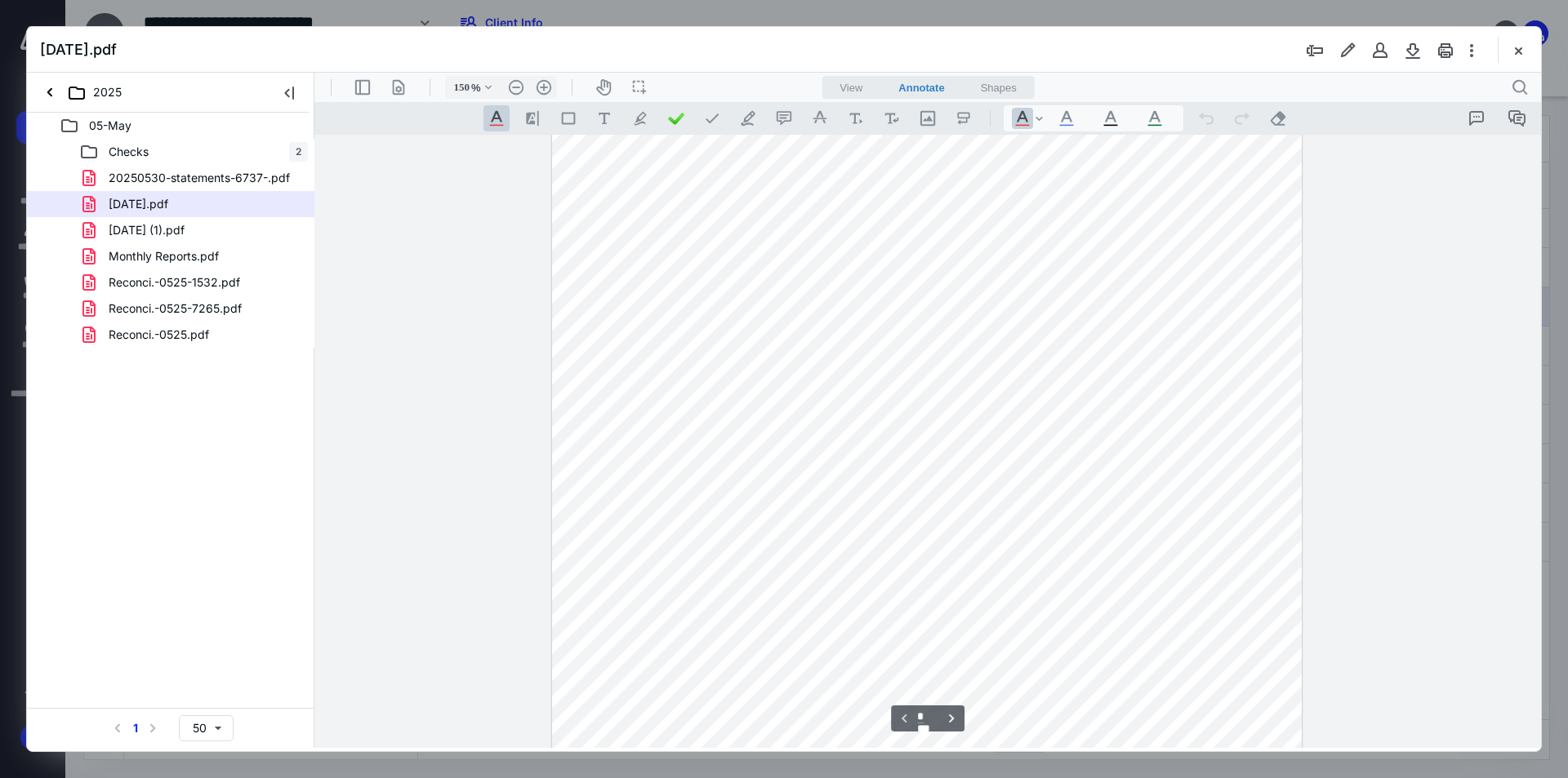 scroll, scrollTop: 0, scrollLeft: 0, axis: both 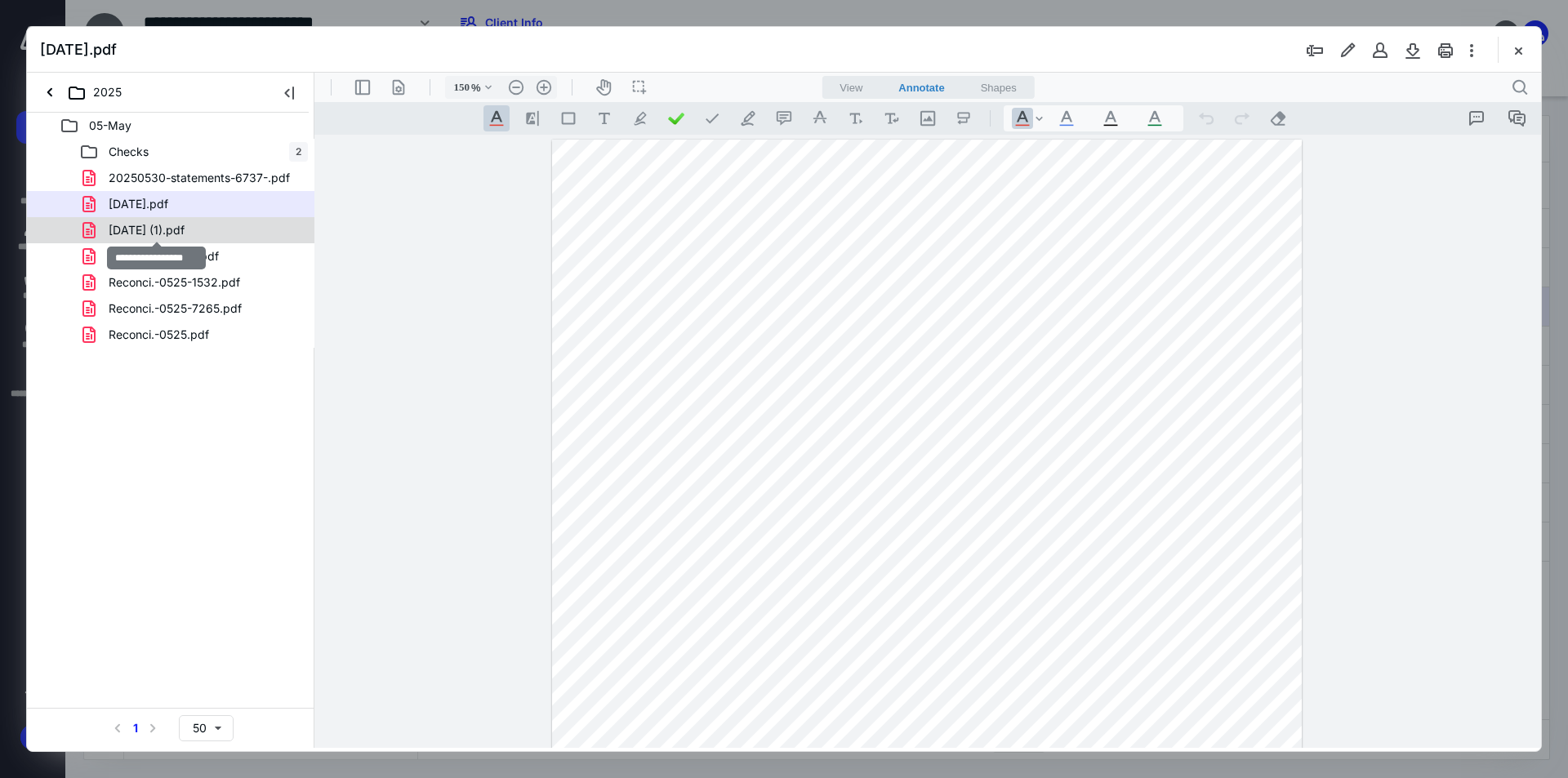 click on "[DATE] (1).pdf" at bounding box center (146, 230) 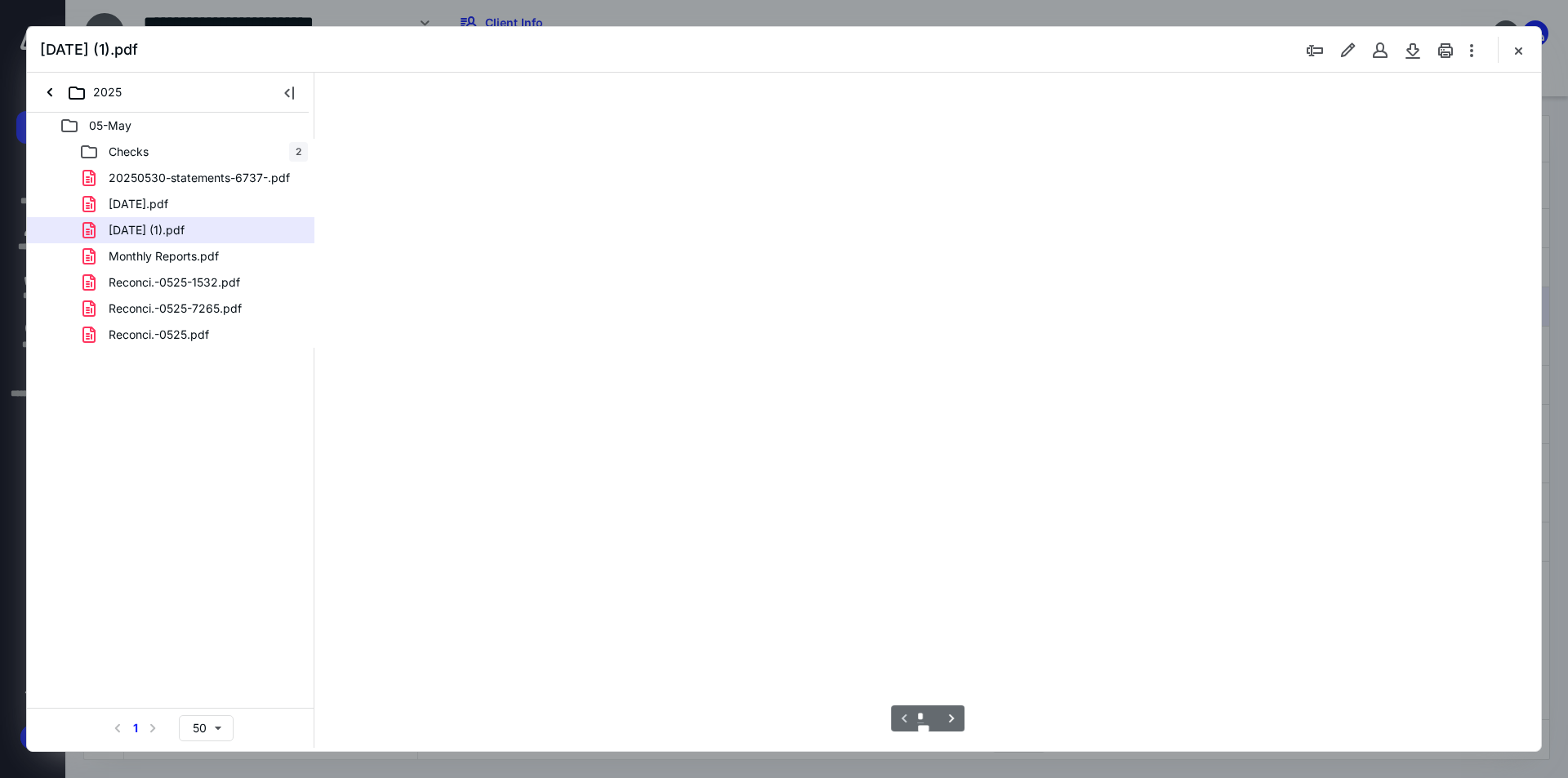 scroll, scrollTop: 65, scrollLeft: 0, axis: vertical 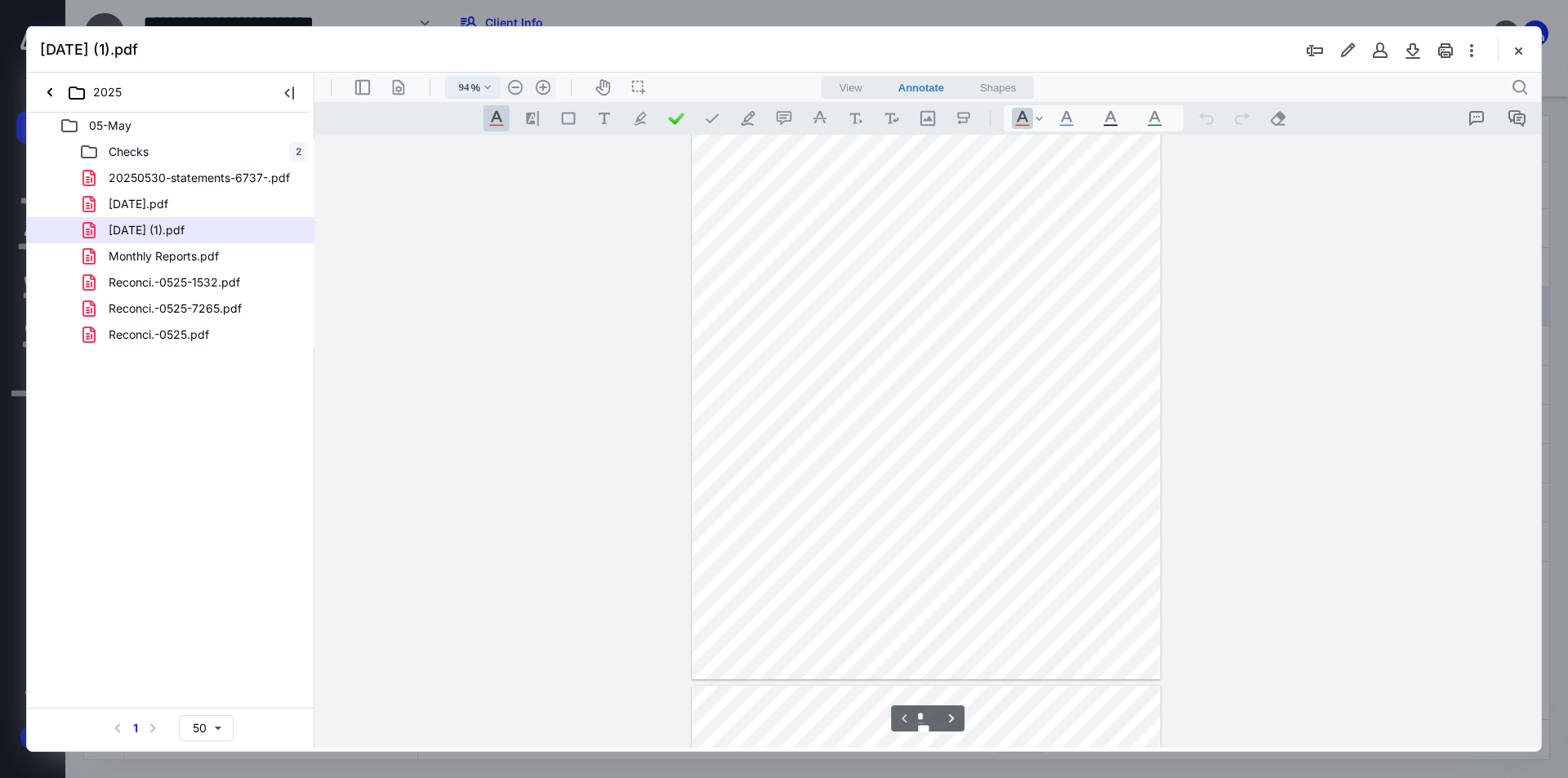 click on ".cls-1{fill:#abb0c4;} icon - chevron - down" at bounding box center (488, 87) 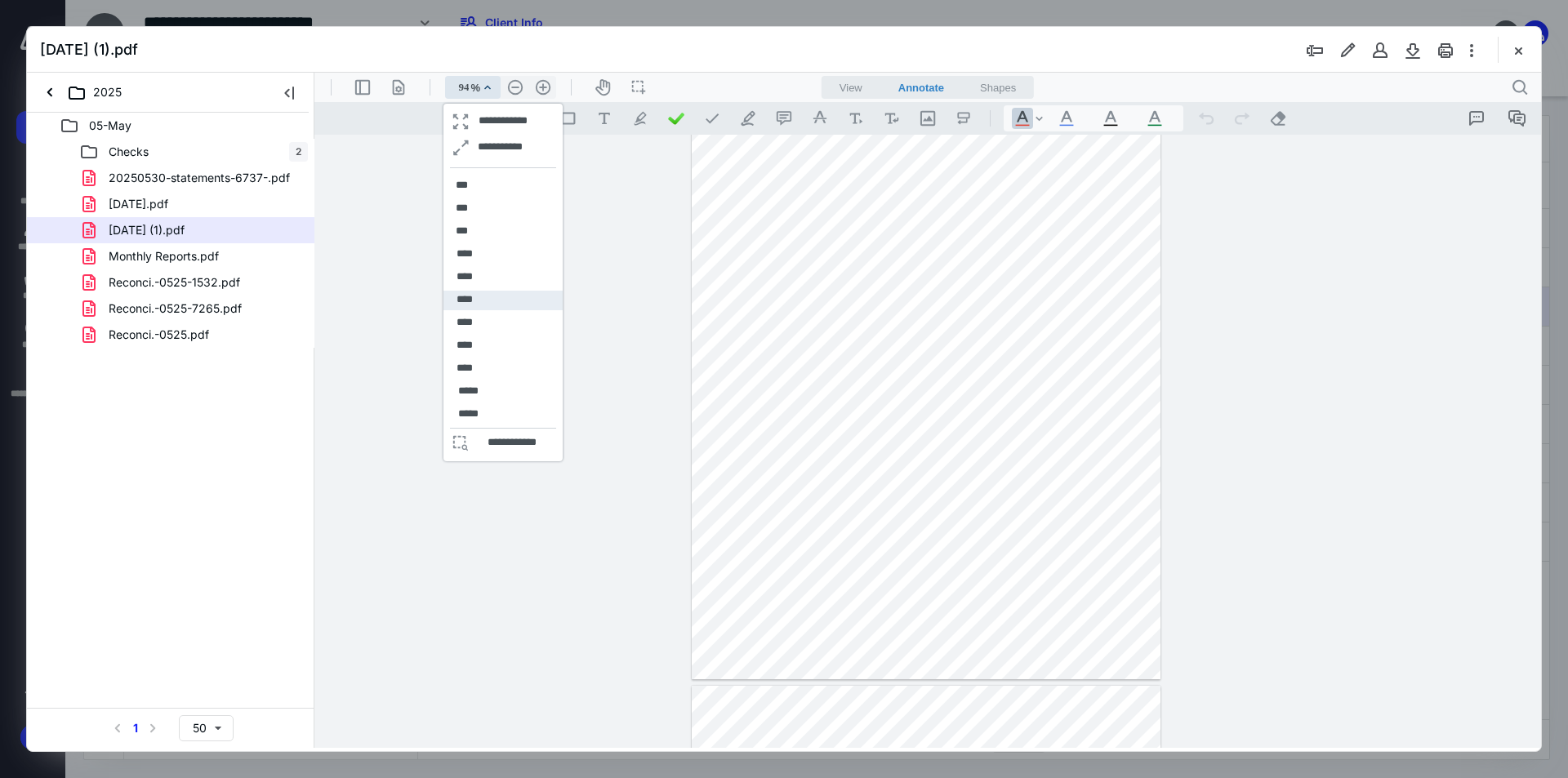 click on "****" at bounding box center (465, 300) 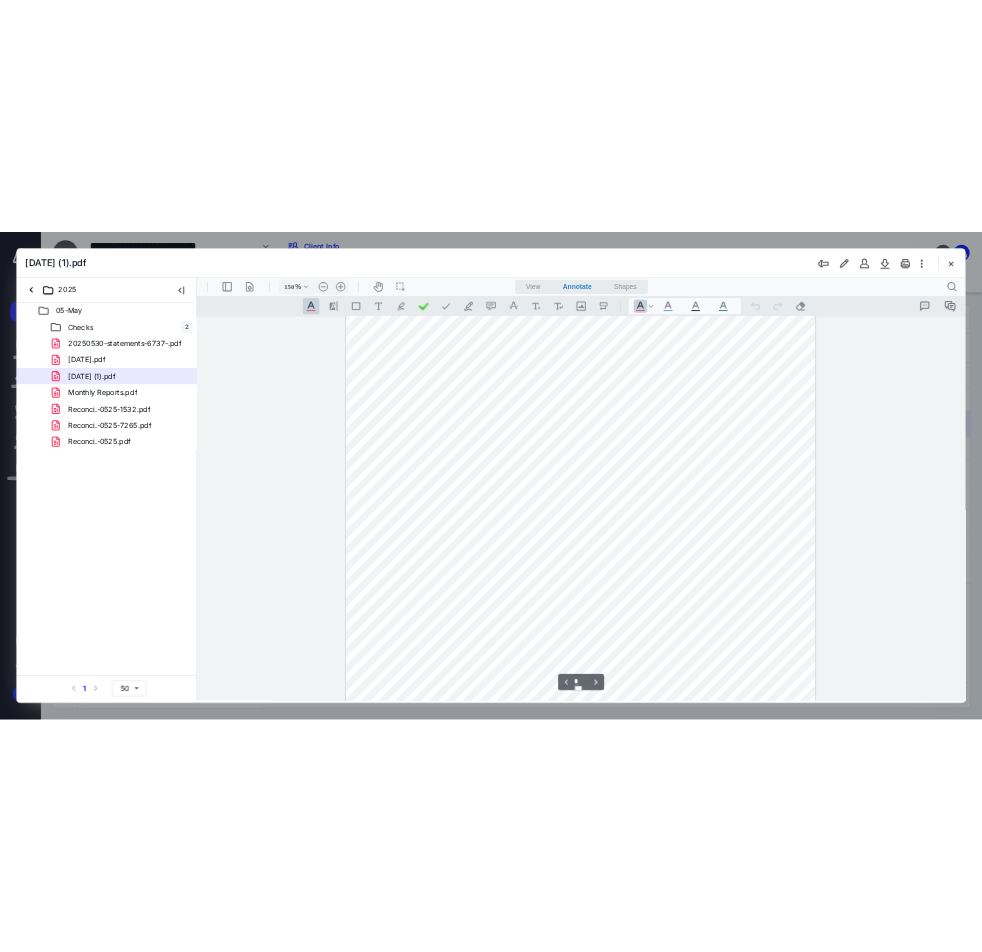 scroll, scrollTop: 0, scrollLeft: 0, axis: both 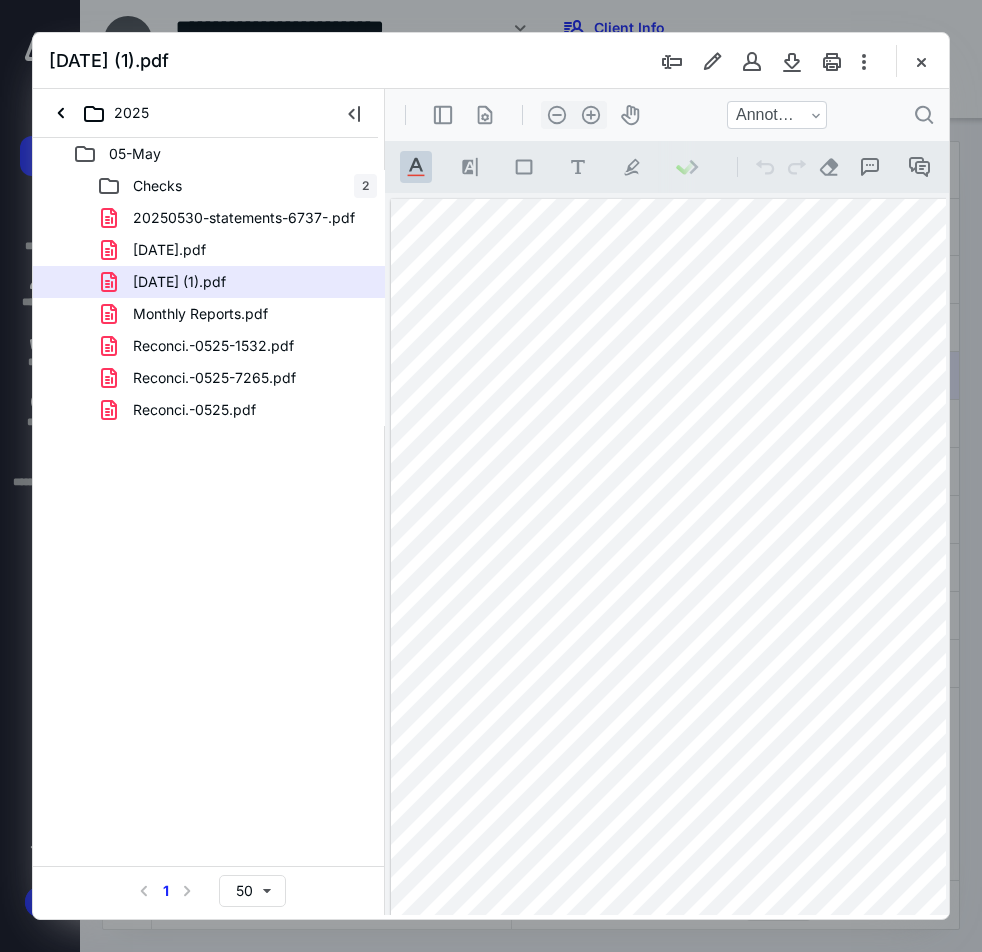 click on "[DATE] (1).pdf" at bounding box center (491, 61) 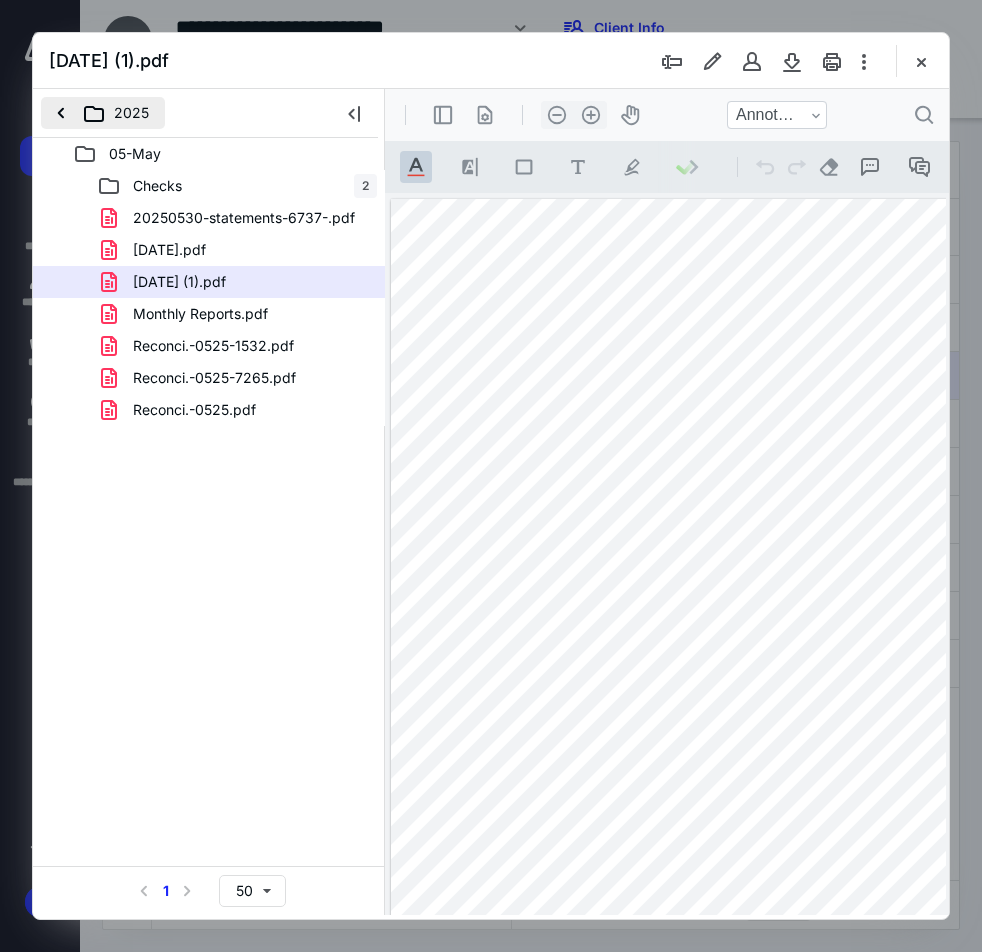 click on "2025" at bounding box center [103, 113] 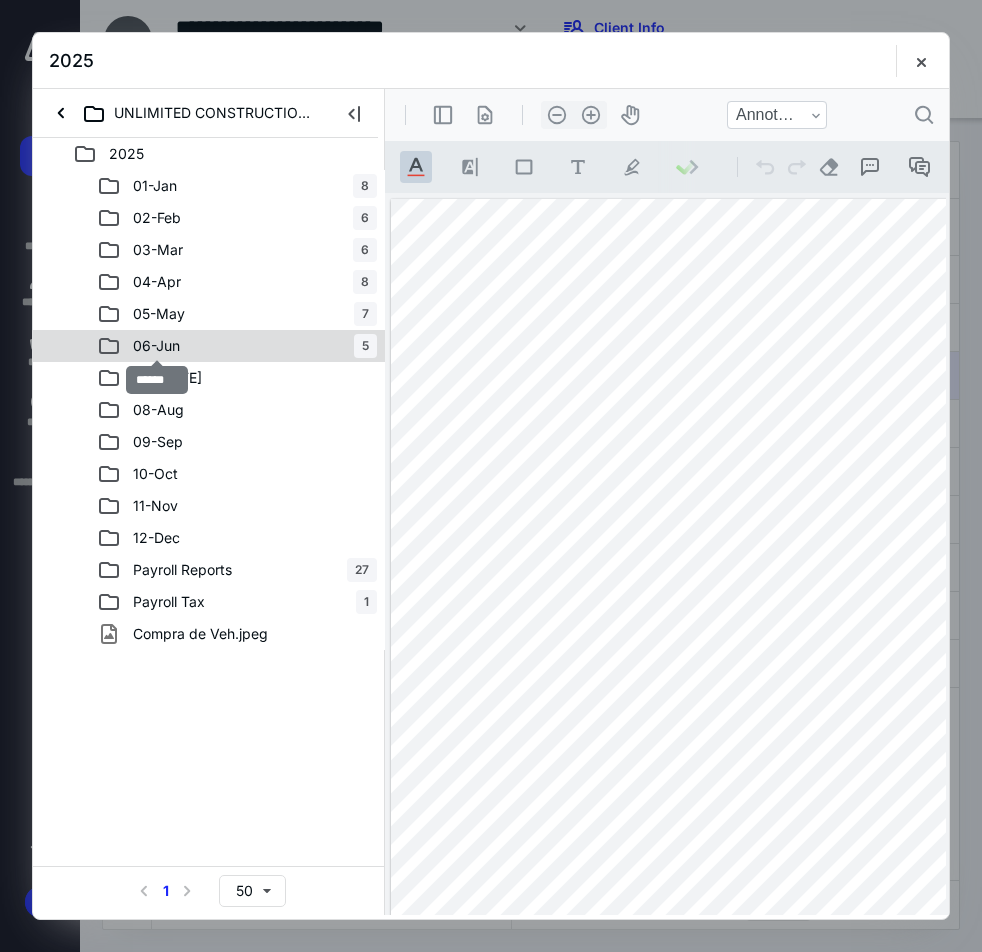 click on "06-Jun" at bounding box center (156, 346) 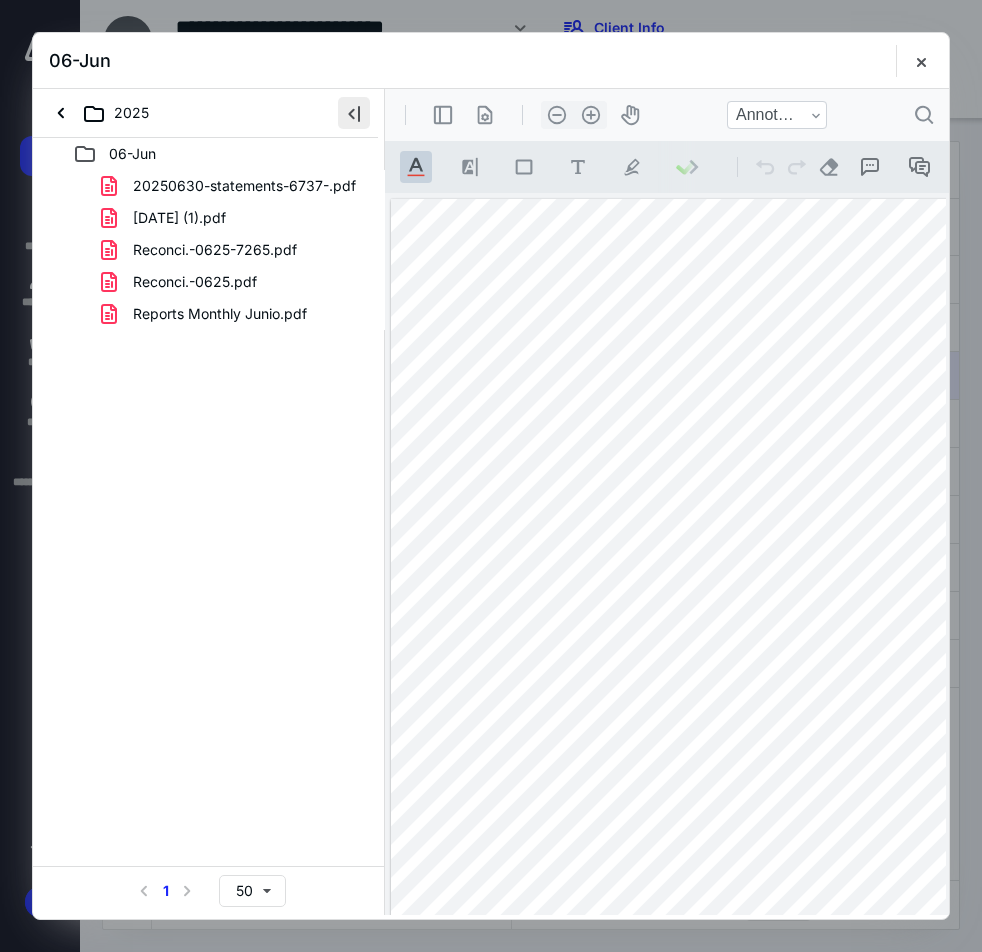 click at bounding box center (354, 113) 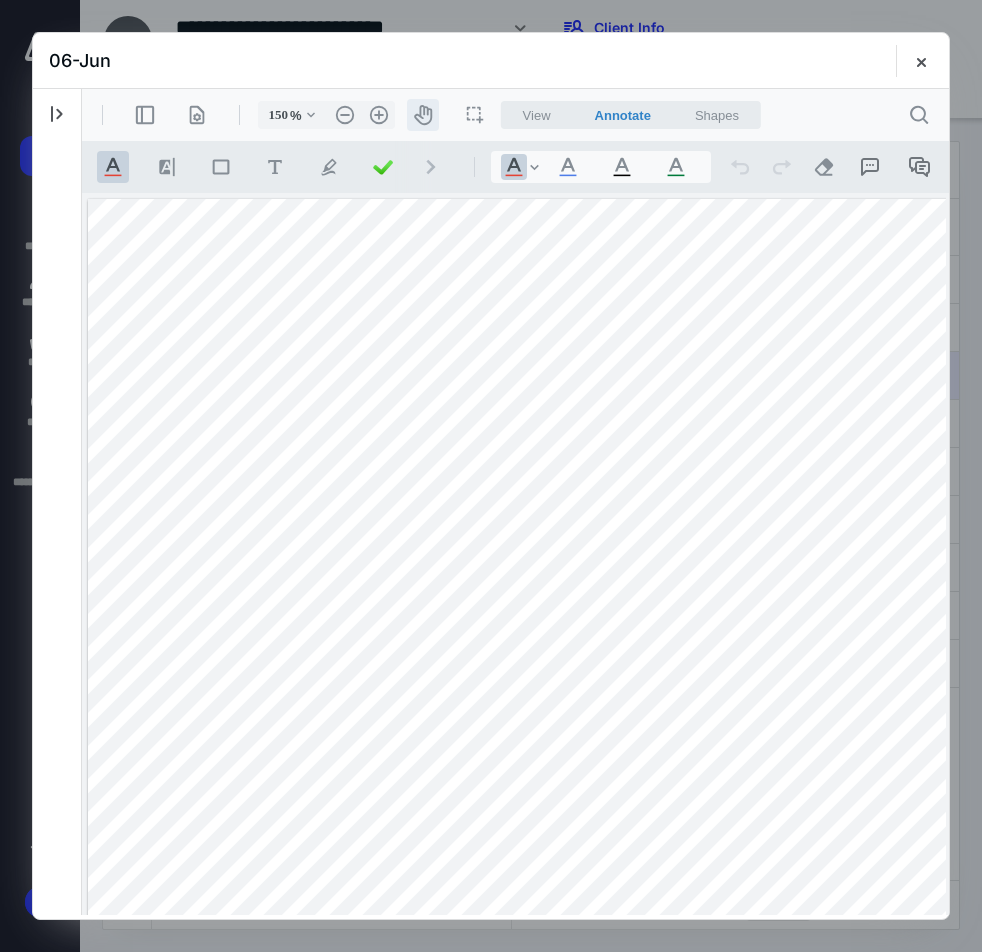 click on "icon-header-pan20" at bounding box center (423, 115) 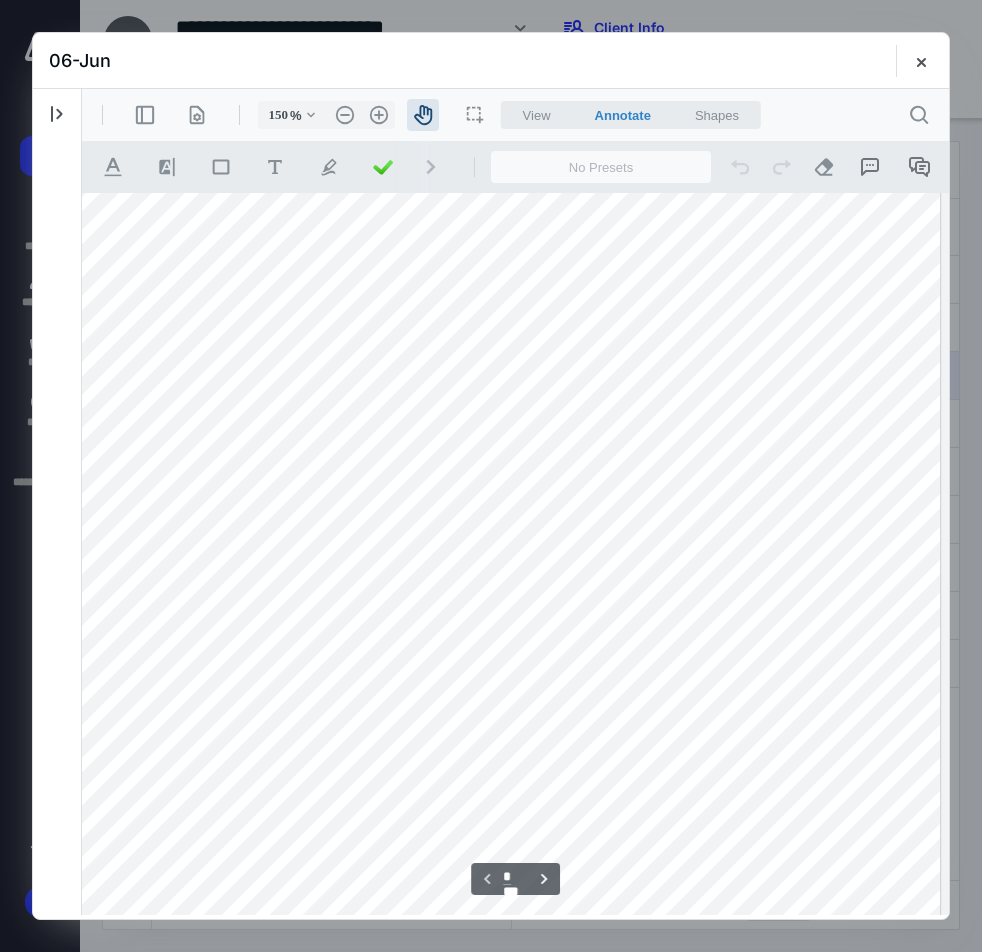 scroll, scrollTop: 25, scrollLeft: 73, axis: both 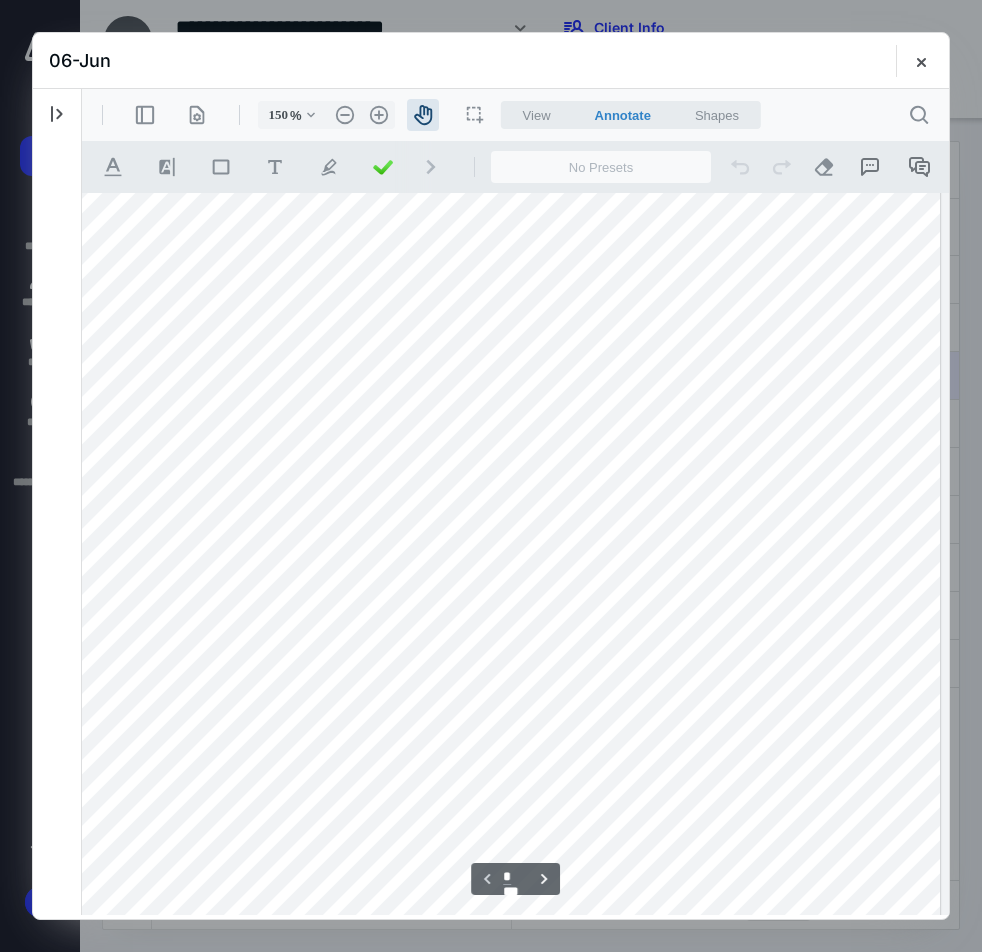 drag, startPoint x: 643, startPoint y: 620, endPoint x: 434, endPoint y: 595, distance: 210.4899 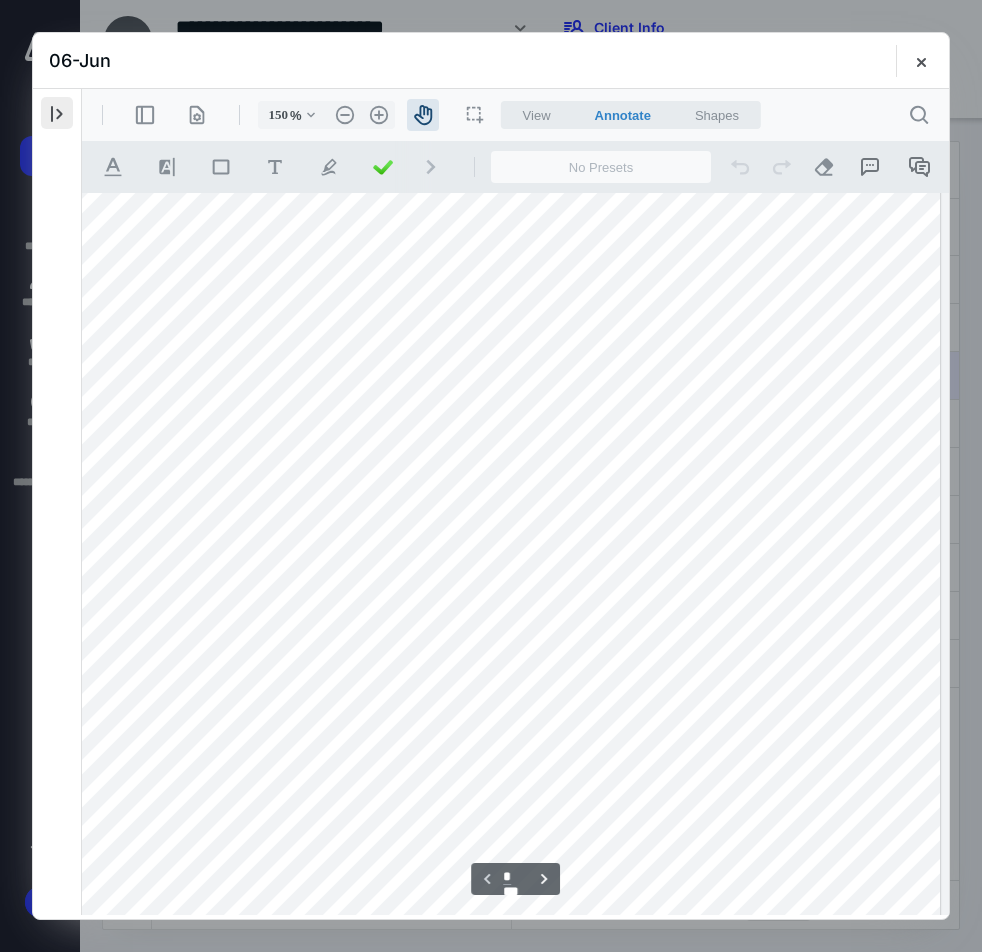 click at bounding box center (57, 113) 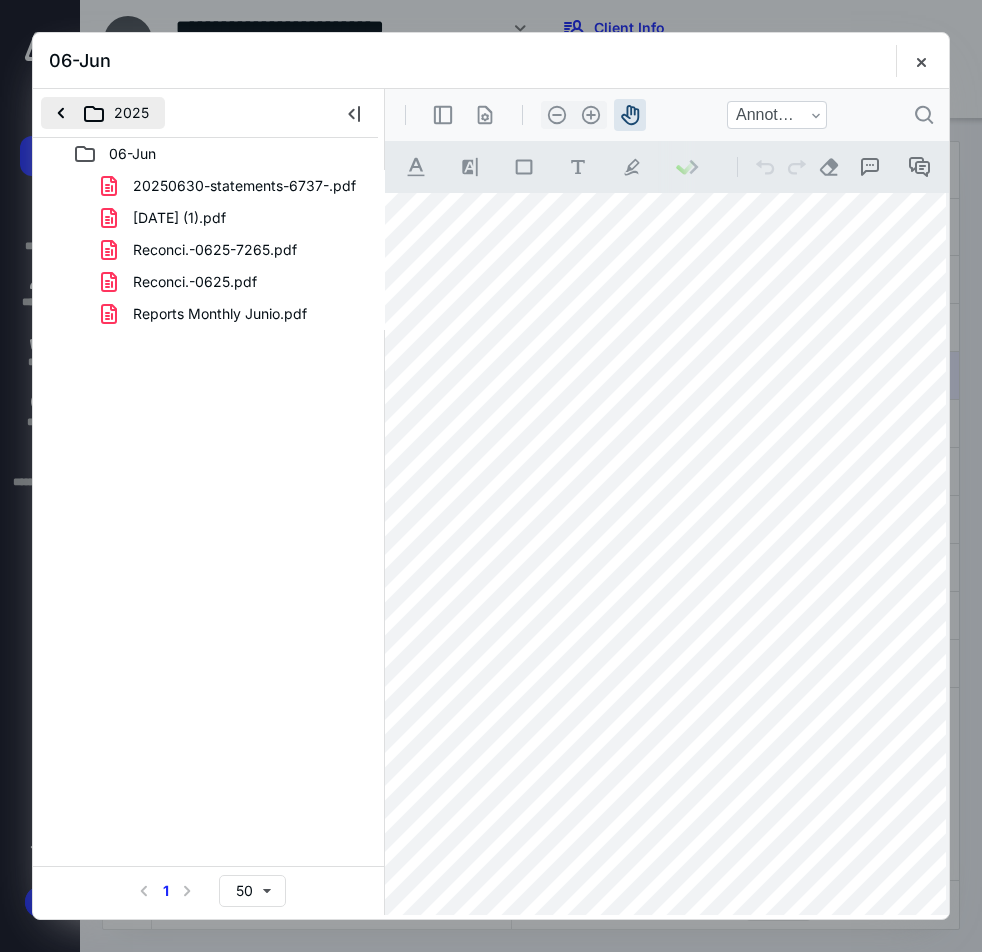 click on "2025" at bounding box center (103, 113) 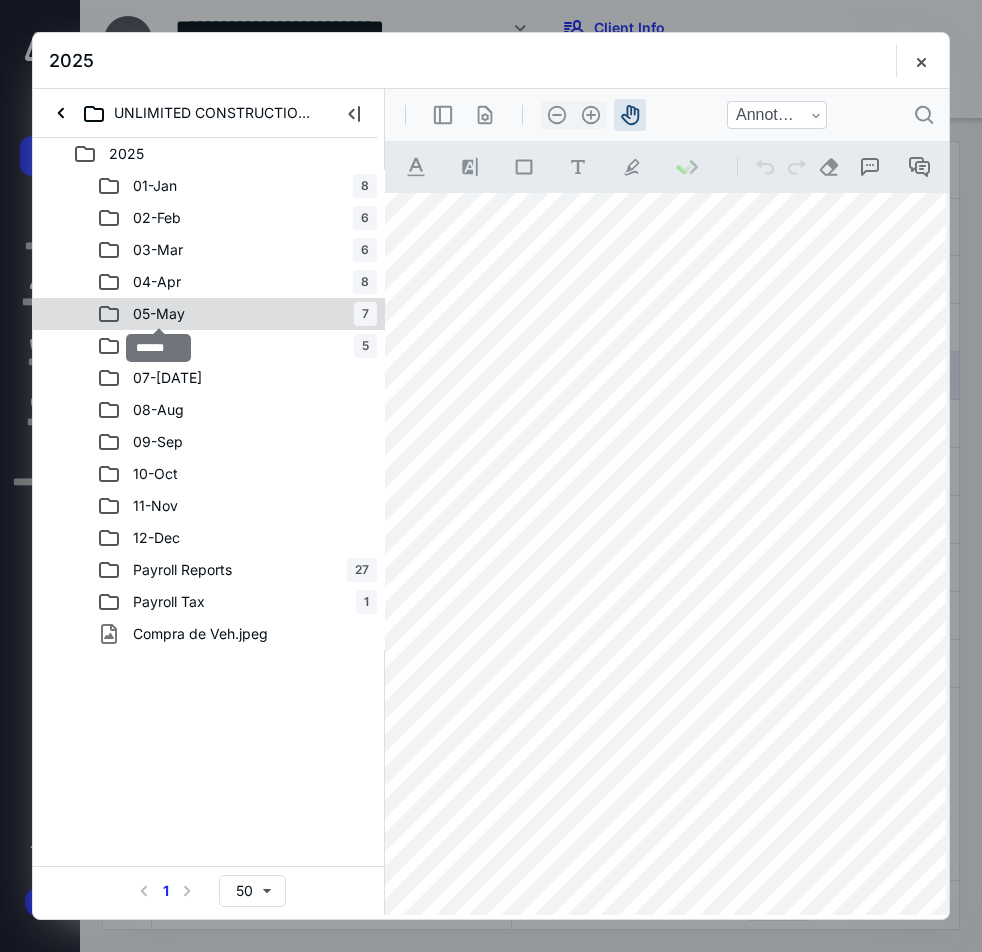 click on "05-May" at bounding box center [159, 314] 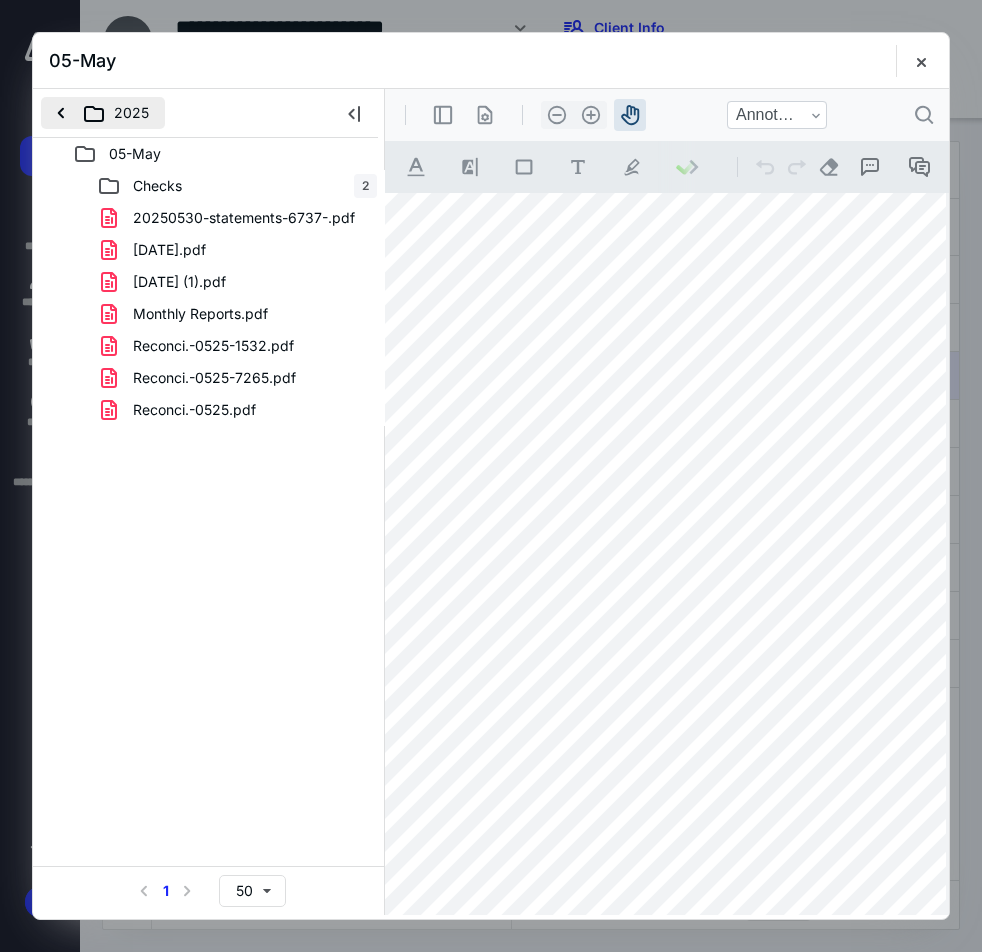 click on "2025" at bounding box center (103, 113) 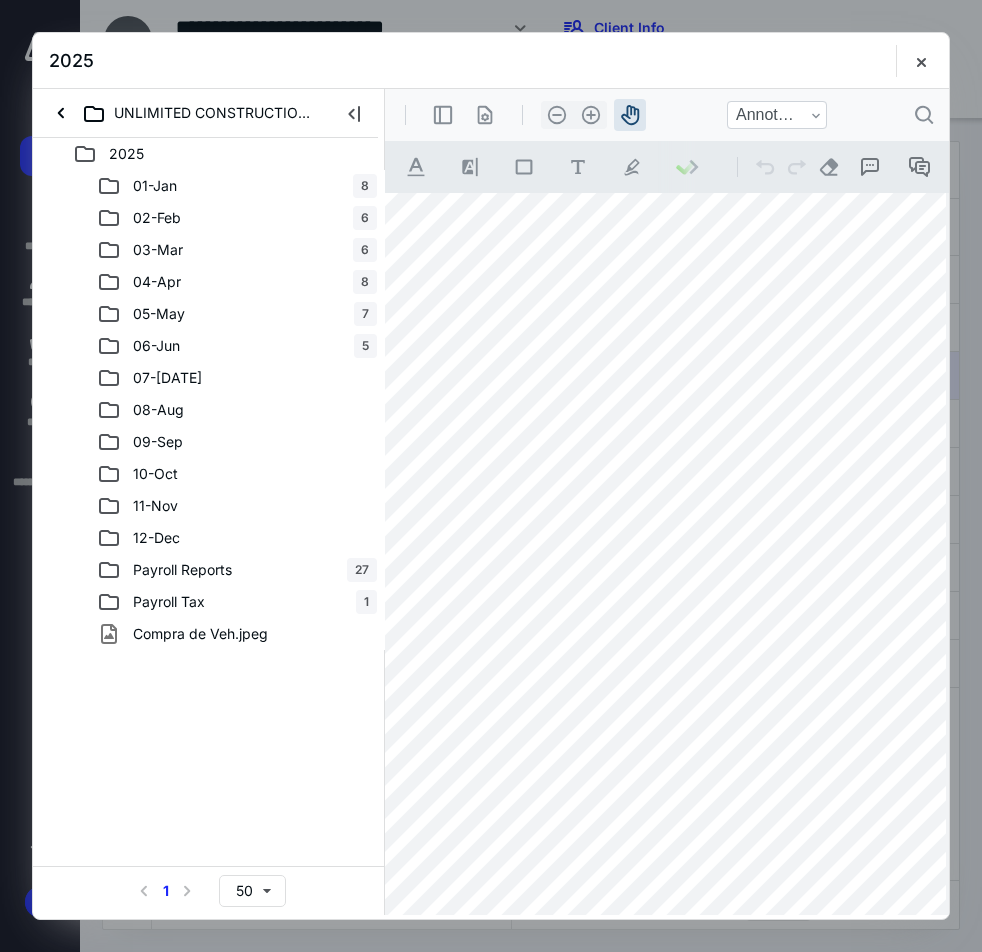 click on "05-May" at bounding box center [159, 314] 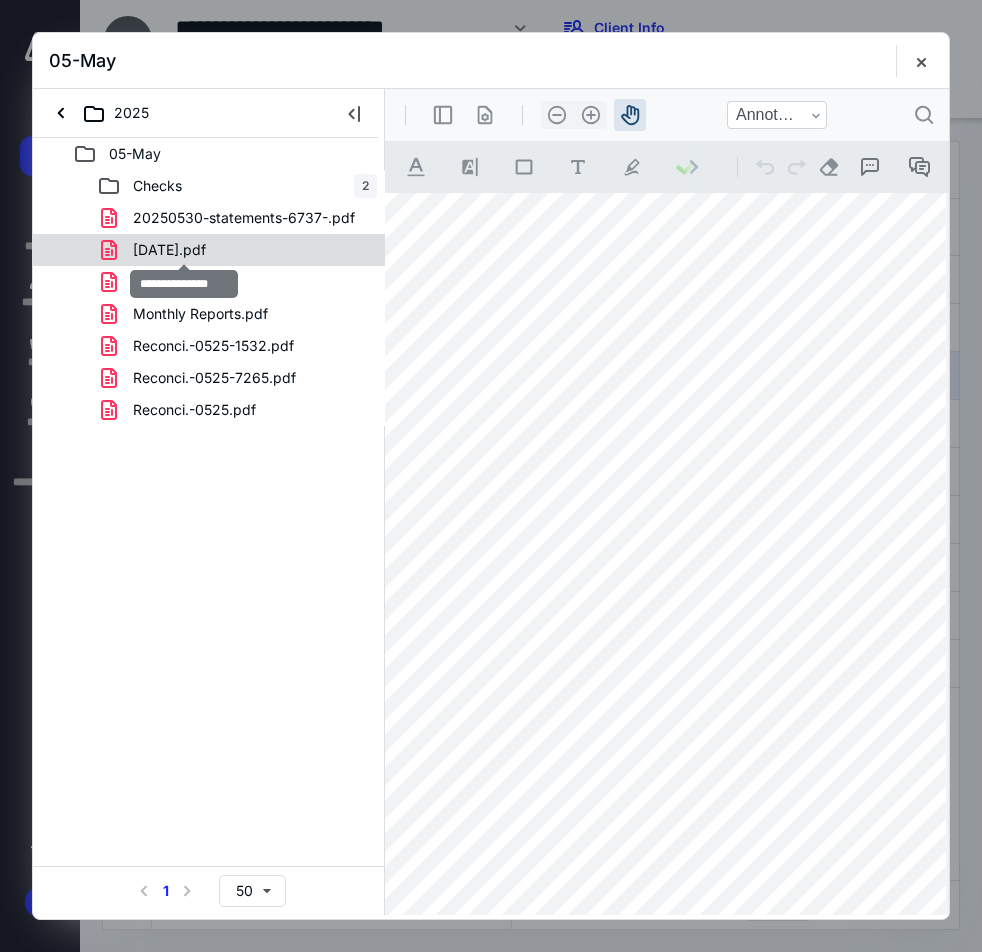 click on "[DATE].pdf" at bounding box center (169, 250) 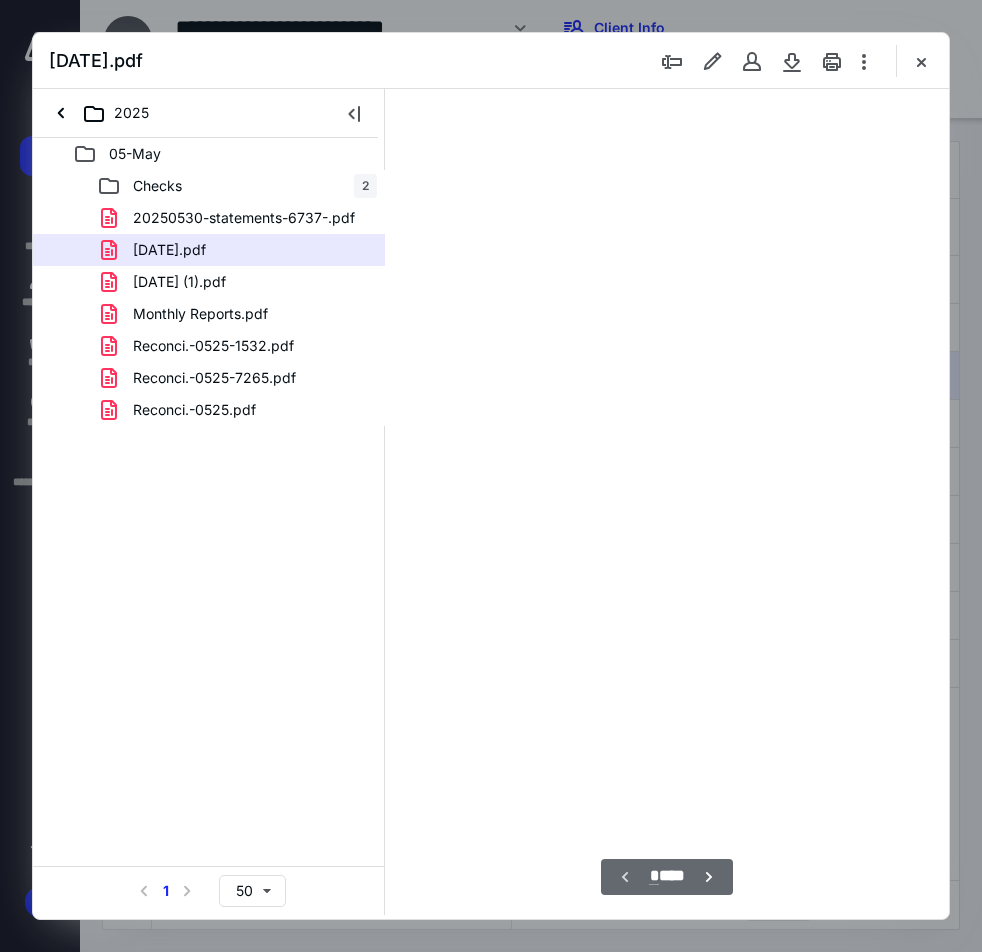 scroll, scrollTop: 108, scrollLeft: 0, axis: vertical 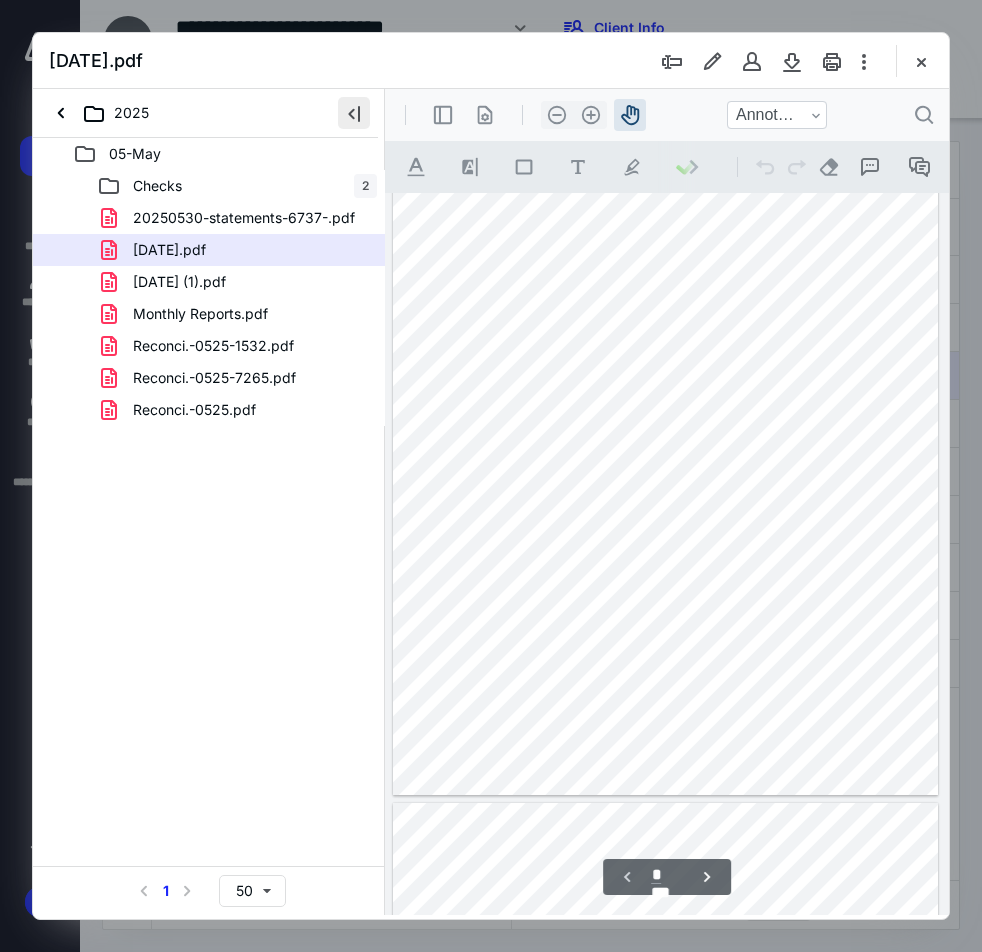 click at bounding box center [354, 113] 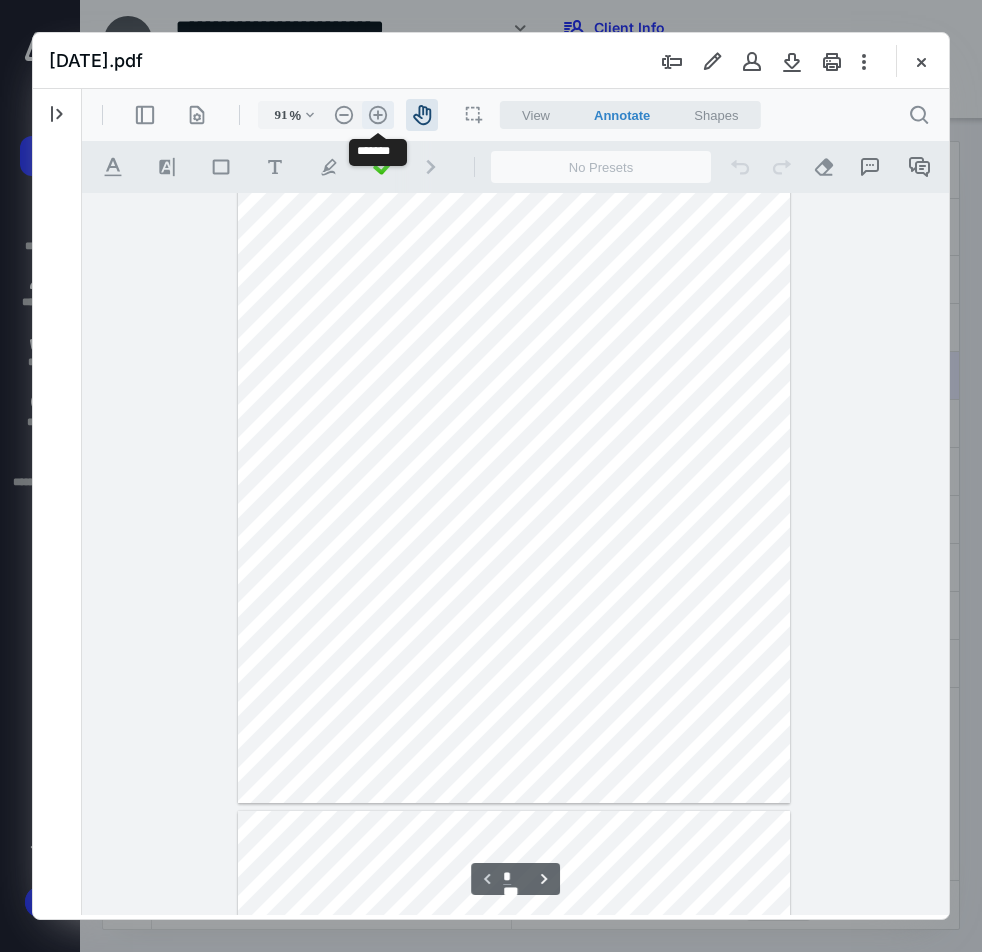 click on ".cls-1{fill:#abb0c4;} icon - header - zoom - in - line" at bounding box center (378, 115) 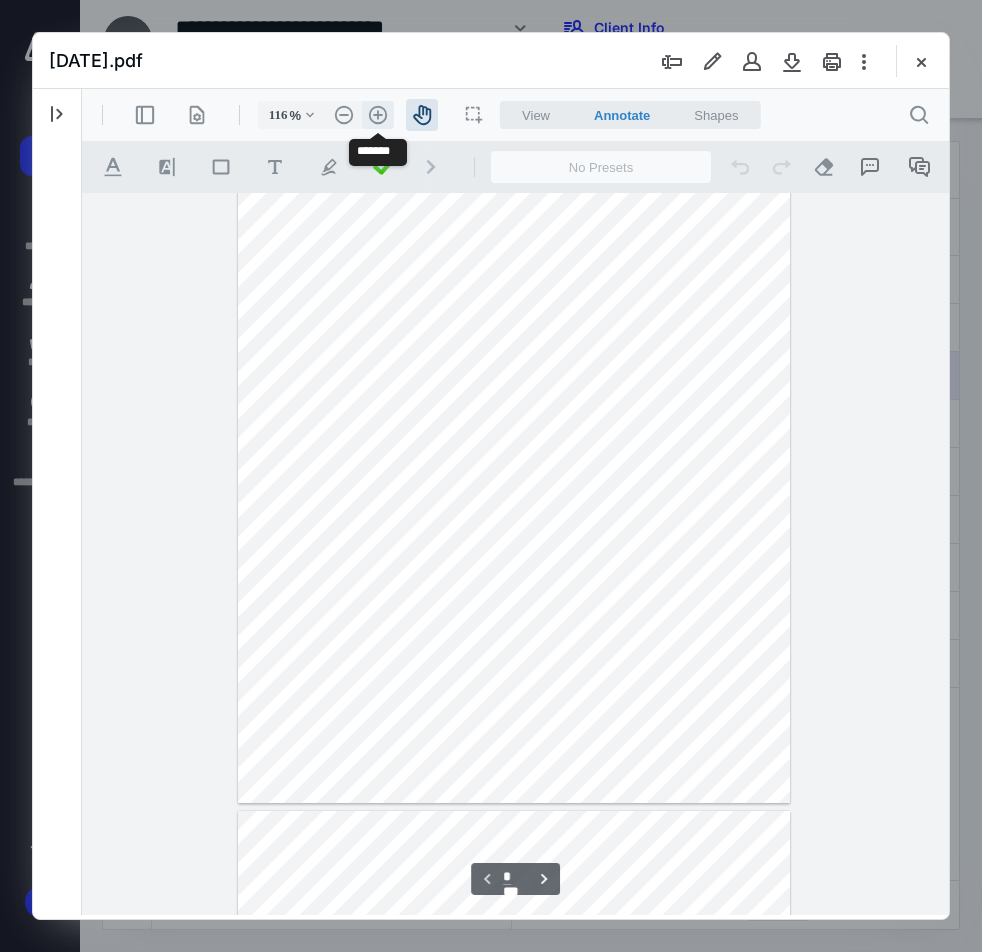 scroll, scrollTop: 224, scrollLeft: 0, axis: vertical 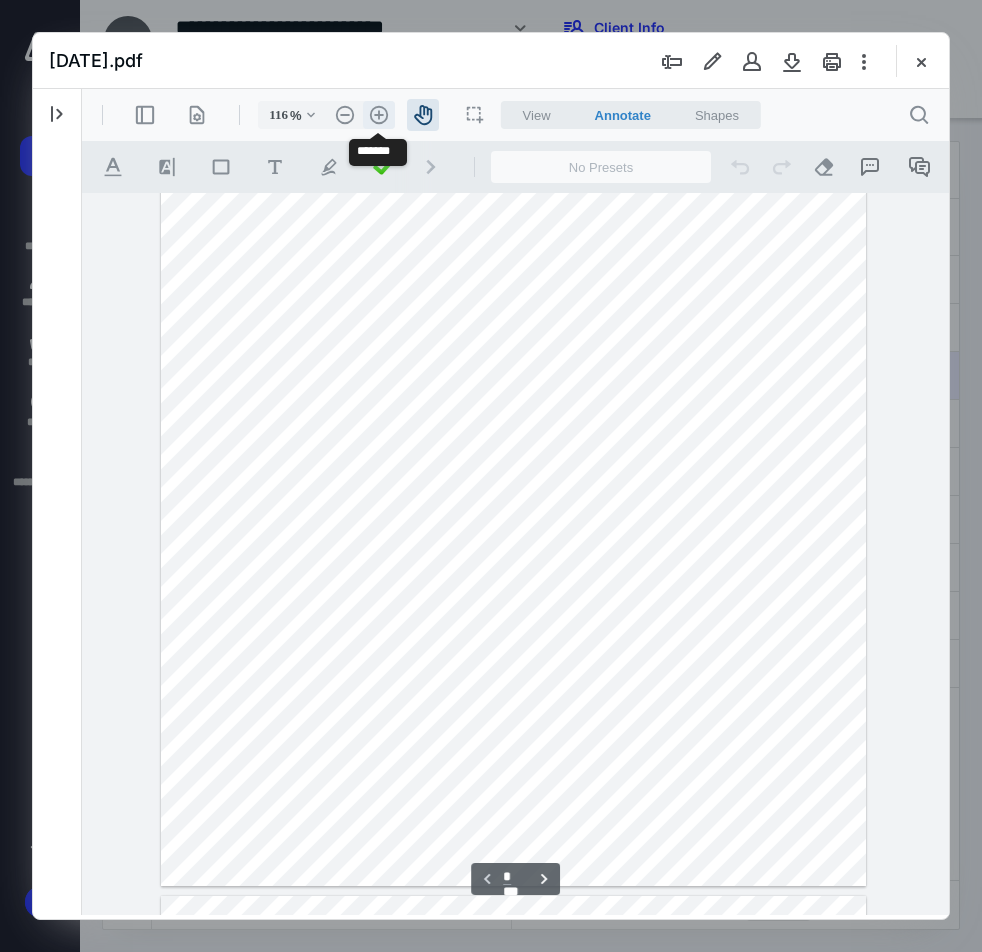 click on ".cls-1{fill:#abb0c4;} icon - header - zoom - in - line" at bounding box center (379, 115) 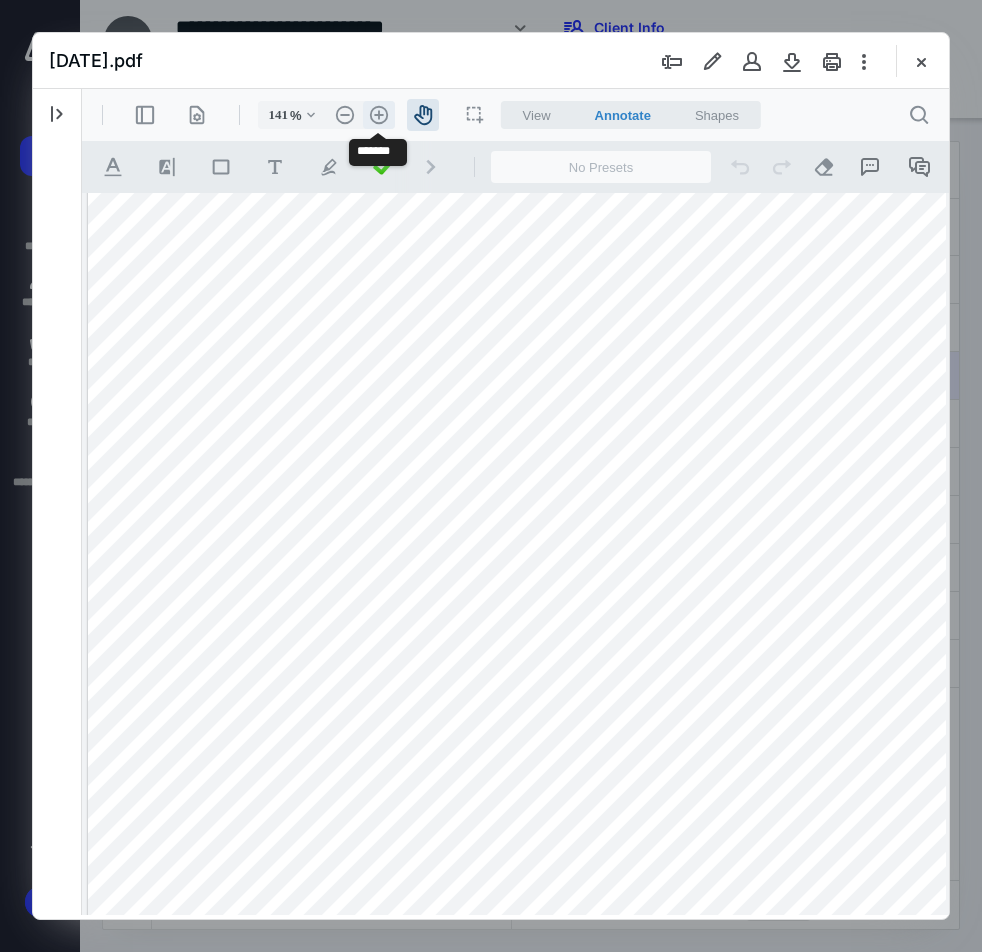 scroll, scrollTop: 340, scrollLeft: 8, axis: both 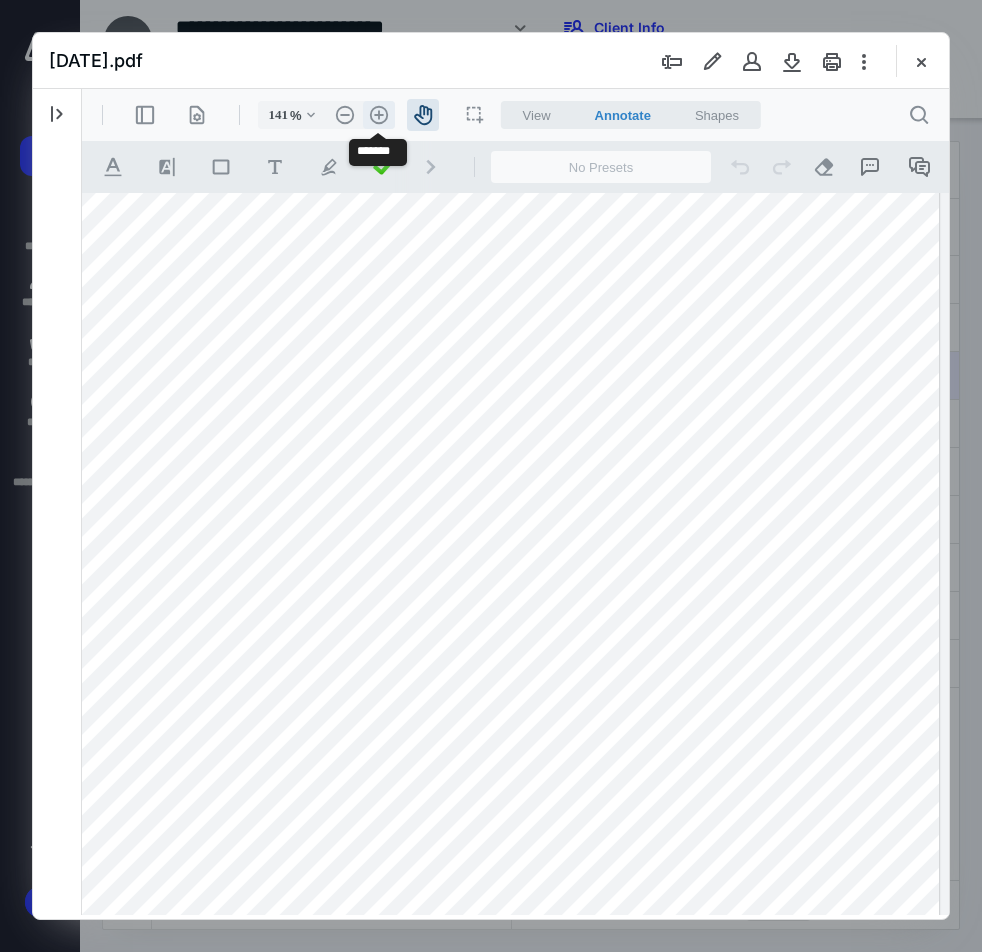 click on ".cls-1{fill:#abb0c4;} icon - header - zoom - in - line" at bounding box center (379, 115) 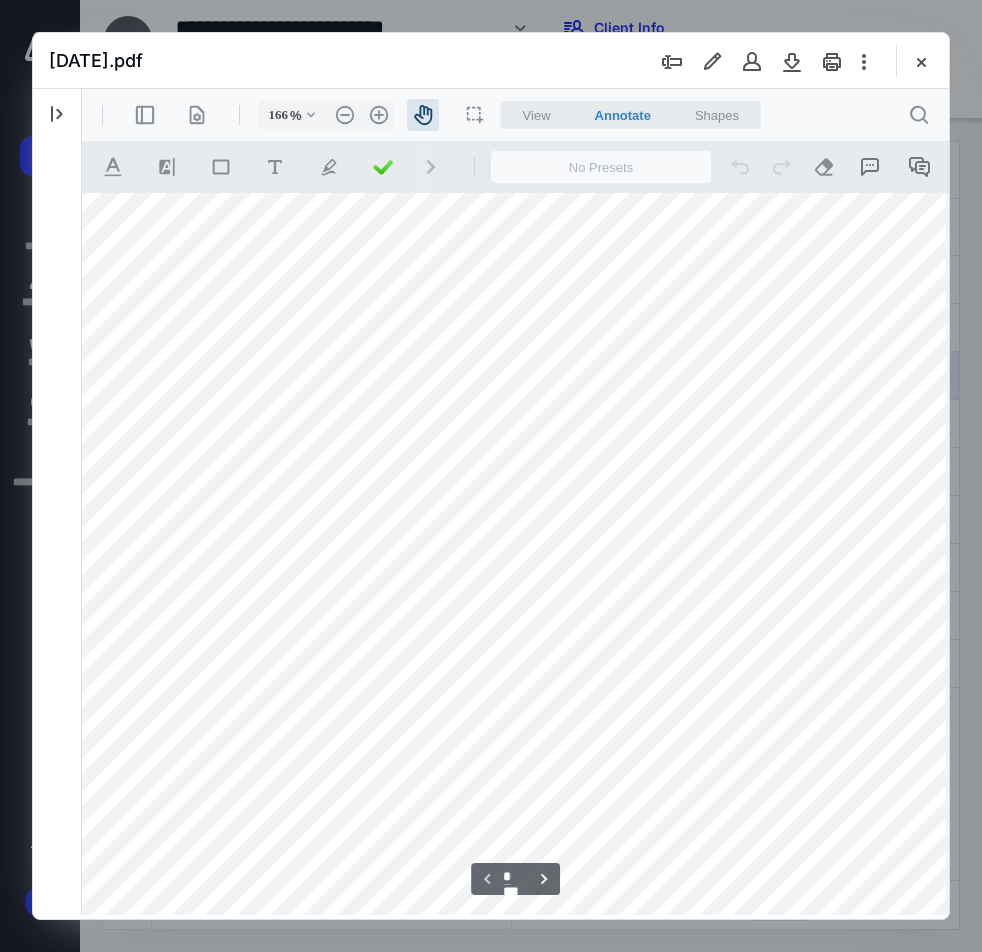 scroll, scrollTop: 39, scrollLeft: 87, axis: both 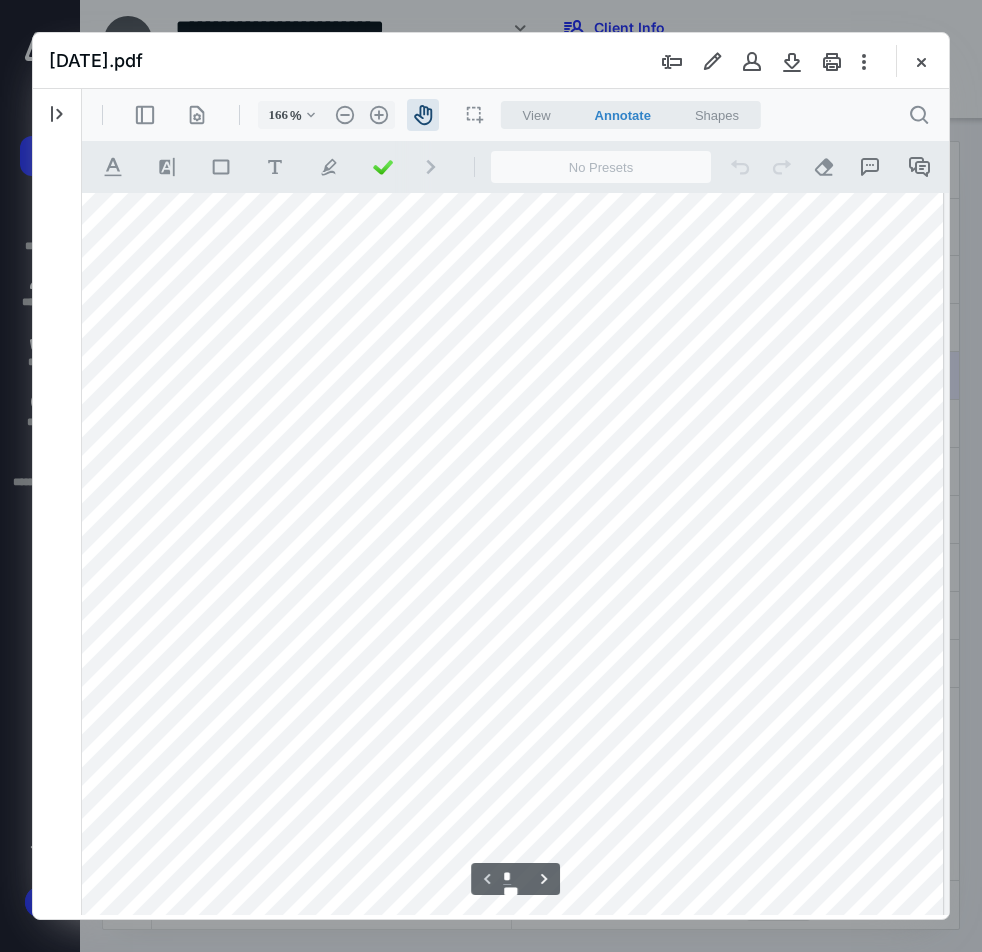 drag, startPoint x: 818, startPoint y: 604, endPoint x: 748, endPoint y: 601, distance: 70.064255 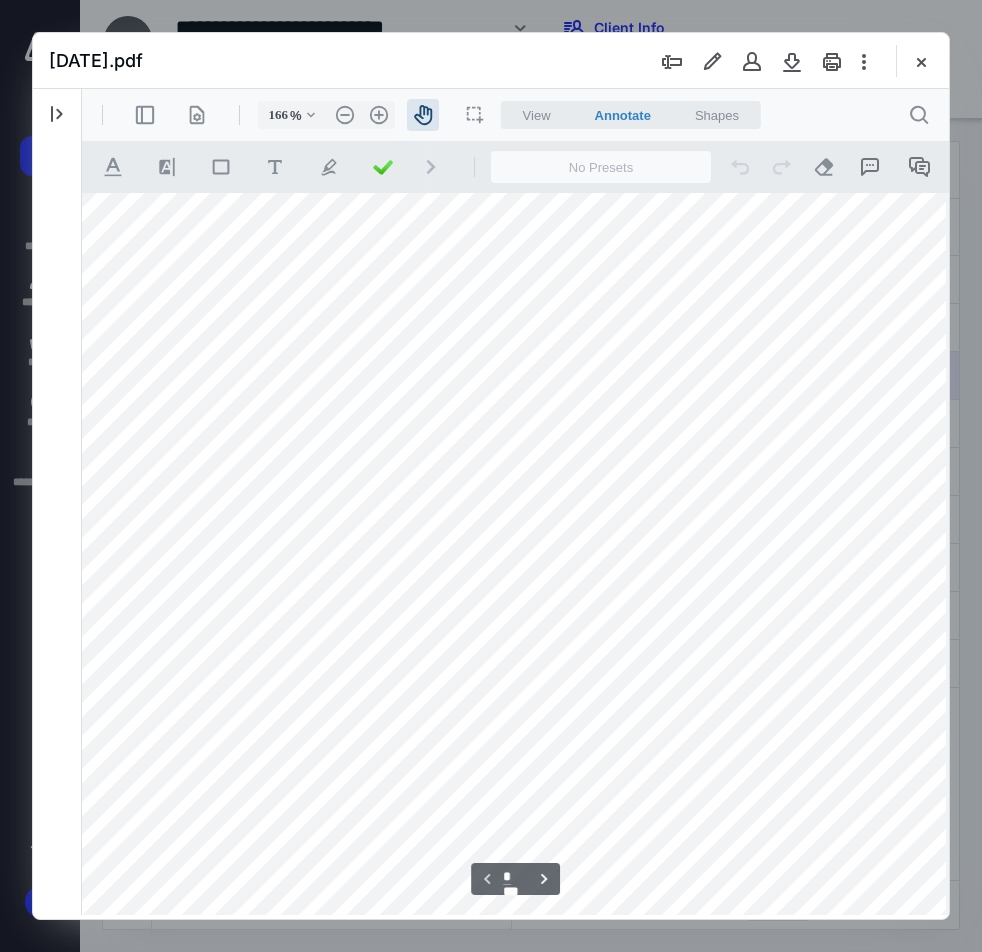 scroll, scrollTop: 42, scrollLeft: 34, axis: both 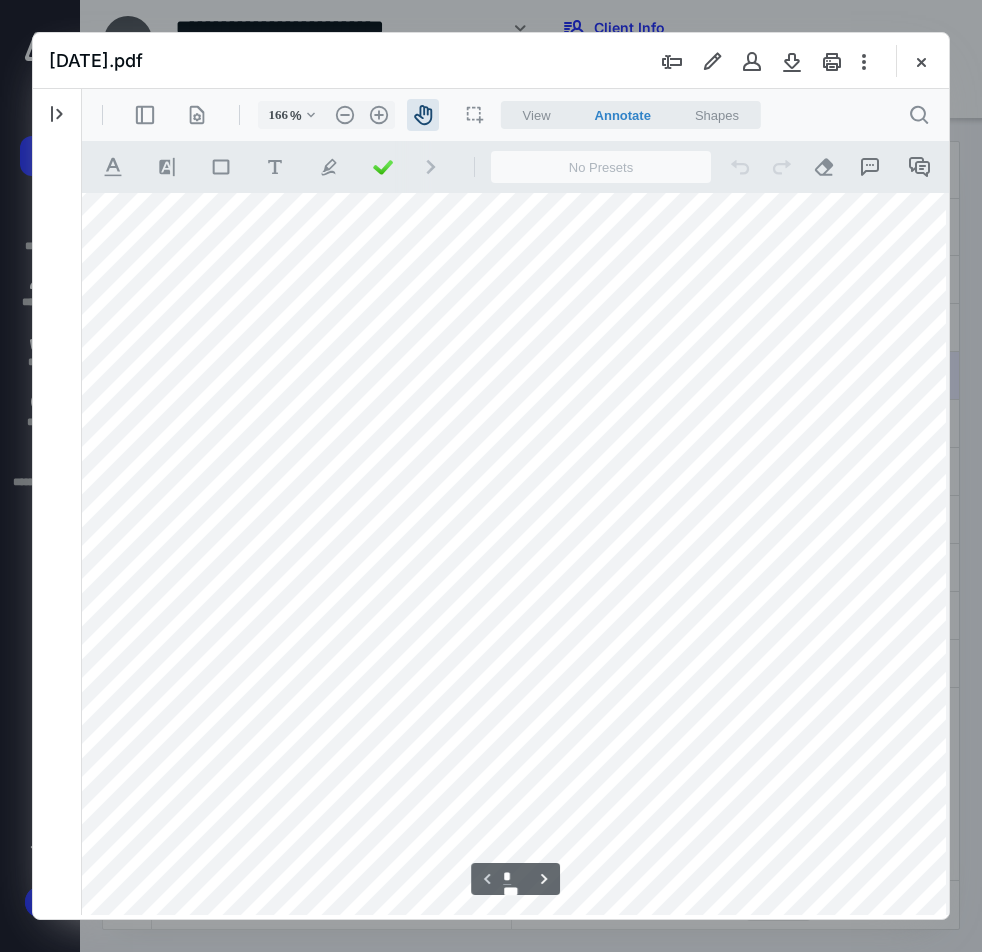 drag, startPoint x: 595, startPoint y: 622, endPoint x: 718, endPoint y: 622, distance: 123 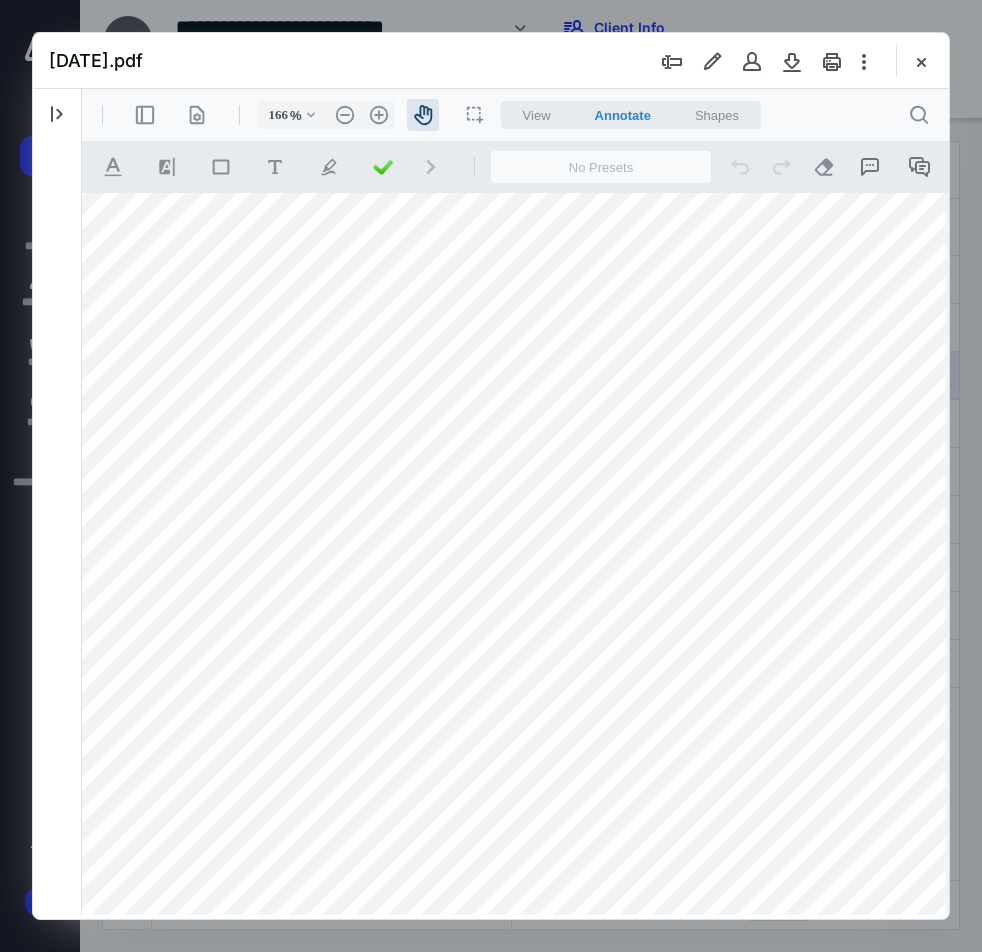 click at bounding box center (560, 812) 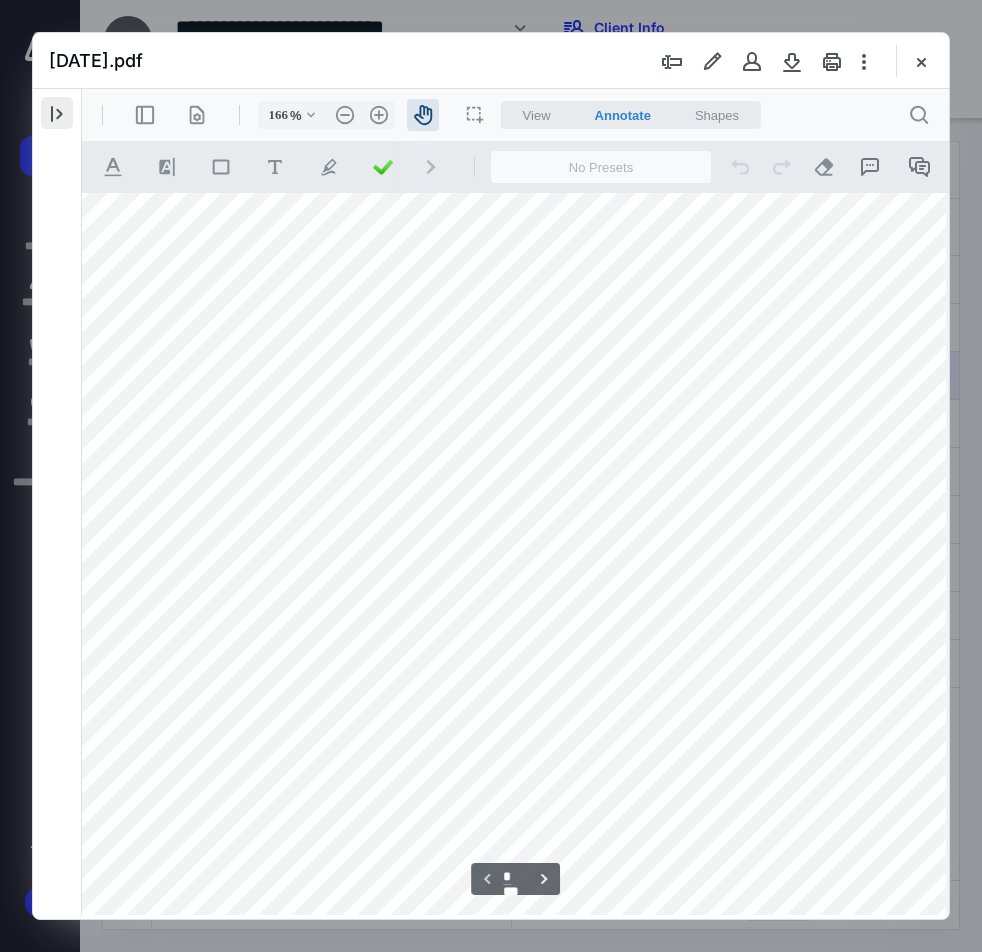 click at bounding box center (57, 113) 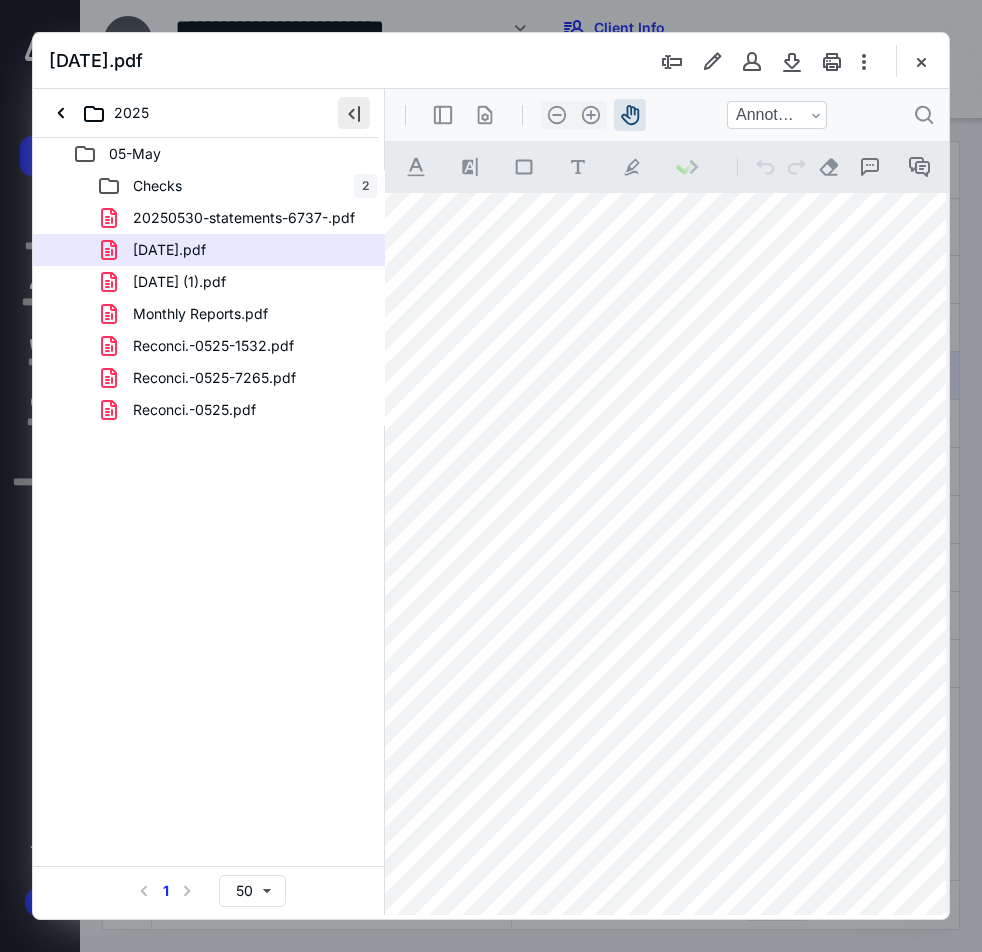 click at bounding box center [354, 113] 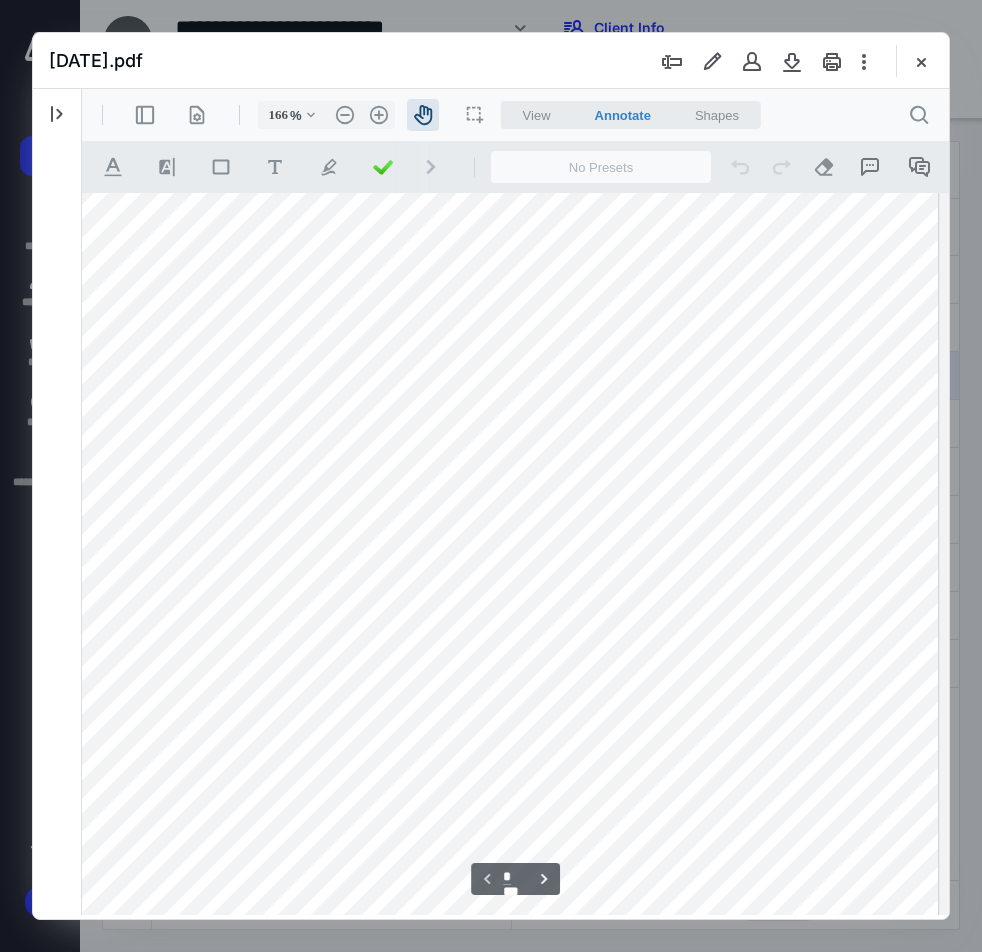 scroll, scrollTop: 57, scrollLeft: 9, axis: both 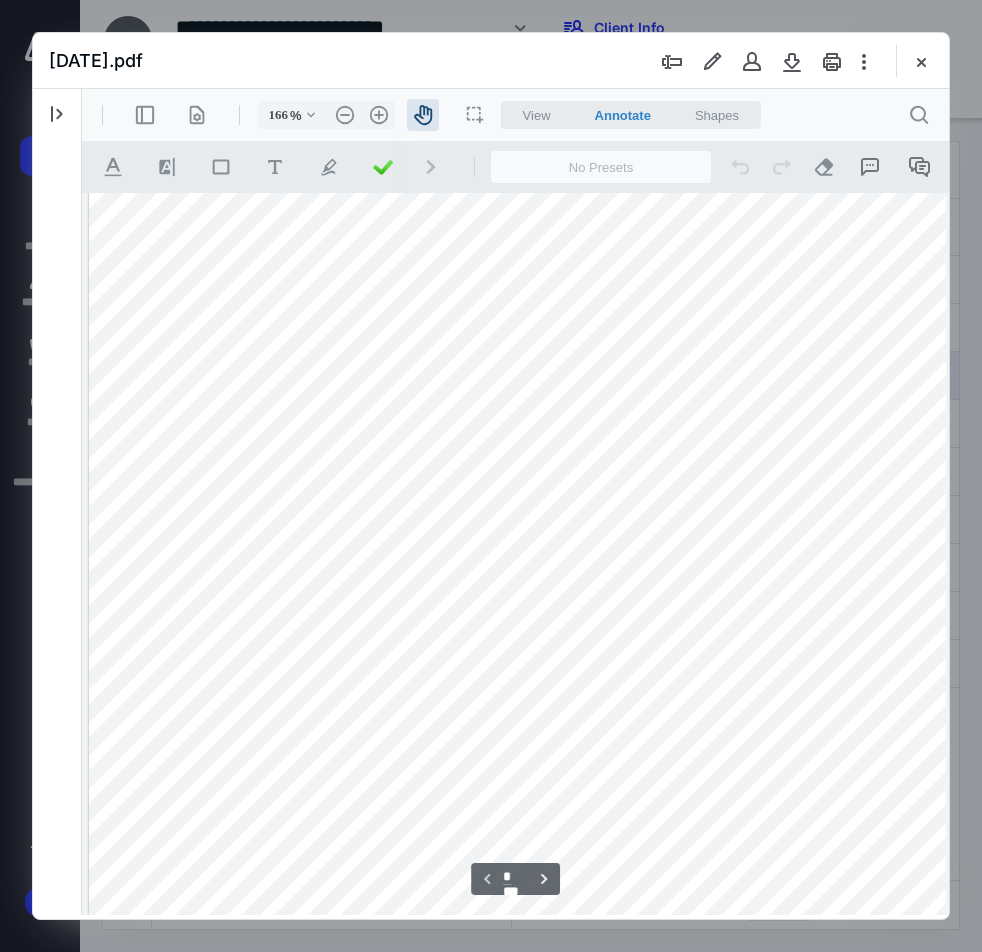 drag, startPoint x: 674, startPoint y: 585, endPoint x: 710, endPoint y: 572, distance: 38.27532 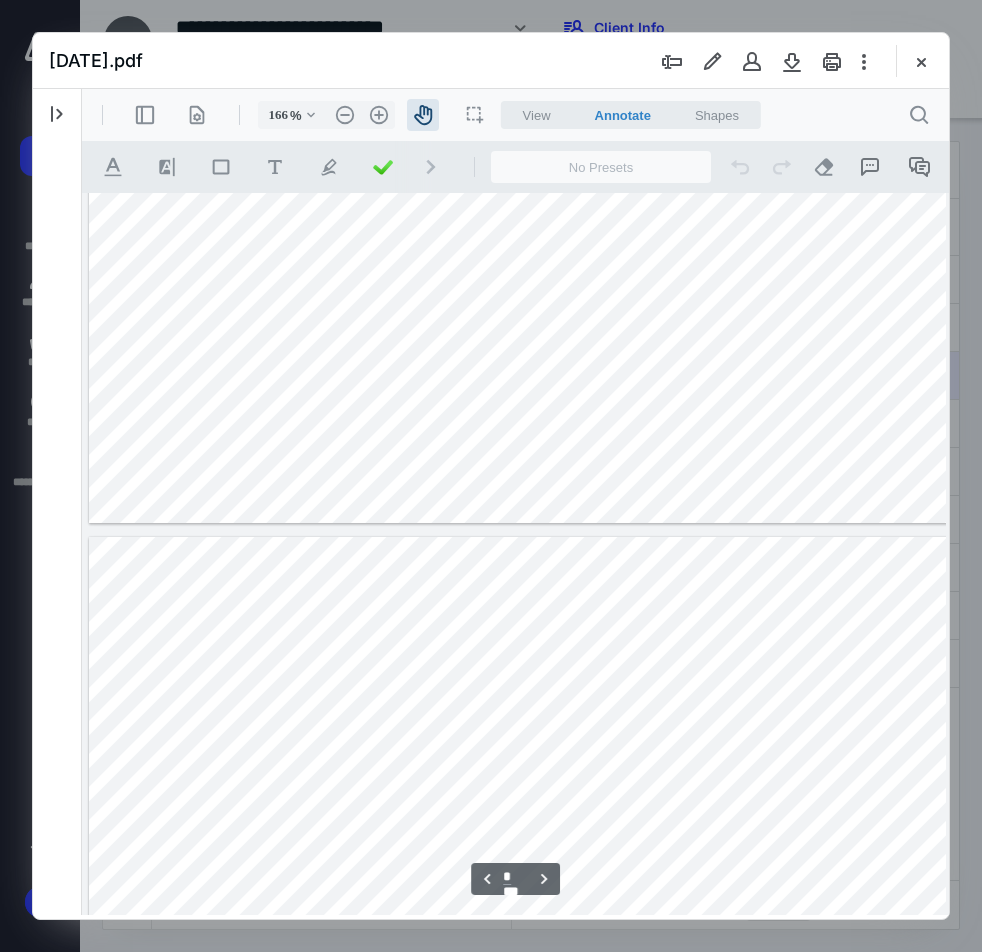 scroll, scrollTop: 2724, scrollLeft: 0, axis: vertical 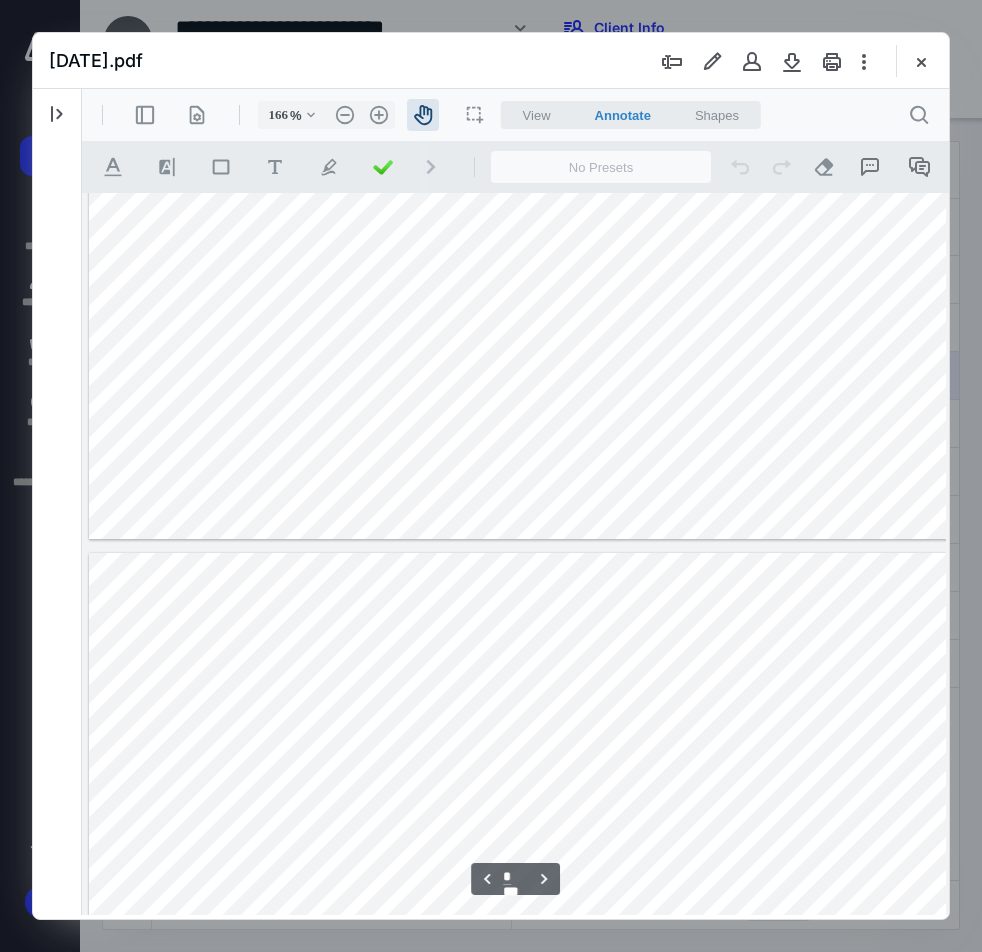 type on "*" 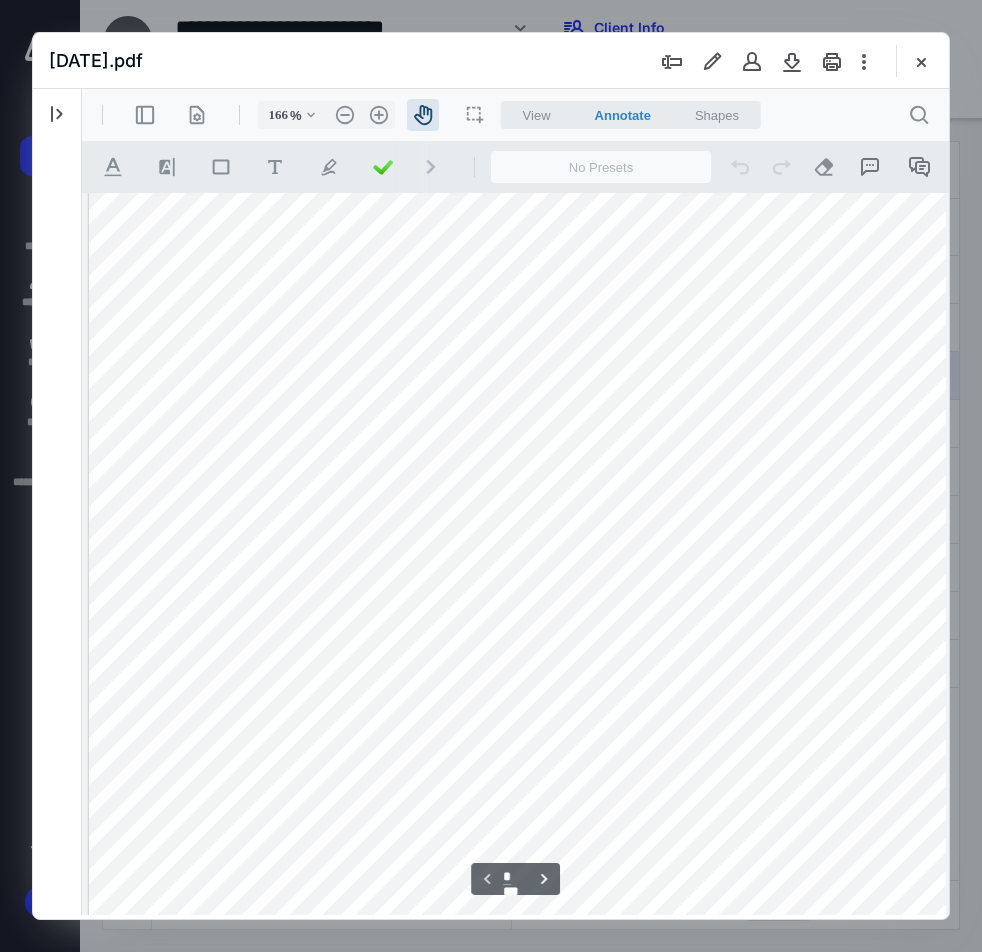scroll, scrollTop: 0, scrollLeft: 0, axis: both 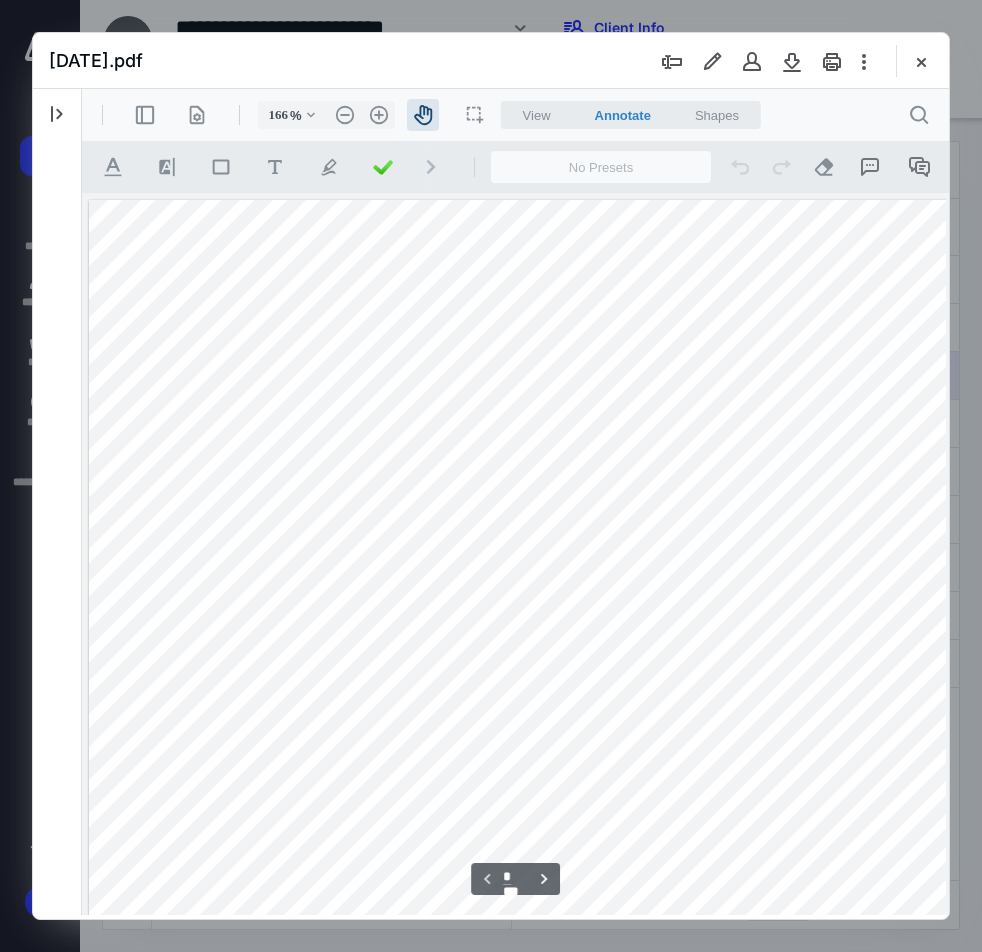 drag, startPoint x: 769, startPoint y: 641, endPoint x: 684, endPoint y: 464, distance: 196.35173 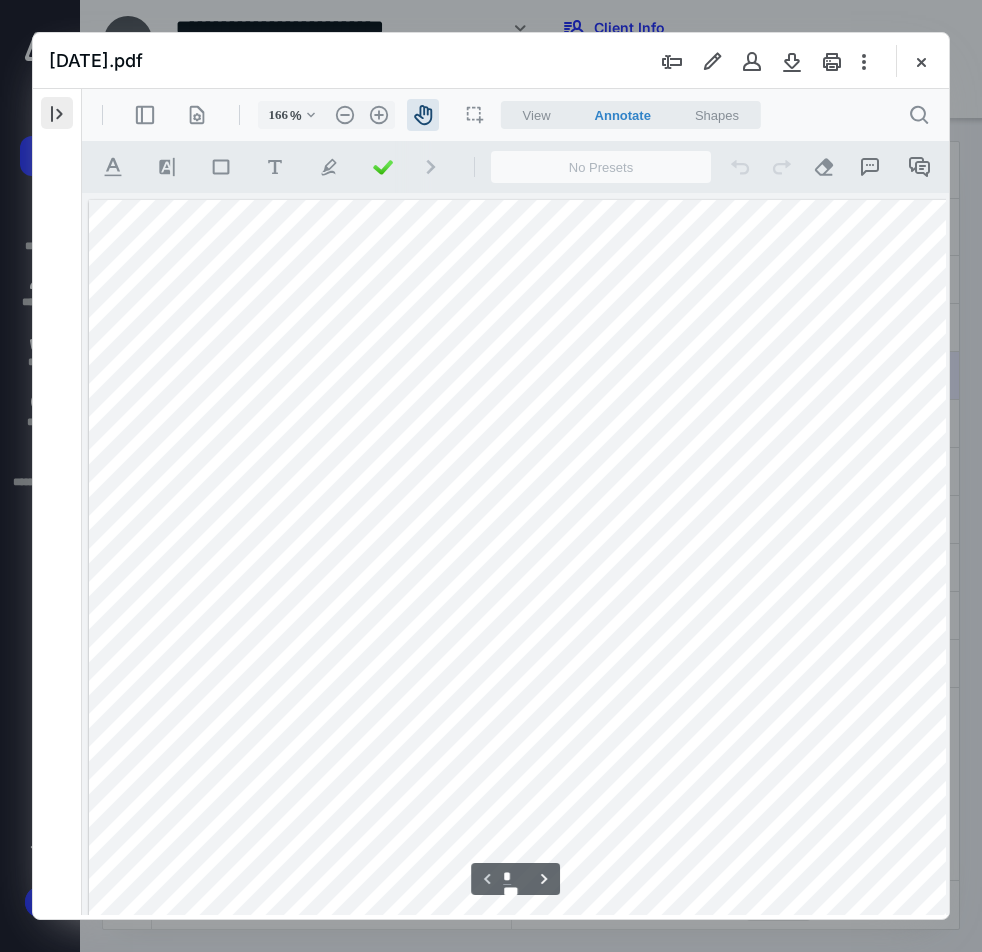 click at bounding box center [57, 113] 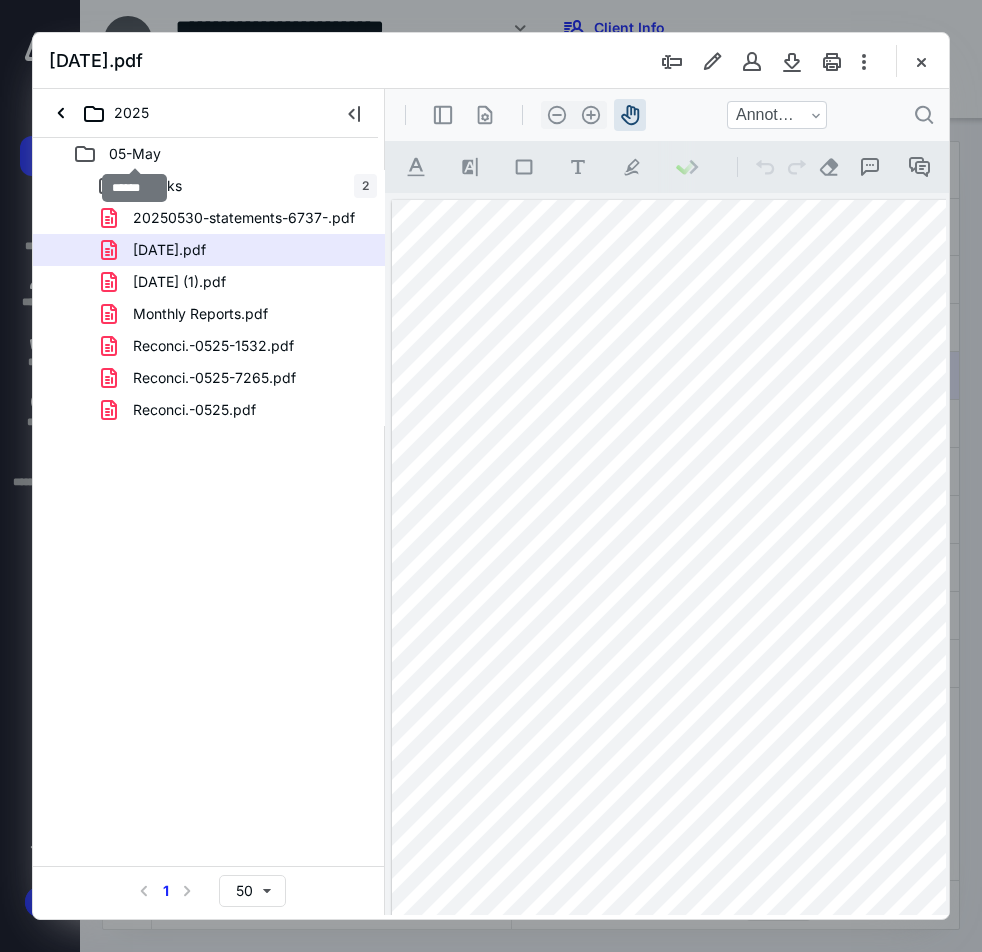 click on "05-May" at bounding box center (135, 154) 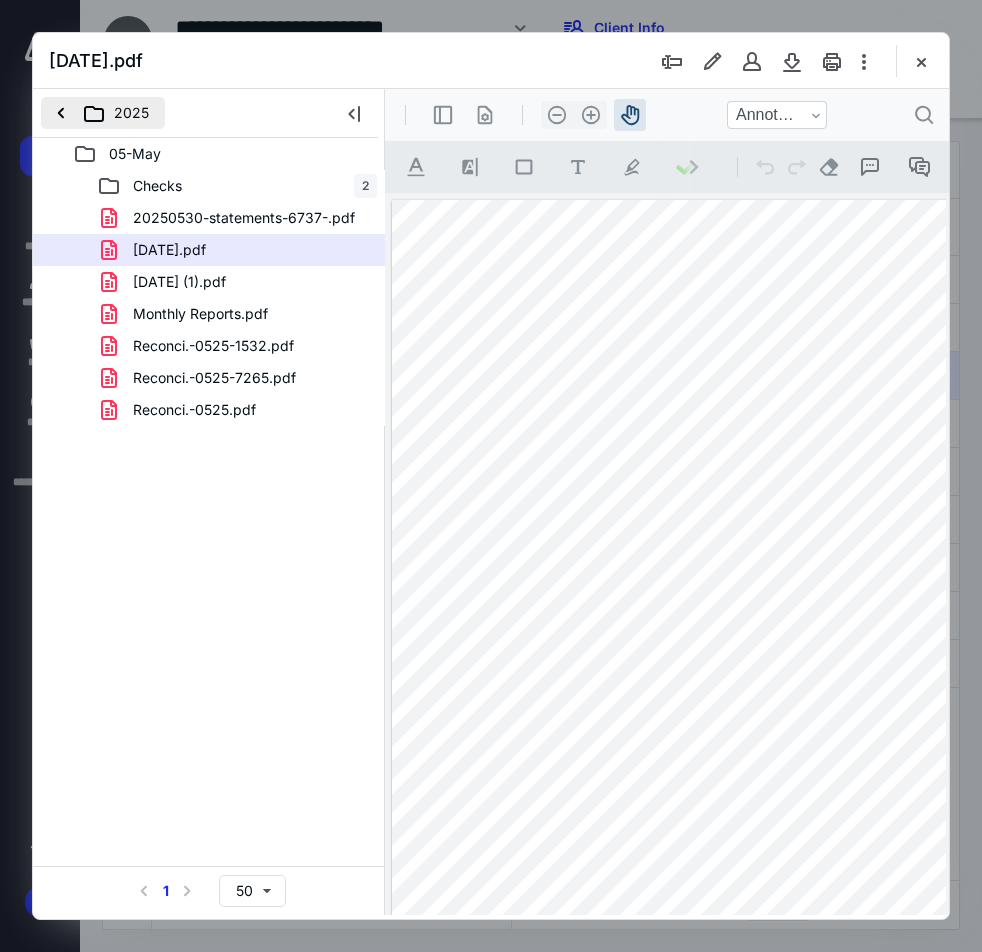 click on "2025" at bounding box center (103, 113) 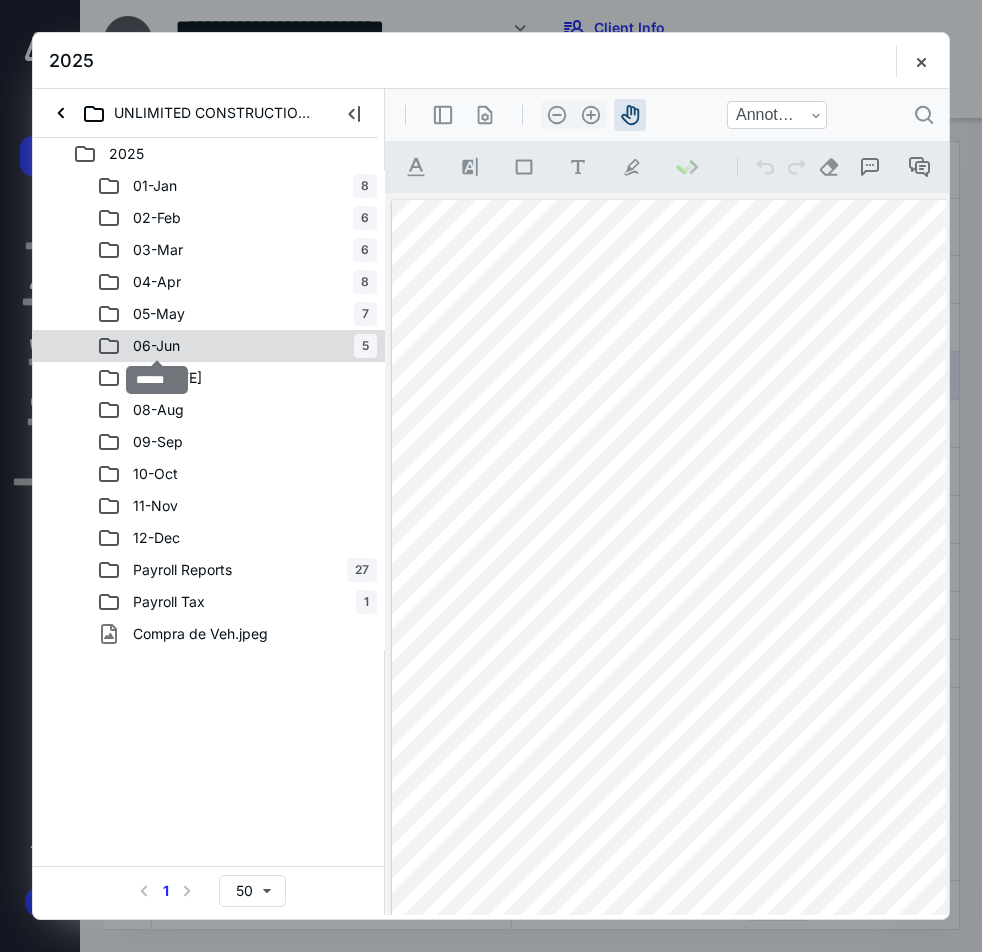 click on "06-Jun" at bounding box center [156, 346] 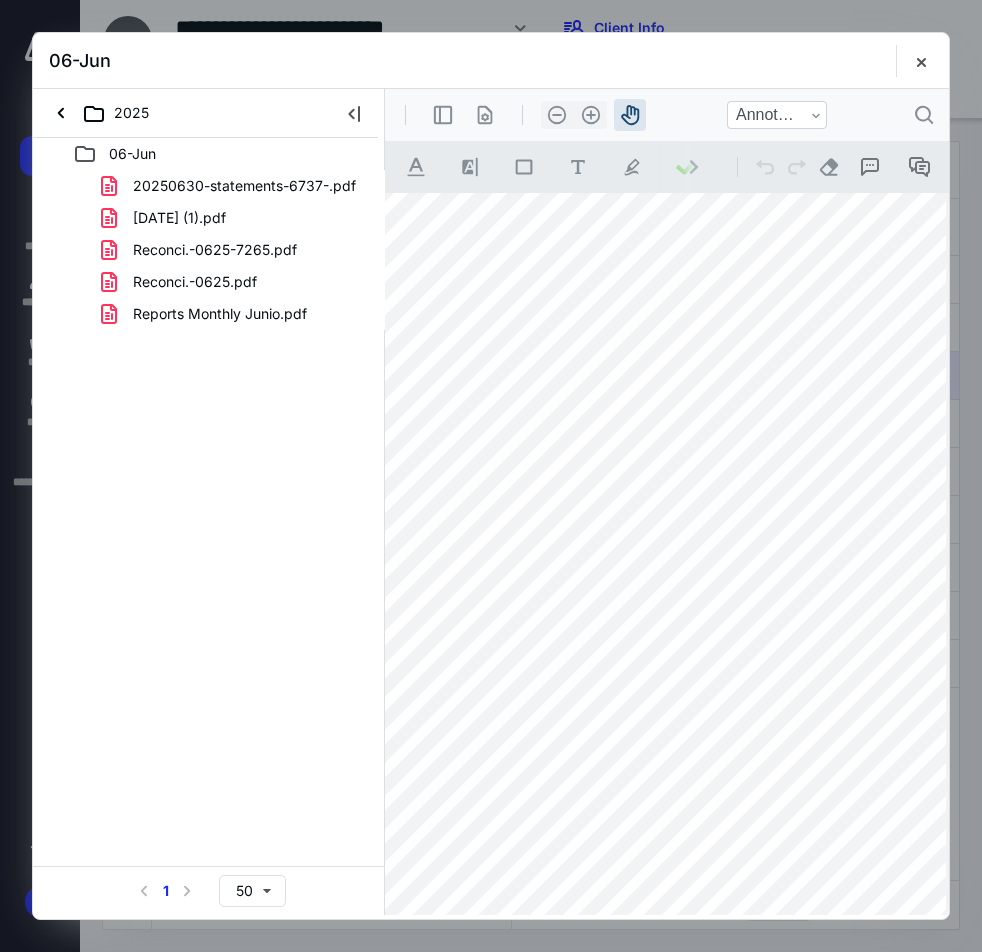 scroll, scrollTop: 23, scrollLeft: 204, axis: both 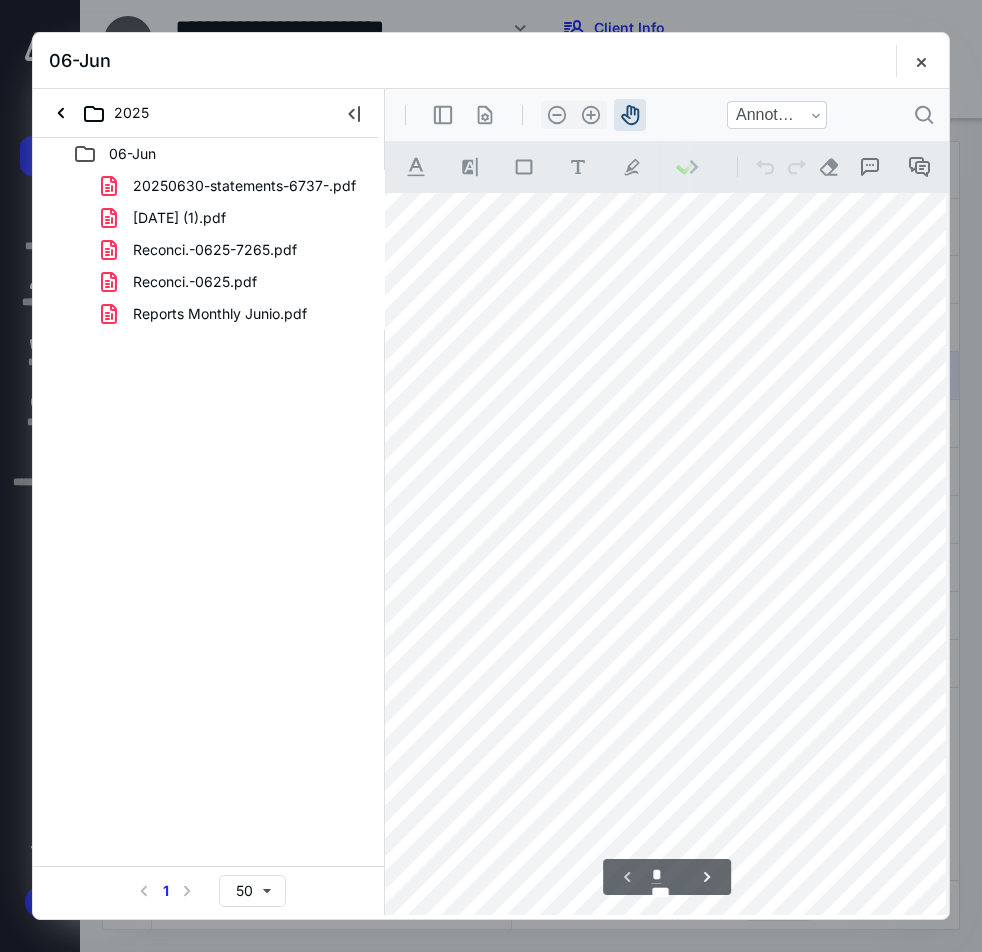 drag, startPoint x: 607, startPoint y: 555, endPoint x: 127, endPoint y: 544, distance: 480.12604 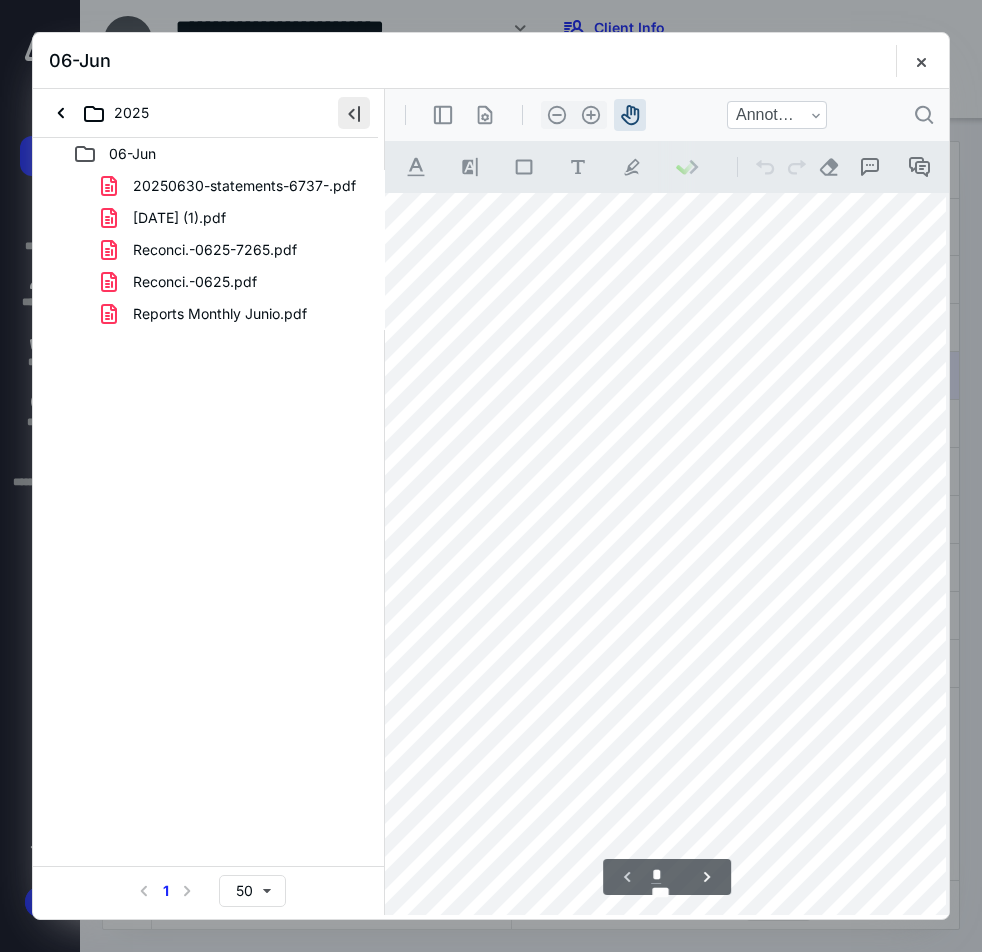 click at bounding box center [354, 113] 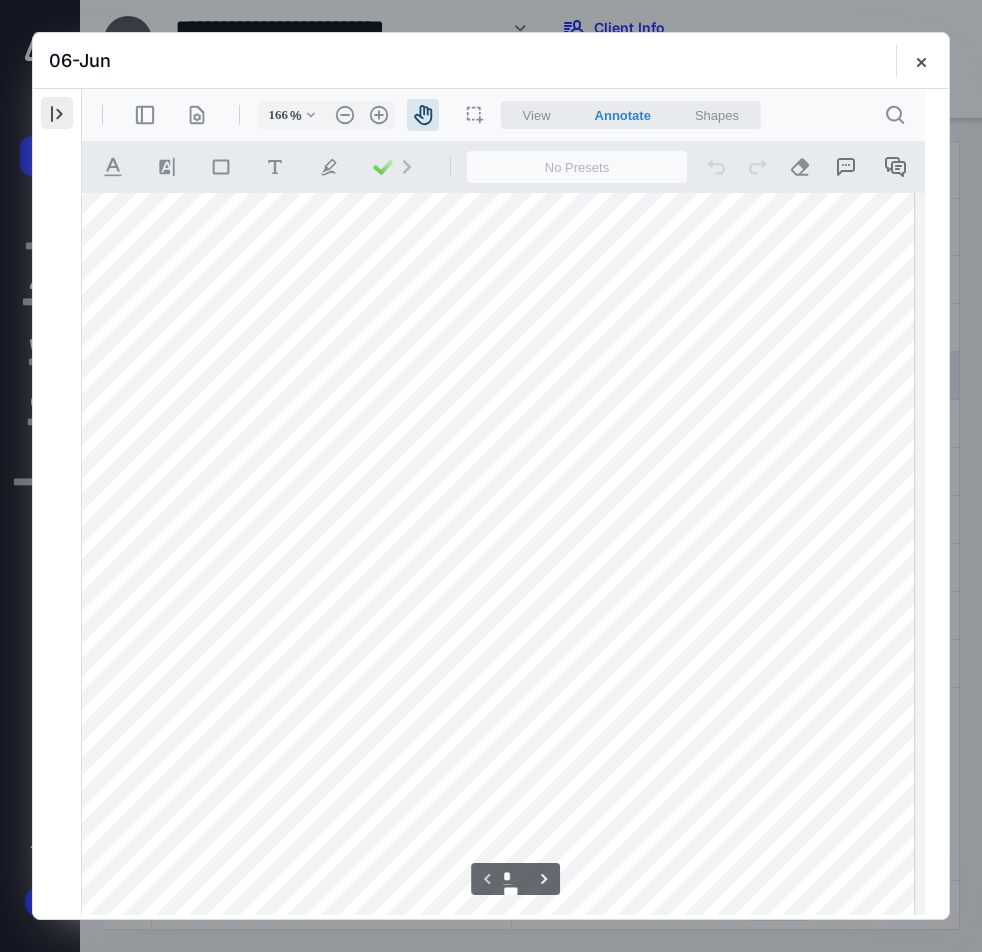 scroll, scrollTop: 23, scrollLeft: 169, axis: both 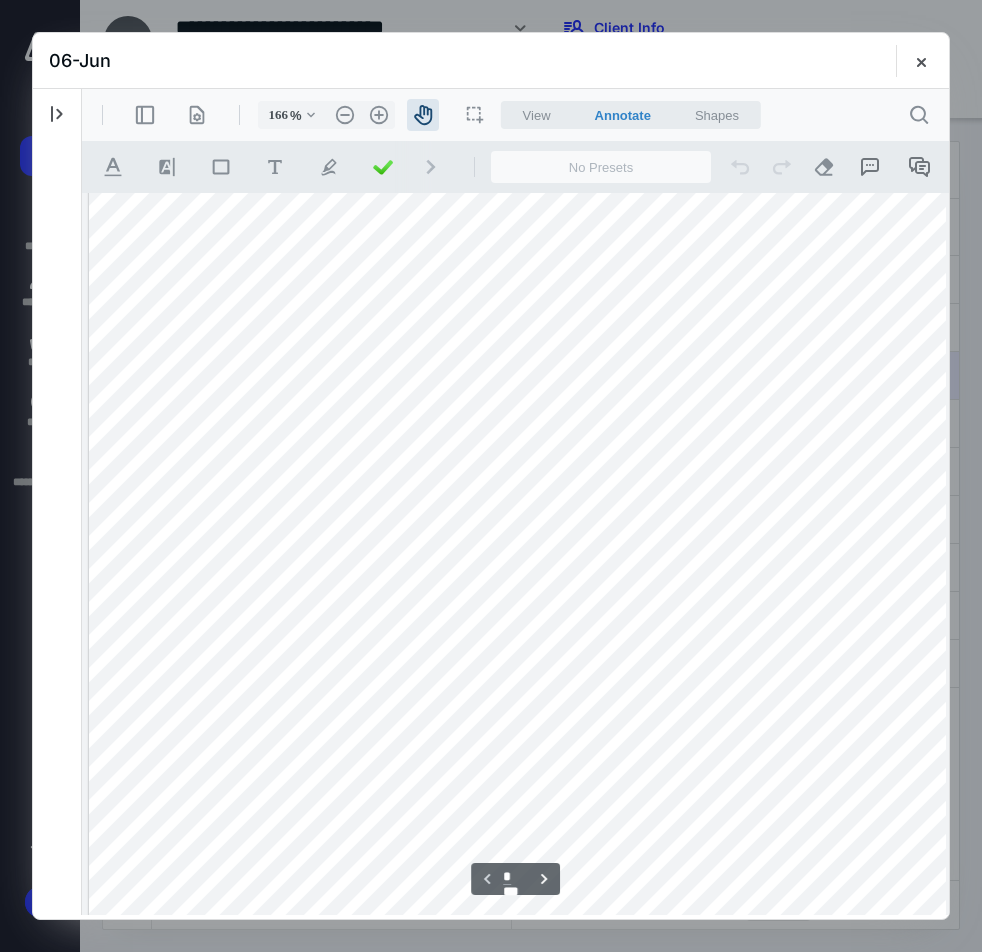 drag, startPoint x: 378, startPoint y: 577, endPoint x: 652, endPoint y: 587, distance: 274.18243 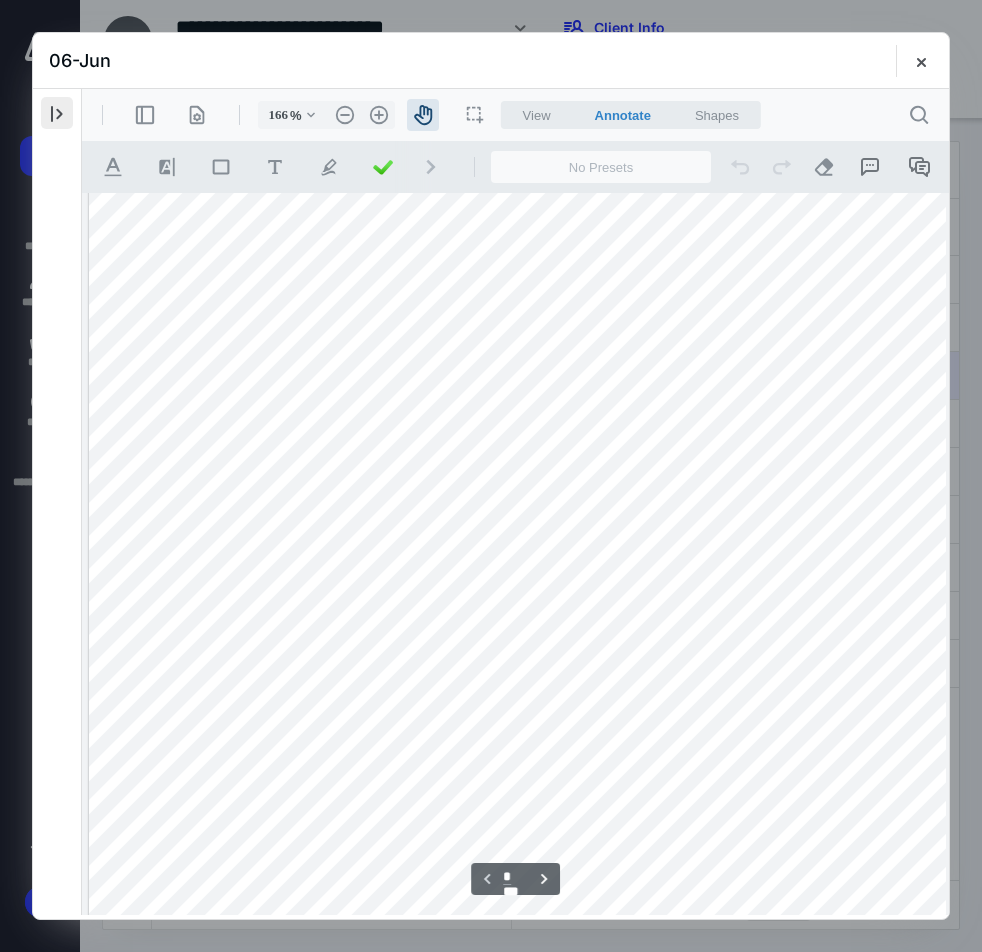 click at bounding box center (57, 113) 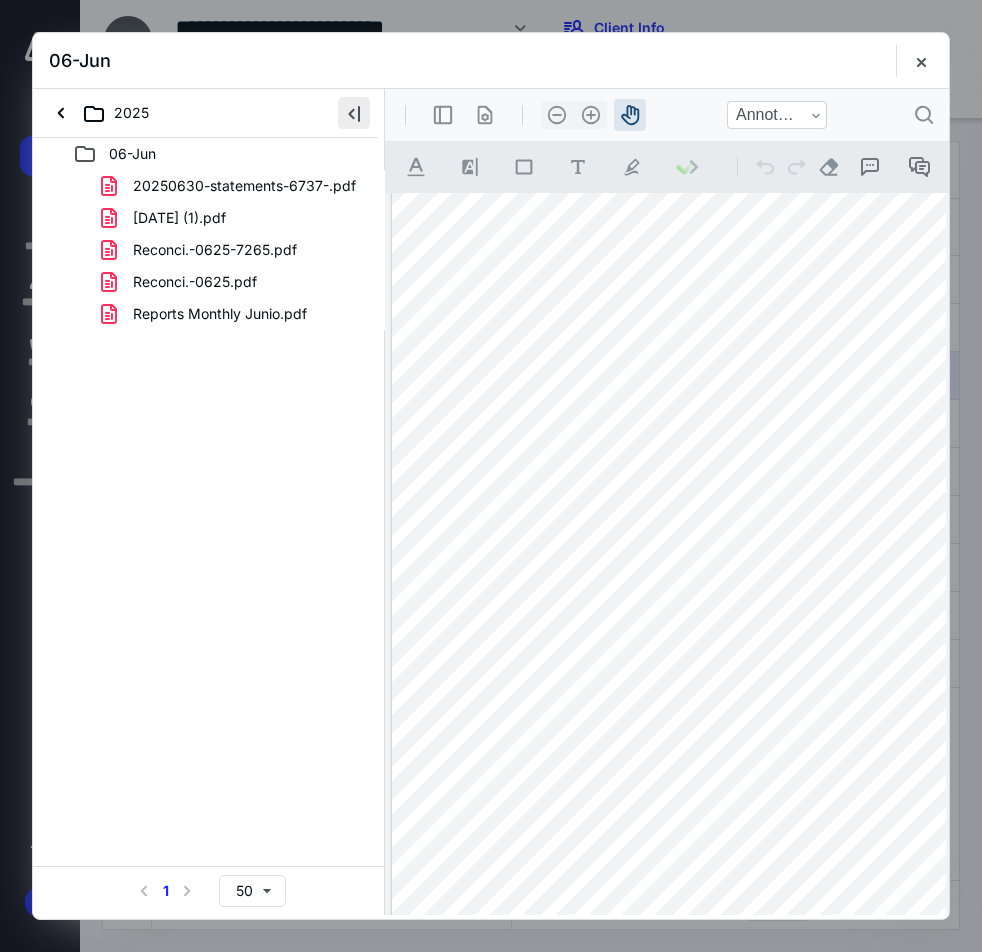 click at bounding box center [354, 113] 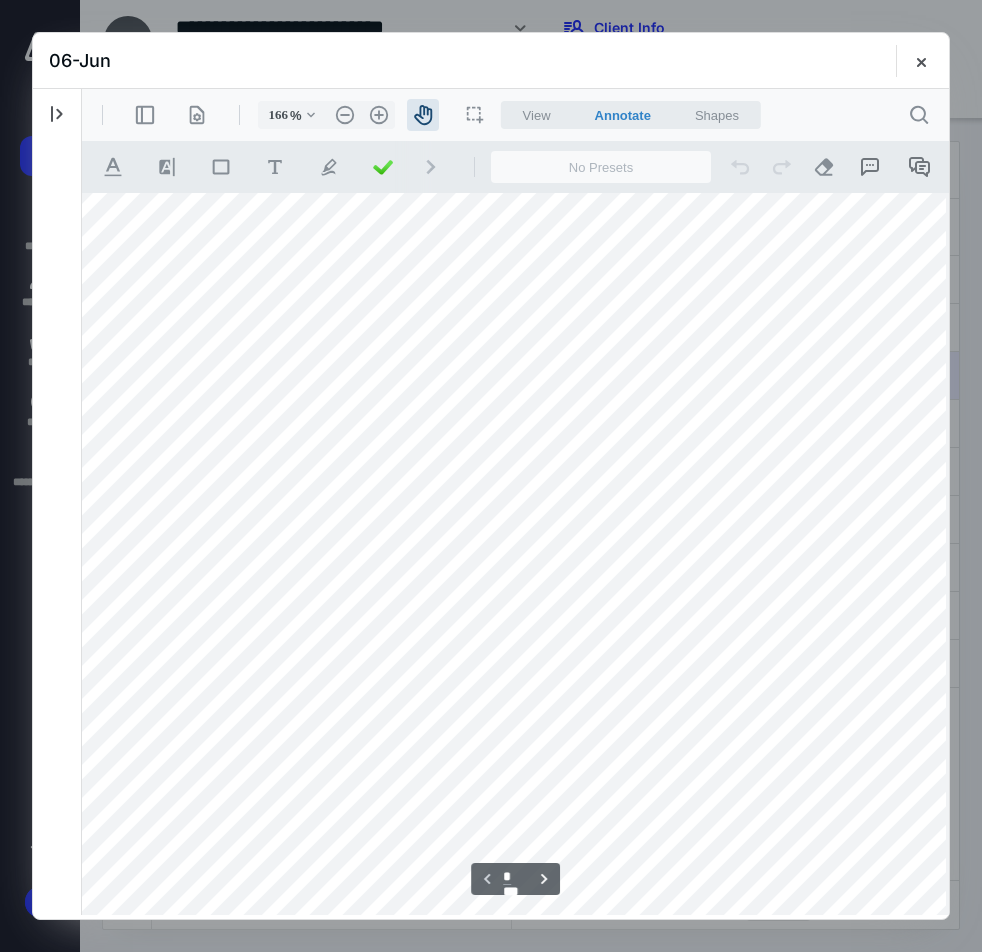 scroll, scrollTop: 14, scrollLeft: 169, axis: both 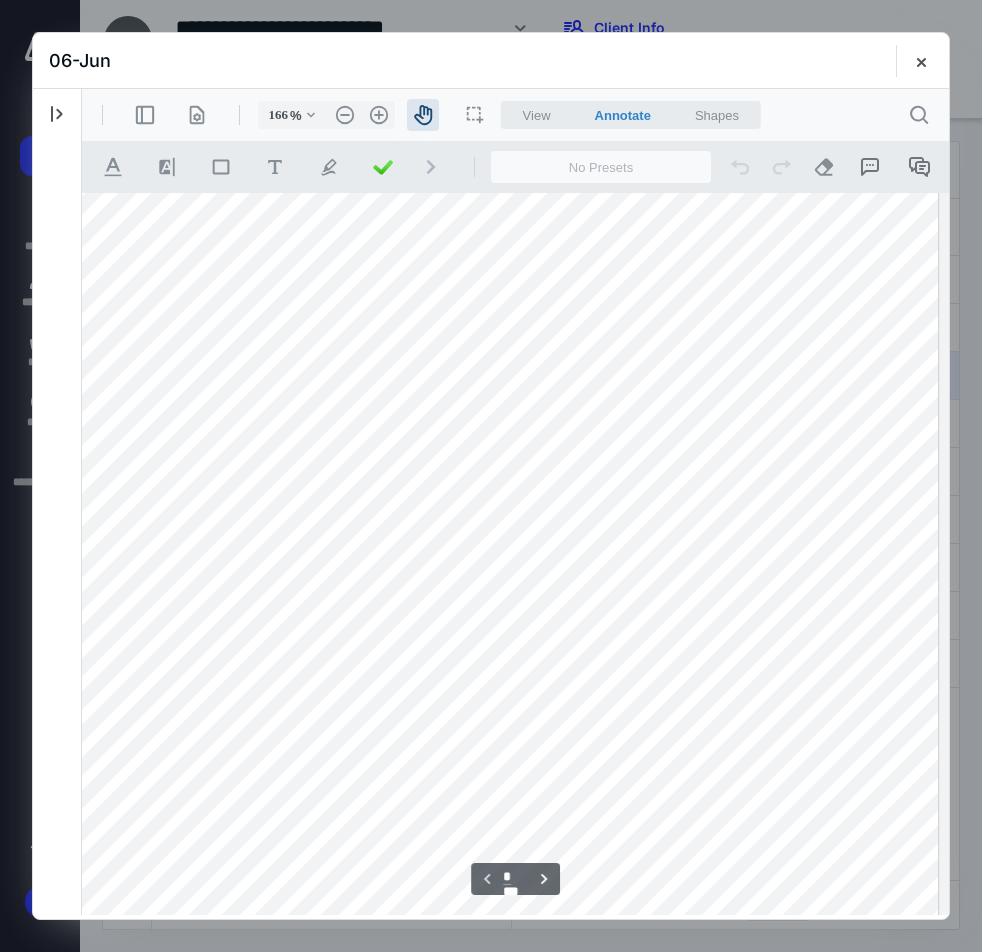 drag, startPoint x: 674, startPoint y: 551, endPoint x: 454, endPoint y: 550, distance: 220.00227 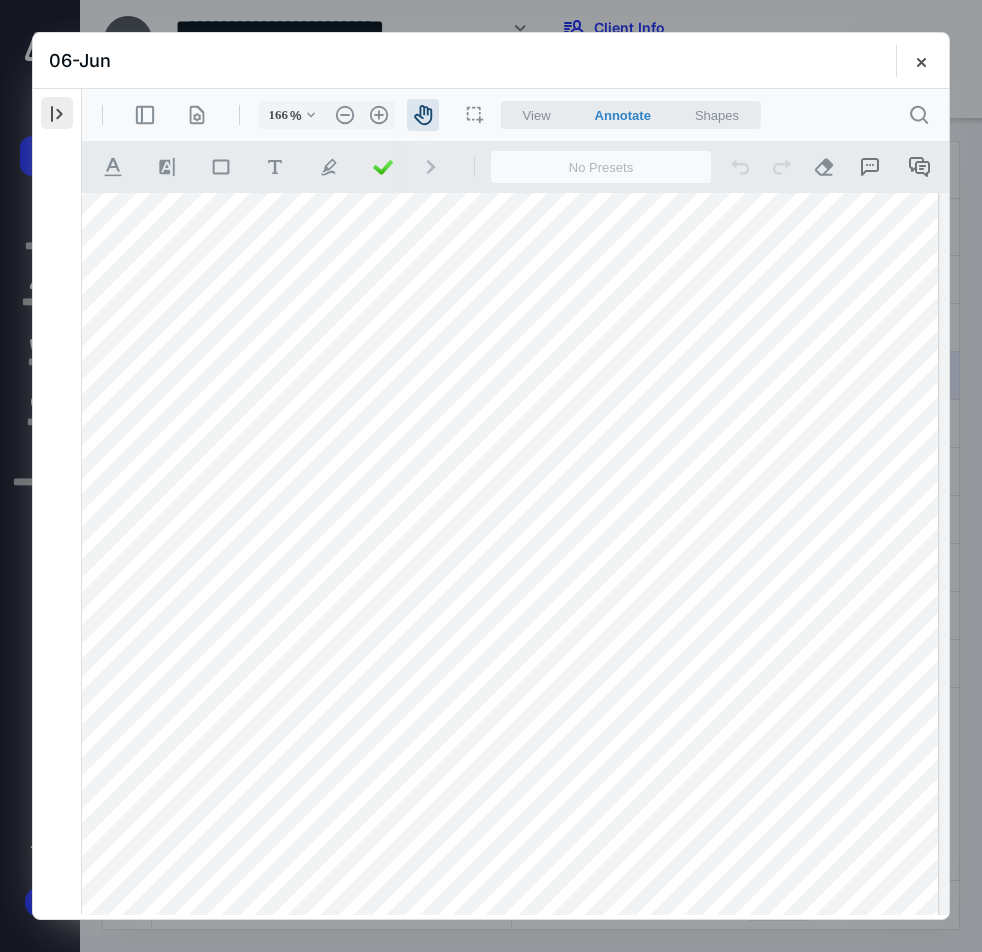 click at bounding box center (57, 113) 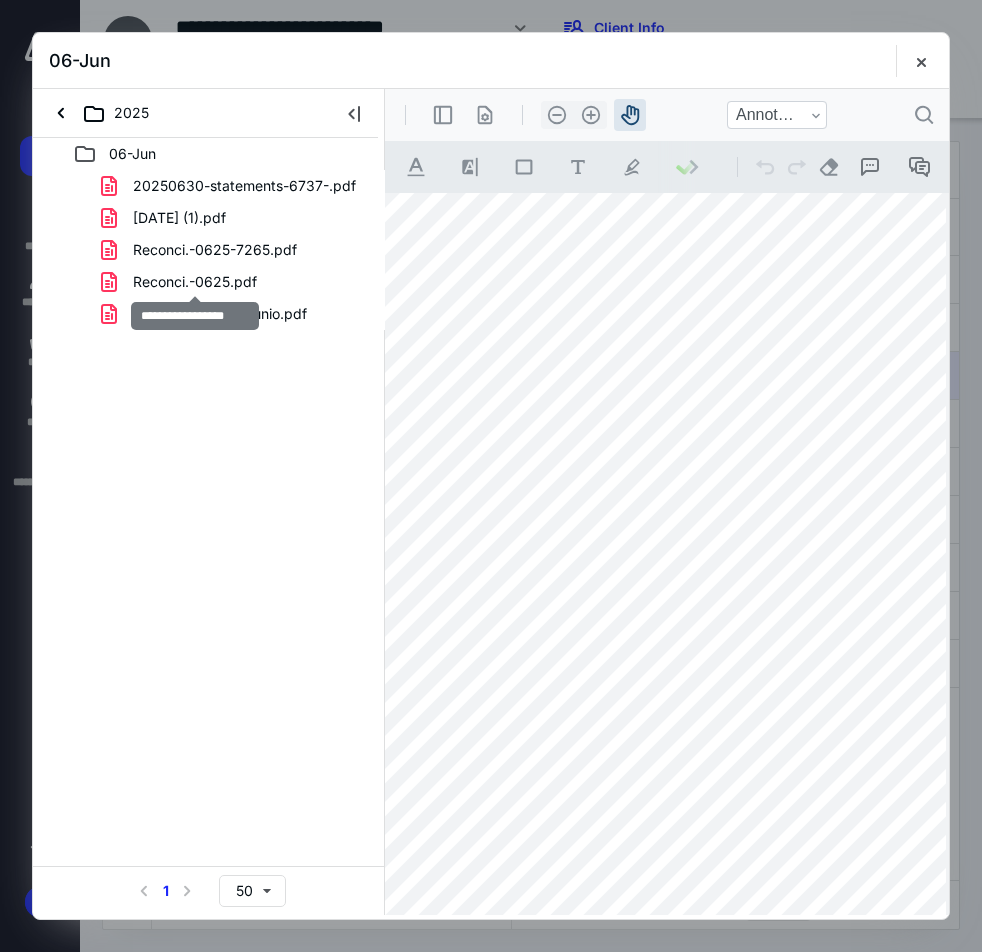 click on "Reconci.-0625.pdf" at bounding box center [195, 282] 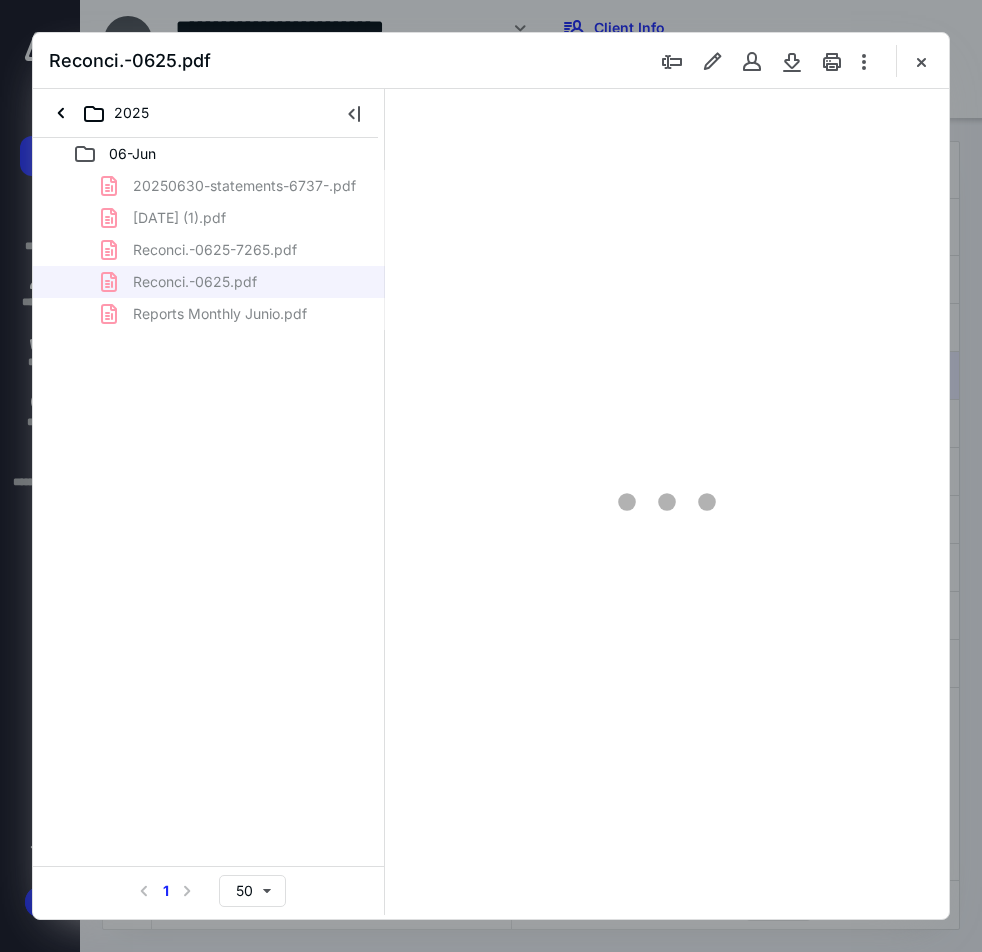 scroll, scrollTop: 0, scrollLeft: 0, axis: both 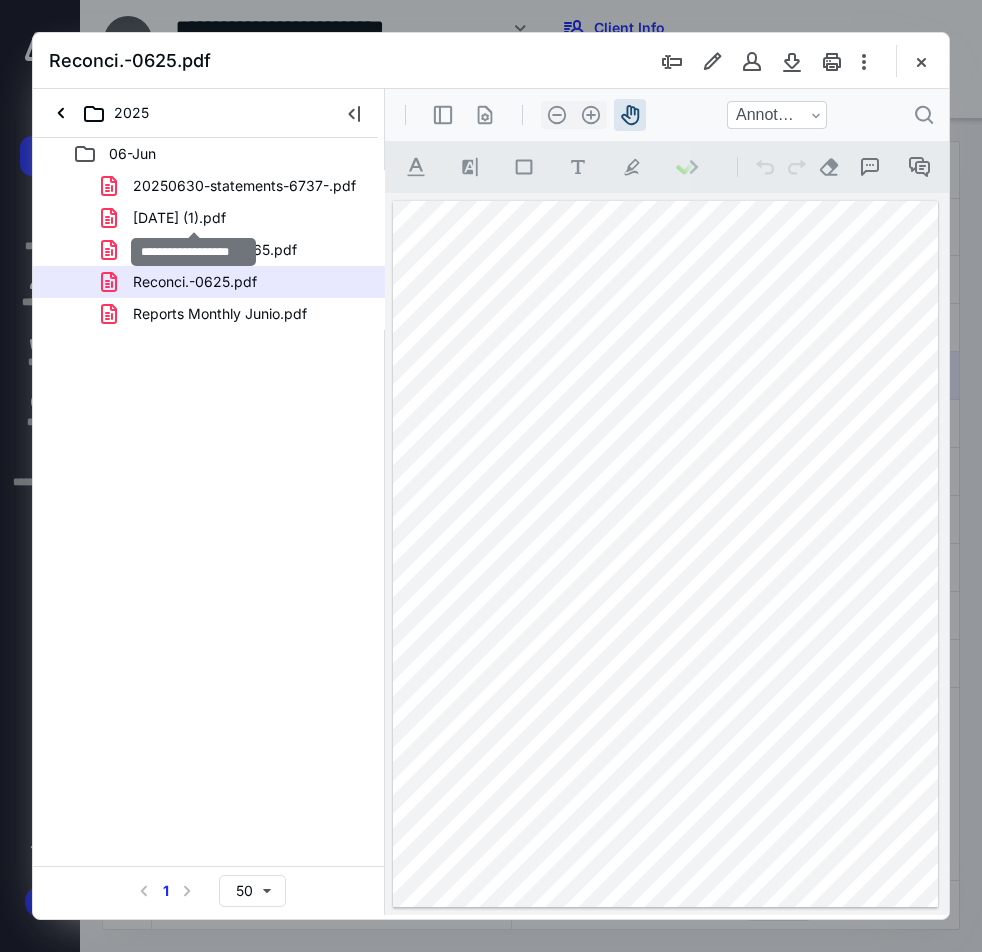 click on "[DATE] (1).pdf" at bounding box center [179, 218] 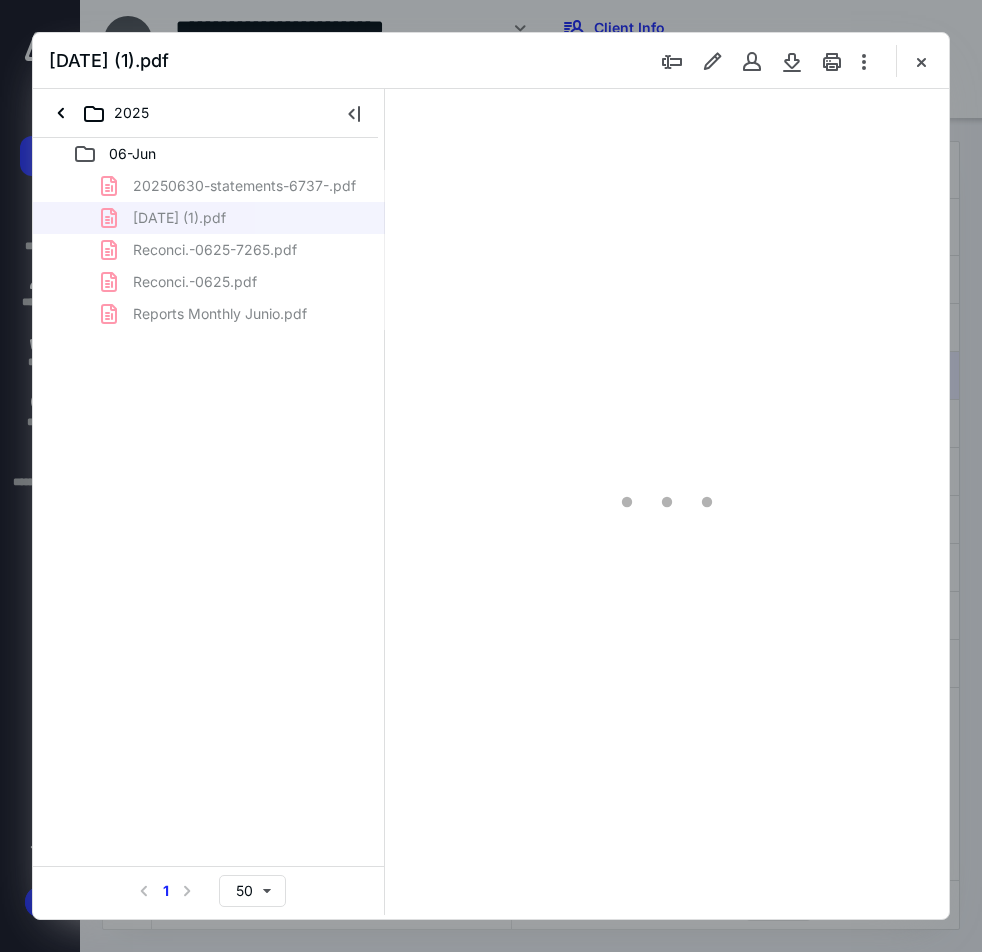 scroll, scrollTop: 108, scrollLeft: 0, axis: vertical 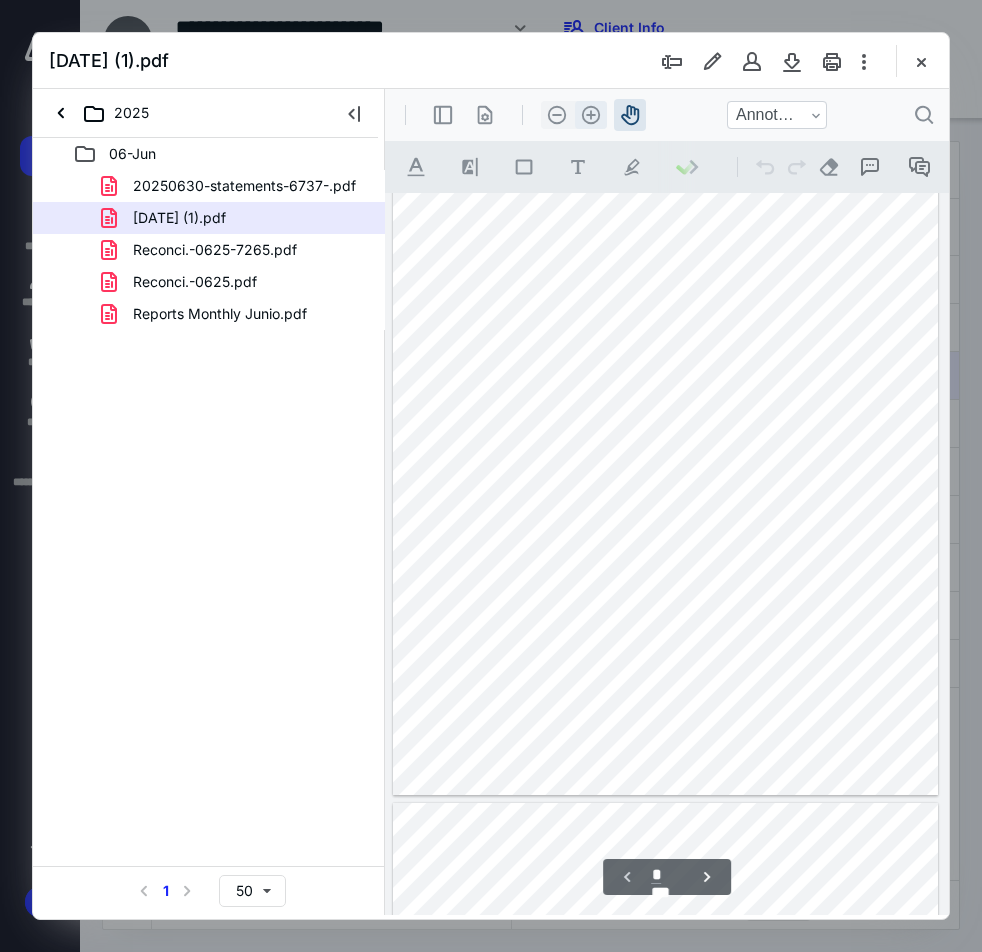 click on ".cls-1{fill:#abb0c4;} icon - header - zoom - in - line" at bounding box center [591, 115] 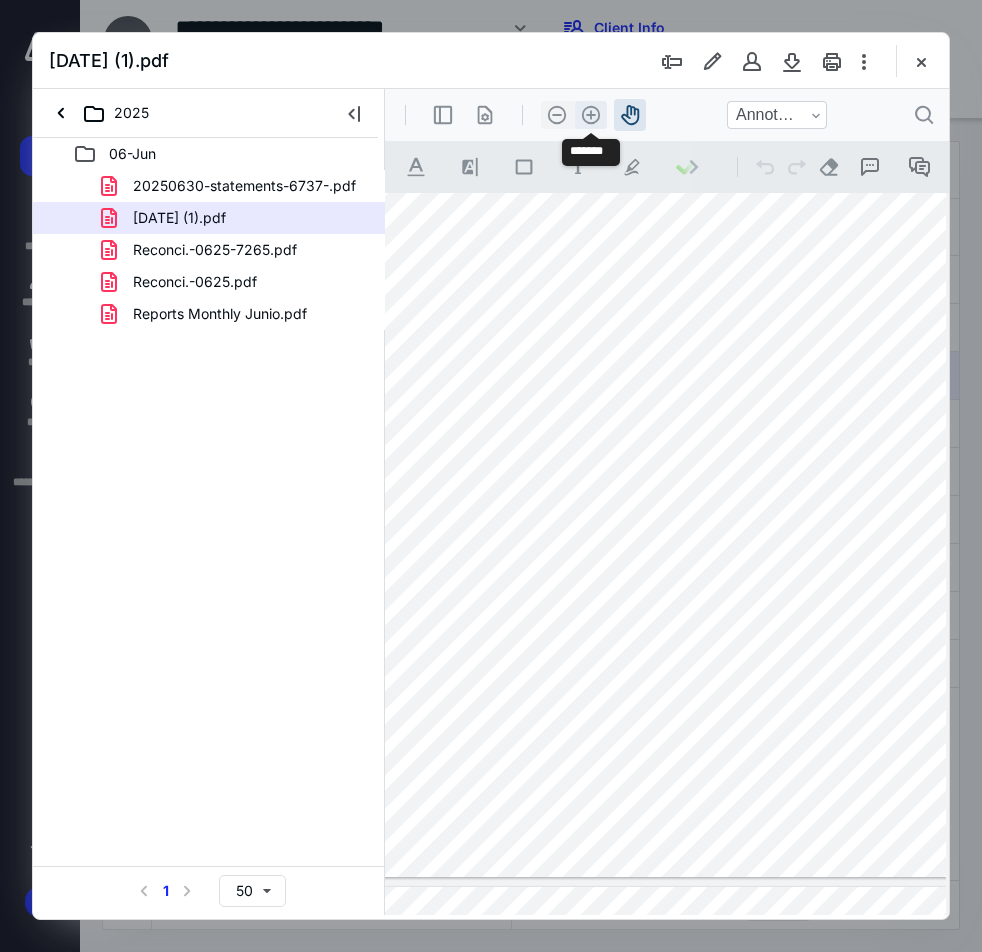 click on ".cls-1{fill:#abb0c4;} icon - header - zoom - in - line" at bounding box center [591, 115] 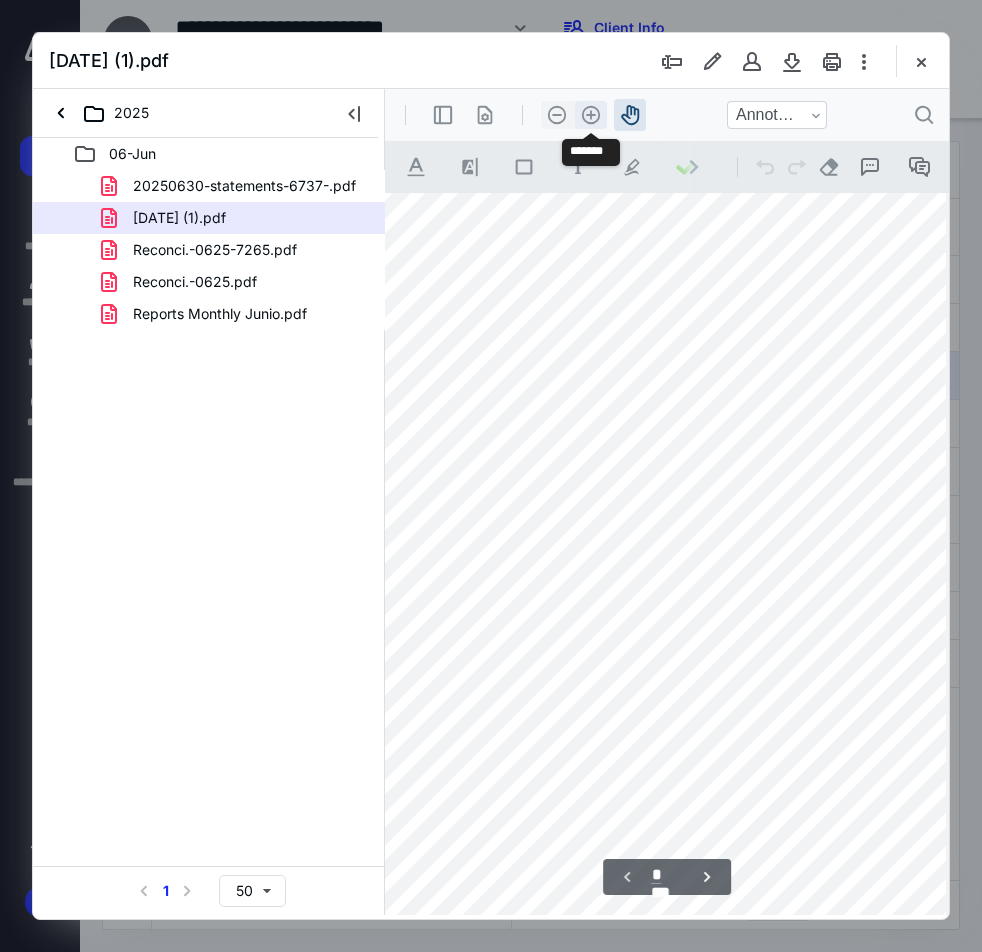 click on ".cls-1{fill:#abb0c4;} icon - header - zoom - in - line" at bounding box center (591, 115) 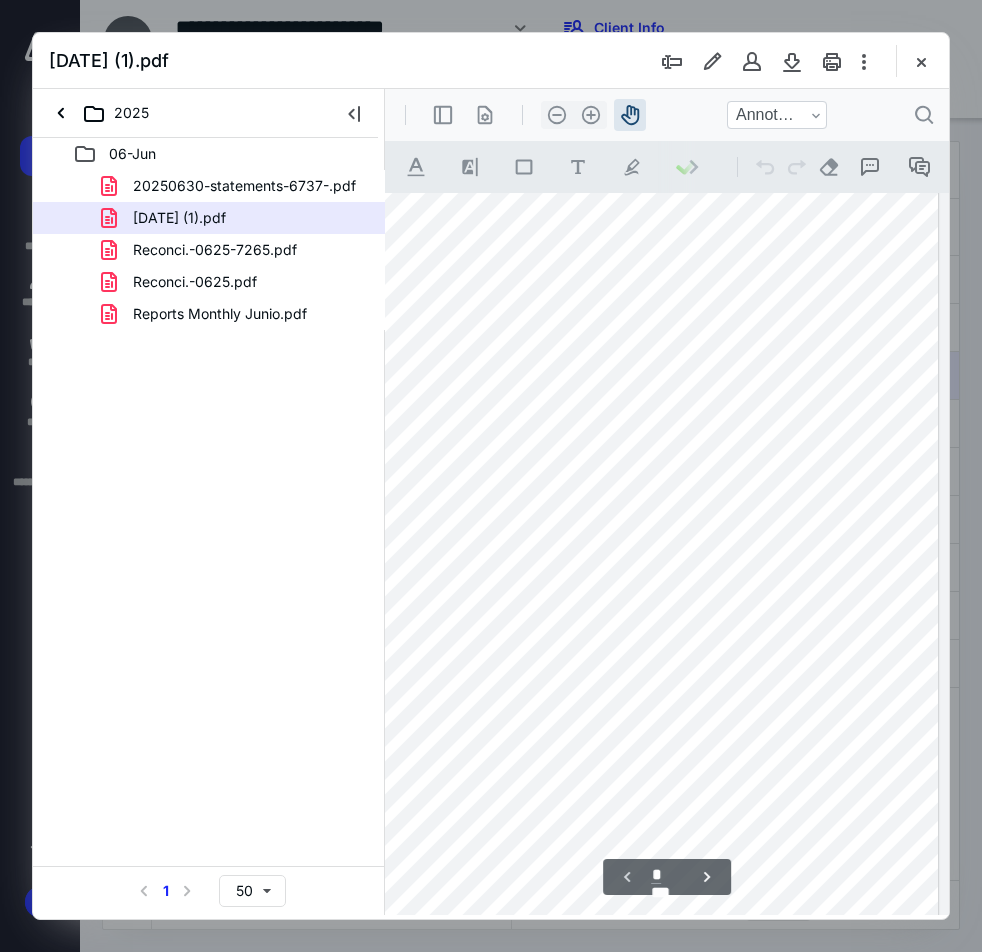 scroll, scrollTop: 331, scrollLeft: 465, axis: both 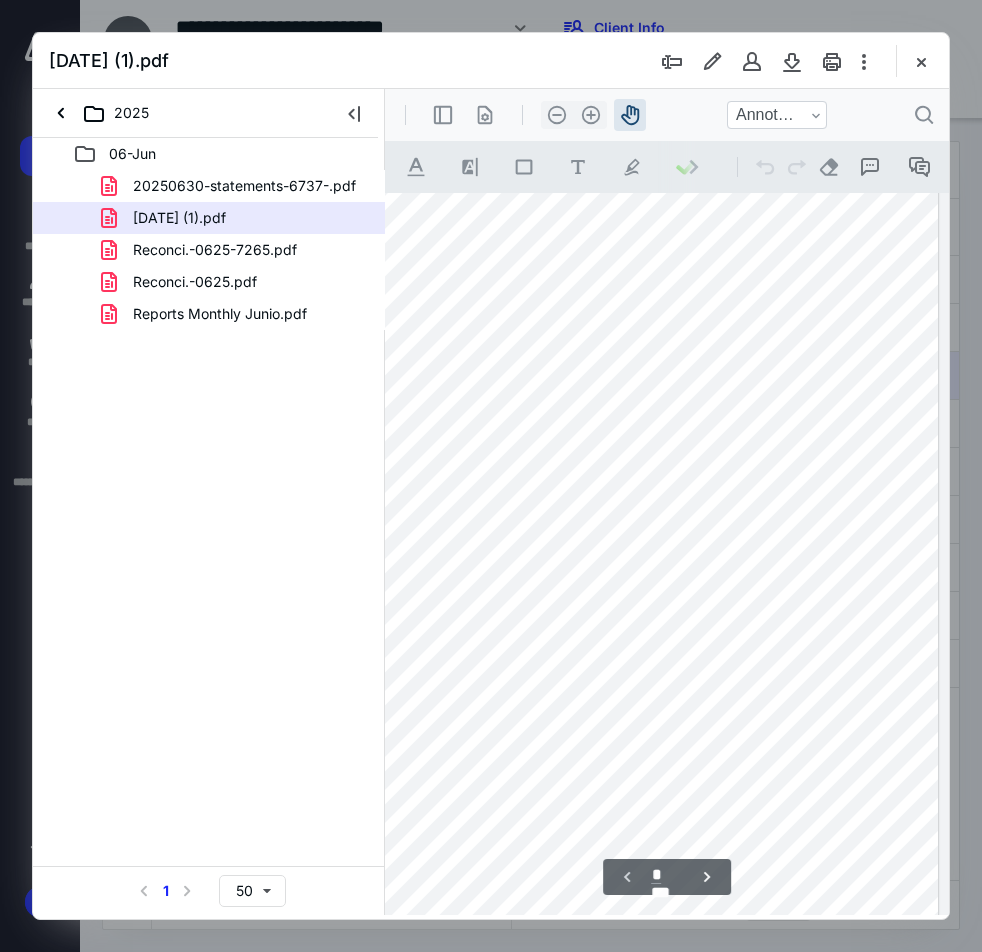 drag, startPoint x: 770, startPoint y: 445, endPoint x: 582, endPoint y: 515, distance: 200.60907 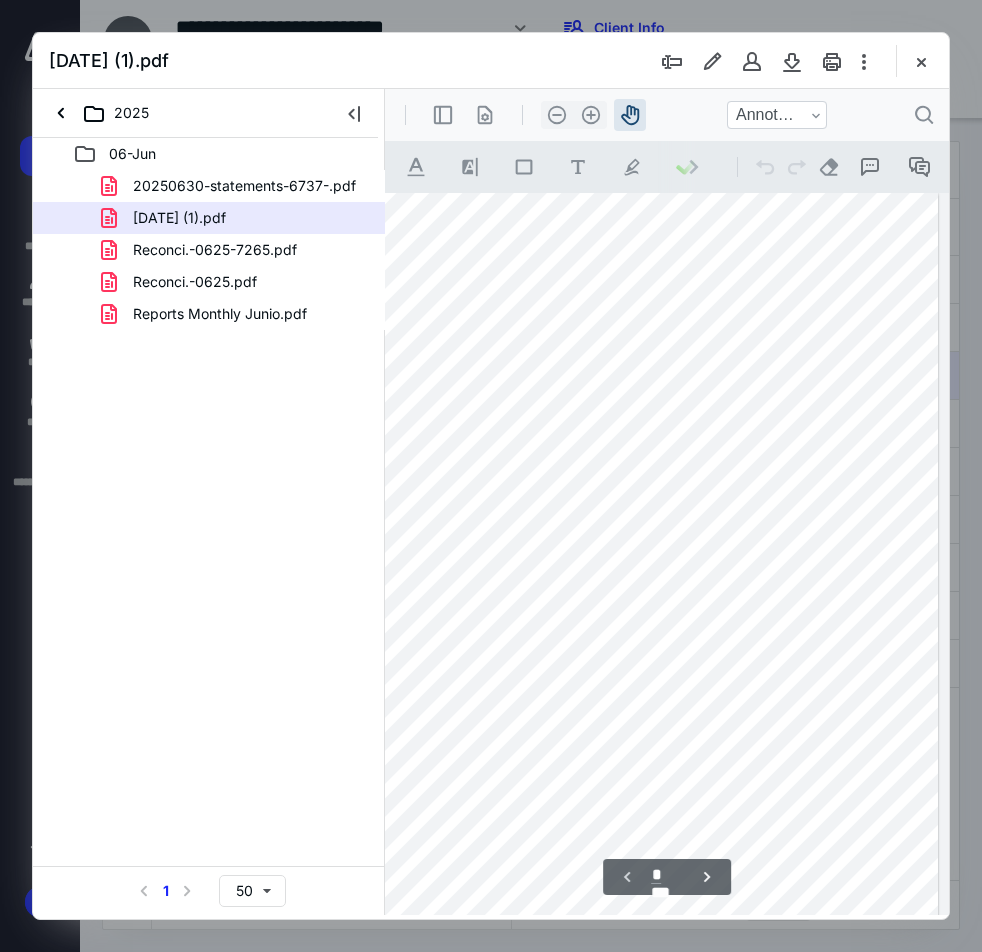 scroll, scrollTop: 0, scrollLeft: 465, axis: horizontal 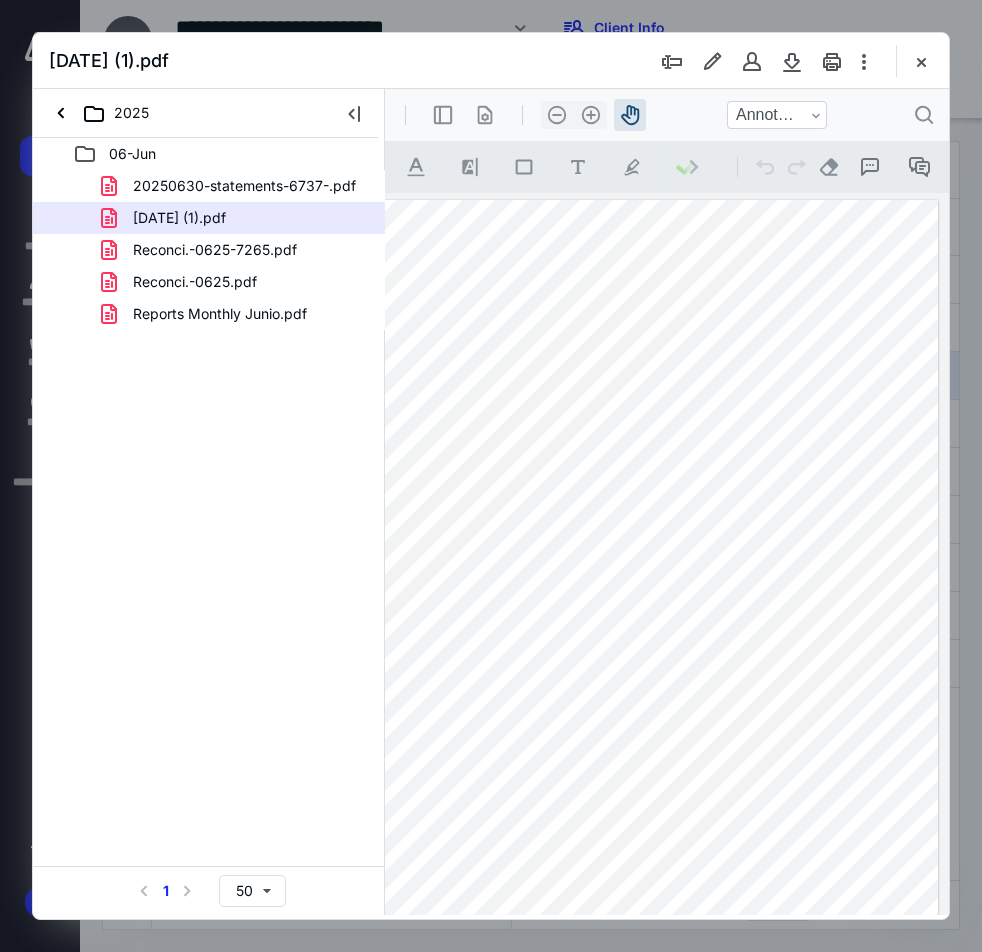 click at bounding box center (436, 850) 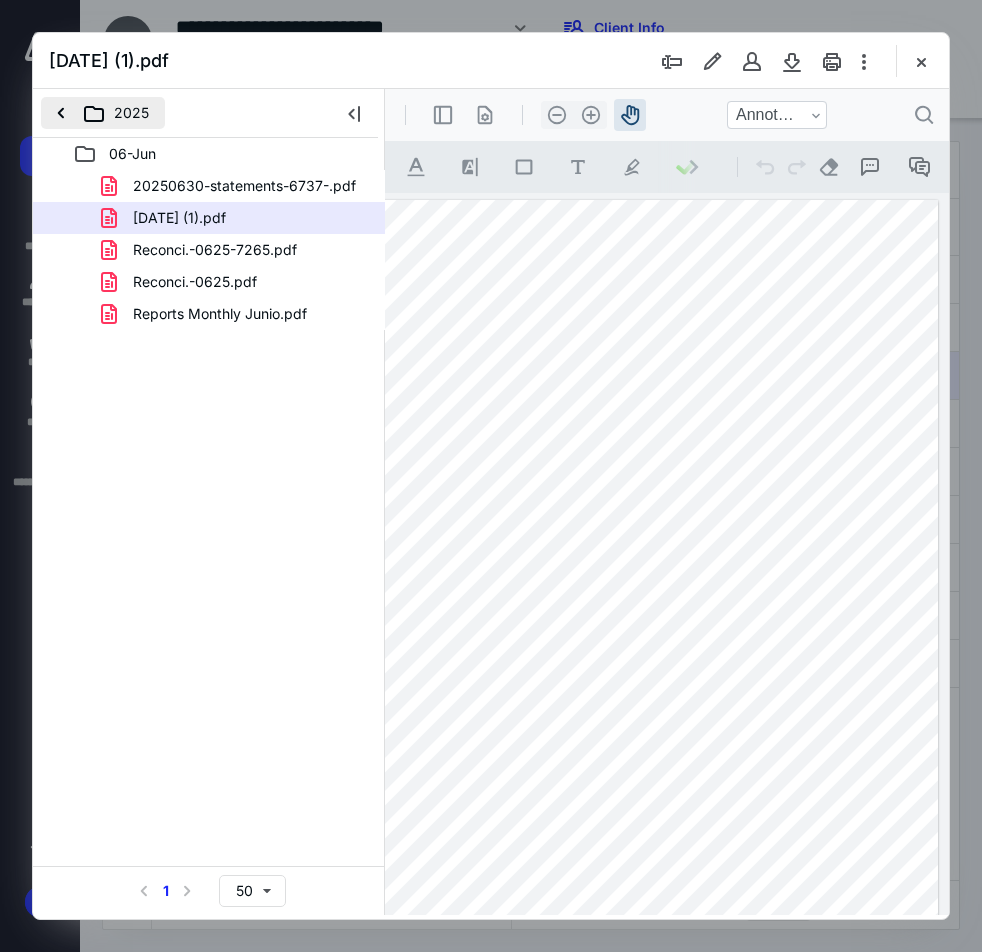 click on "2025" at bounding box center [103, 113] 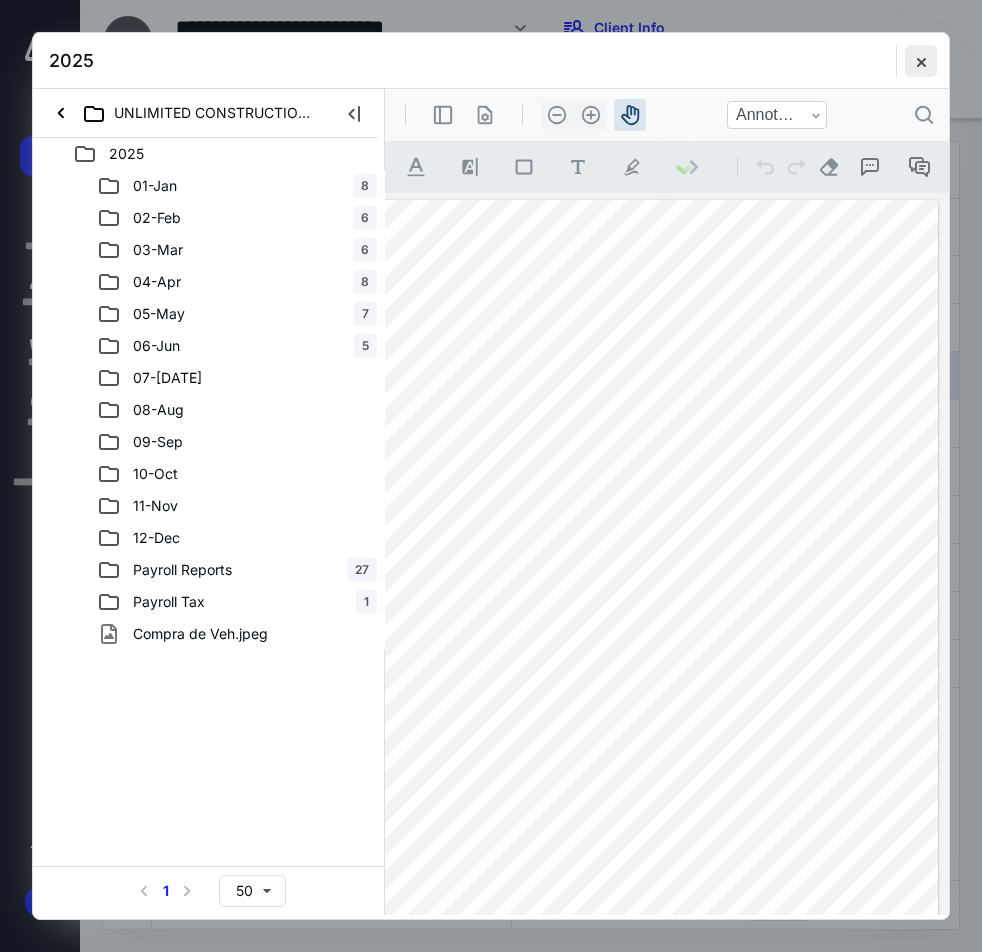 click at bounding box center (921, 61) 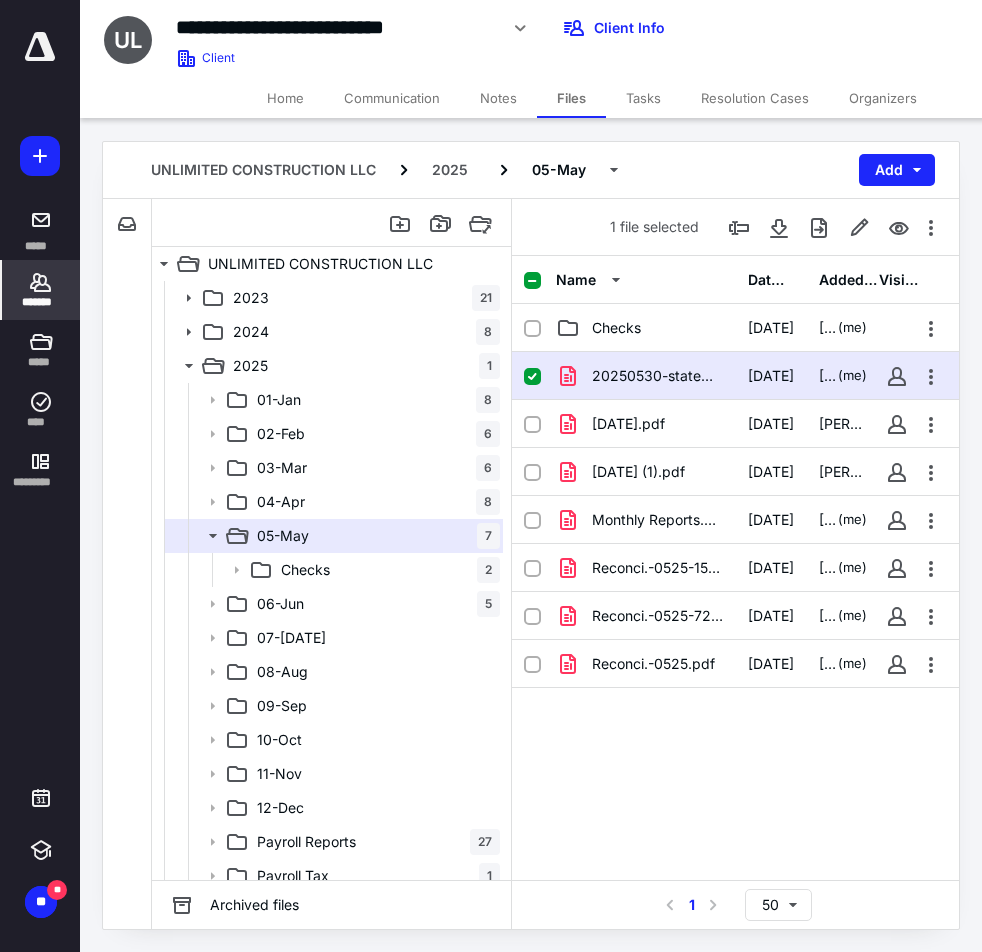click 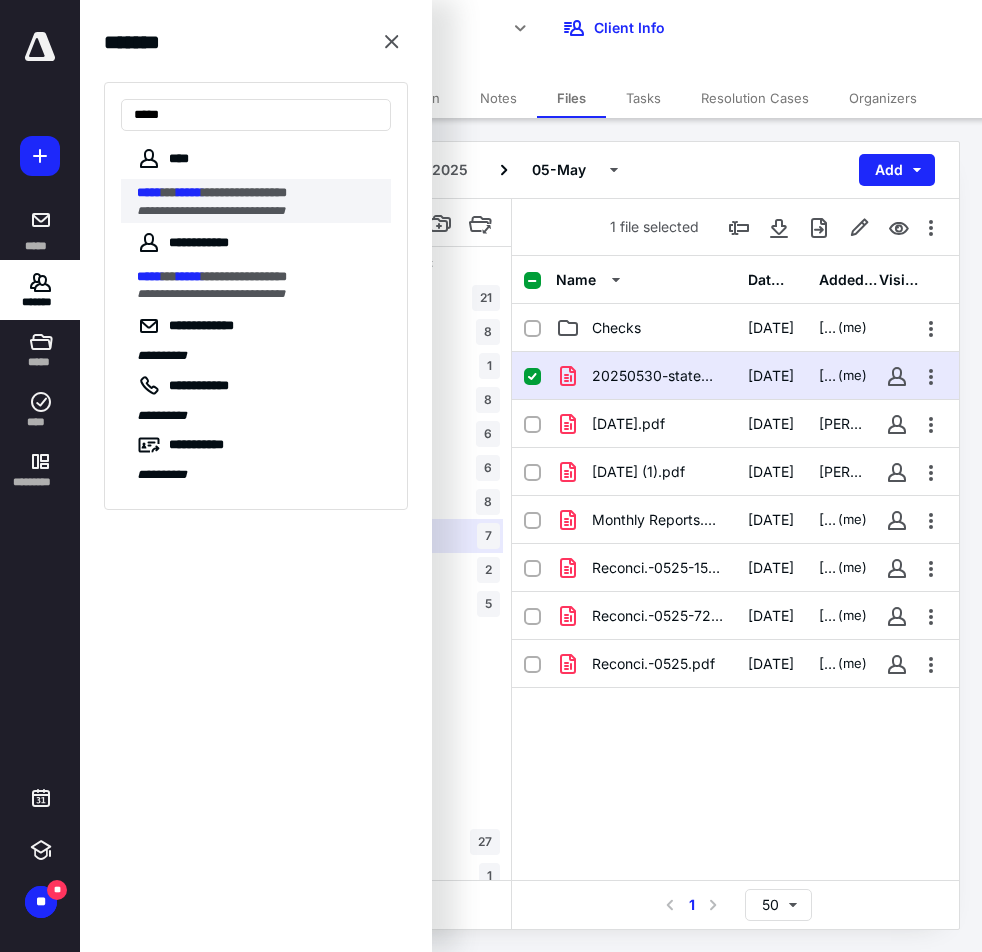 type on "*****" 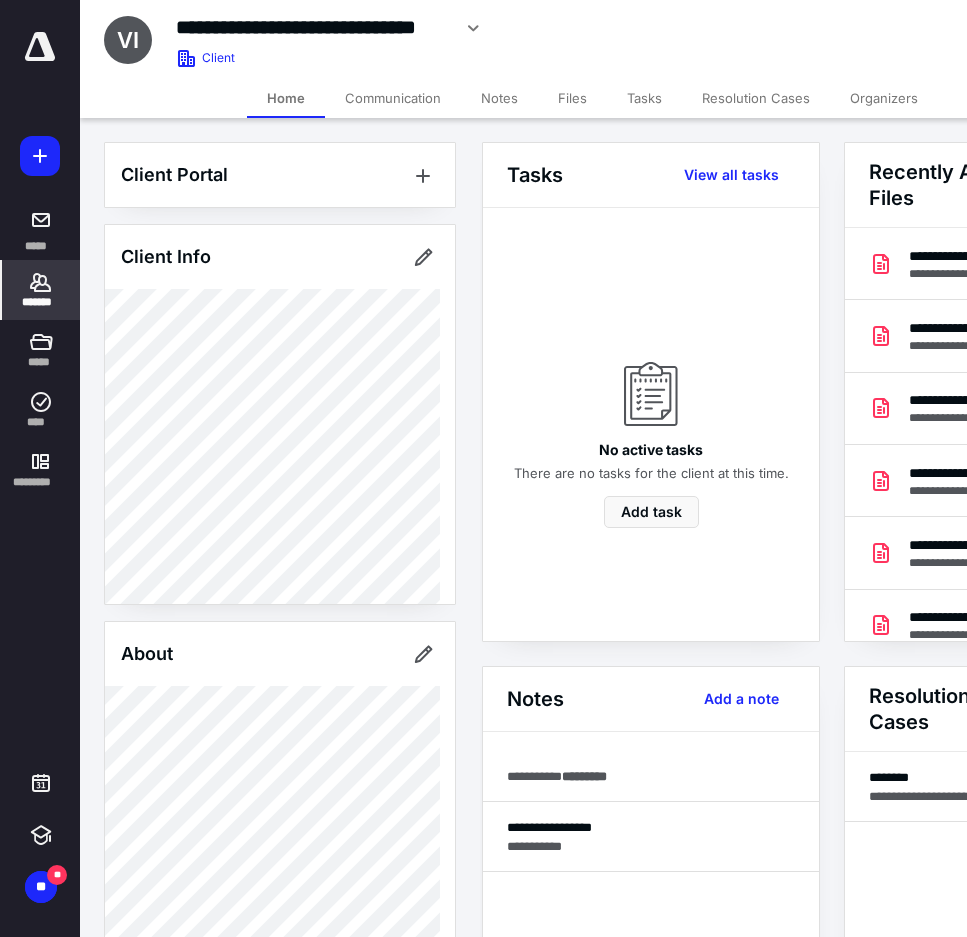 click on "Notes" at bounding box center (499, 98) 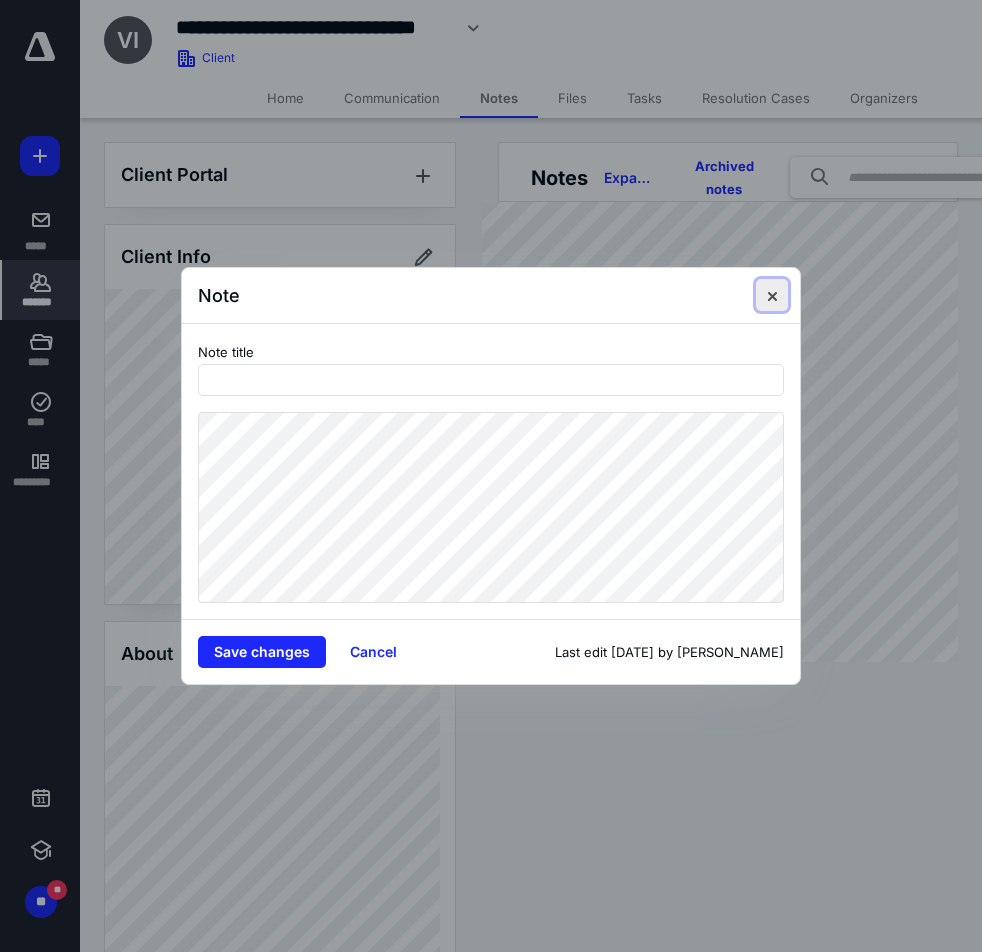 click at bounding box center [772, 295] 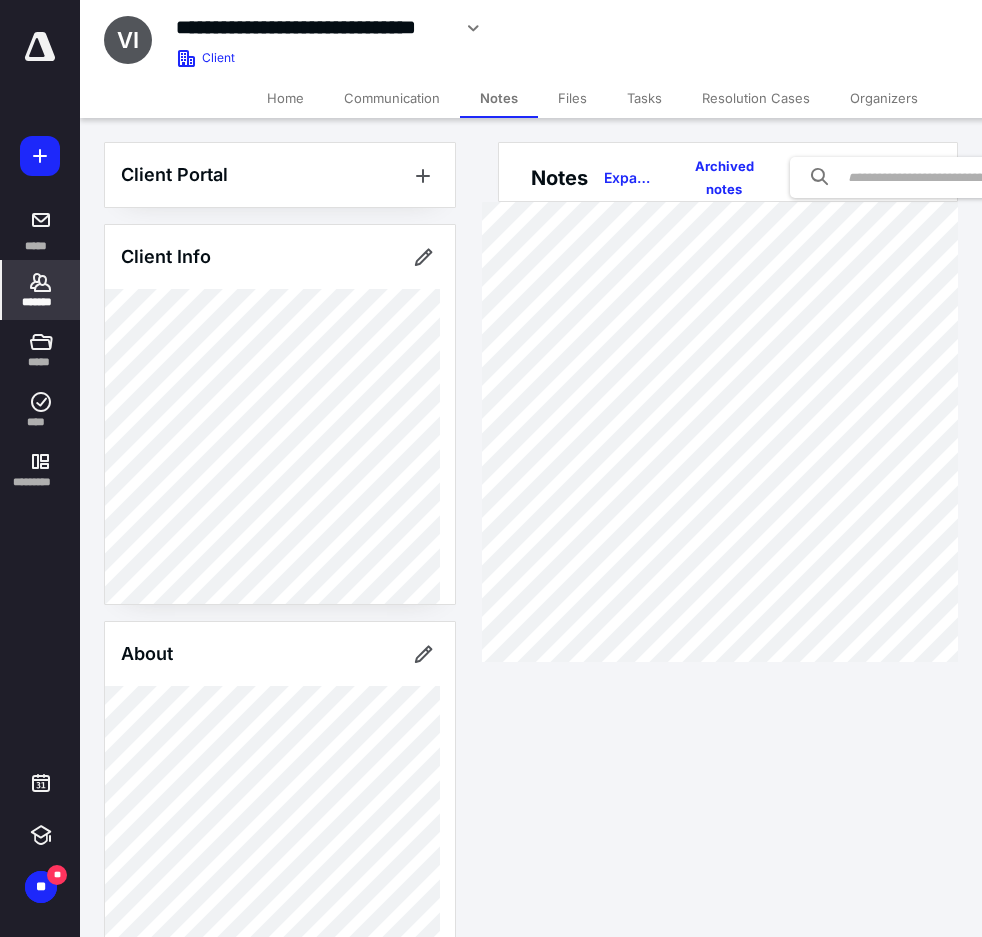 click on "Files" at bounding box center (572, 98) 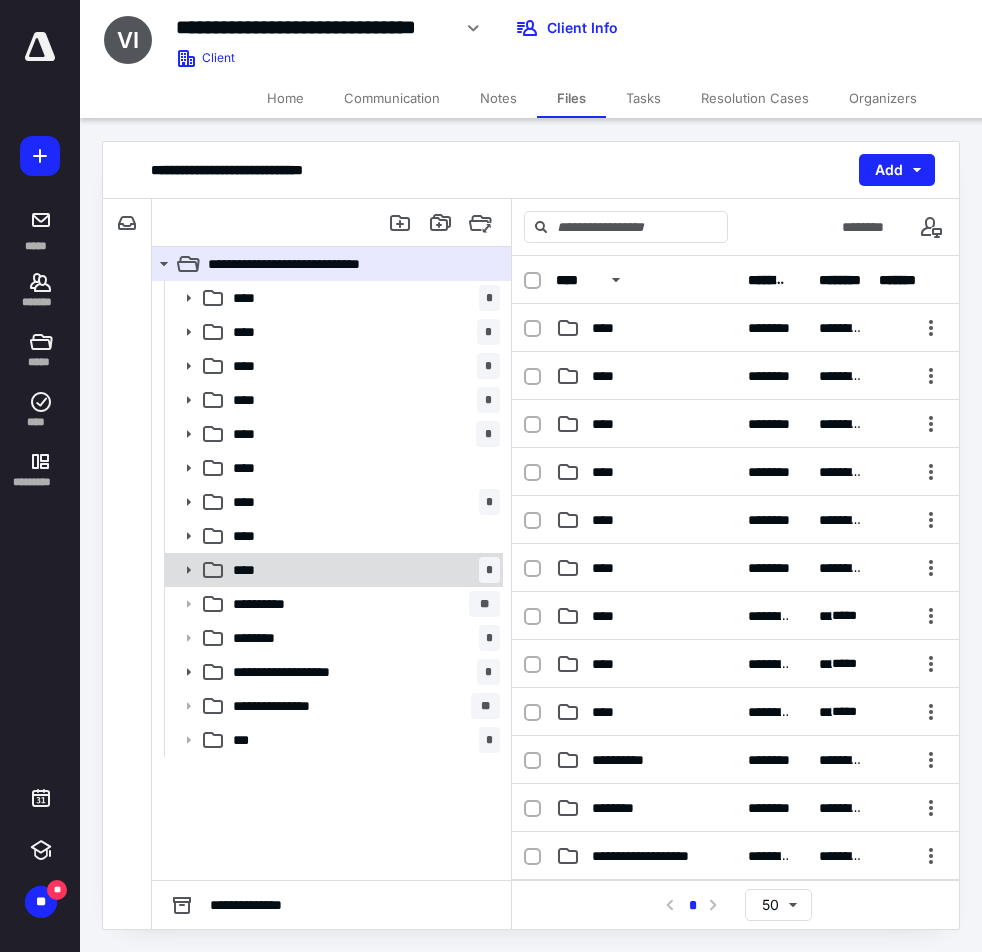 click on "**** *" at bounding box center [362, 570] 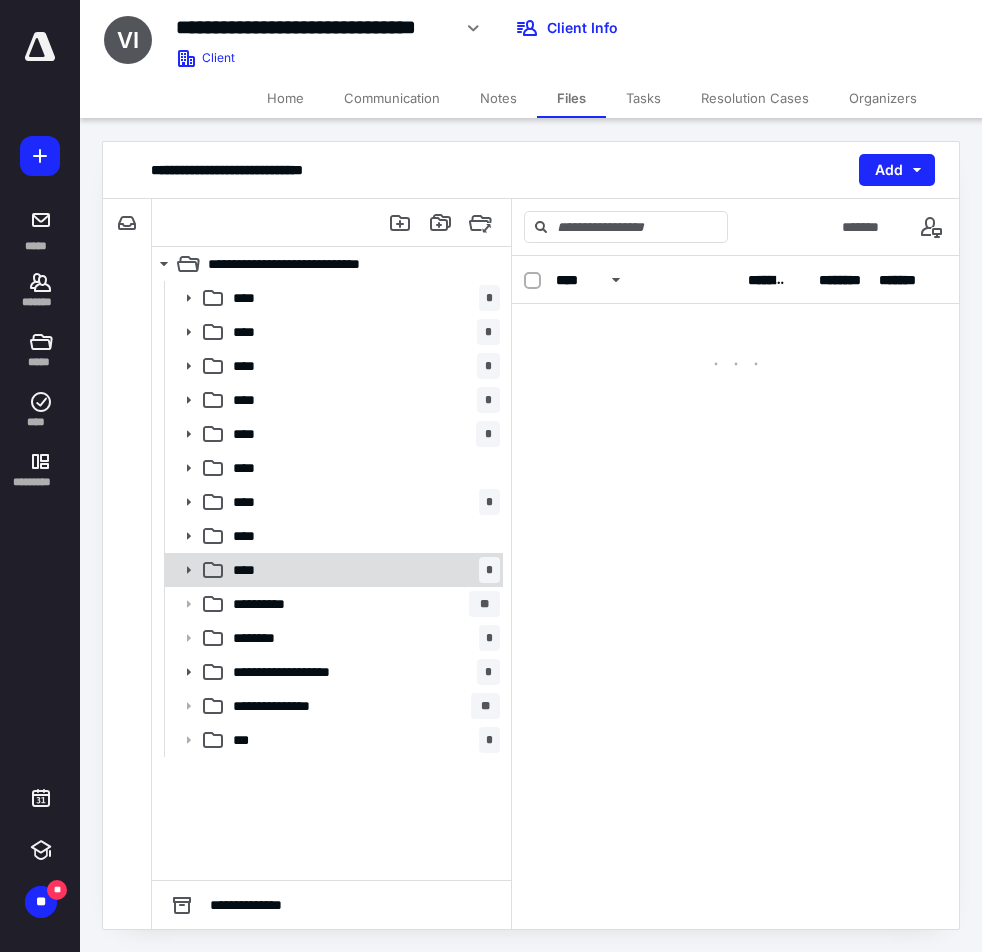 click on "**** *" at bounding box center (362, 570) 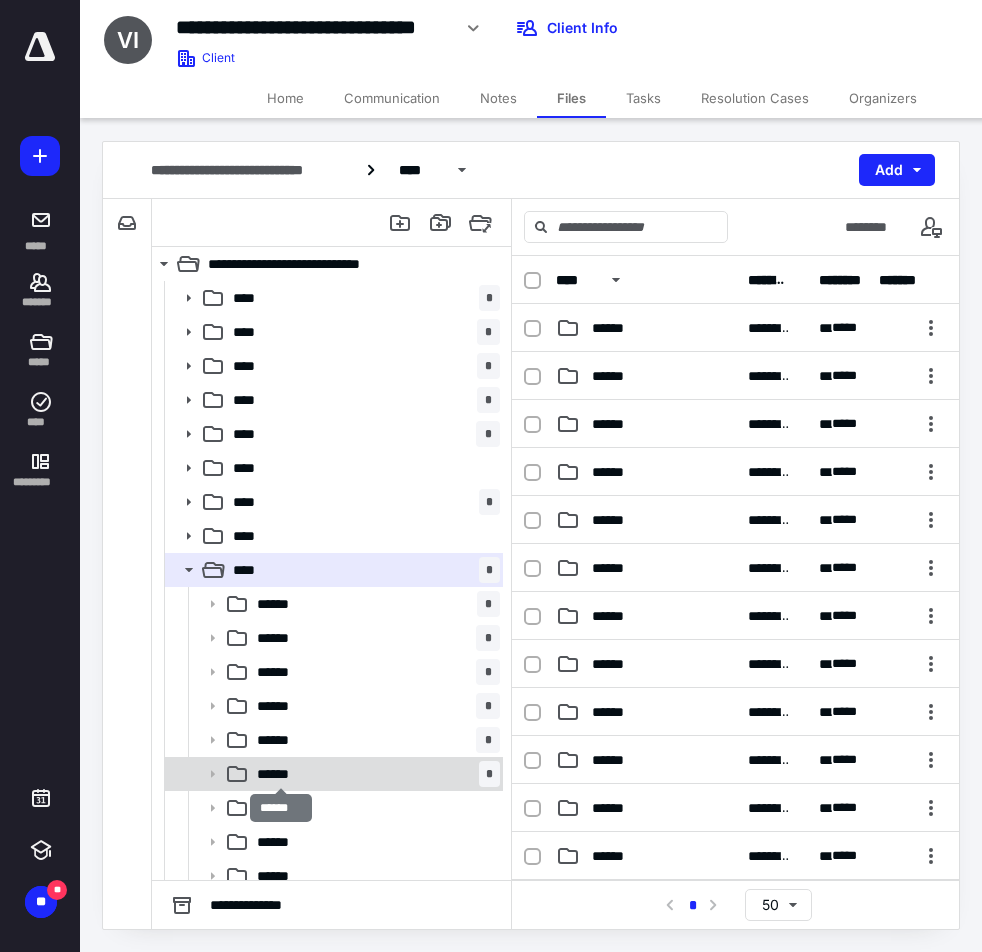 click on "******" at bounding box center (281, 774) 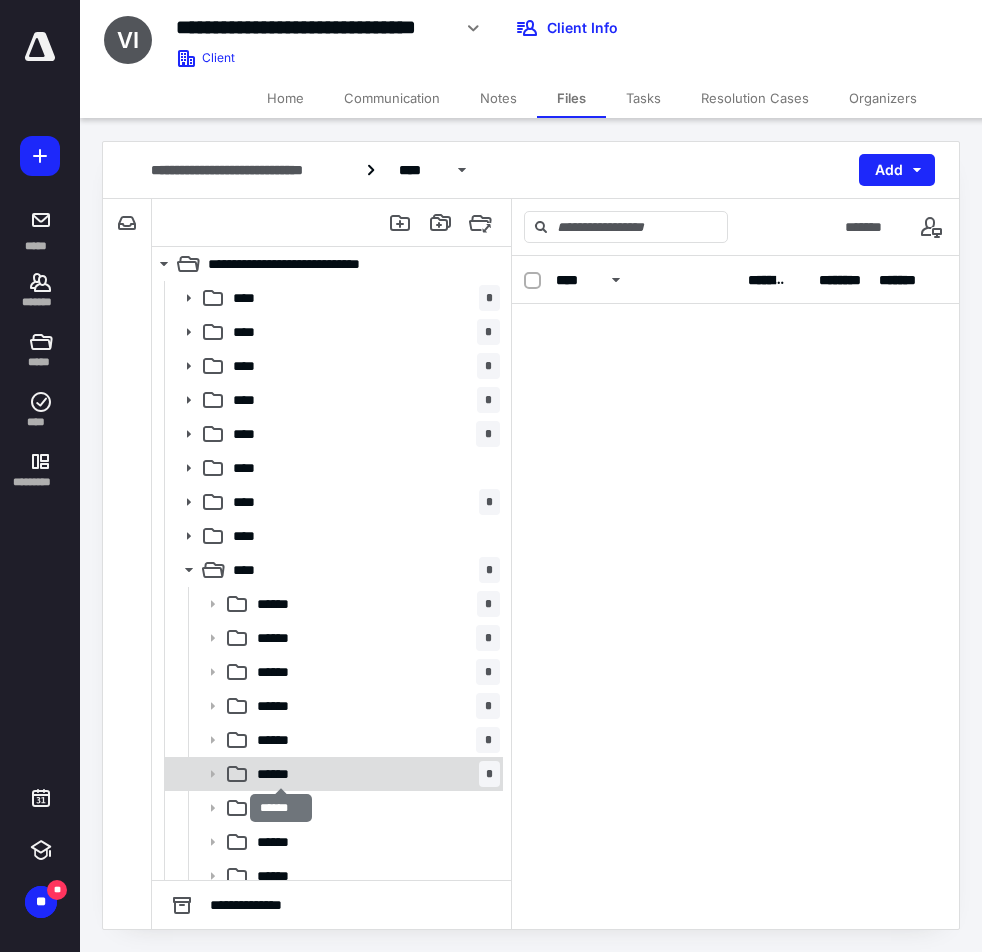 click on "******" at bounding box center (281, 774) 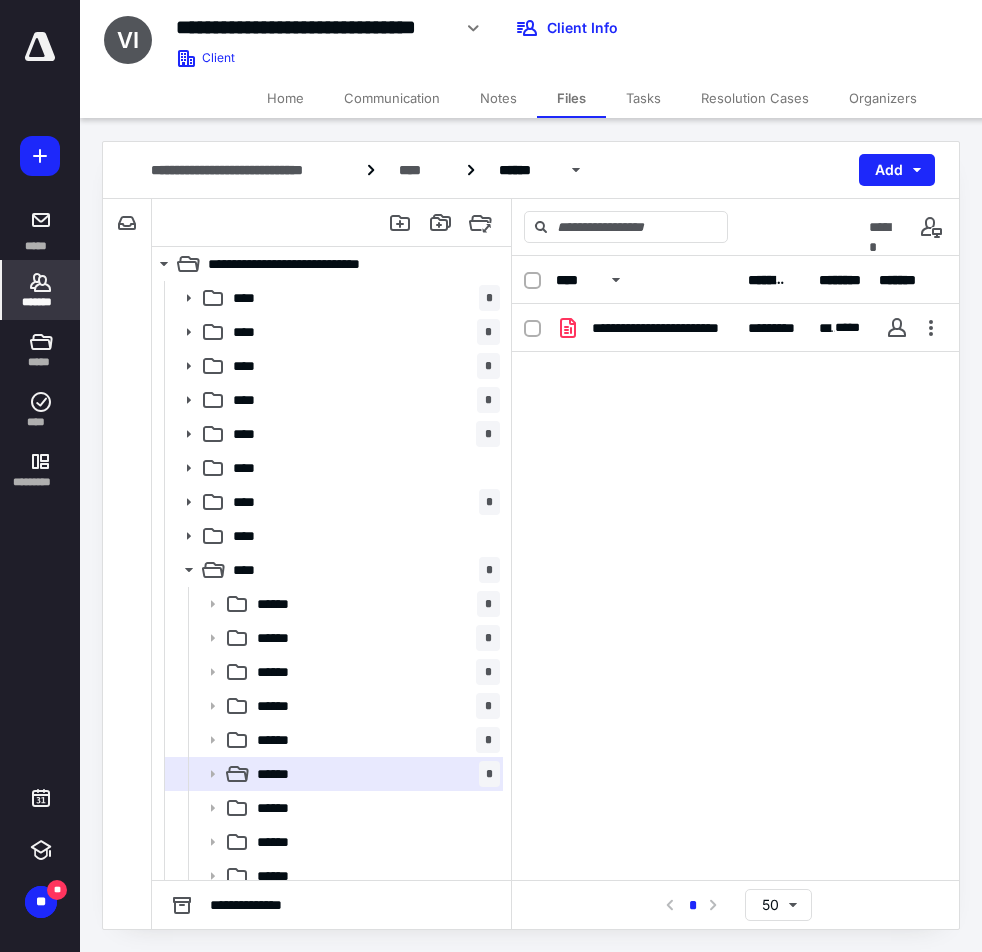 click on "*******" at bounding box center [41, 302] 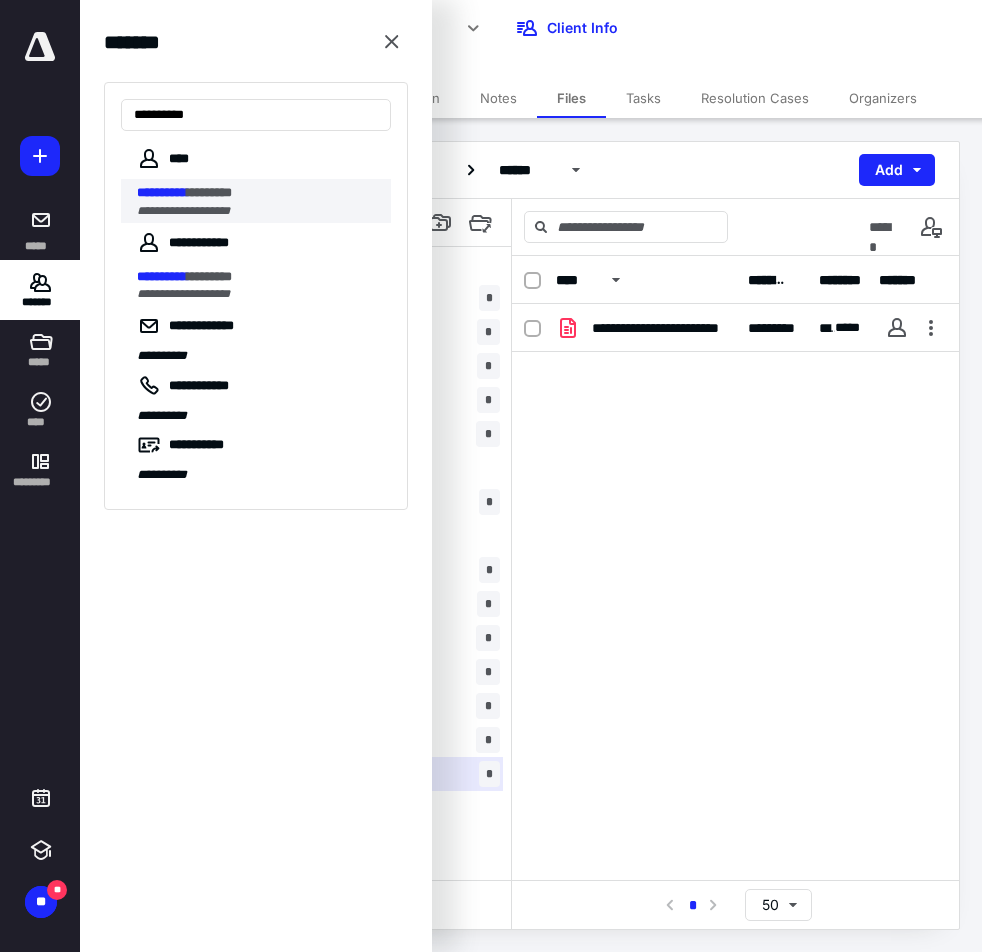 type on "**********" 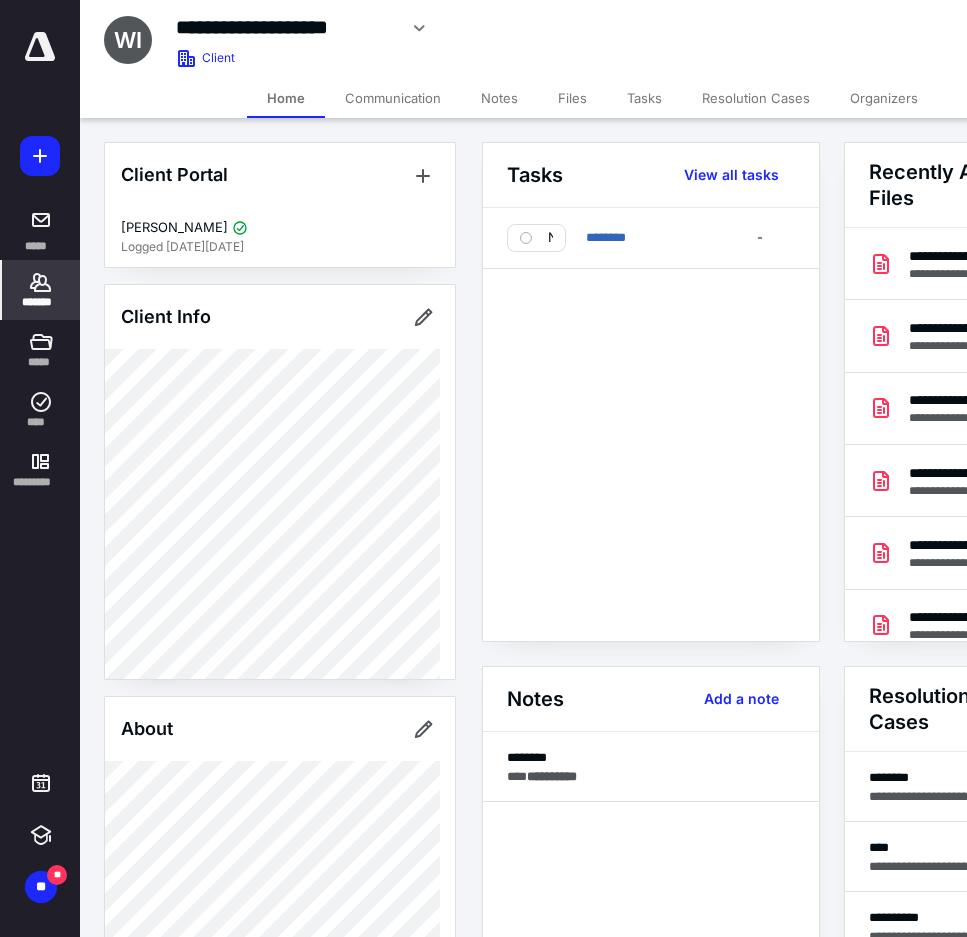 click on "Files" at bounding box center (572, 98) 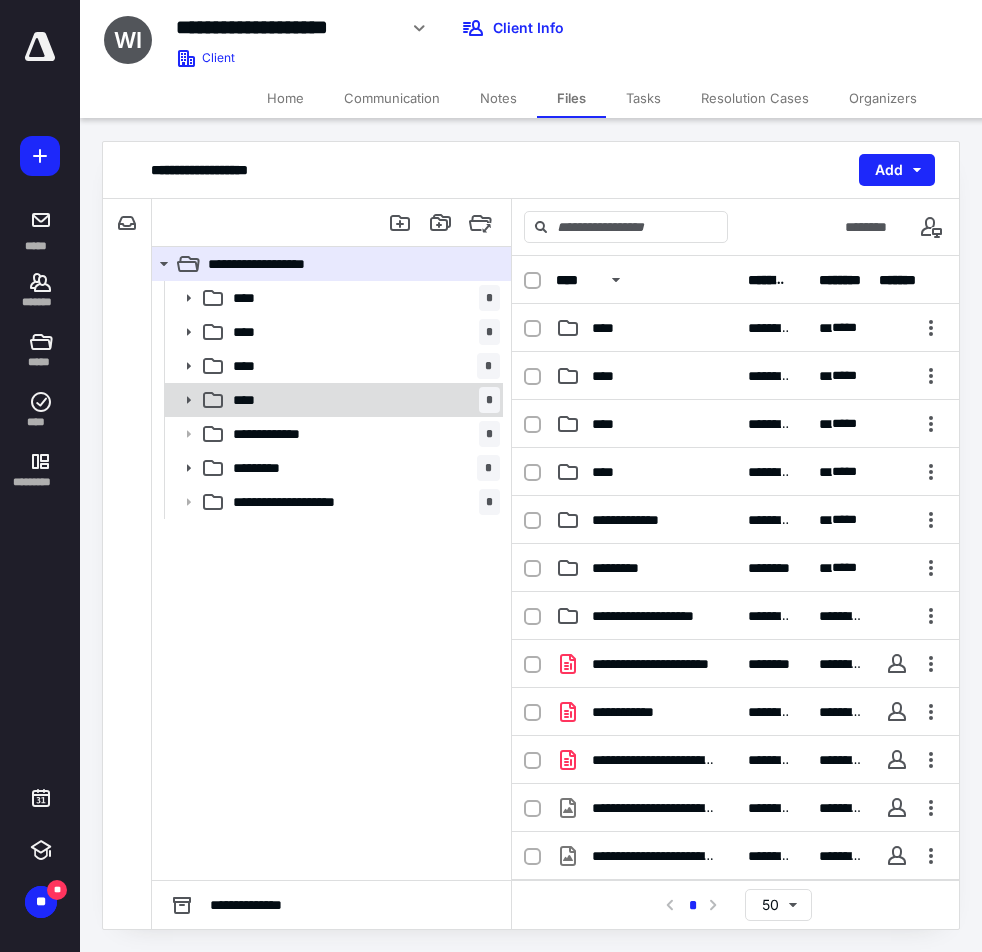 click on "**** *" at bounding box center (362, 400) 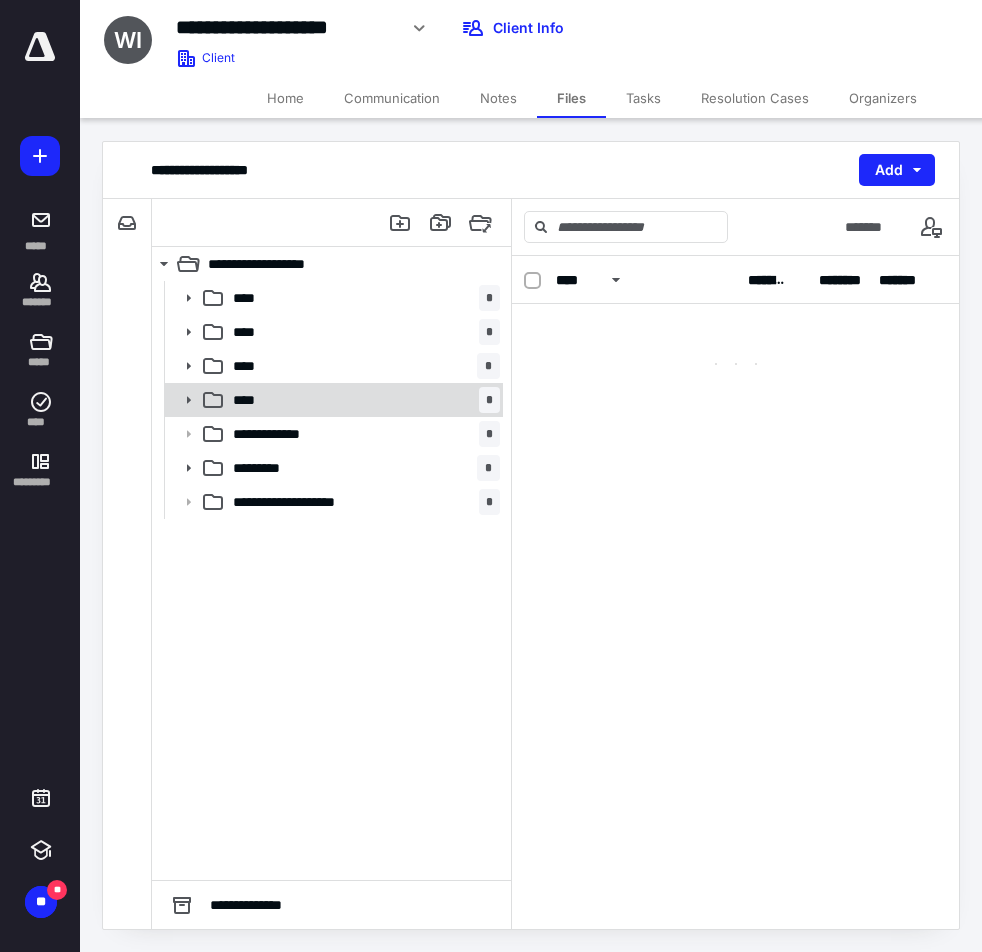 click on "**** *" at bounding box center (362, 400) 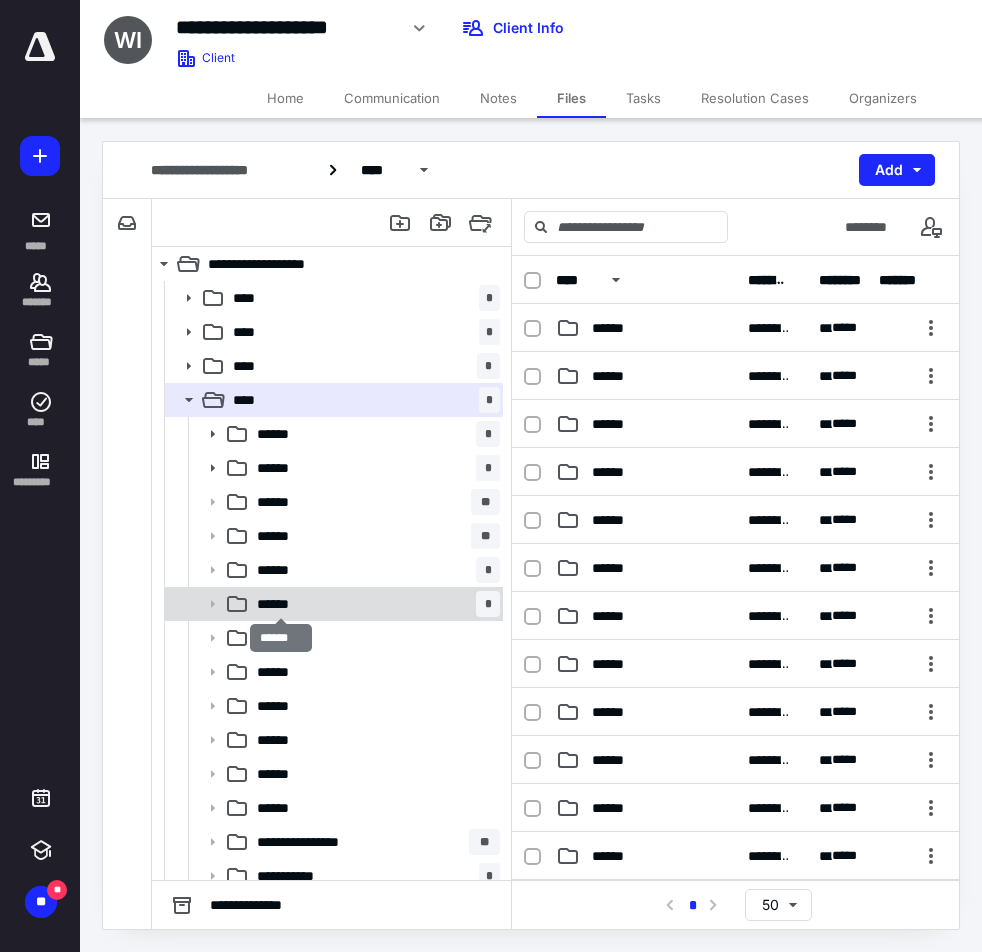 click on "******" at bounding box center [281, 604] 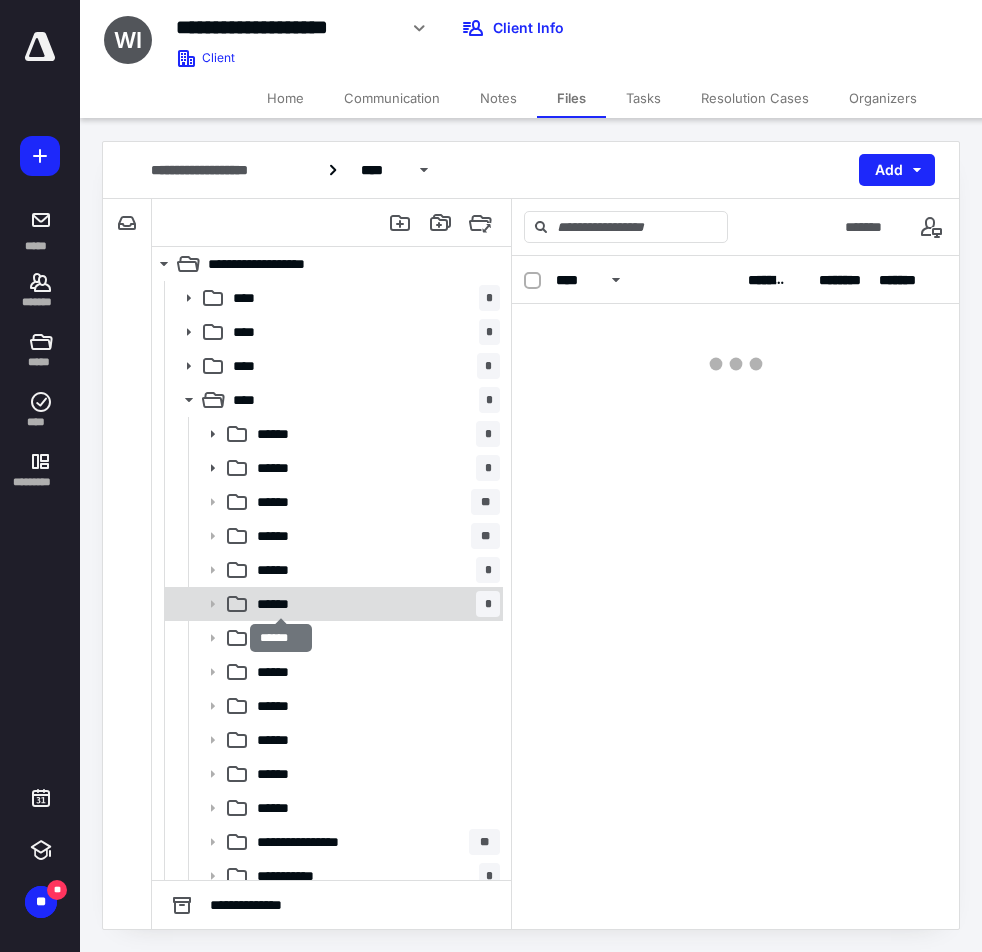 click on "******" at bounding box center [281, 604] 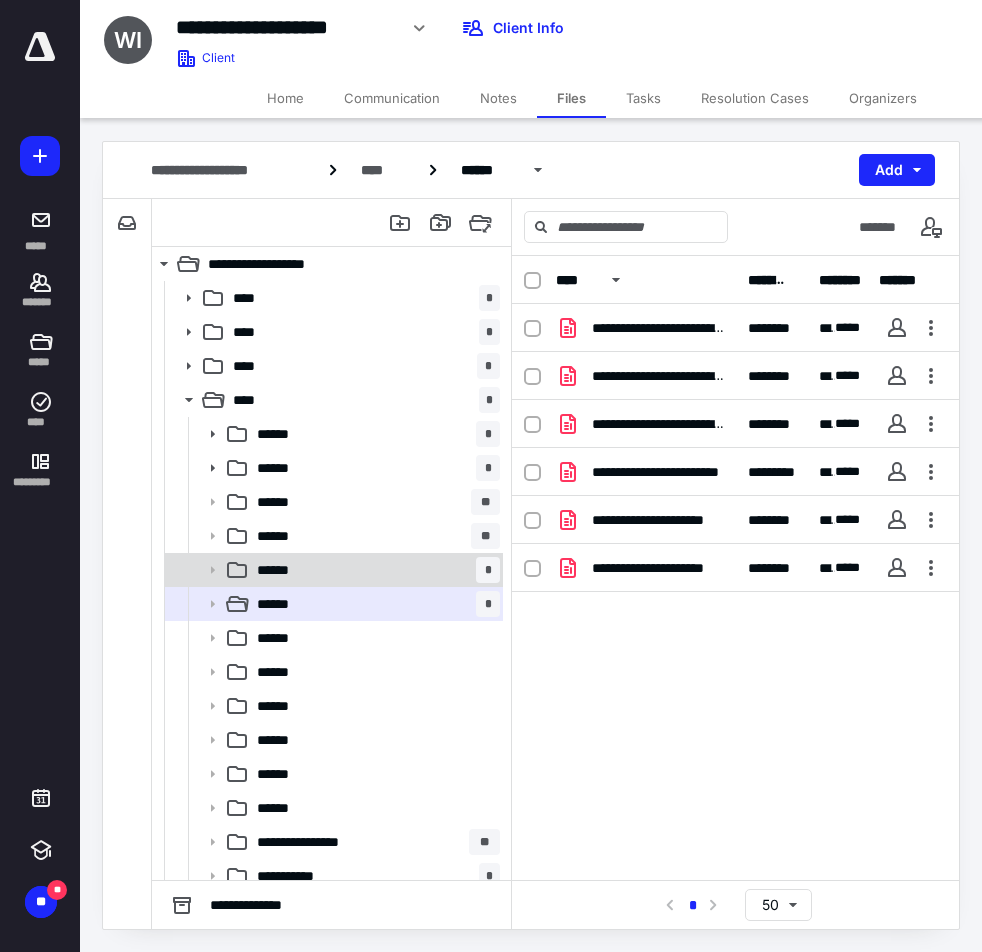 click on "****** *" at bounding box center (374, 570) 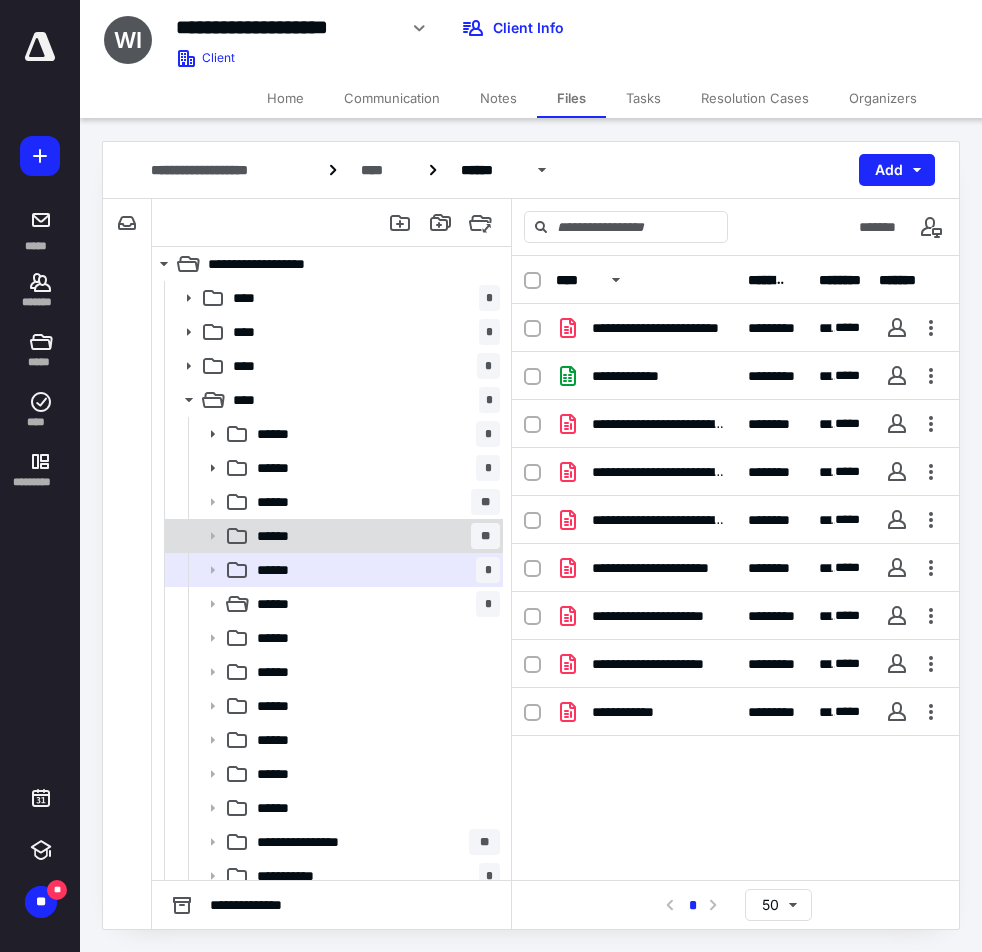 click on "****** **" at bounding box center [374, 536] 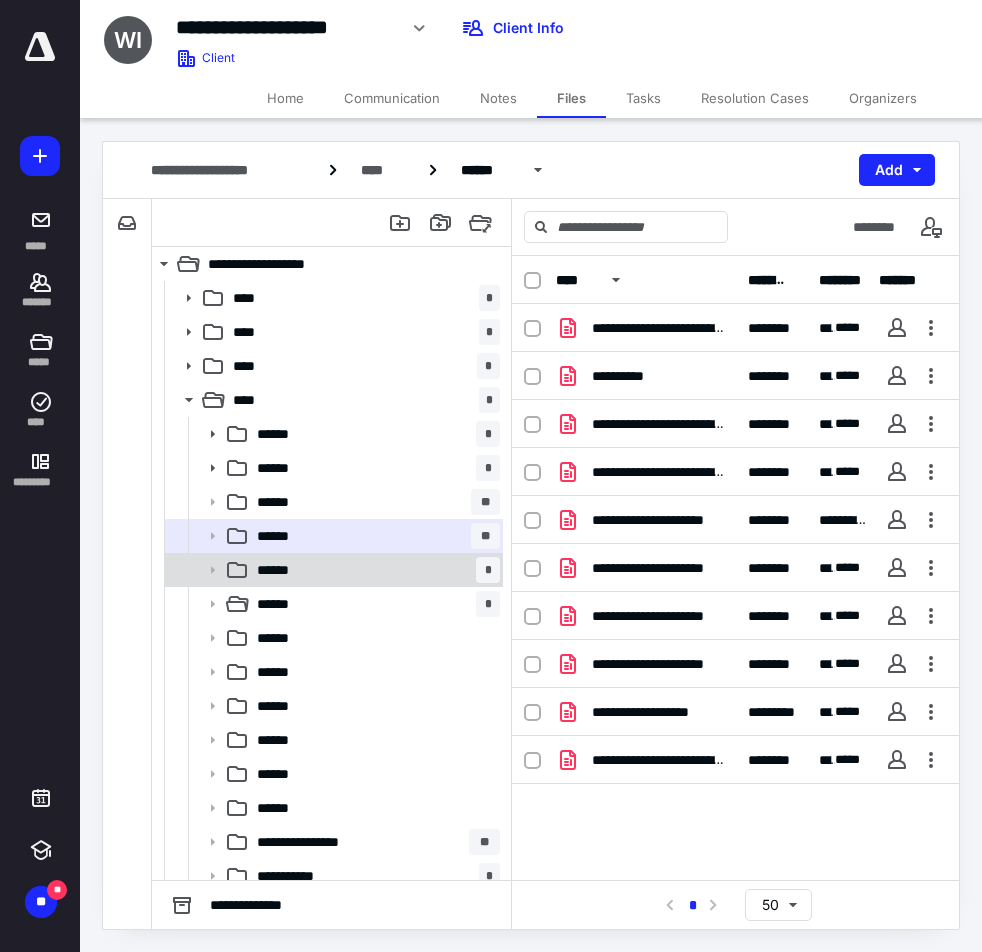 click on "****** *" at bounding box center (374, 570) 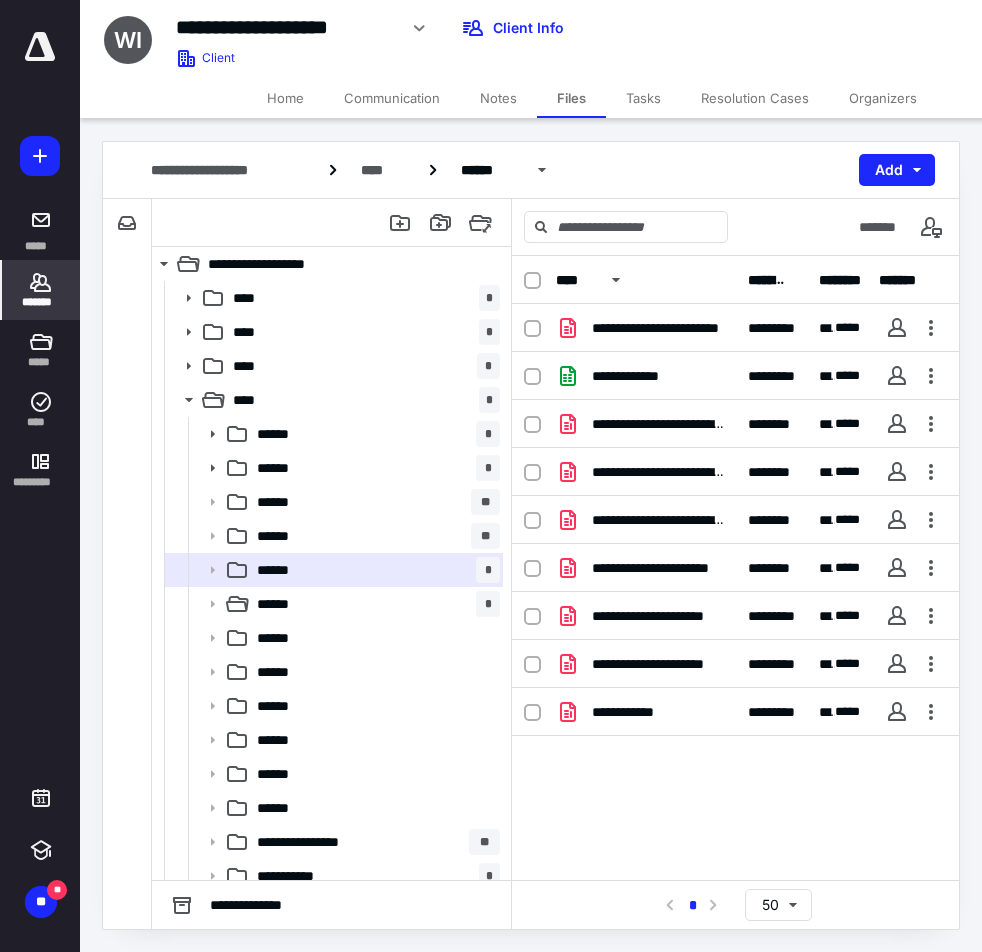 click on "*******" at bounding box center [41, 302] 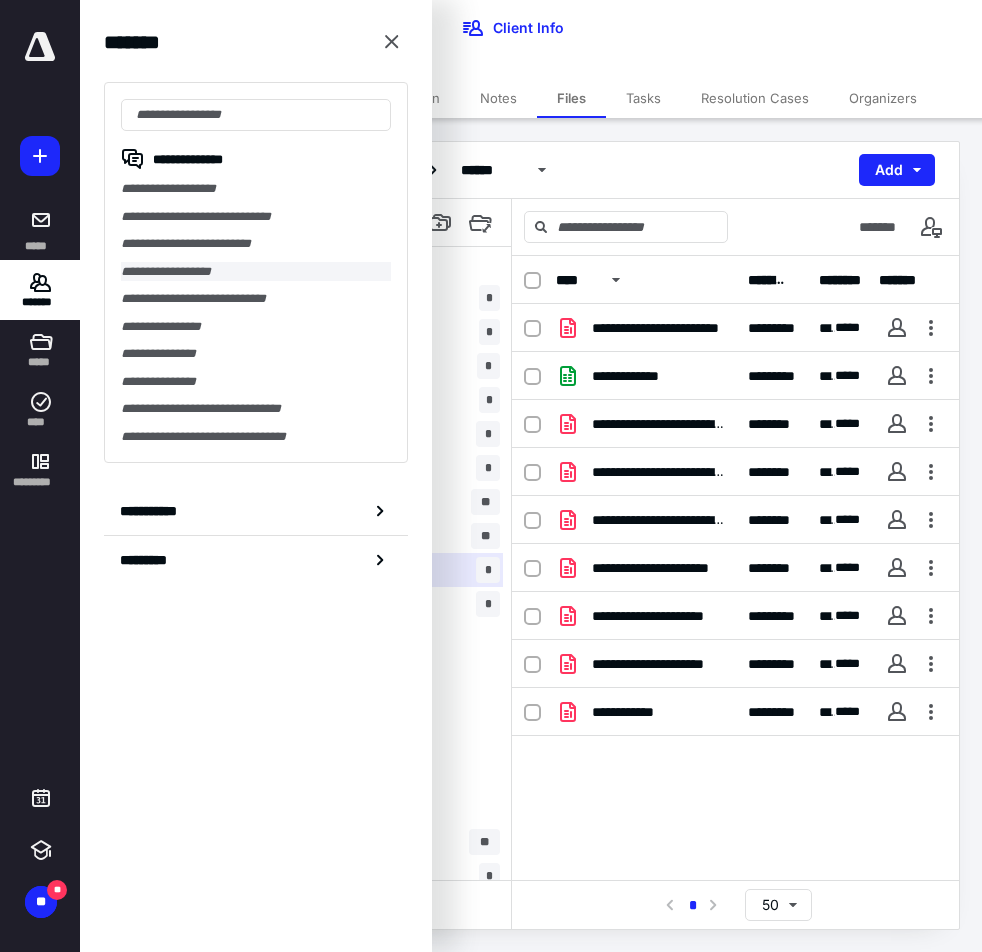 click on "**********" at bounding box center [256, 272] 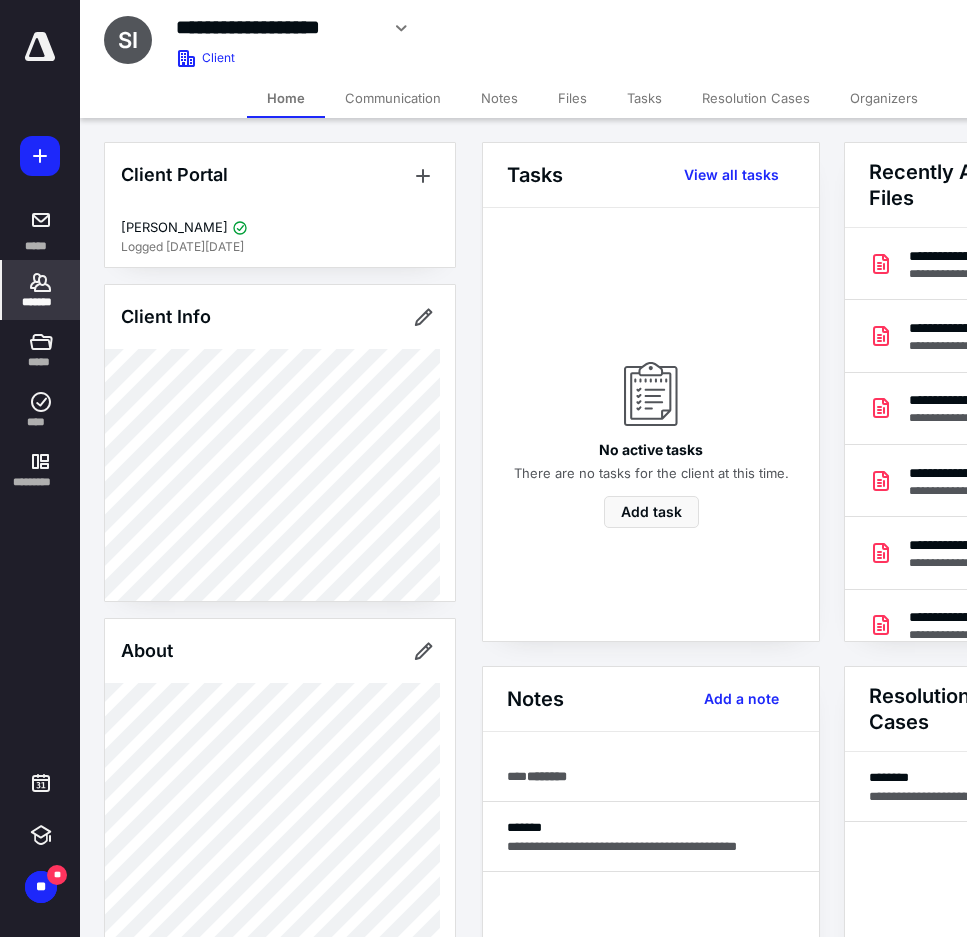click on "Files" at bounding box center [572, 98] 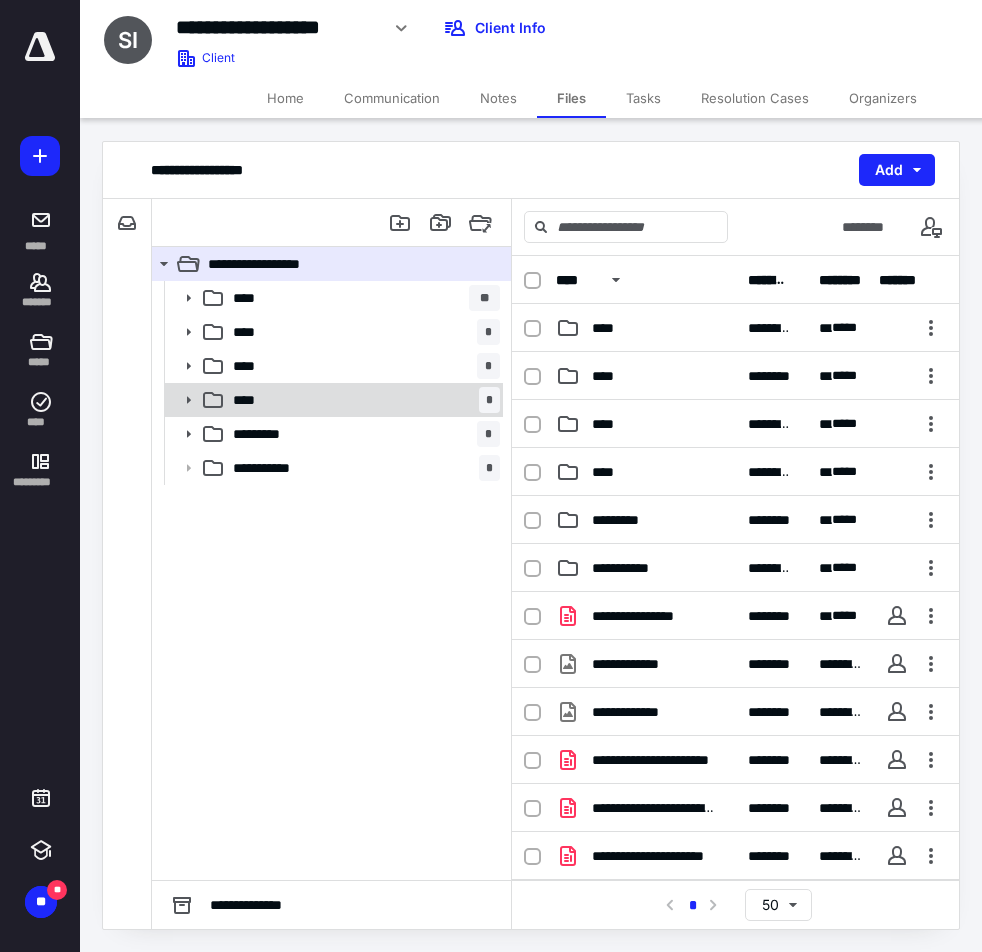 click on "**** *" at bounding box center (362, 400) 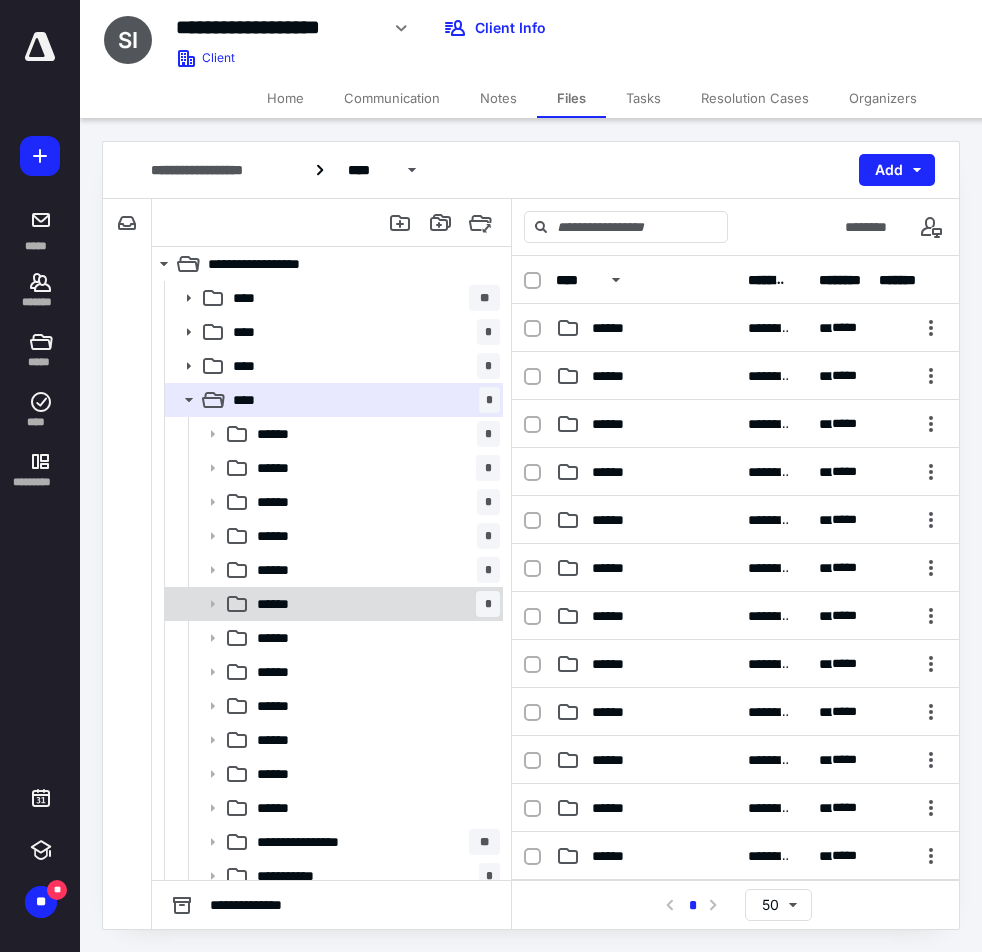 click on "****** *" at bounding box center [374, 604] 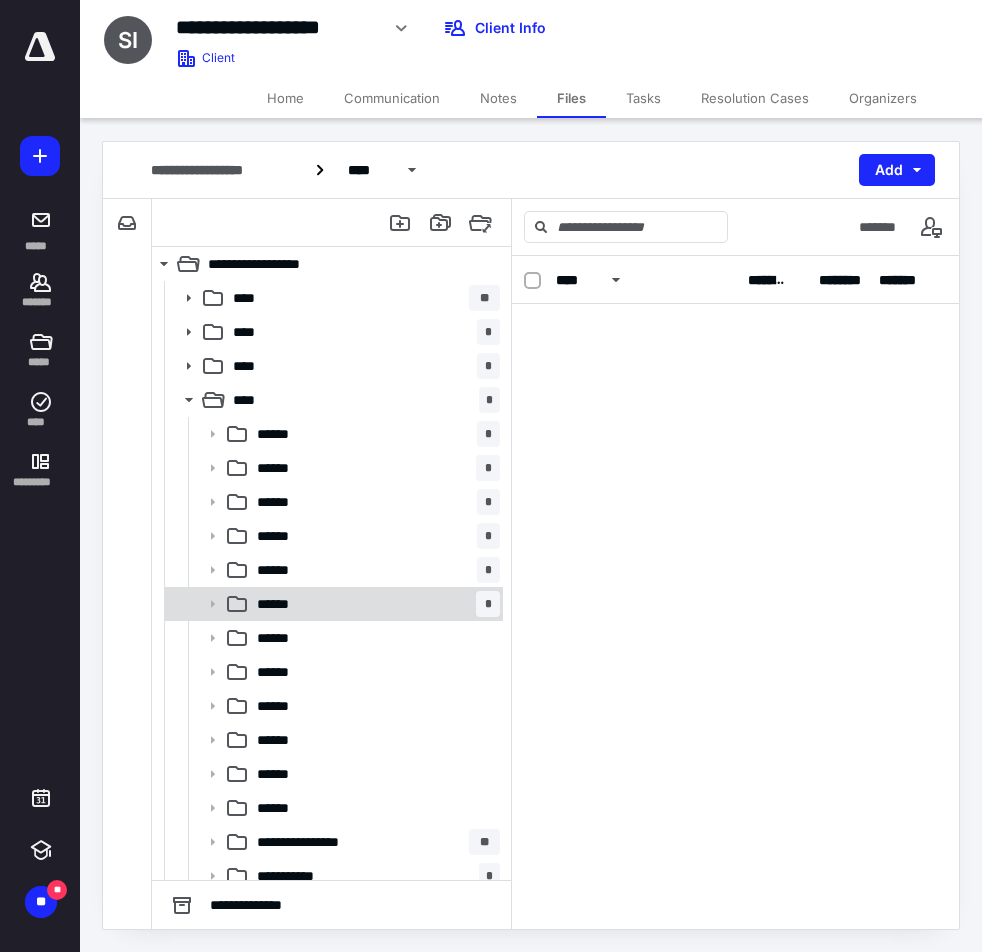 click on "****** *" at bounding box center (374, 604) 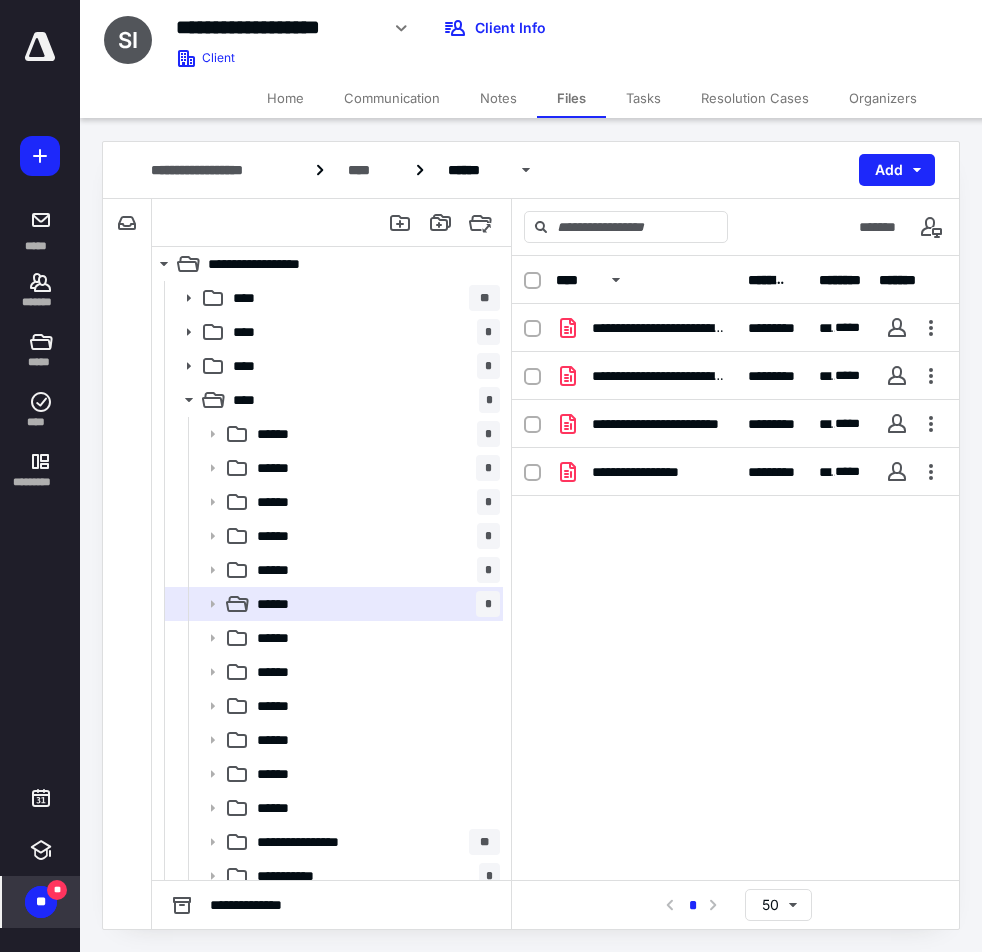 click on "**" at bounding box center [41, 902] 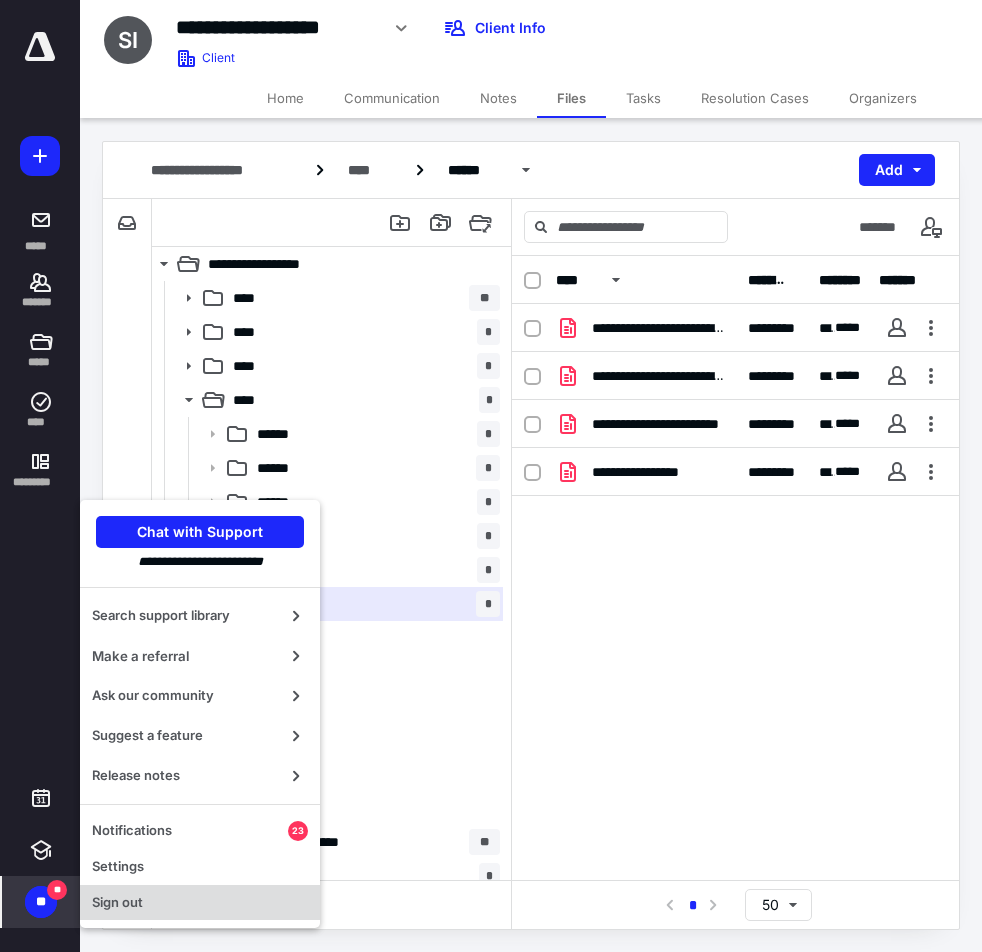 click on "Sign out" at bounding box center [200, 903] 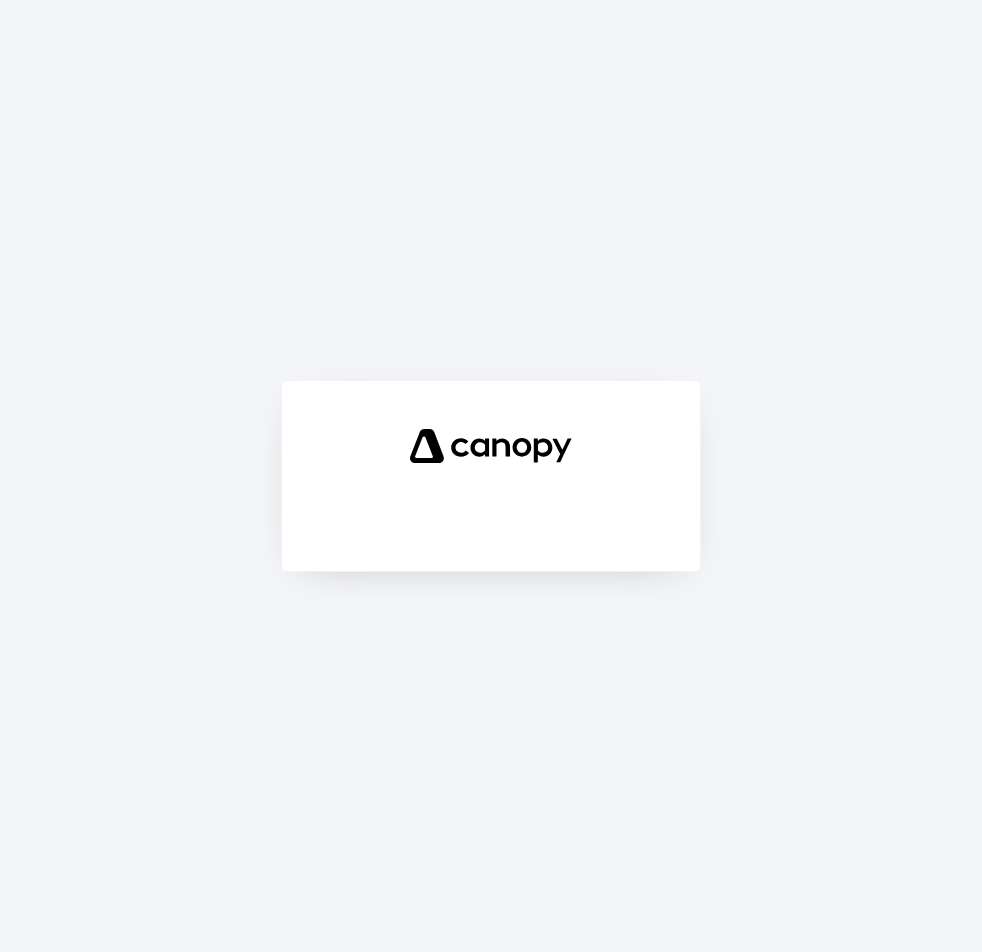 scroll, scrollTop: 0, scrollLeft: 0, axis: both 